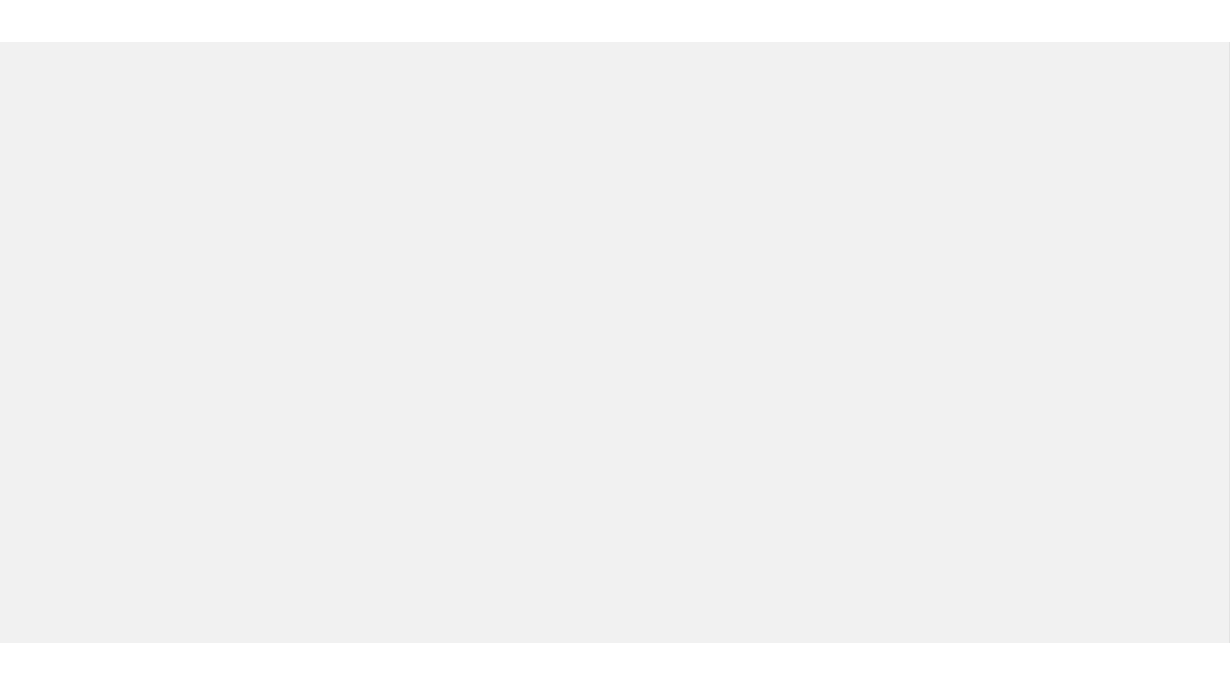 scroll, scrollTop: 0, scrollLeft: 0, axis: both 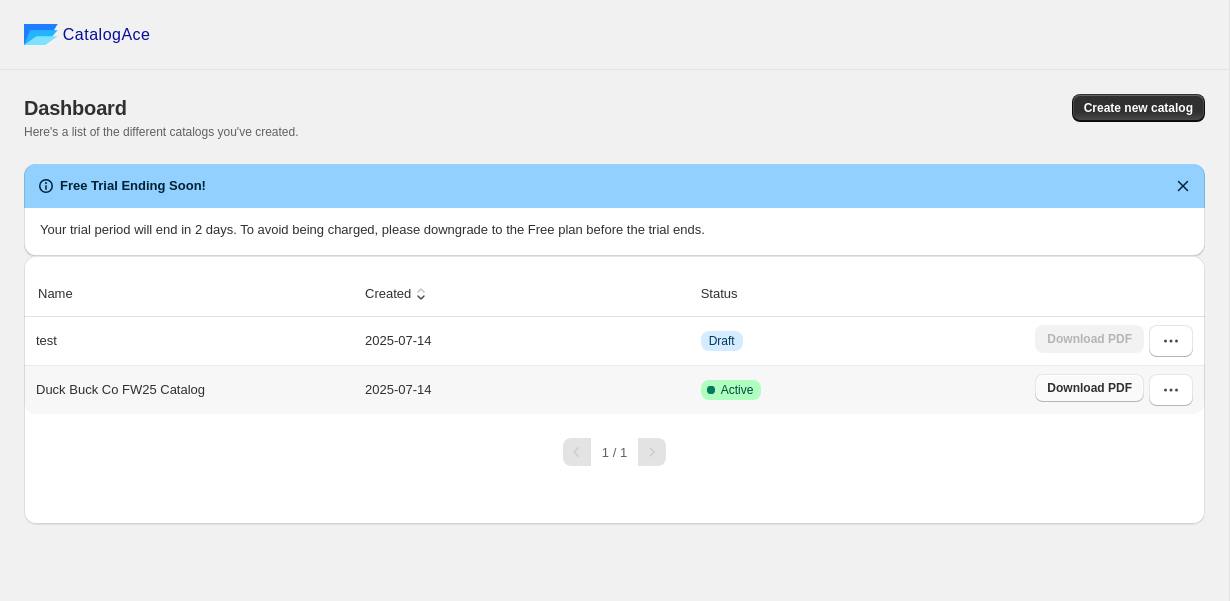 click on "Download PDF" at bounding box center [1089, 388] 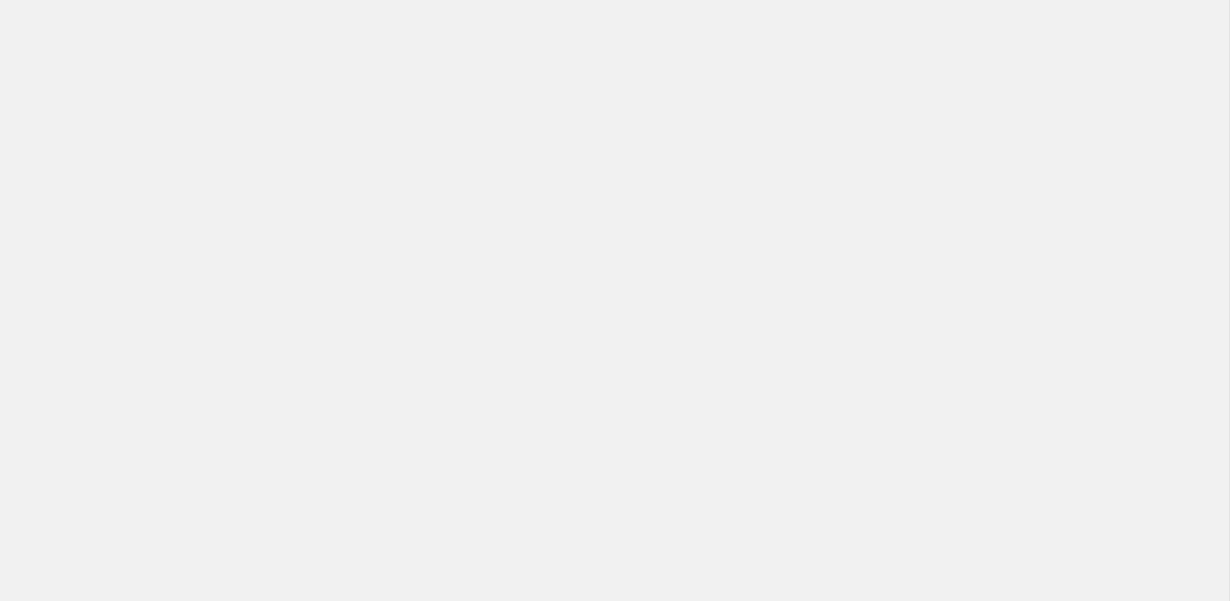 scroll, scrollTop: 0, scrollLeft: 0, axis: both 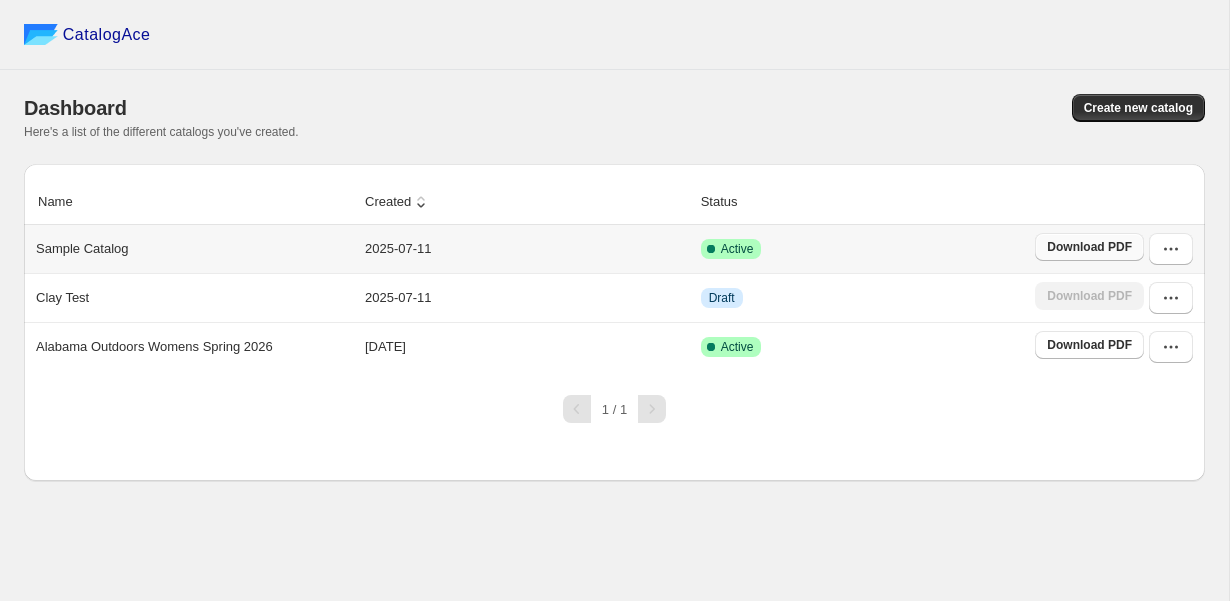 click on "Download PDF" at bounding box center (1089, 247) 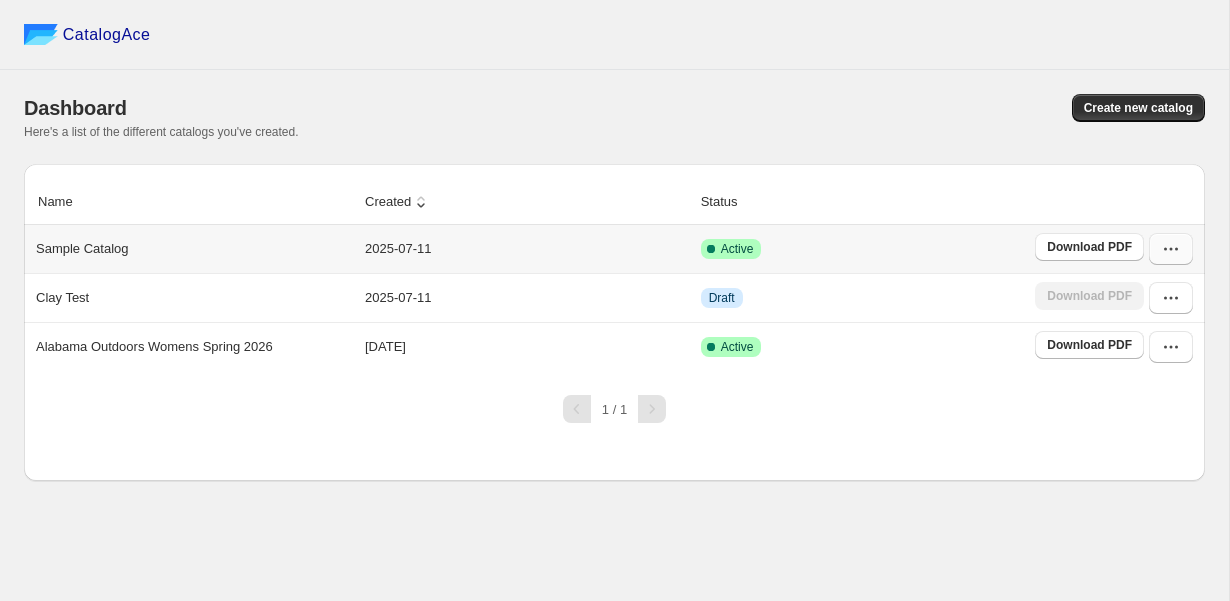 click 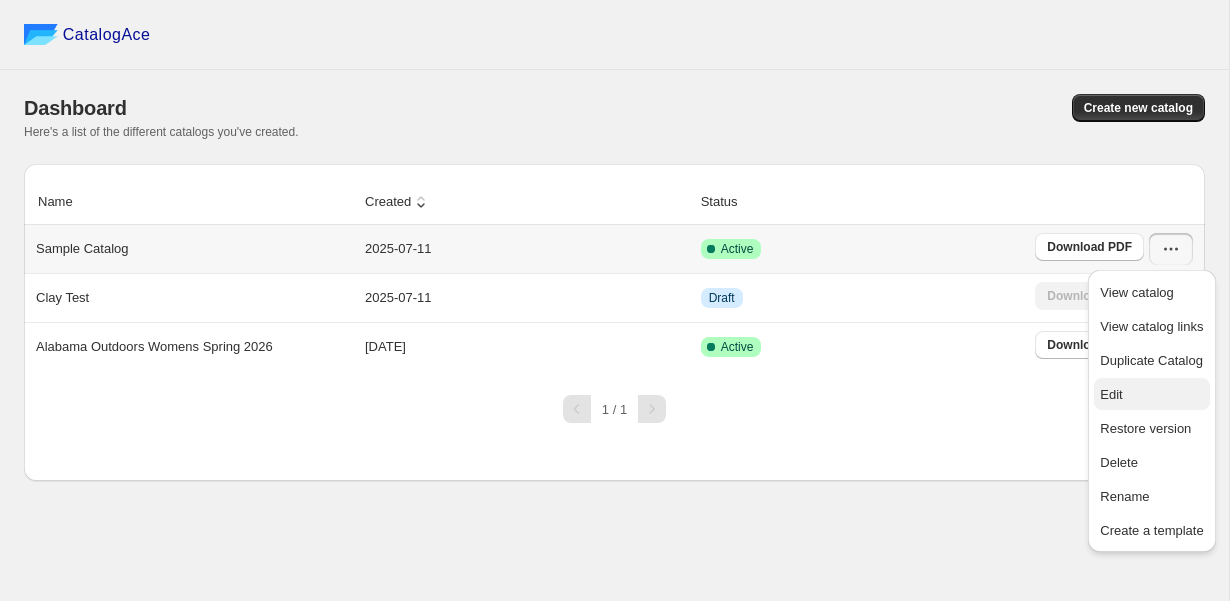 click on "Edit" at bounding box center (1151, 395) 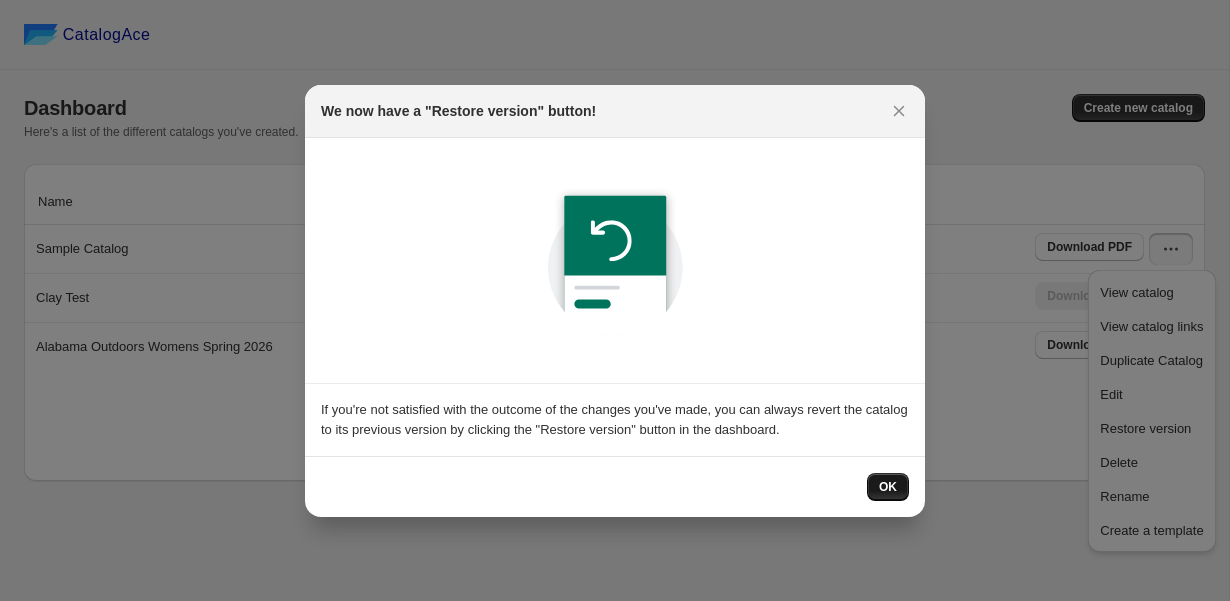 click on "OK" at bounding box center [888, 487] 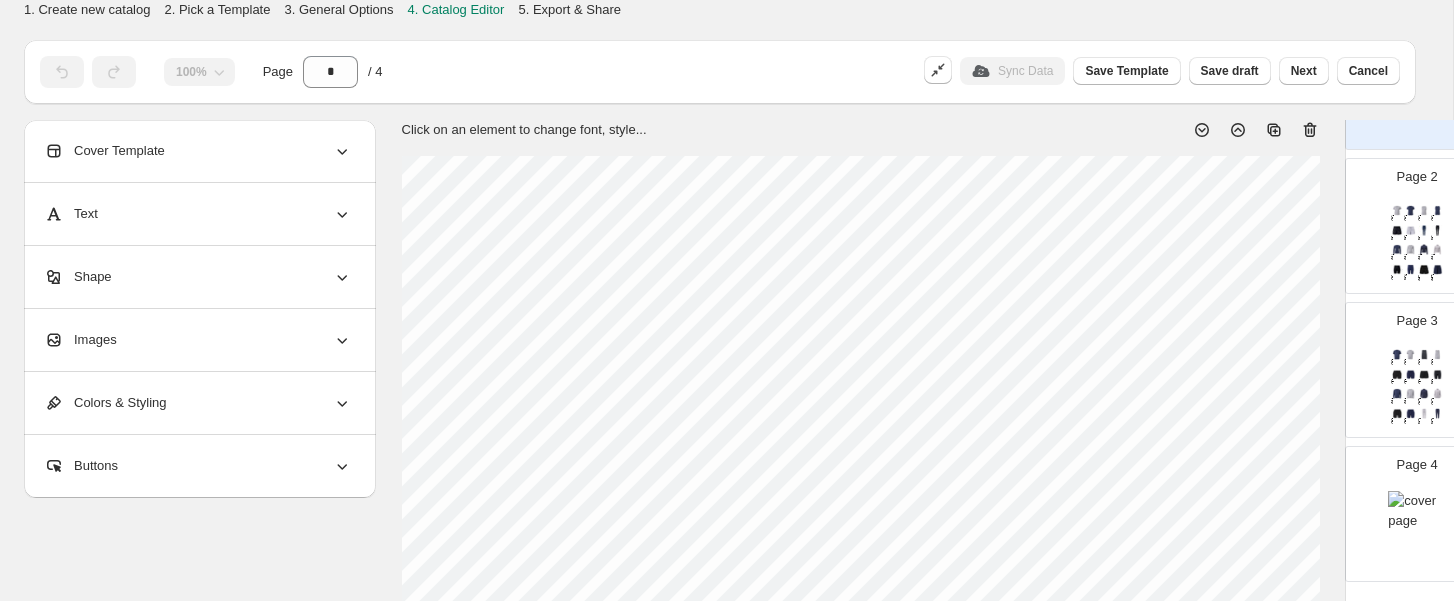 scroll, scrollTop: 188, scrollLeft: 0, axis: vertical 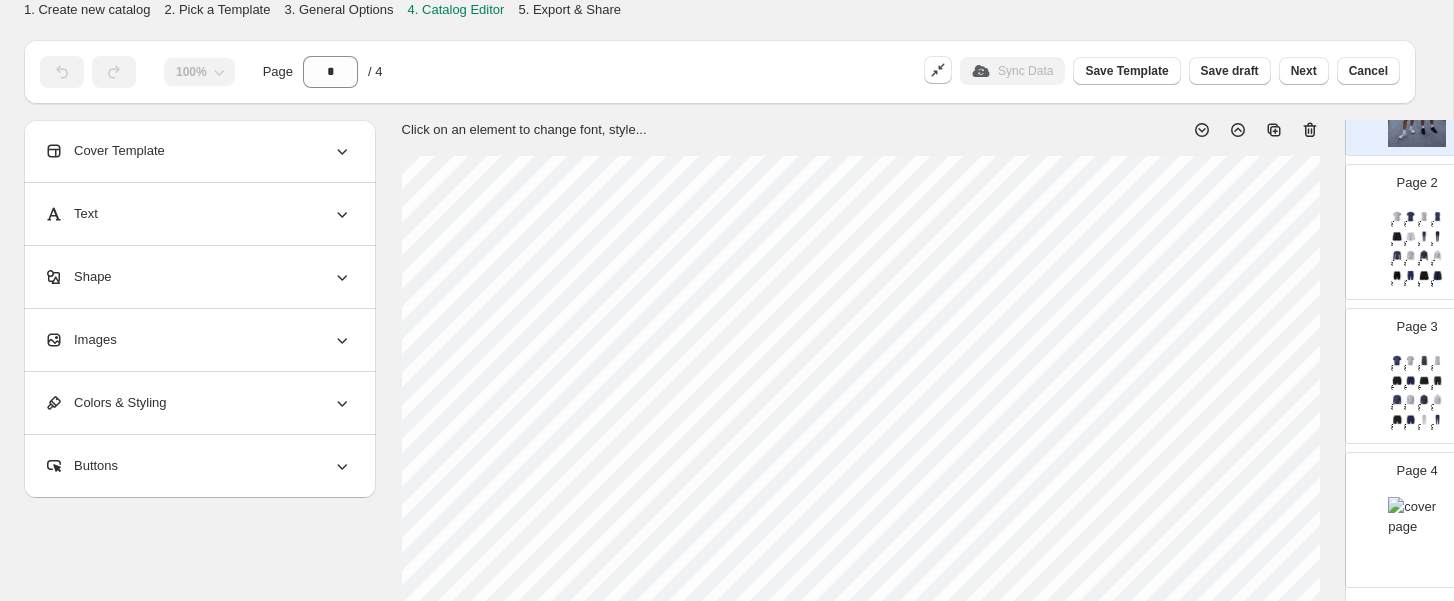click on "WOMEN'S LUXDRY CLASSIC FIT SHORT SLEEVE - NAVAL ACADEMY
SIZES:  S-2XL
COMP: 95% Polyester, 5% Spandex
WEIGHT: 150g
SKU: WLDSS-433
PRICE: $14.28
MSRP: $40.00" at bounding box center (1407, 224) 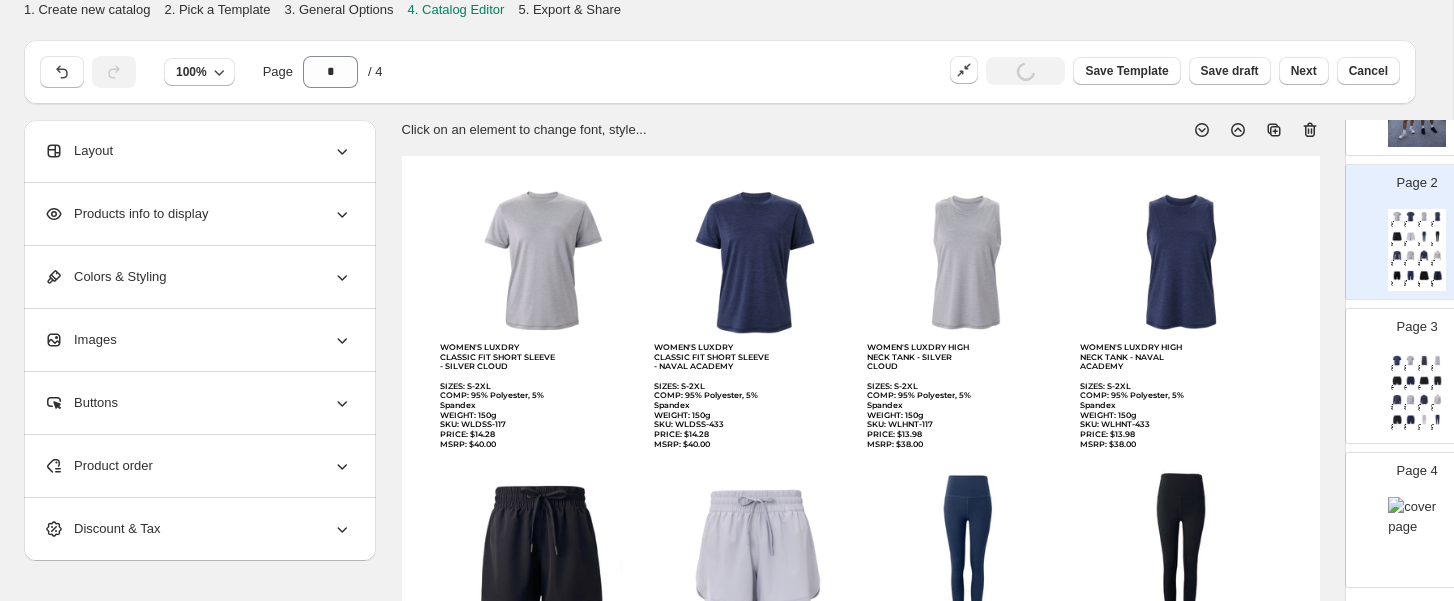 click on "WOMEN'S LUXDRY CLASSIC FIT SHORT SLEEVE - NAVAL ACADEMY
SIZES:  S-2XL
COMP: 95% Polyester, 5% Spandex
WEIGHT: 150g
SKU: WLDSS-433
PRICE: $14.28
MSRP: $40.00" at bounding box center [1407, 224] 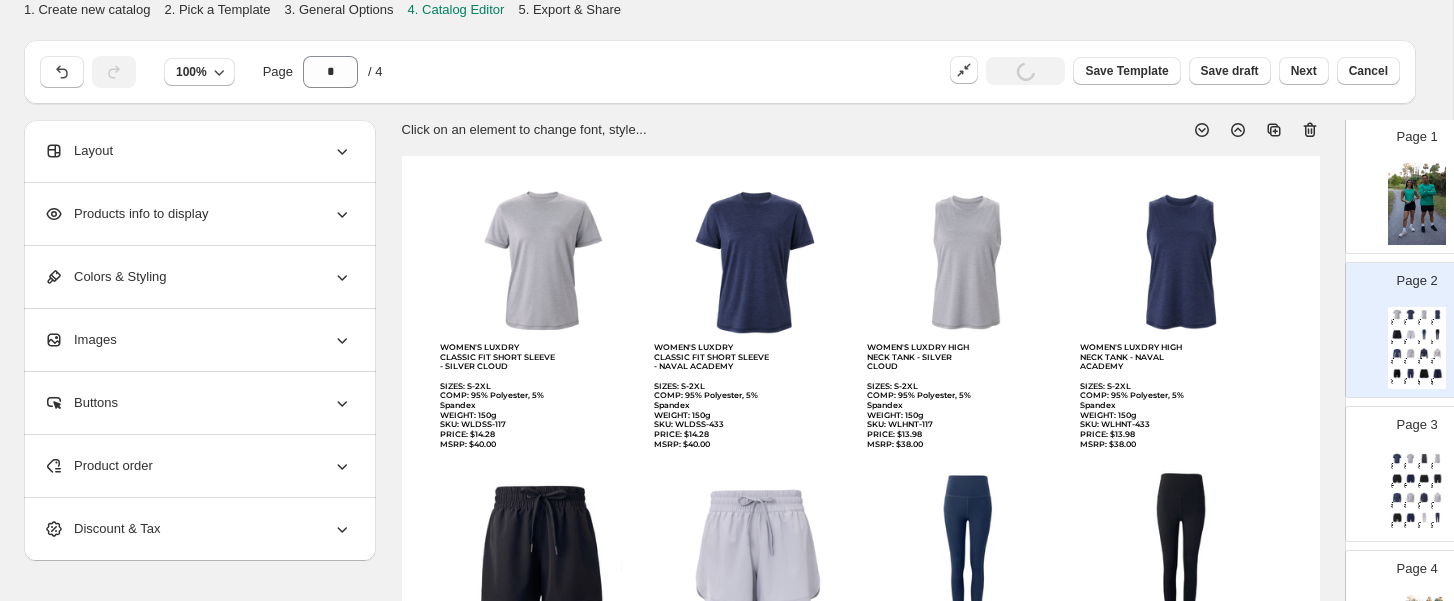 scroll, scrollTop: 68, scrollLeft: 0, axis: vertical 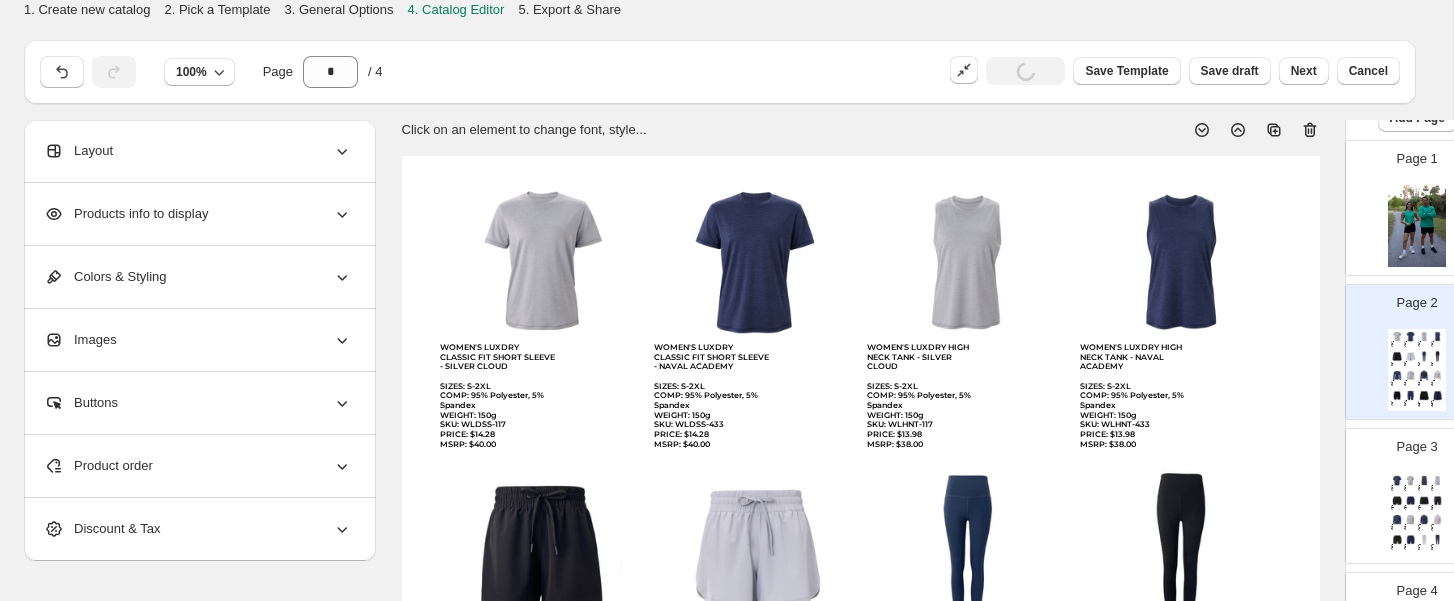 click at bounding box center (1417, 226) 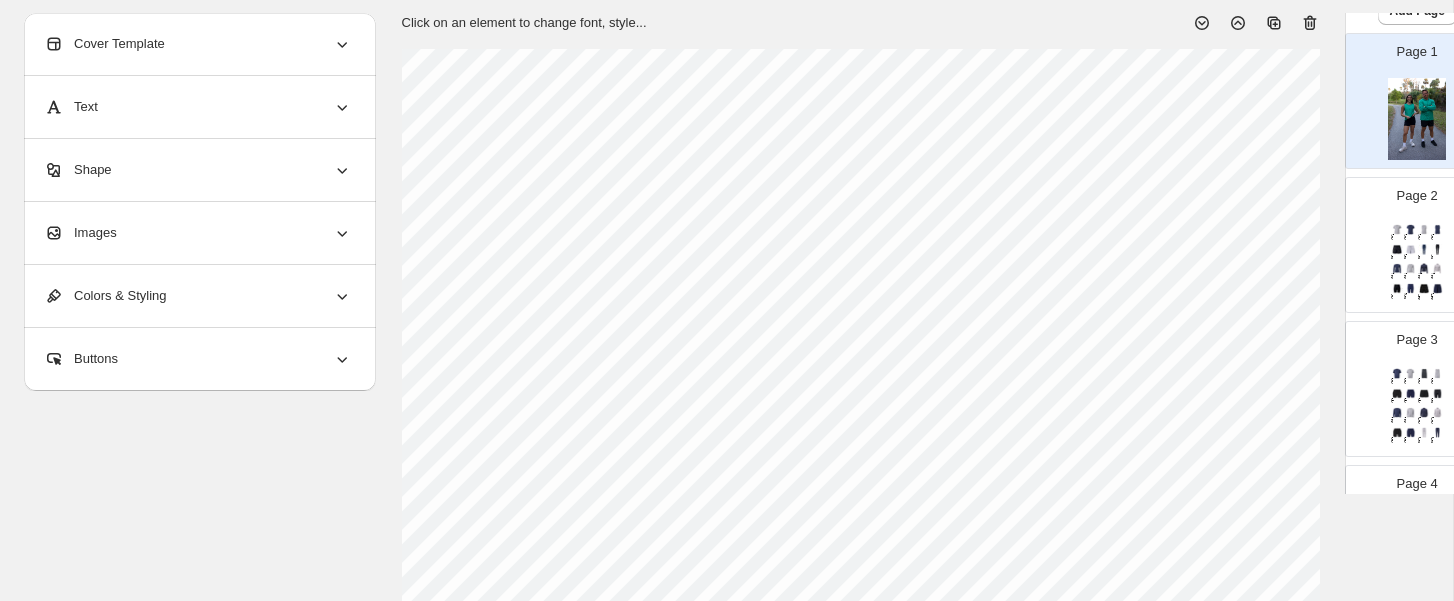 scroll, scrollTop: 0, scrollLeft: 0, axis: both 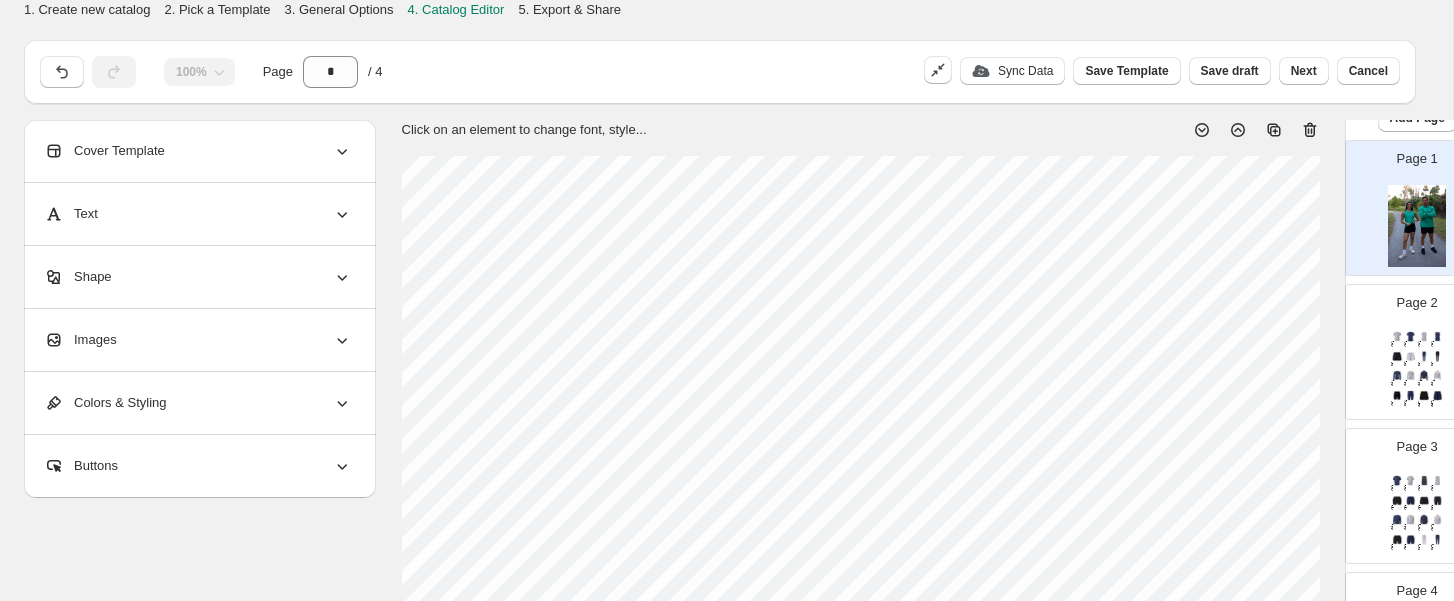 click on "Page 2 WOMEN'S LUXDRY CLASSIC FIT SHORT SLEEVE - SILVER CLOUD
SIZES:  S-2XL
COMP: 95% Polyester, 5% Spandex
WEIGHT: 150g
SKU: WLDSS-117
PRICE: $14.28
MSRP: $40.00 WOMEN'S LUXDRY CLASSIC FIT SHORT SLEEVE - NAVAL ACADEMY
SIZES:  S-2XL
COMP: 95% Polyester, 5% Spandex
WEIGHT: 150g
SKU: WLDSS-433
PRICE: $14.28
MSRP: $40.00 WOMEN'S LUXDRY HIGH NECK TANK - SILVER CLOUD
SIZES:  S-2XL
COMP: 95% Polyester, 5% Spandex
WEIGHT: 150g
SKU: WLHNT-117
PRICE: $13.98
MSRP: $38.00 WOMEN'S LUXDRY HIGH NECK TANK - NAVAL ACADEMY
SIZES:  S-2XL
COMP: 95% Polyester, 5% Spandex
WEIGHT: 150g
SKU: WLHNT-433
PRICE: $13.98
MSRP: $38.00 WOMEN'S ESSENTIAL RUNNING SHORT 4" - BLACK
SIZES: XS-2XL
COMP: 88% Polyester, 12% Spandex
WEIGHT:160g Shell & Liner
SKU: WERS-200
PRICE: $19.98
MSRP:  $50.00 WOMEN'S ESSENTIAL RUNNING SHORT 4" - SILVER CLOUD
SIZES: XS-2XL
COMP: 88% Polyester, 12% Spandex
WEIGHT:160g Shell & Liner
SKU: WERS-117
PRICE: $19.98
MSRP:  $50.00" at bounding box center (1409, 344) 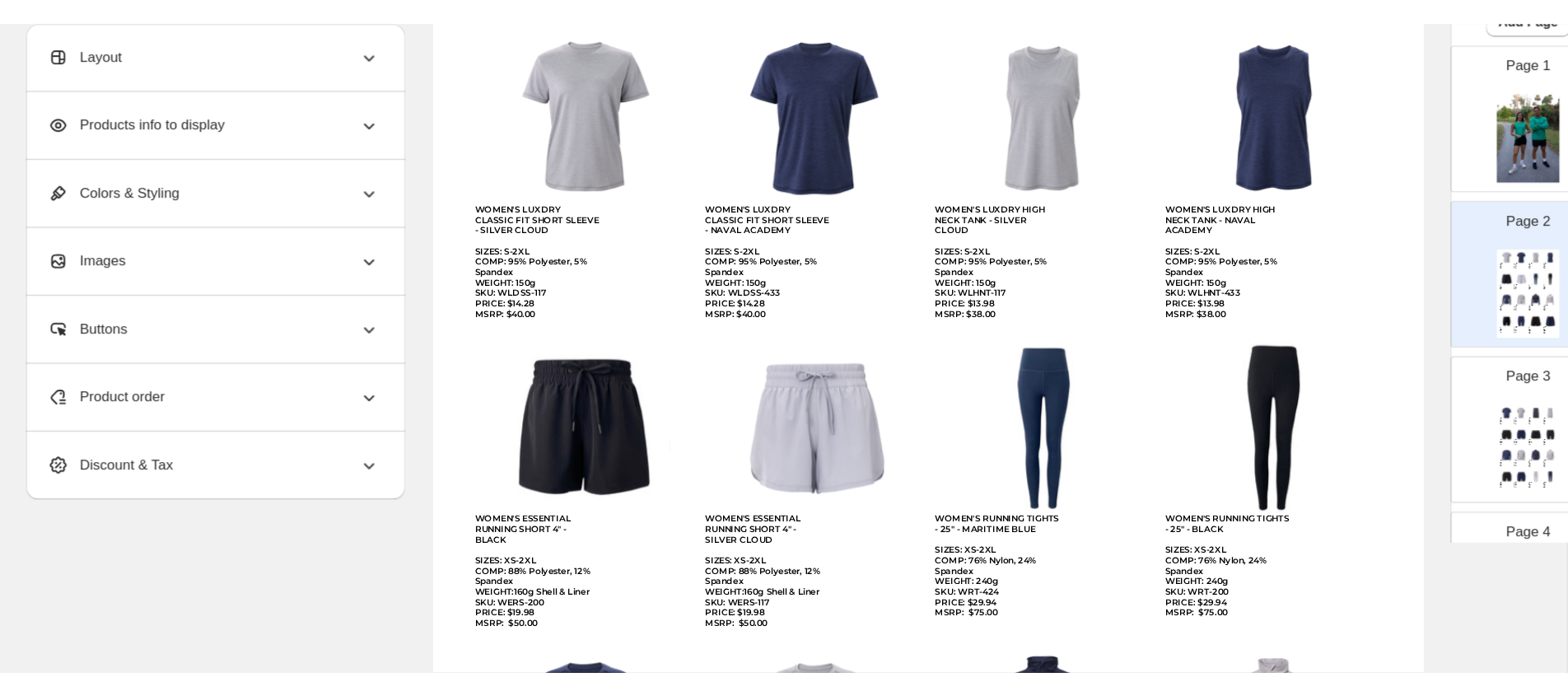 scroll, scrollTop: 143, scrollLeft: 0, axis: vertical 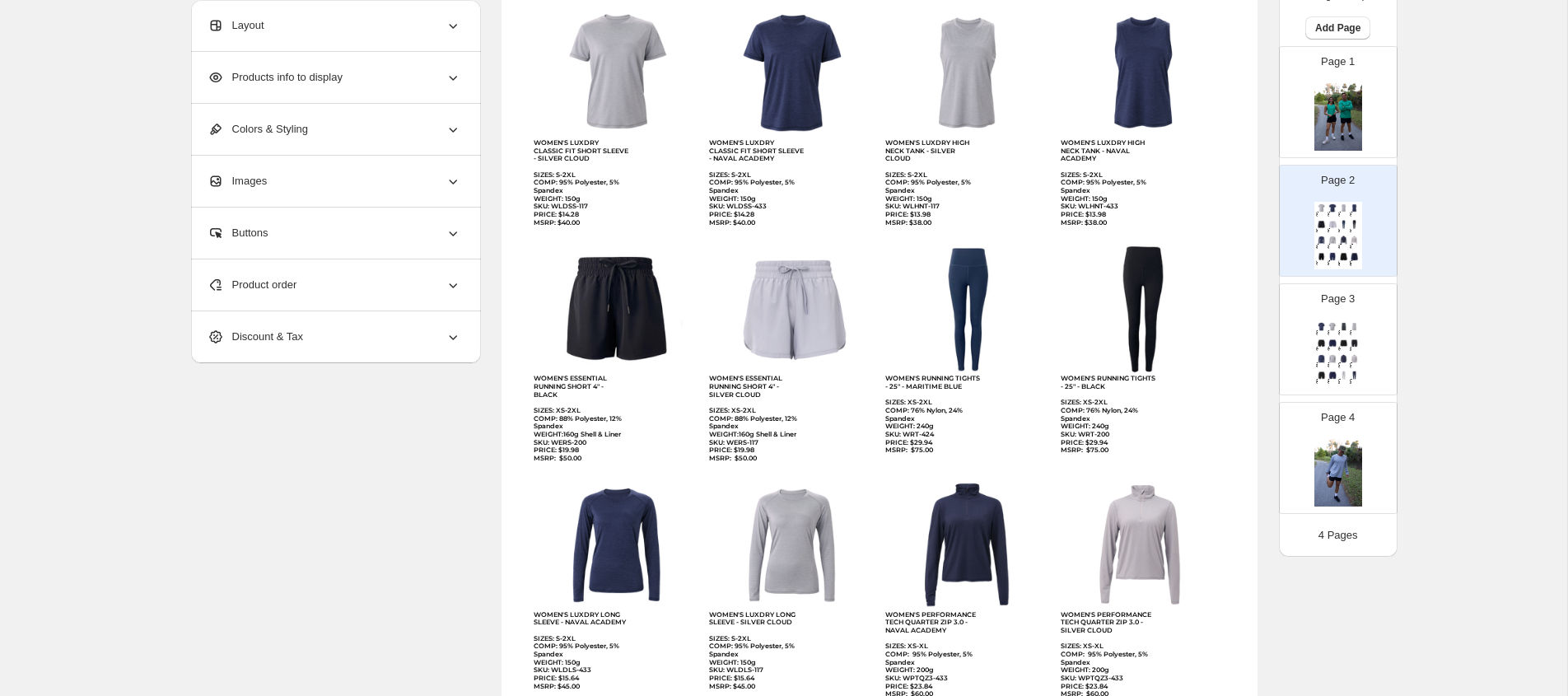 click 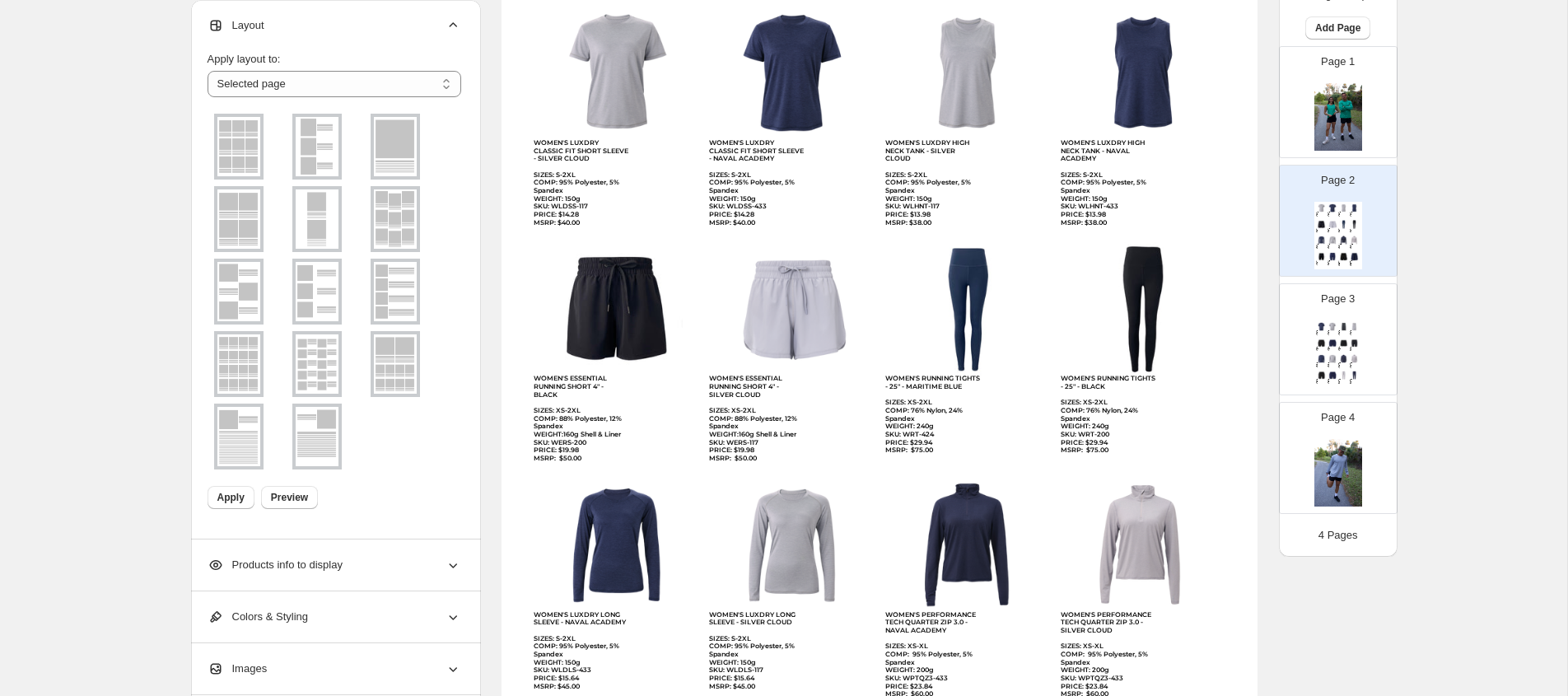 click at bounding box center [239, 147] 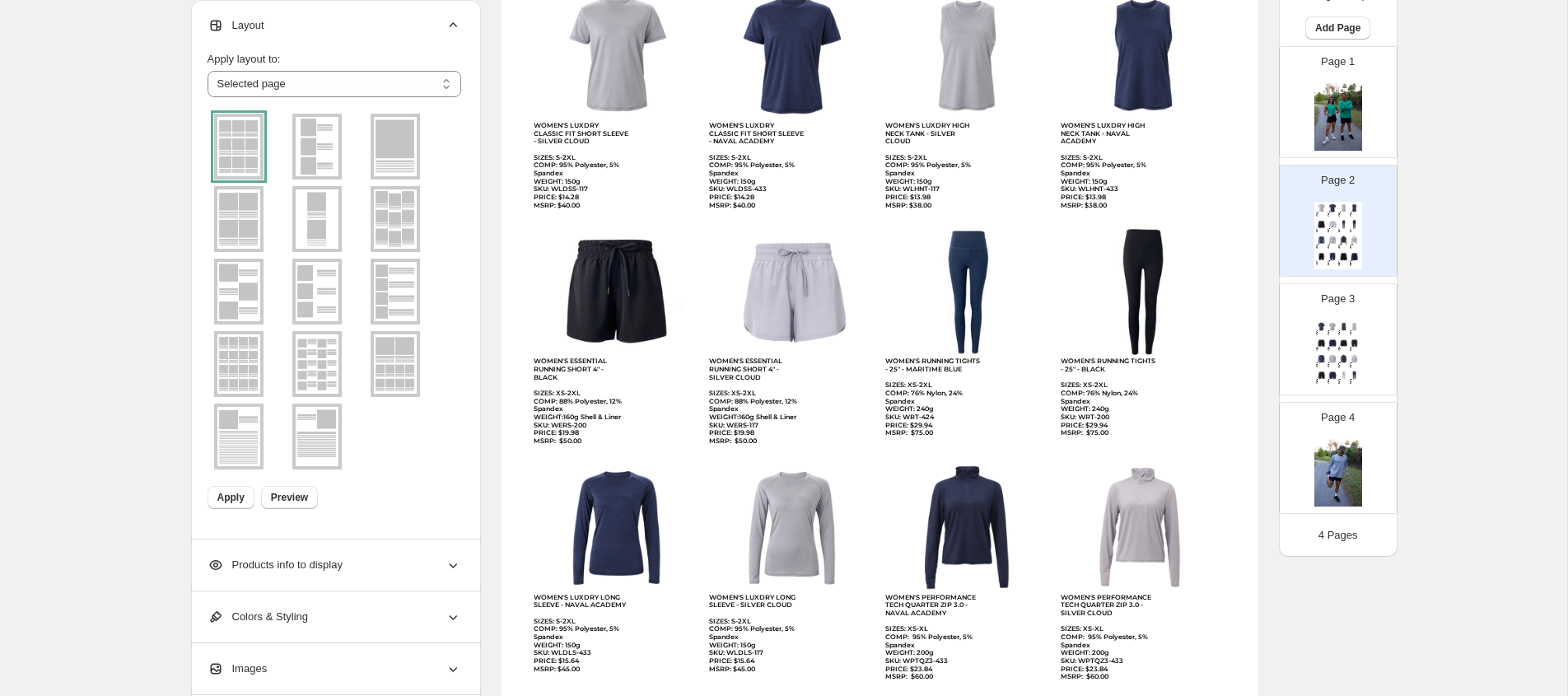 scroll, scrollTop: 165, scrollLeft: 0, axis: vertical 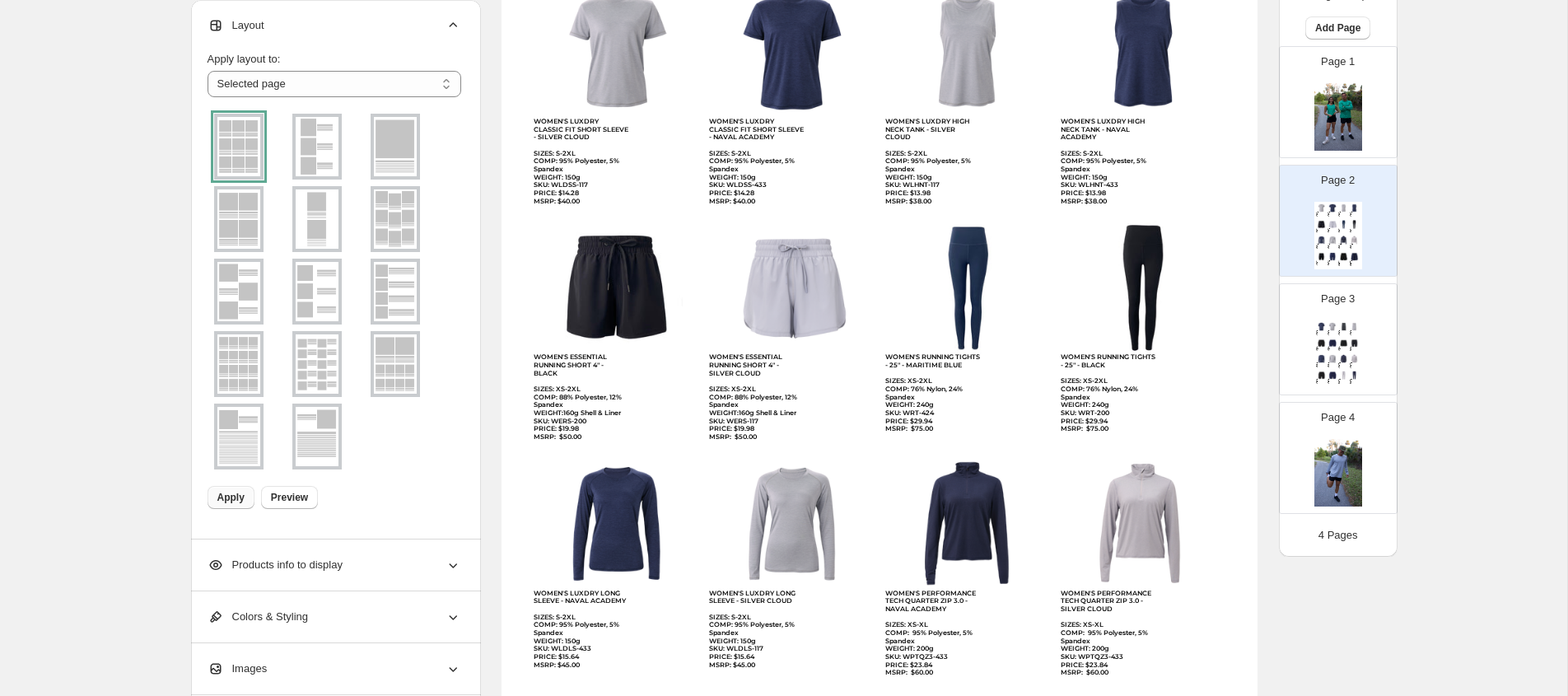 click on "Apply" at bounding box center (231, 497) 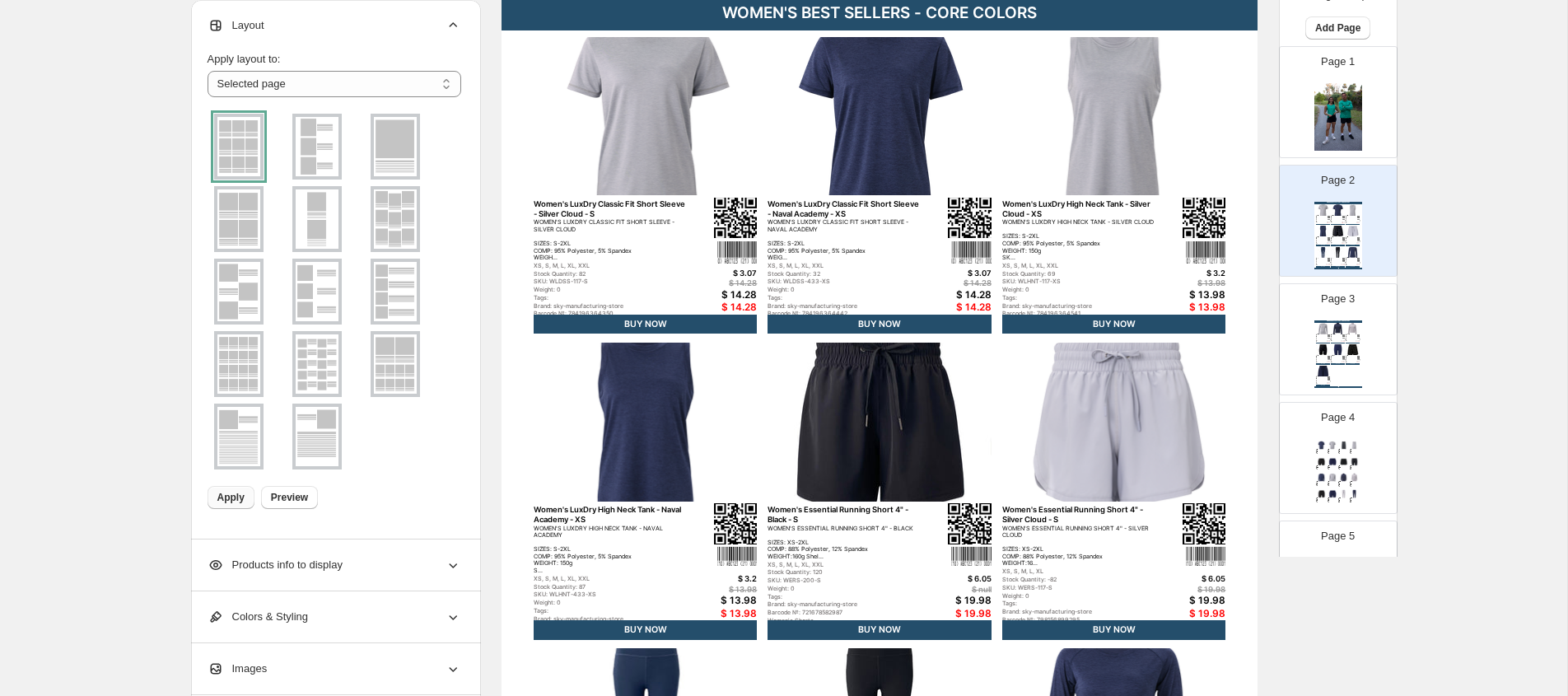 scroll, scrollTop: 124, scrollLeft: 0, axis: vertical 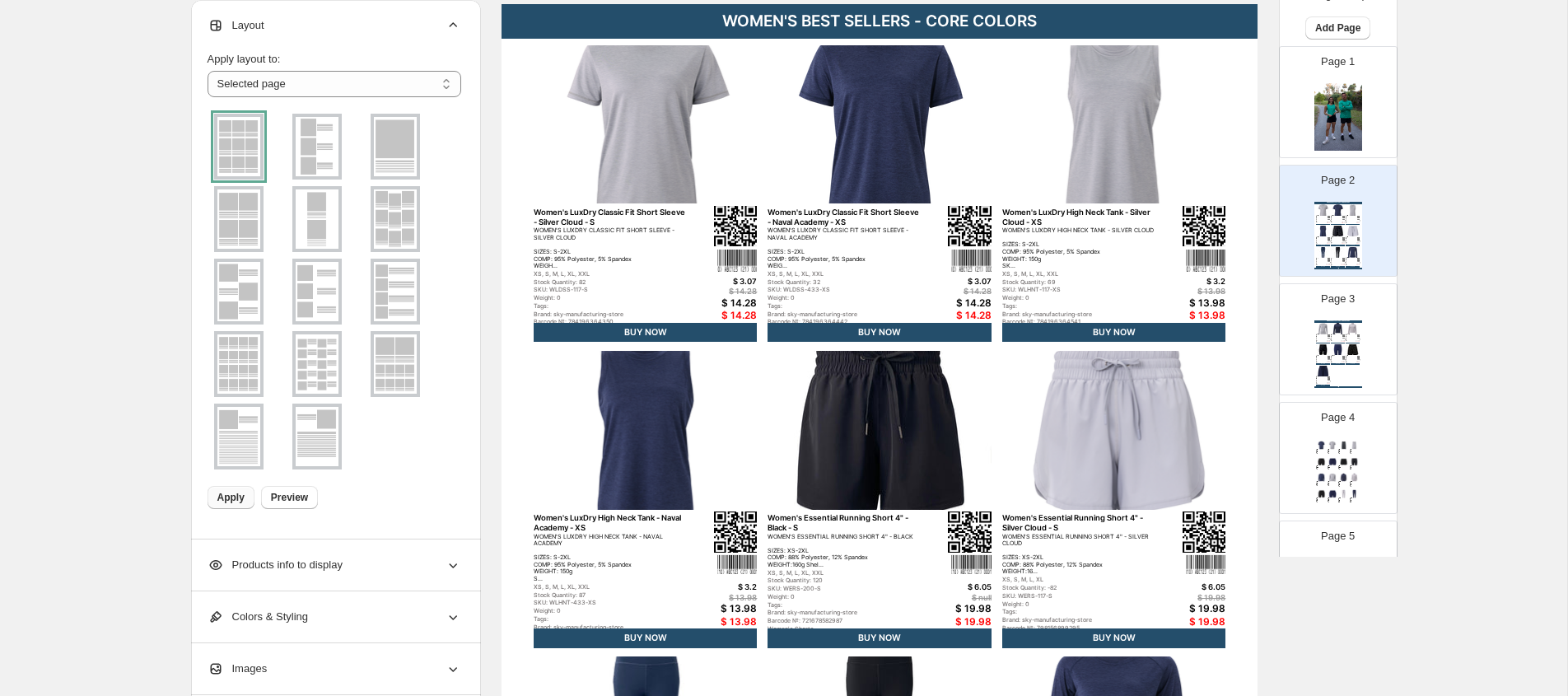 click on "Women's LuxDry Classic Fit Short Sleeve - Silver Cloud - S" at bounding box center [610, 217] 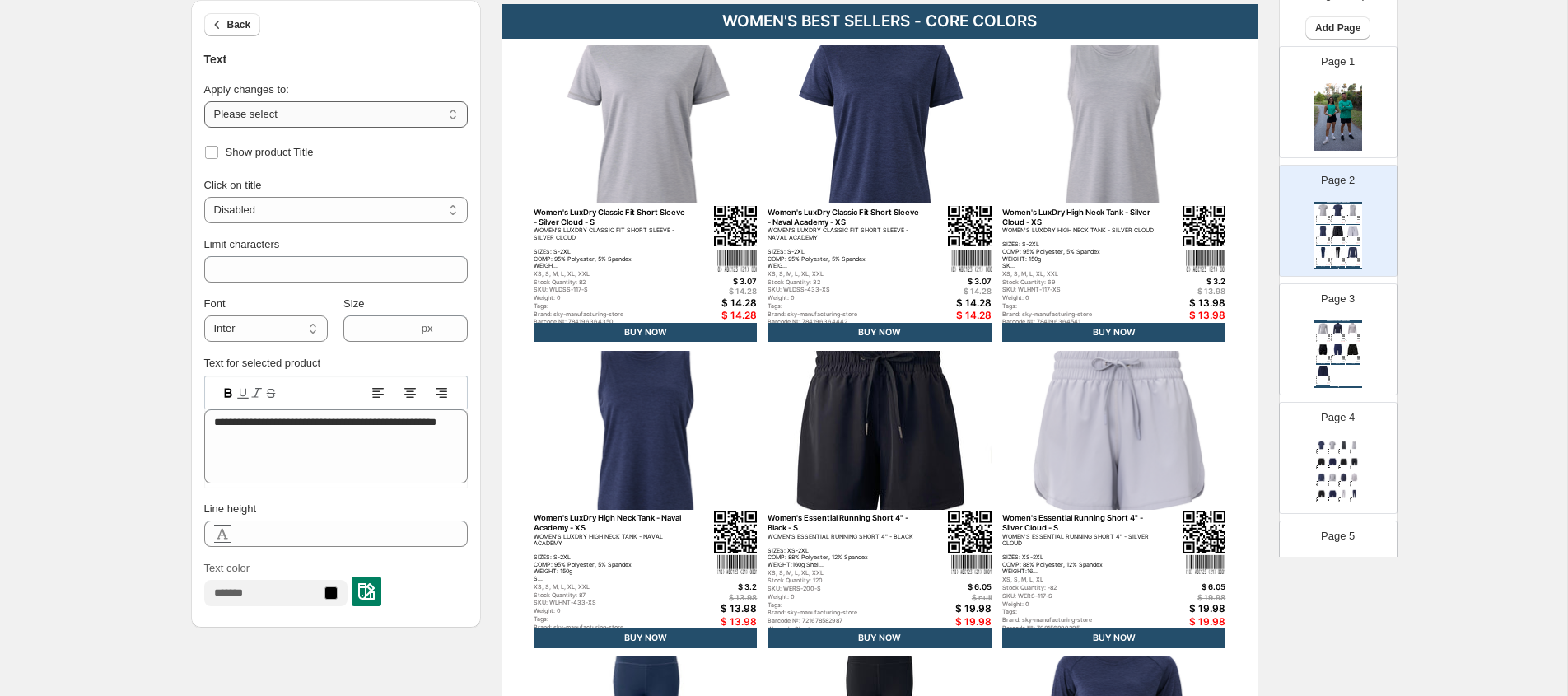 click on "**********" at bounding box center (336, 114) 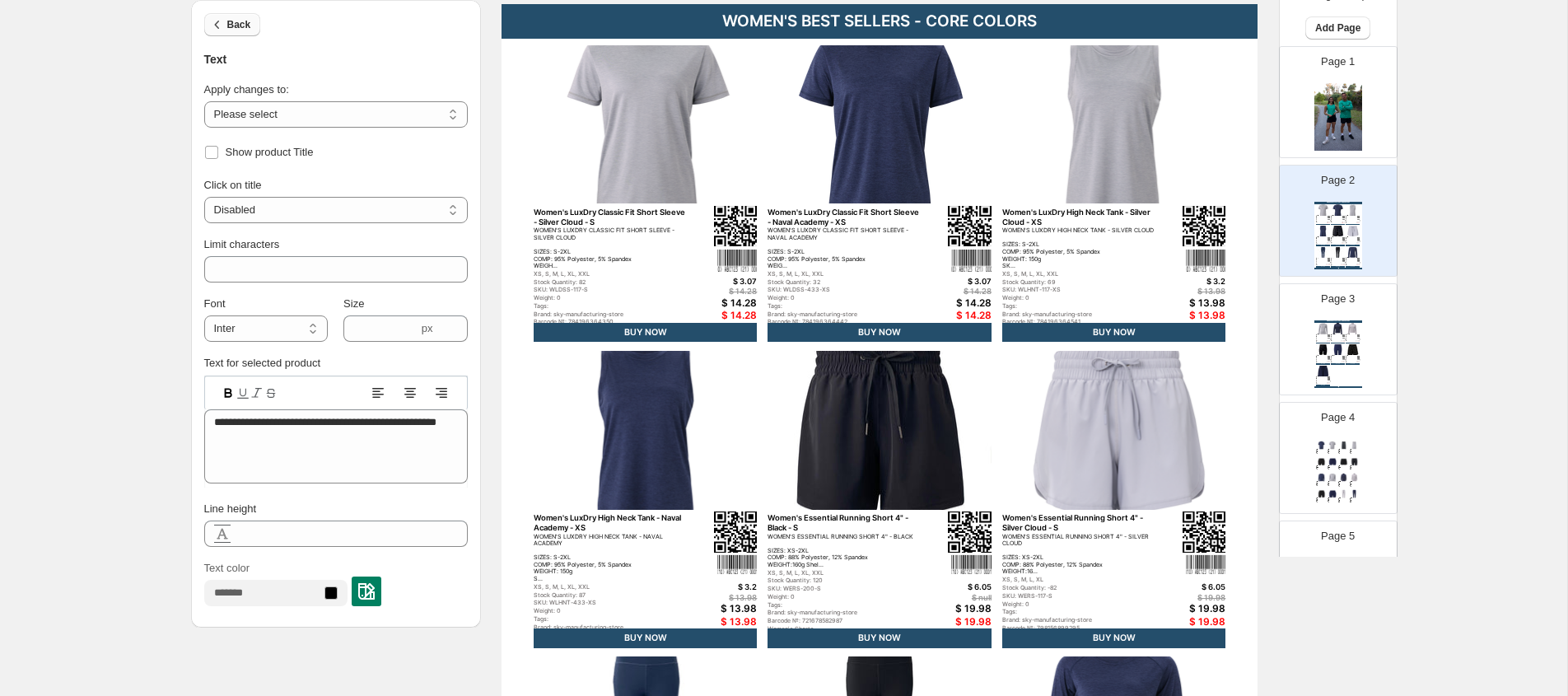 click on "Back" at bounding box center [239, 25] 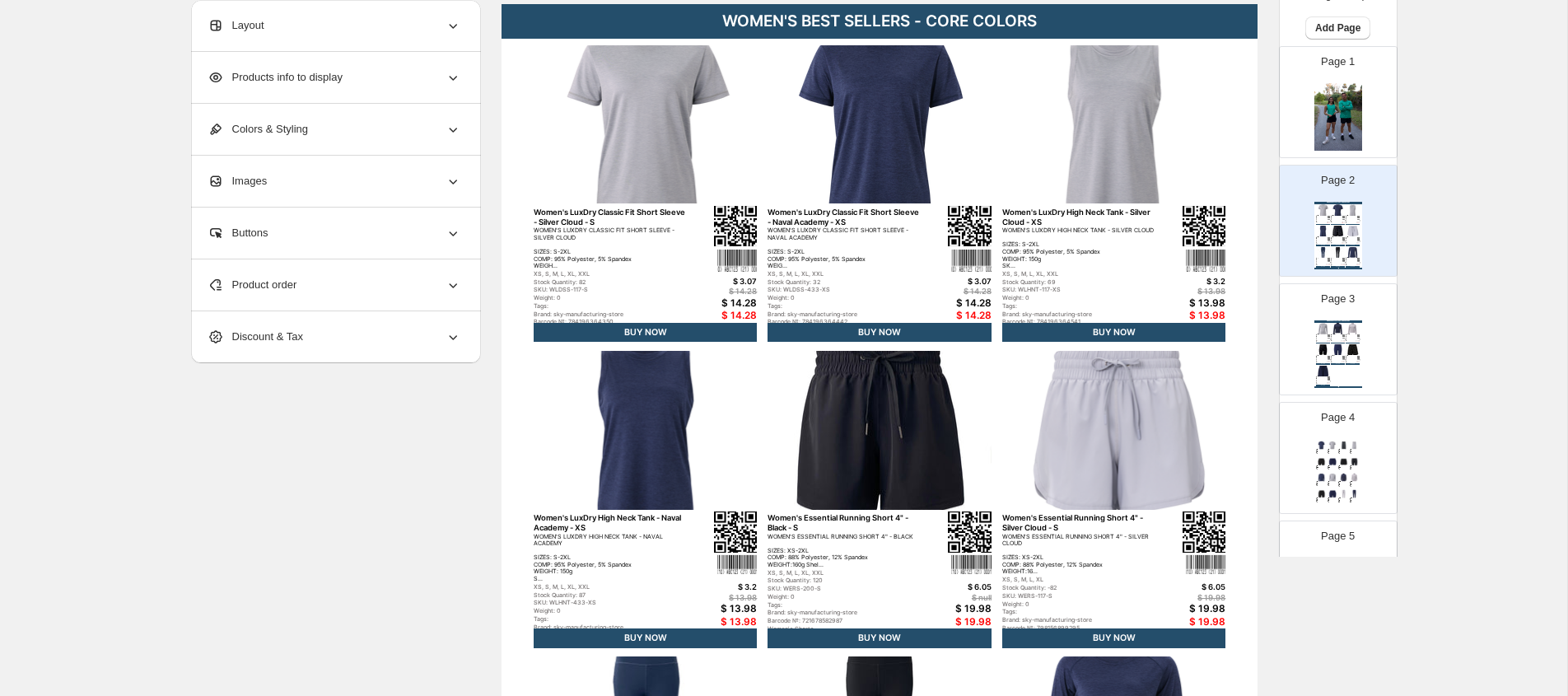 click on "Layout" at bounding box center [334, 26] 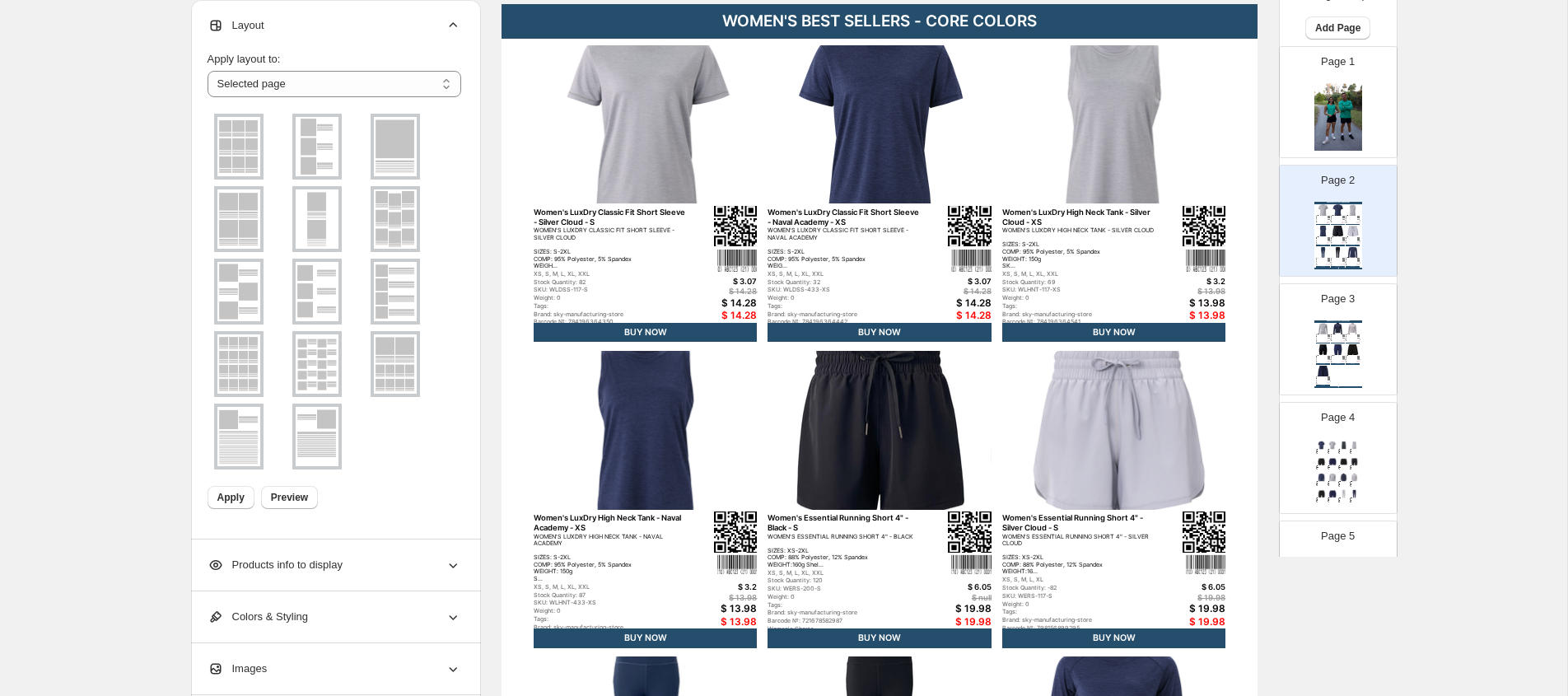 click on "WOMEN'S LUXDRY CLASSIC FIT SHORT SLEEVE - SILVER CLOUD
SIZES:  S-2XL
COMP: 95% Polyester, 5% Spandex
WEIGH..." at bounding box center [610, 248] 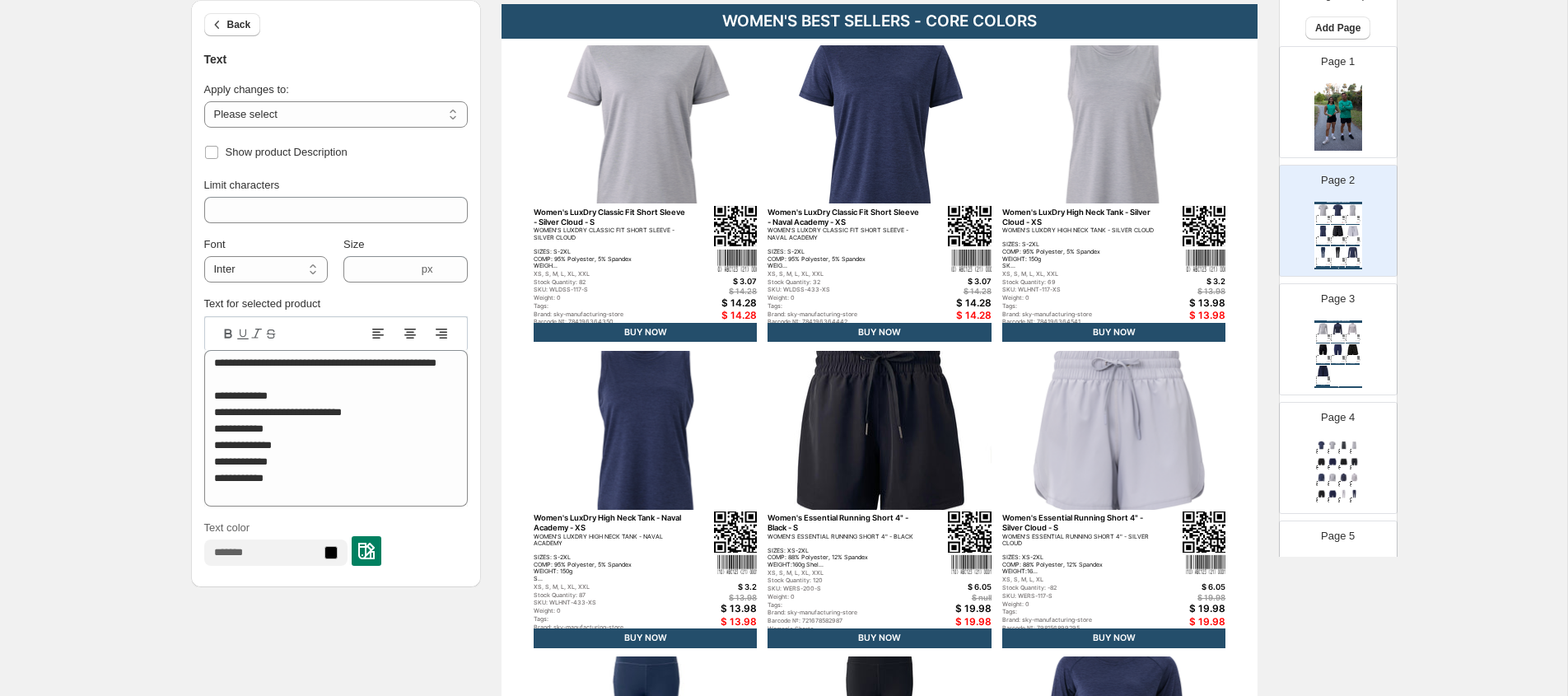 click on "Women's LuxDry Classic Fit Short Sleeve - Silver Cloud - S WOMEN'S LUXDRY CLASSIC FIT SHORT SLEEVE - SILVER CLOUD
SIZES:  S-2XL
COMP: 95% Polyester, 5% Spandex
WEIGH... XS, S, M, L, XL, XXL Stock Quantity:  82 SKU:  WLDSS-117-S Weight:  0 Tags:   Brand:  sky-manufacturing-store Barcode №:  784196364350 FW25 Women’s Long Sleeve & Pullover" at bounding box center (646, 271) 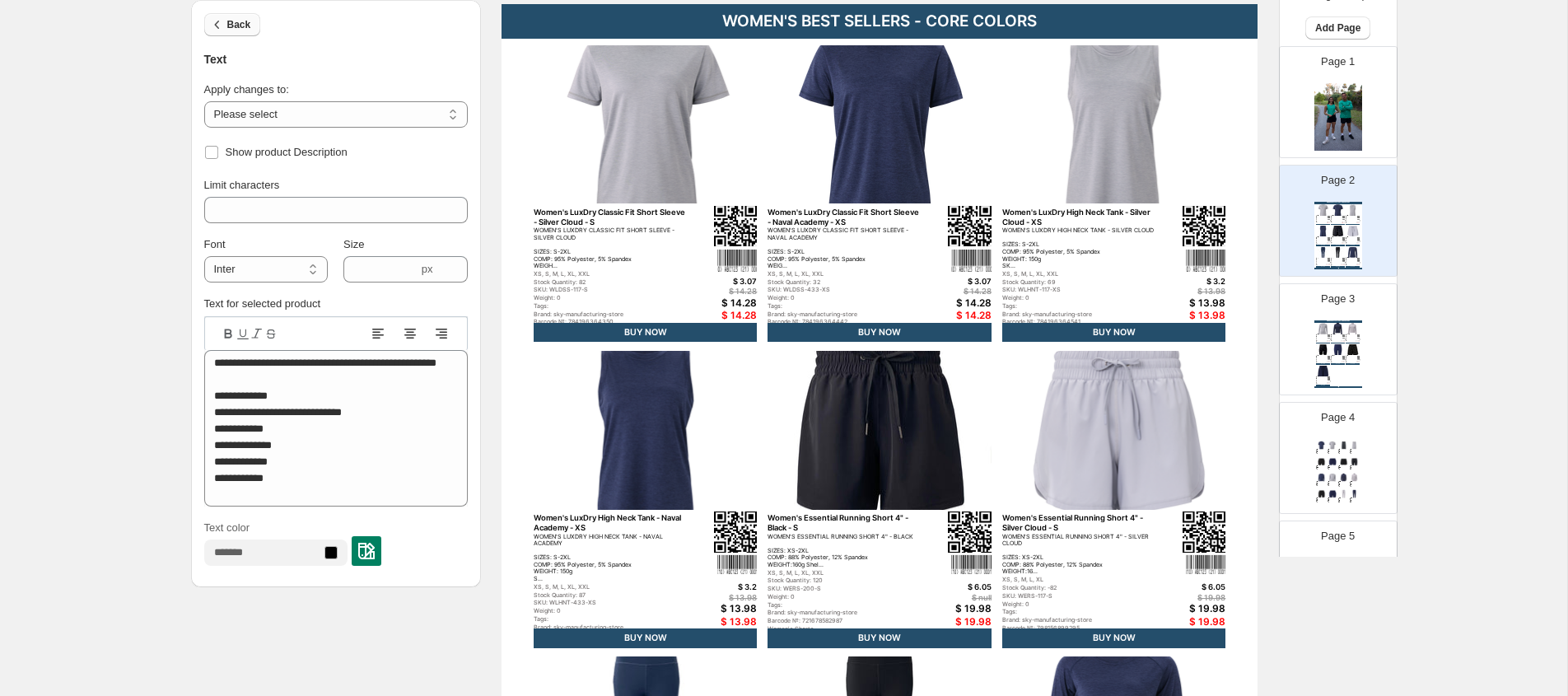 click on "Back" at bounding box center (232, 25) 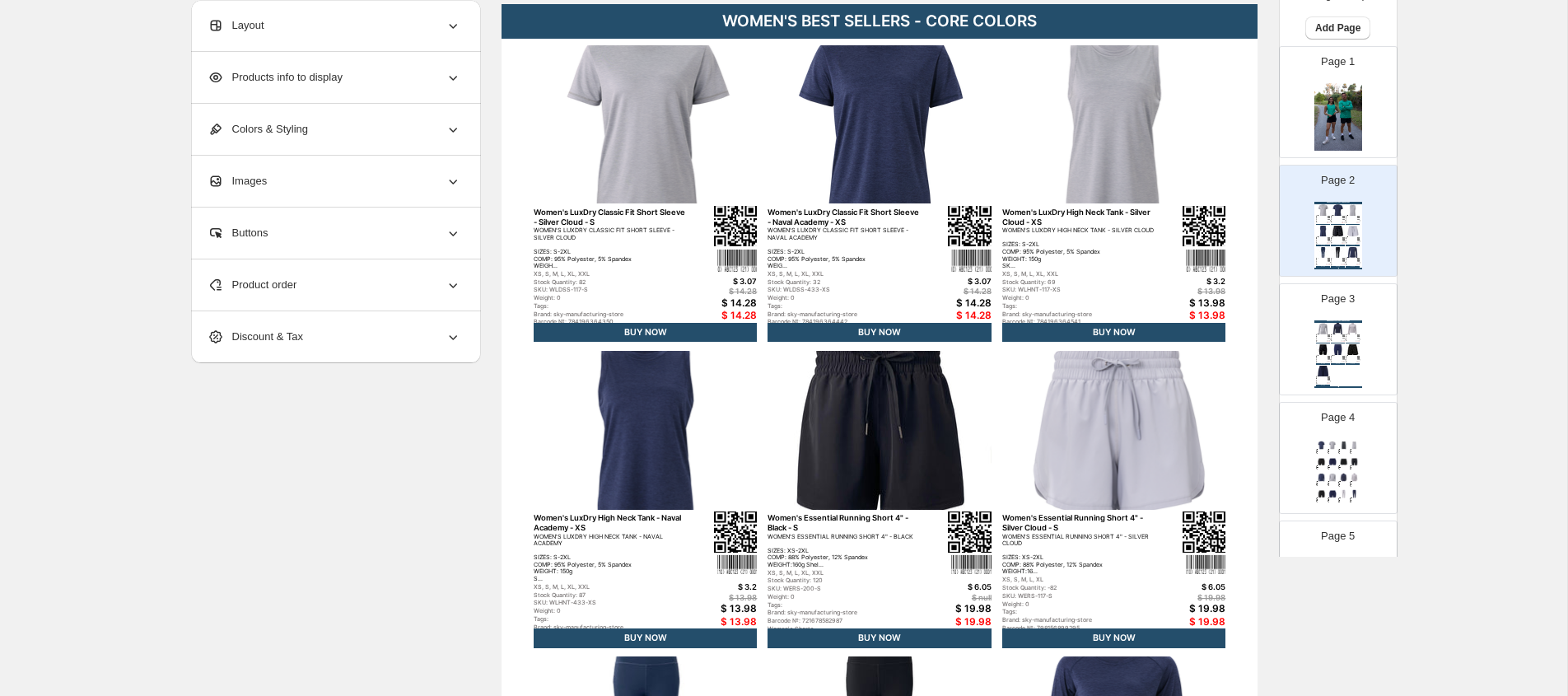 click 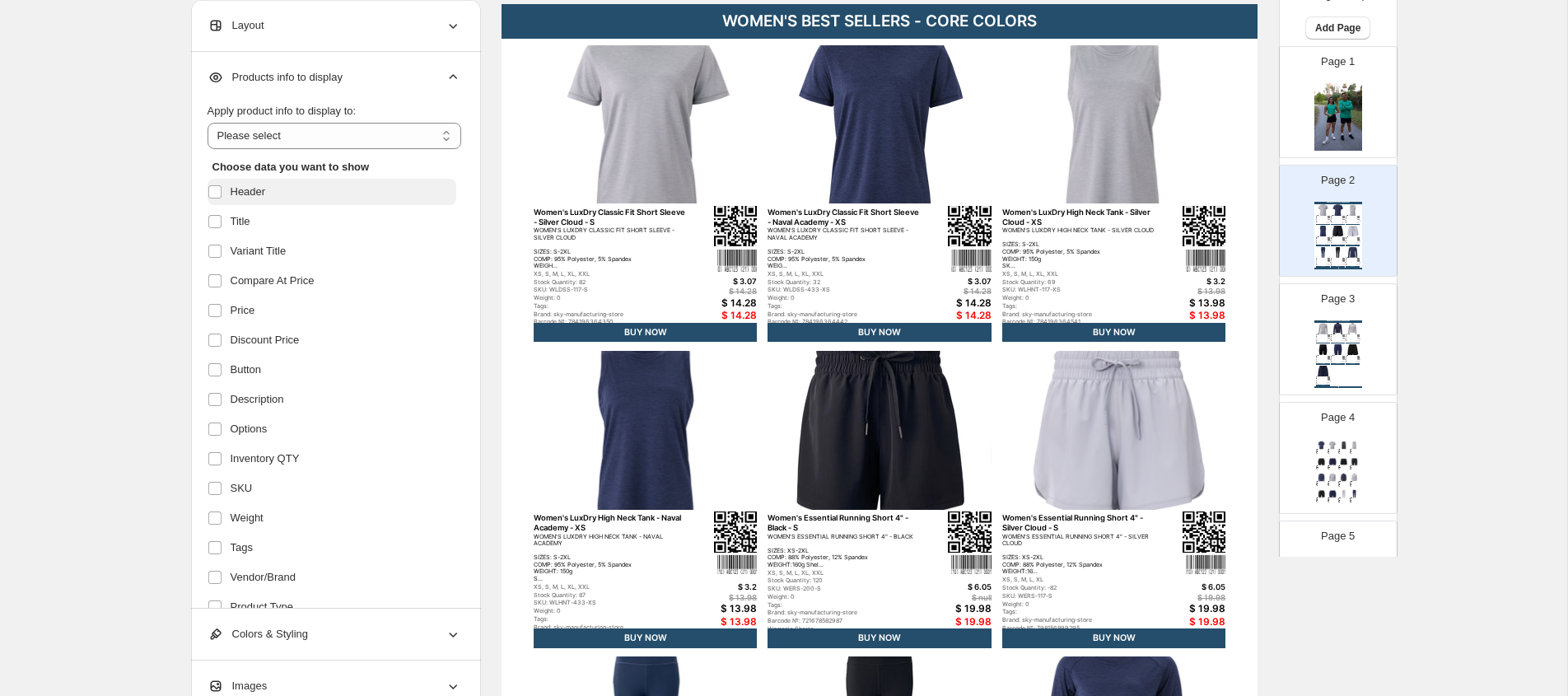 click on "Header" at bounding box center [248, 192] 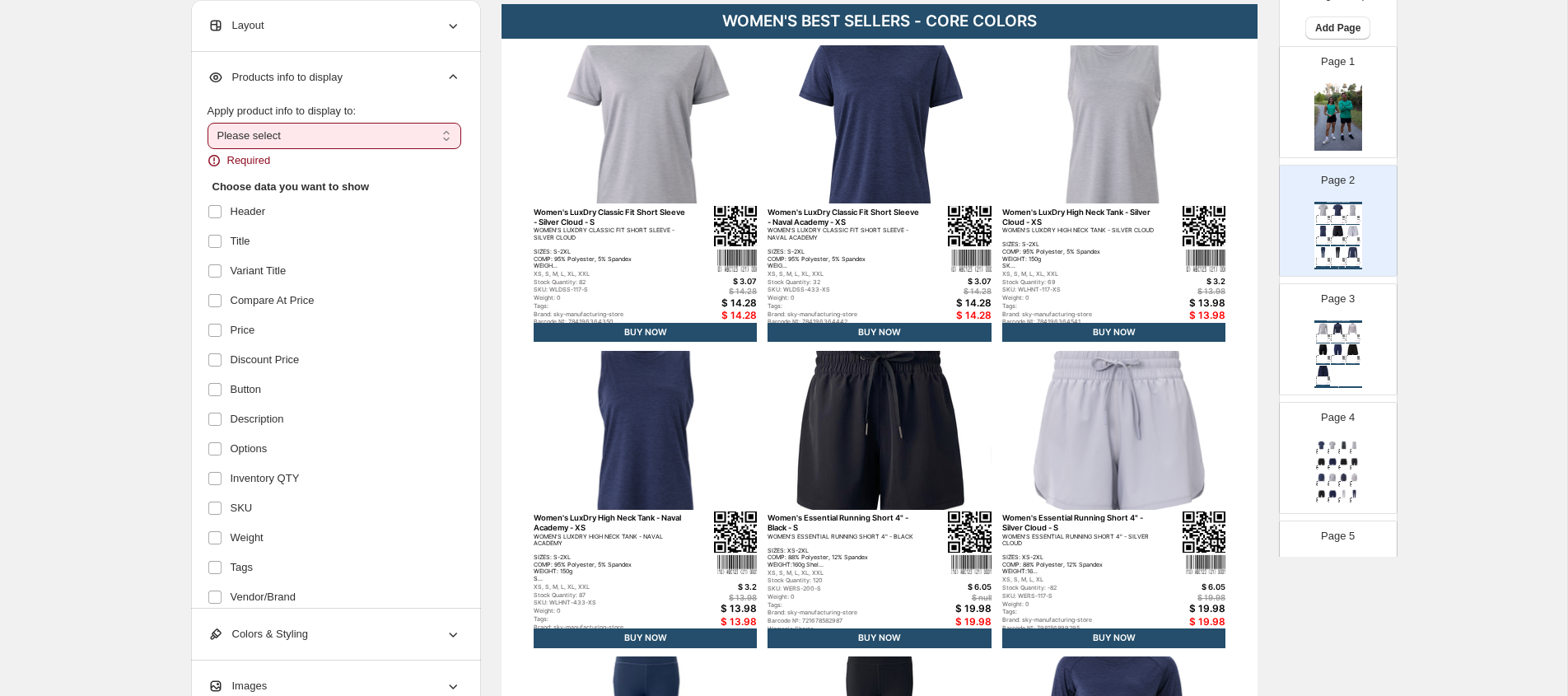 click on "**********" at bounding box center [334, 136] 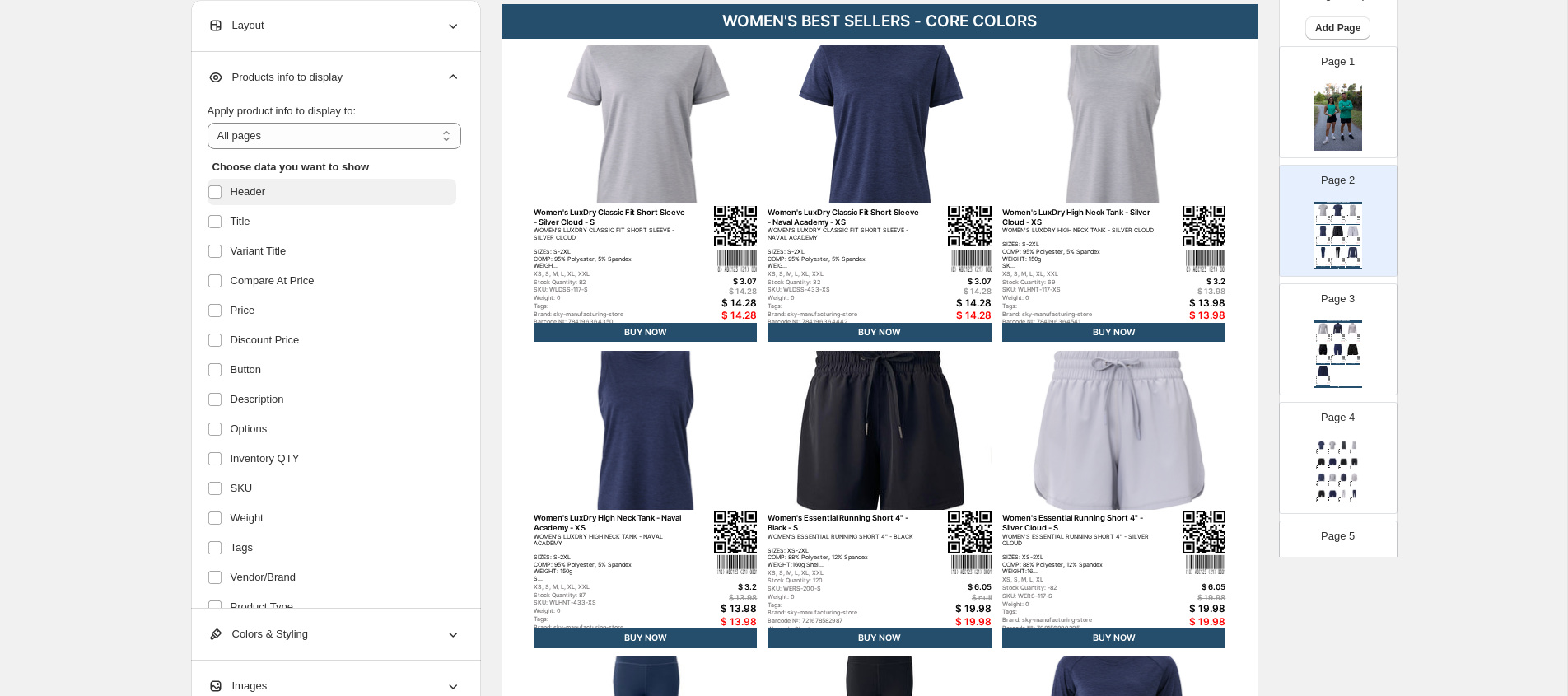 click on "Header" at bounding box center [248, 192] 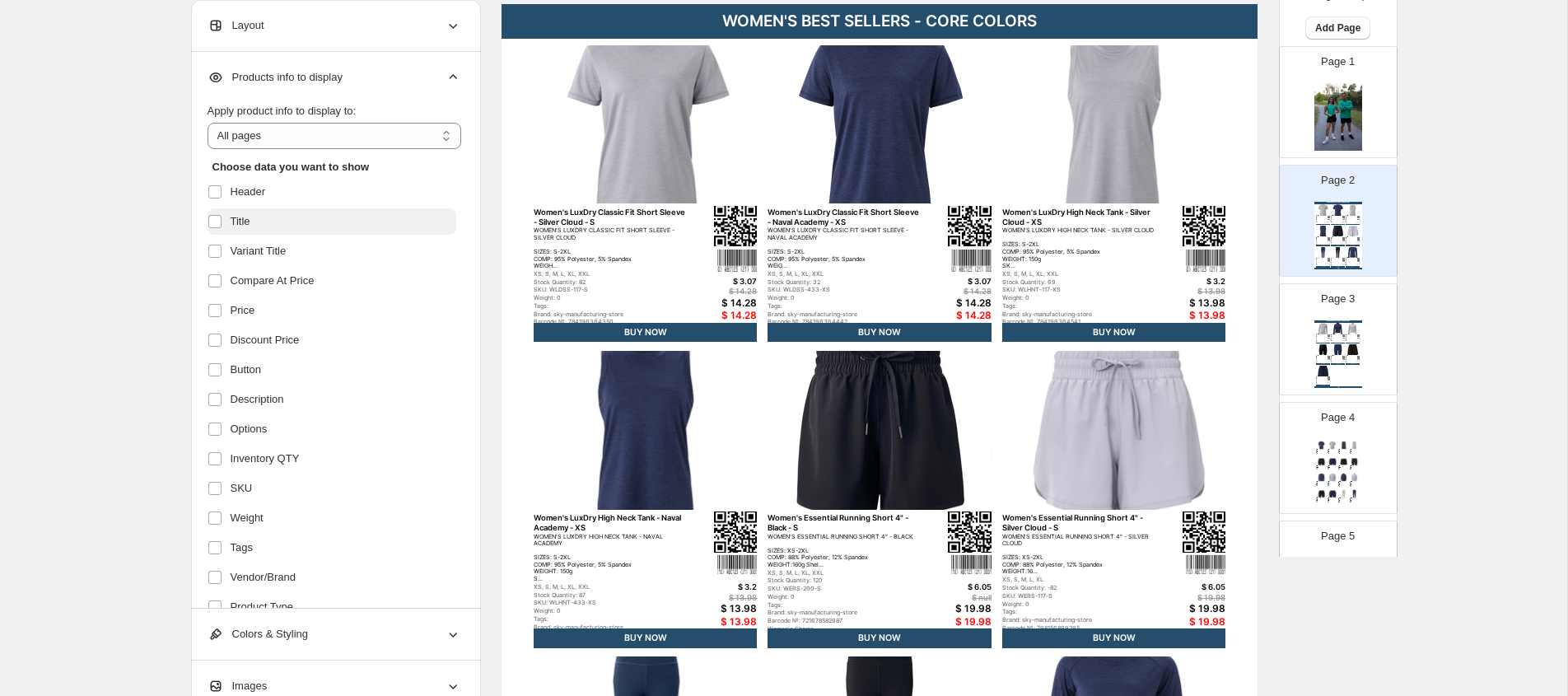 click on "Title" at bounding box center [240, 222] 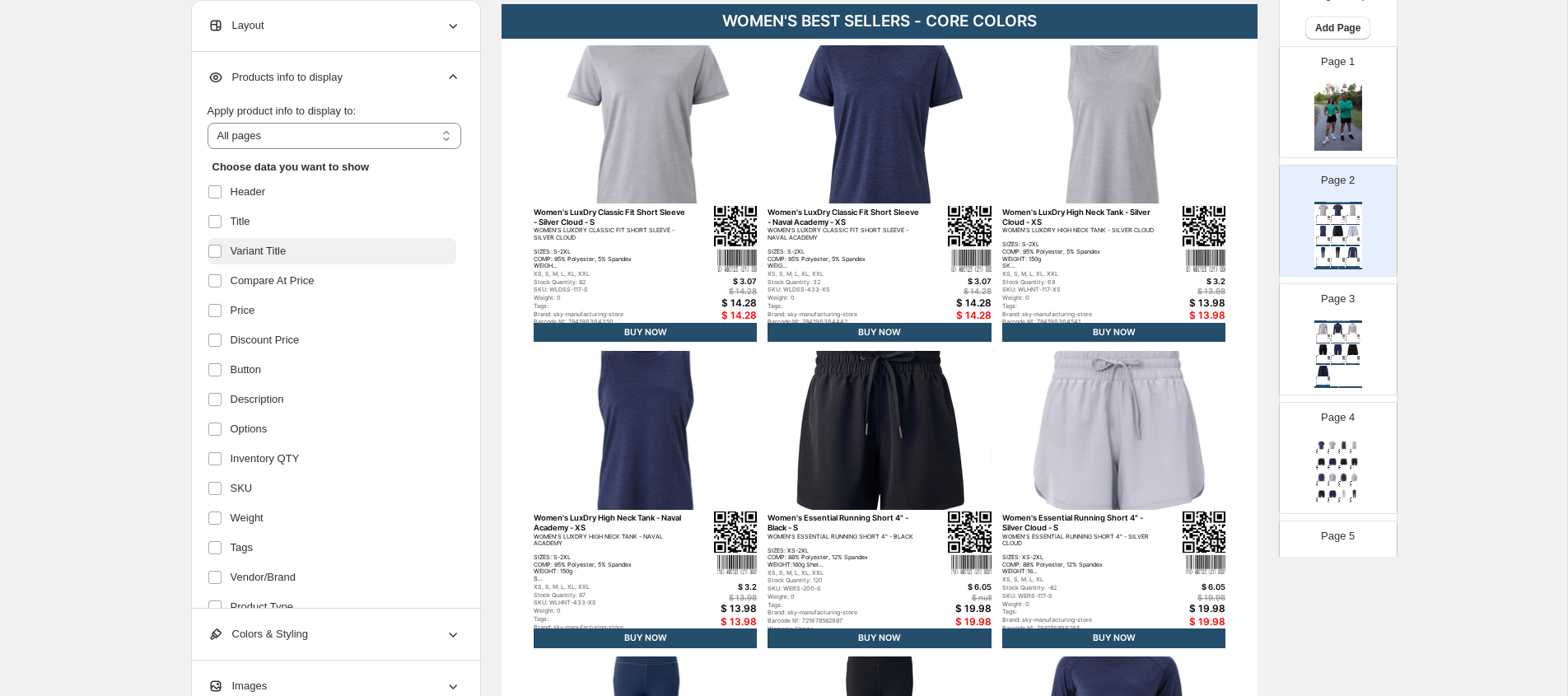 click on "Variant Title" at bounding box center (259, 251) 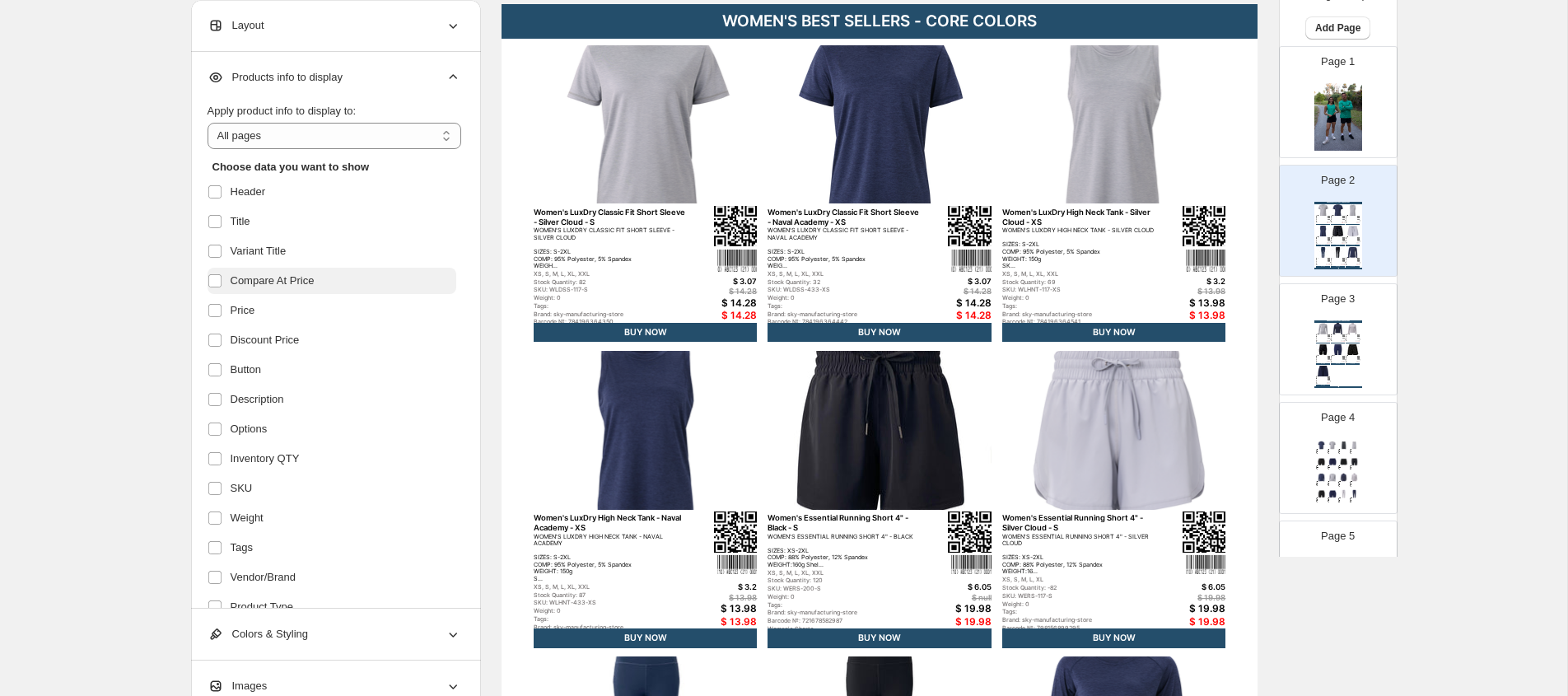 click on "Compare At Price" at bounding box center (273, 281) 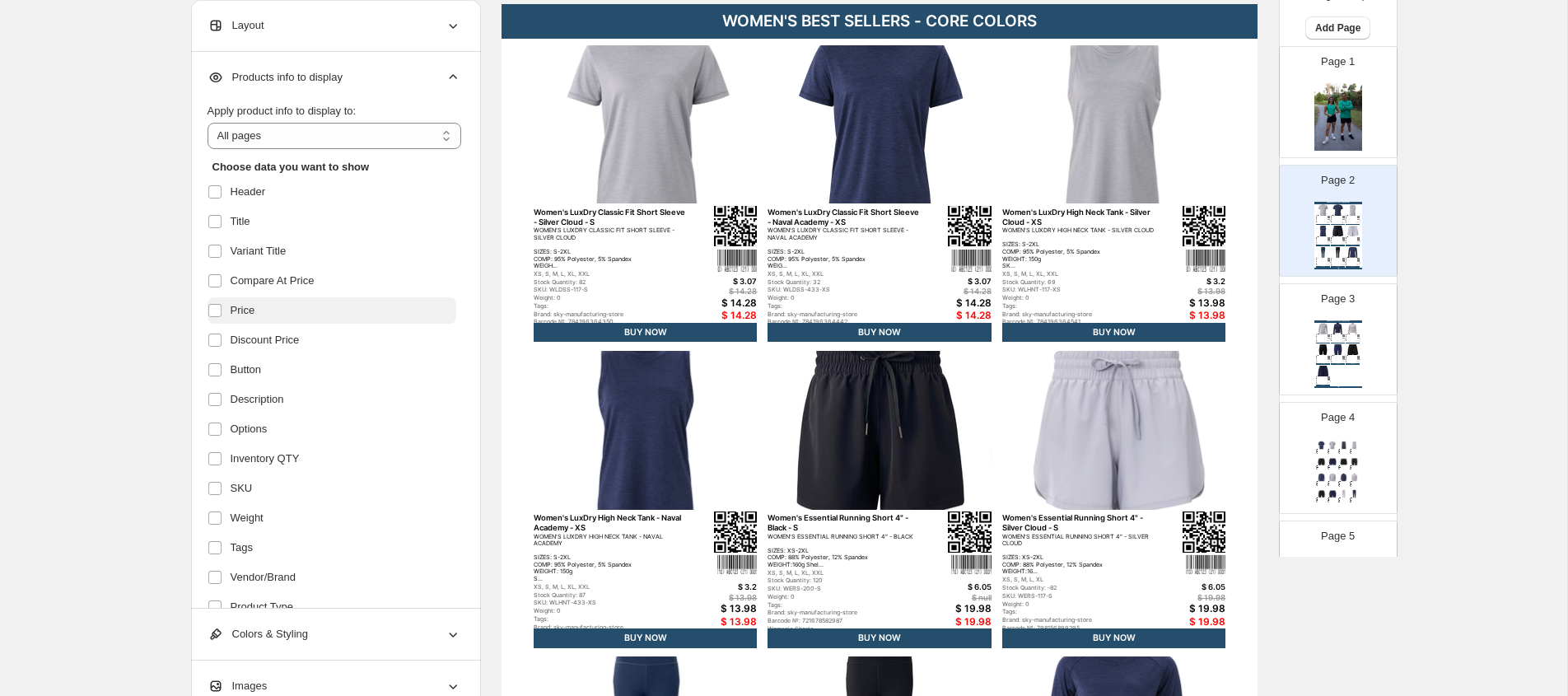 click on "Price" at bounding box center (243, 311) 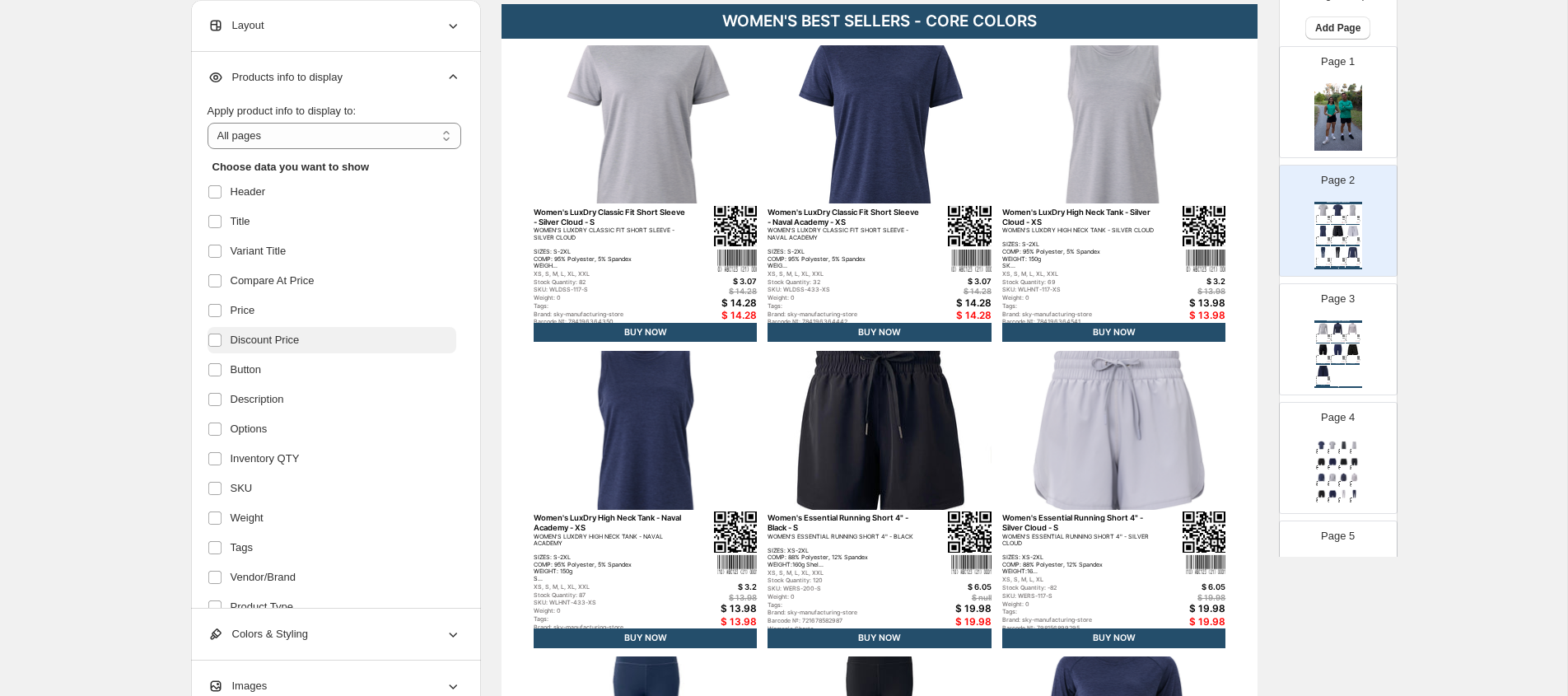 click on "Discount Price" at bounding box center (265, 340) 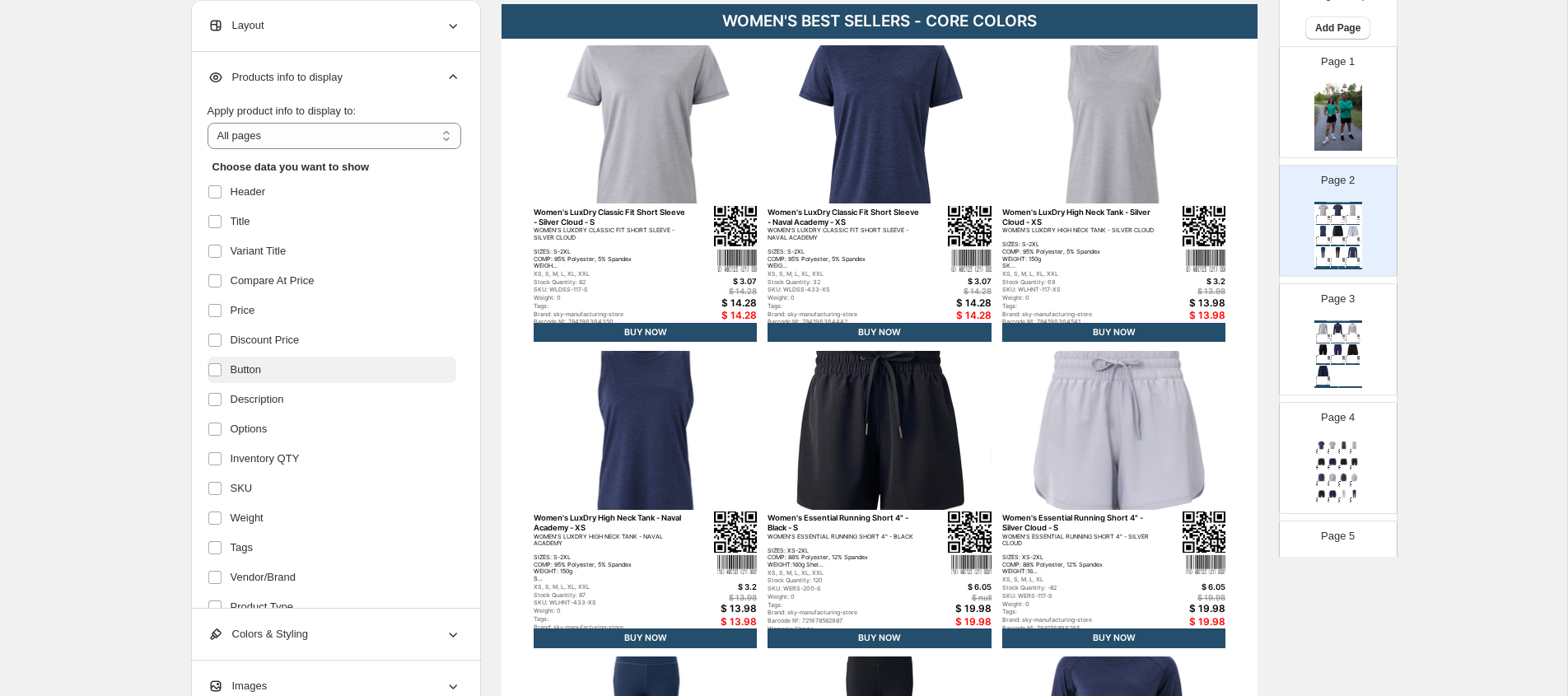 click on "Button" at bounding box center [246, 370] 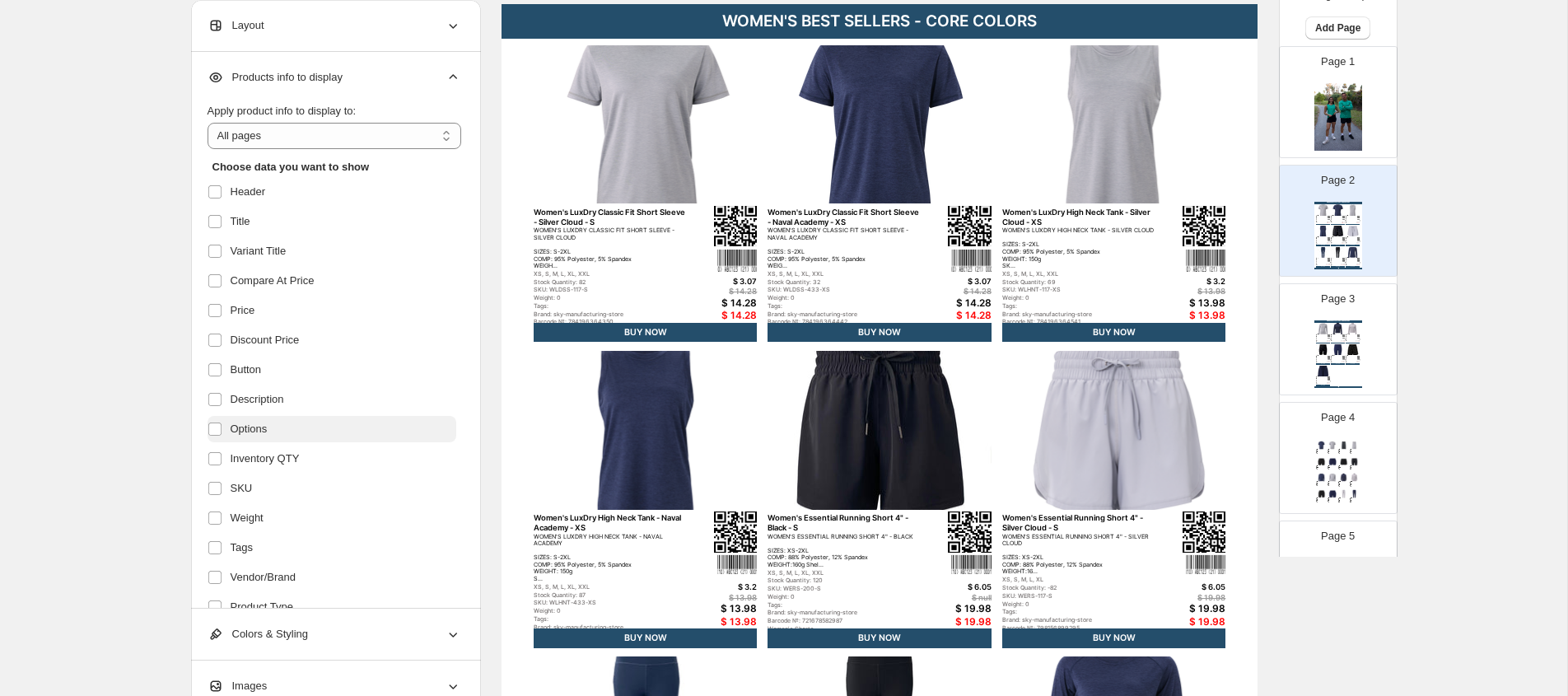 click on "Options" at bounding box center (249, 429) 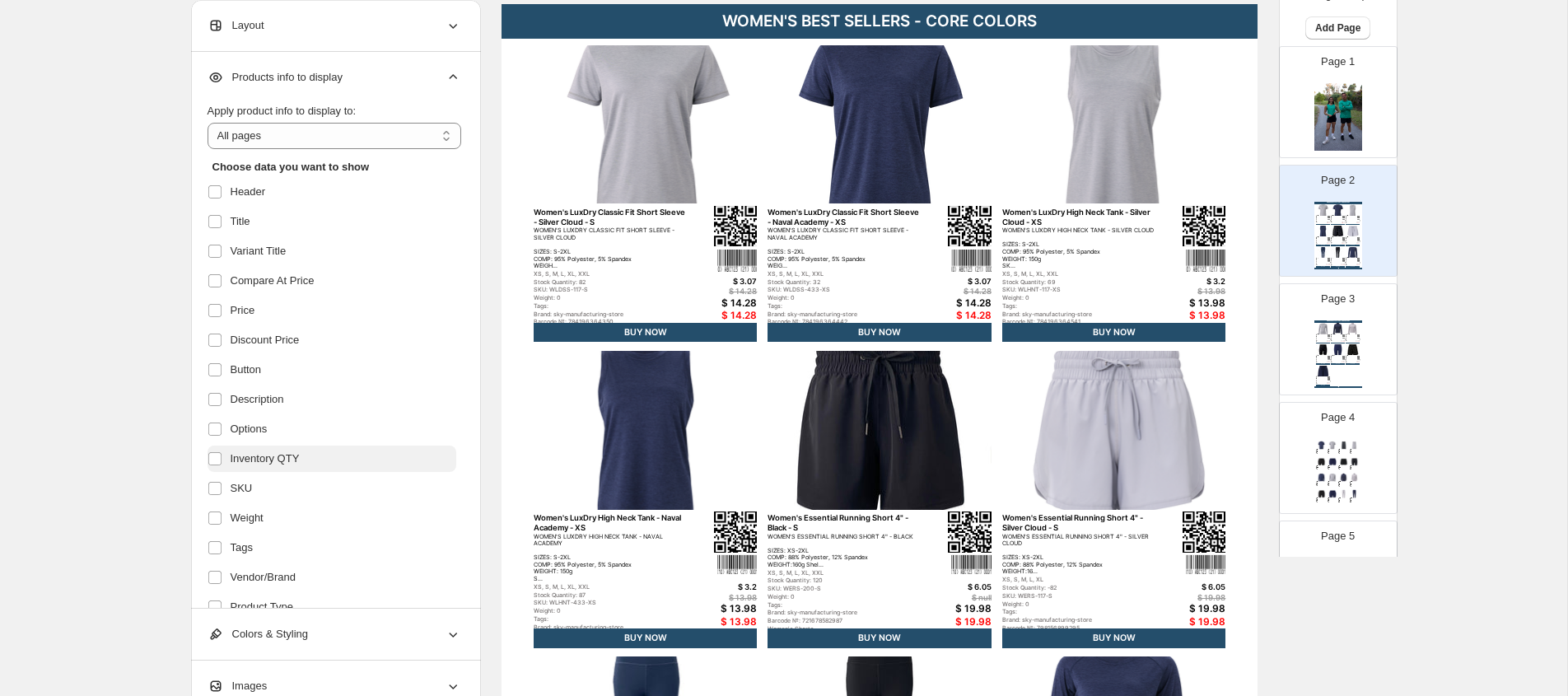 click on "Inventory QTY" at bounding box center (332, 459) 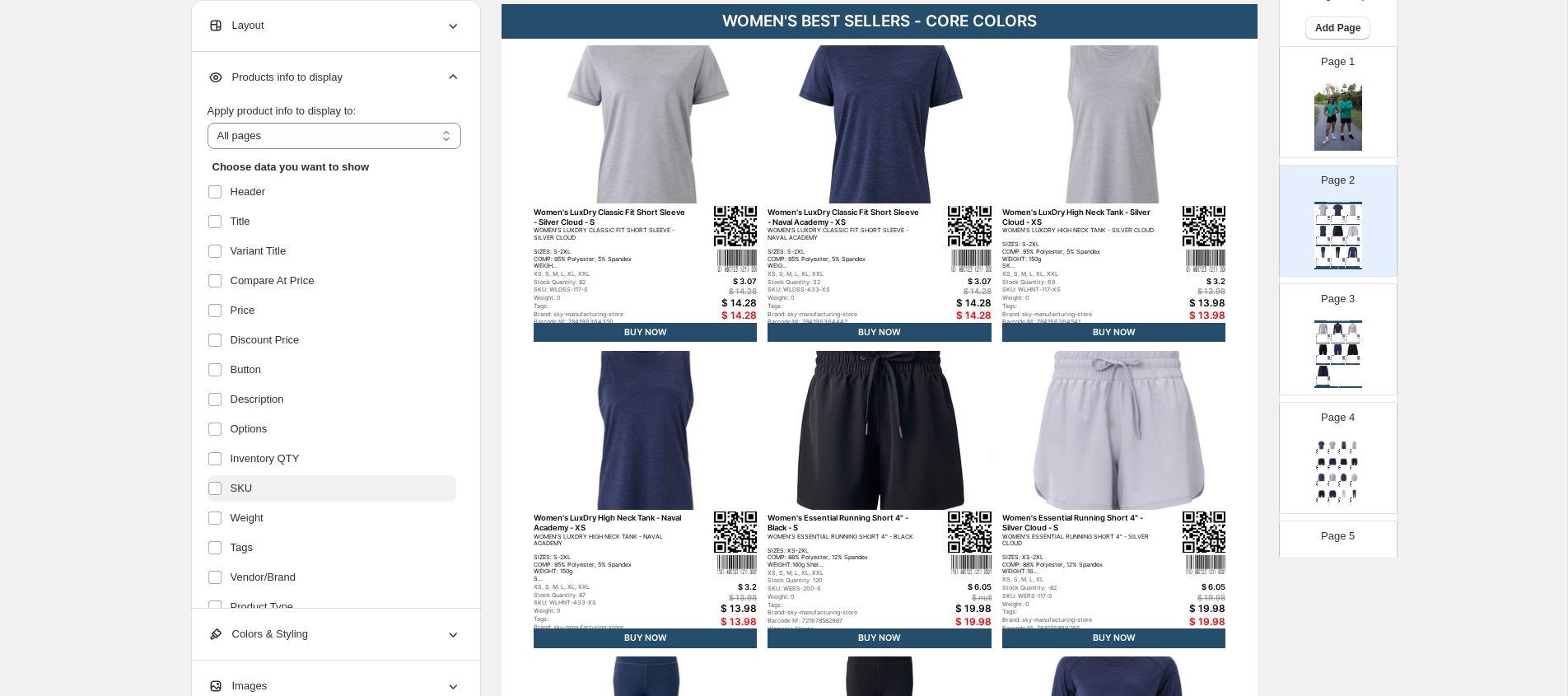 click on "SKU" at bounding box center [241, 488] 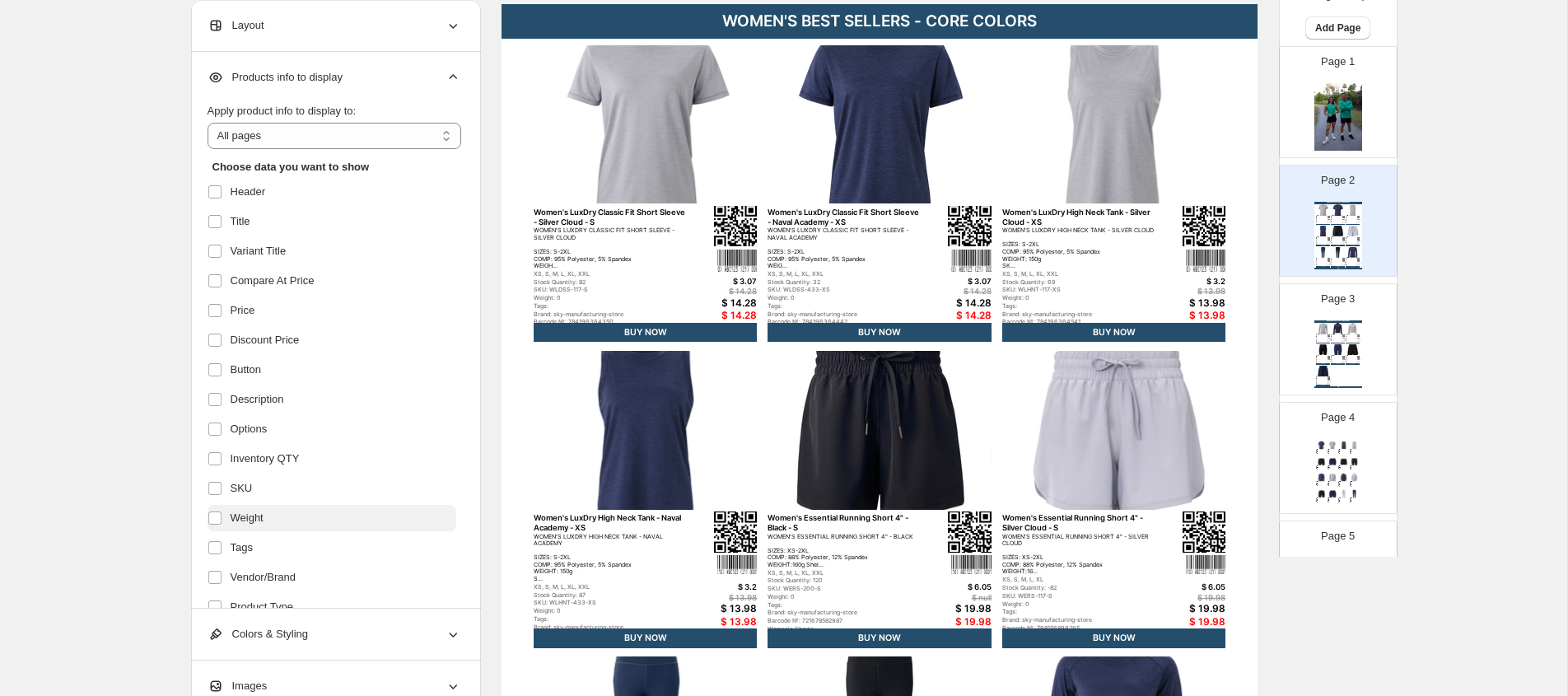 click on "Weight" at bounding box center [247, 518] 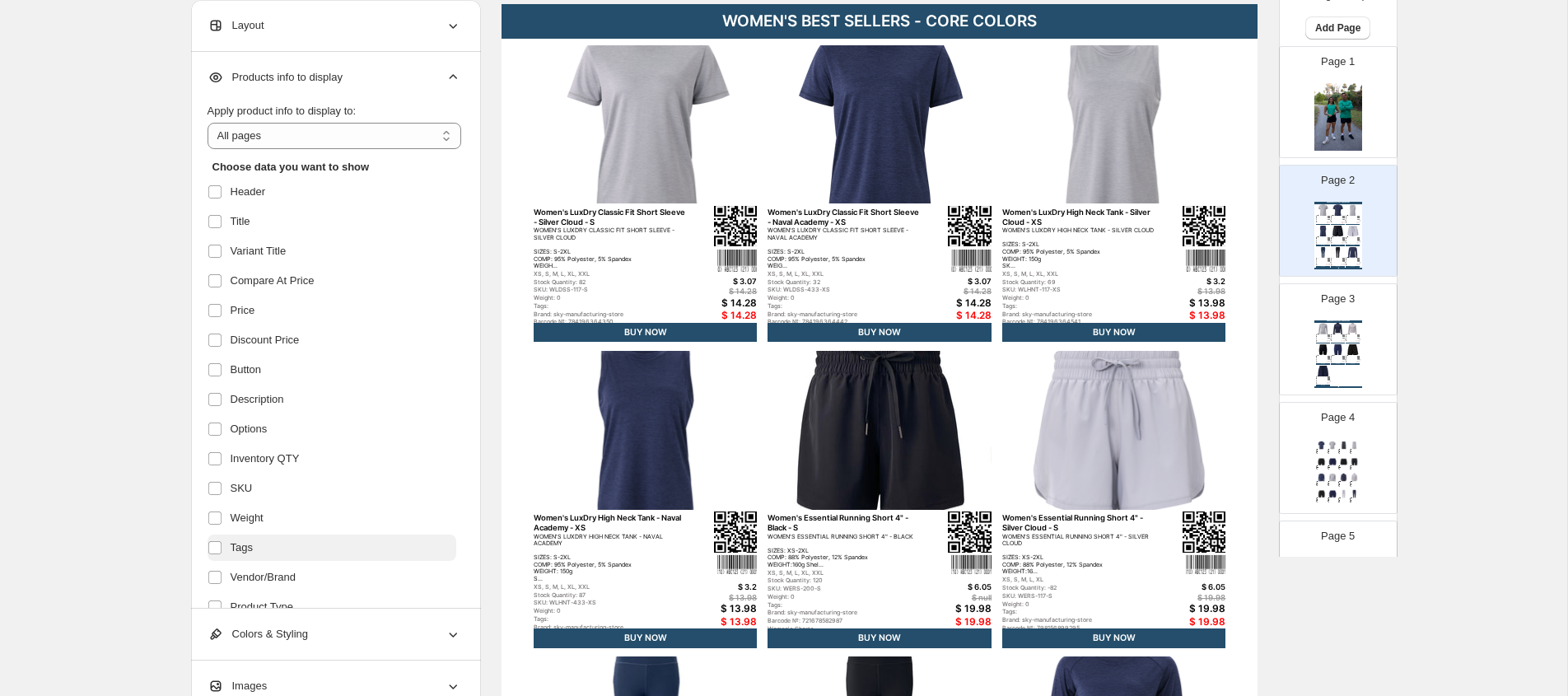 click on "Tags" at bounding box center (332, 548) 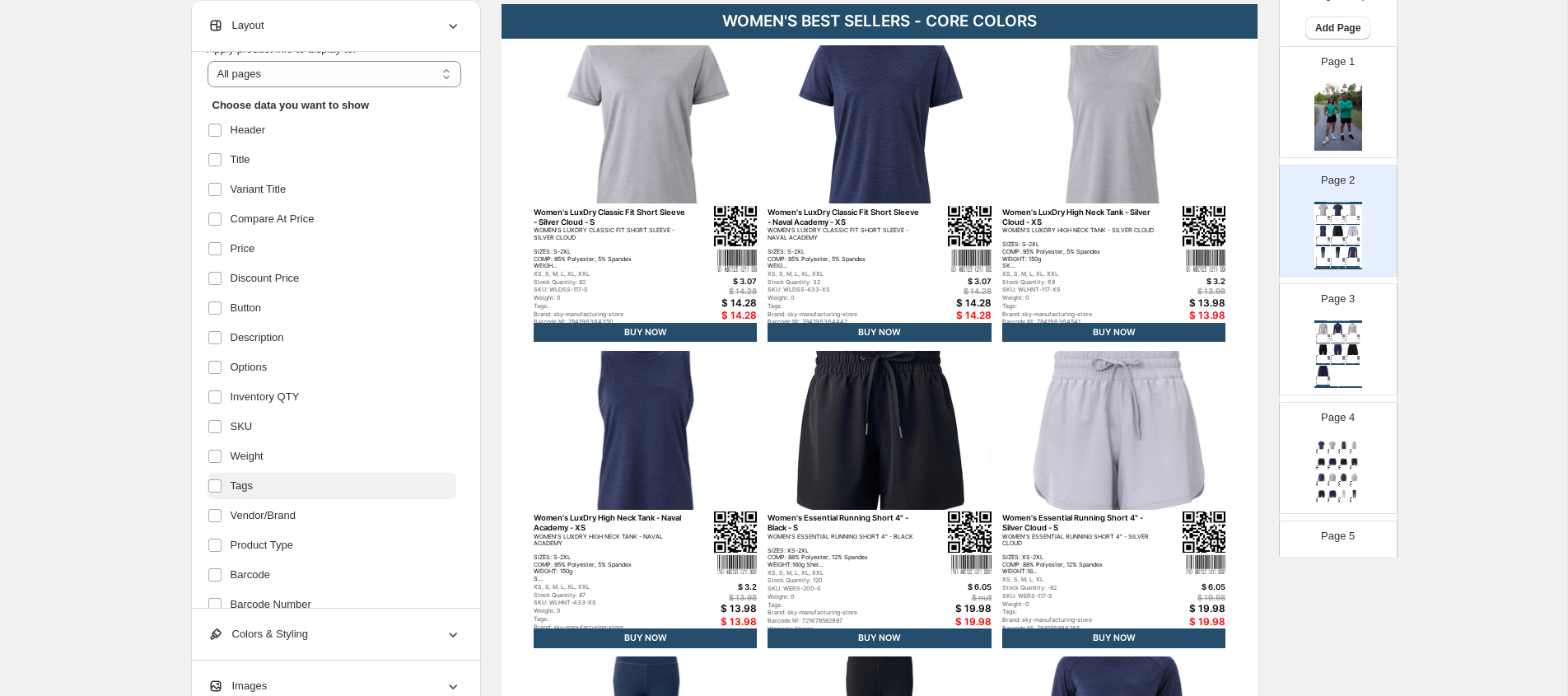 scroll, scrollTop: 84, scrollLeft: 0, axis: vertical 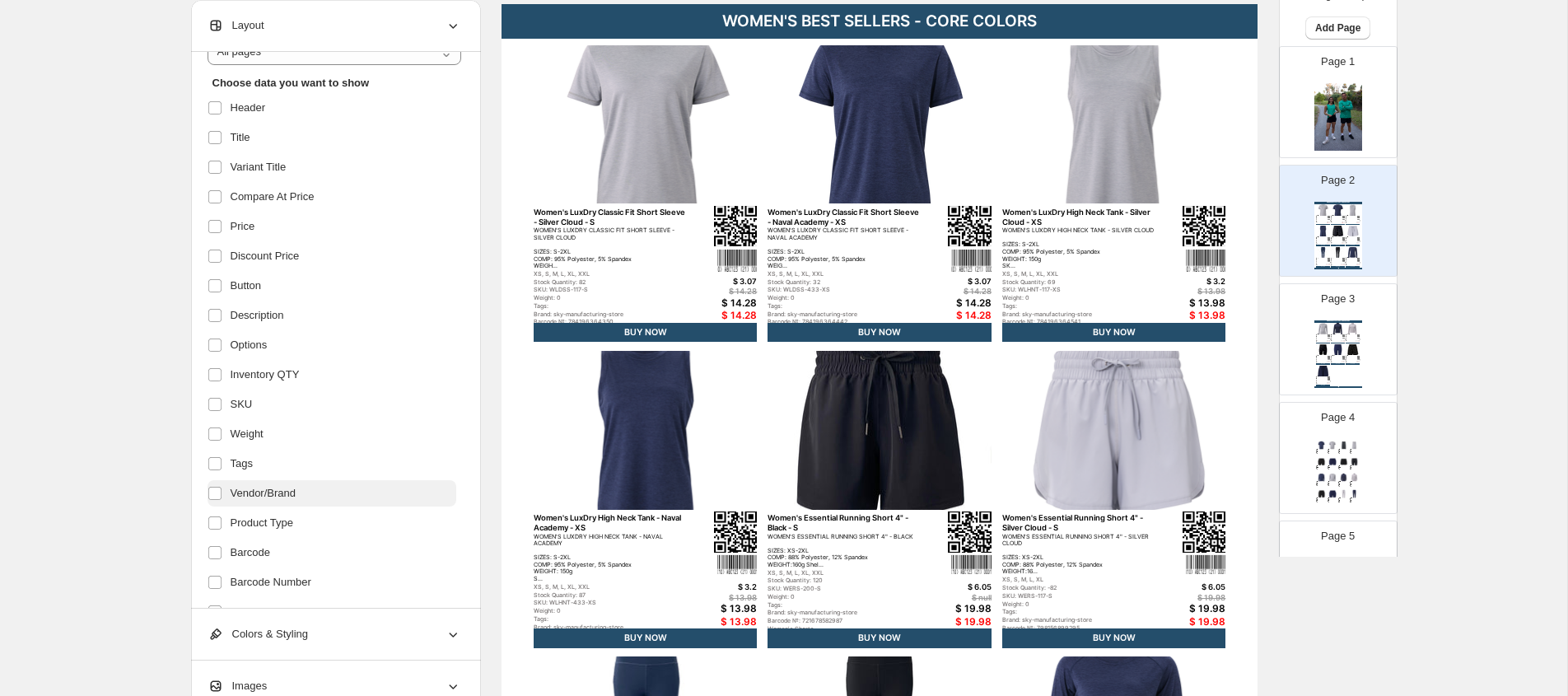 click on "Vendor/Brand" at bounding box center [264, 493] 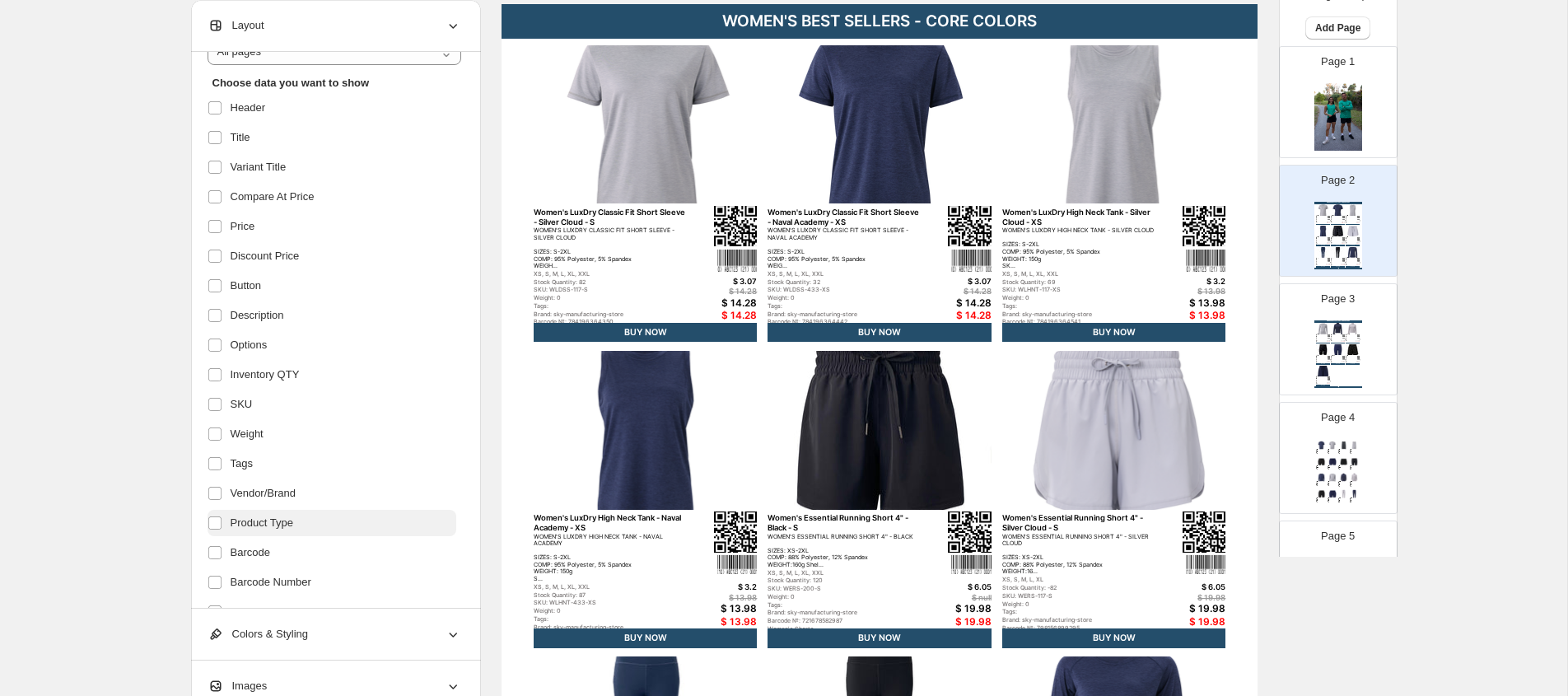 click on "Product Type" at bounding box center [262, 523] 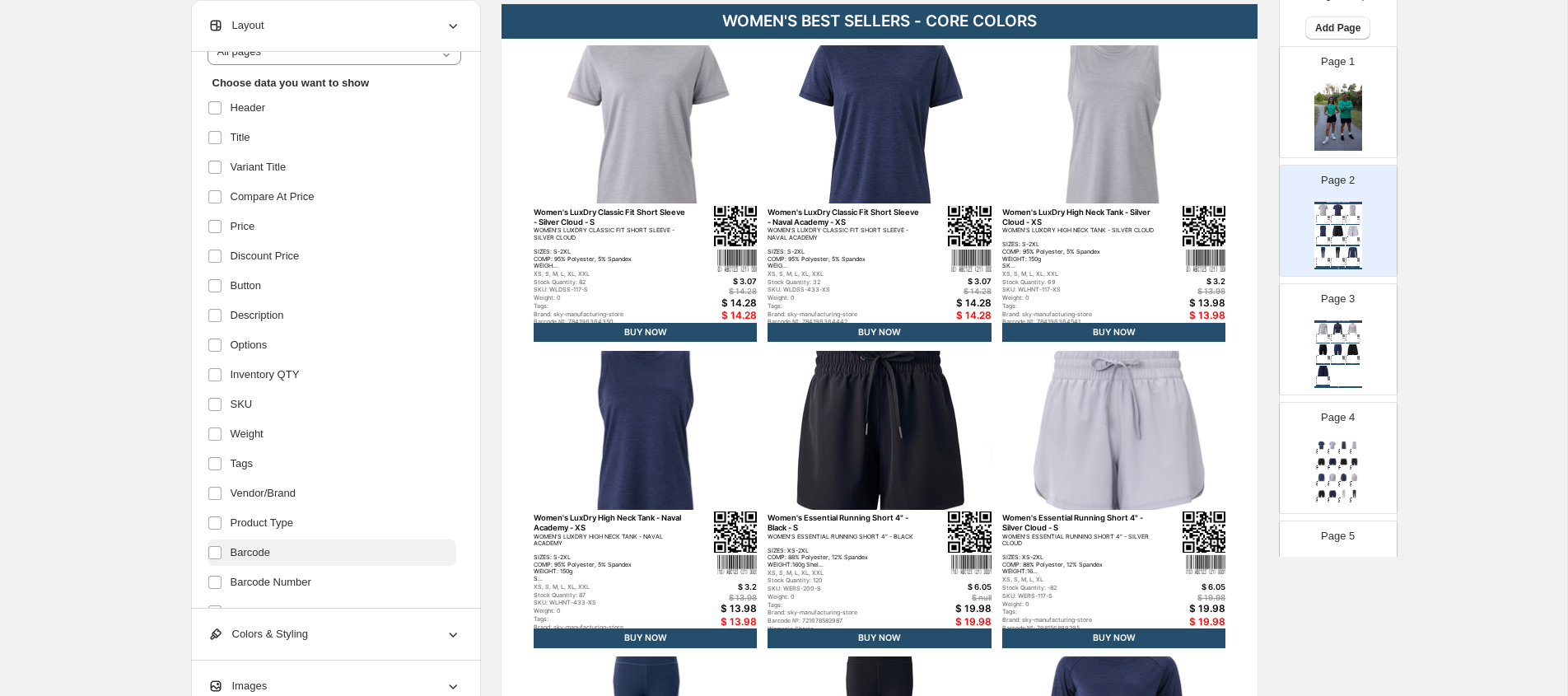 click on "Barcode" at bounding box center [250, 553] 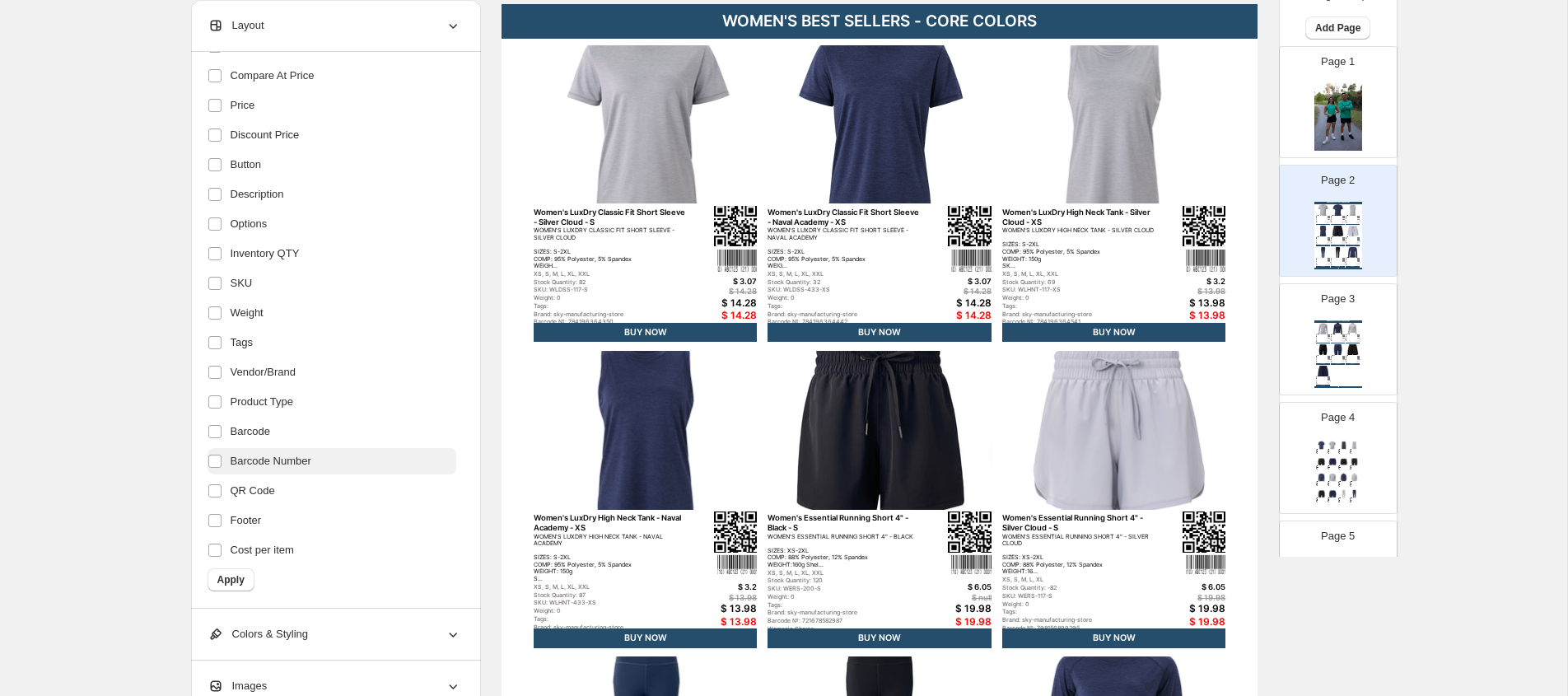 click on "Barcode Number" at bounding box center [332, 461] 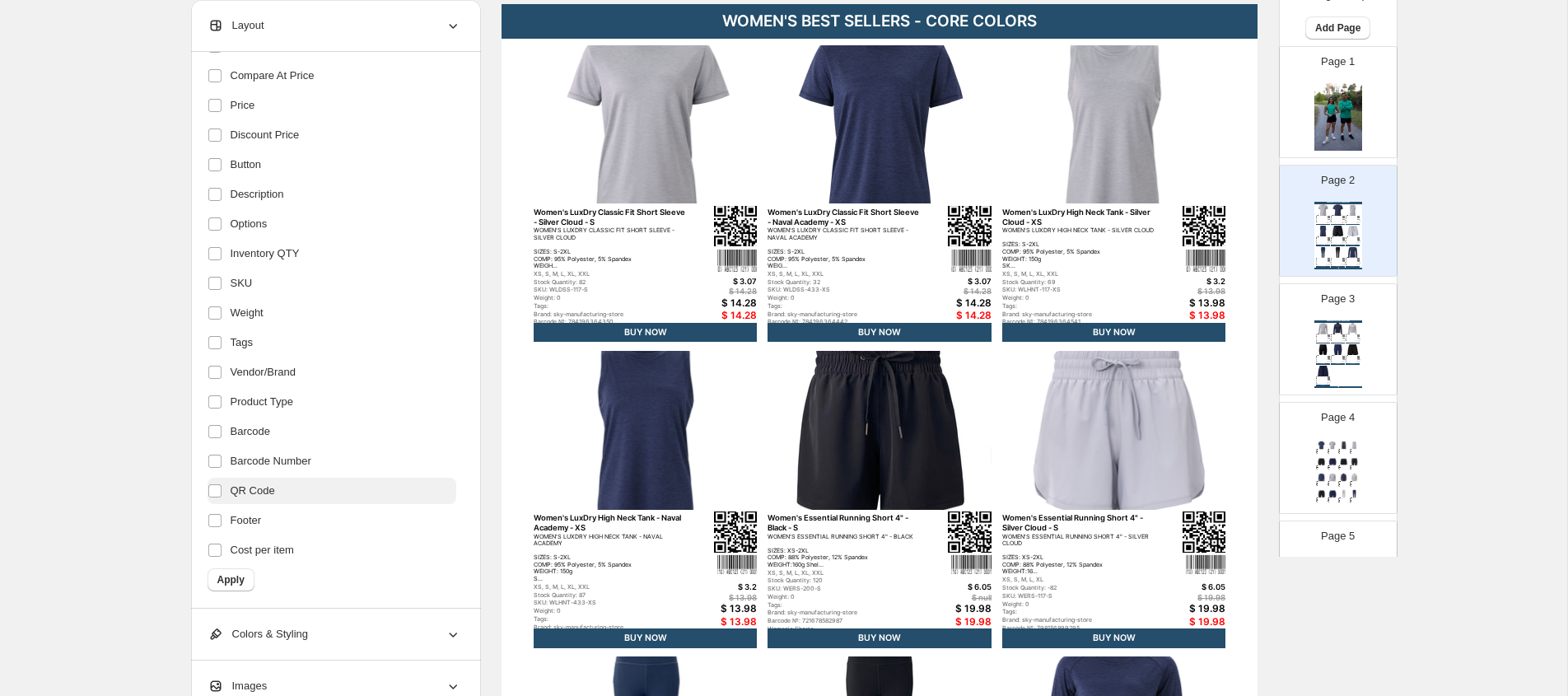 click on "QR Code" at bounding box center [253, 491] 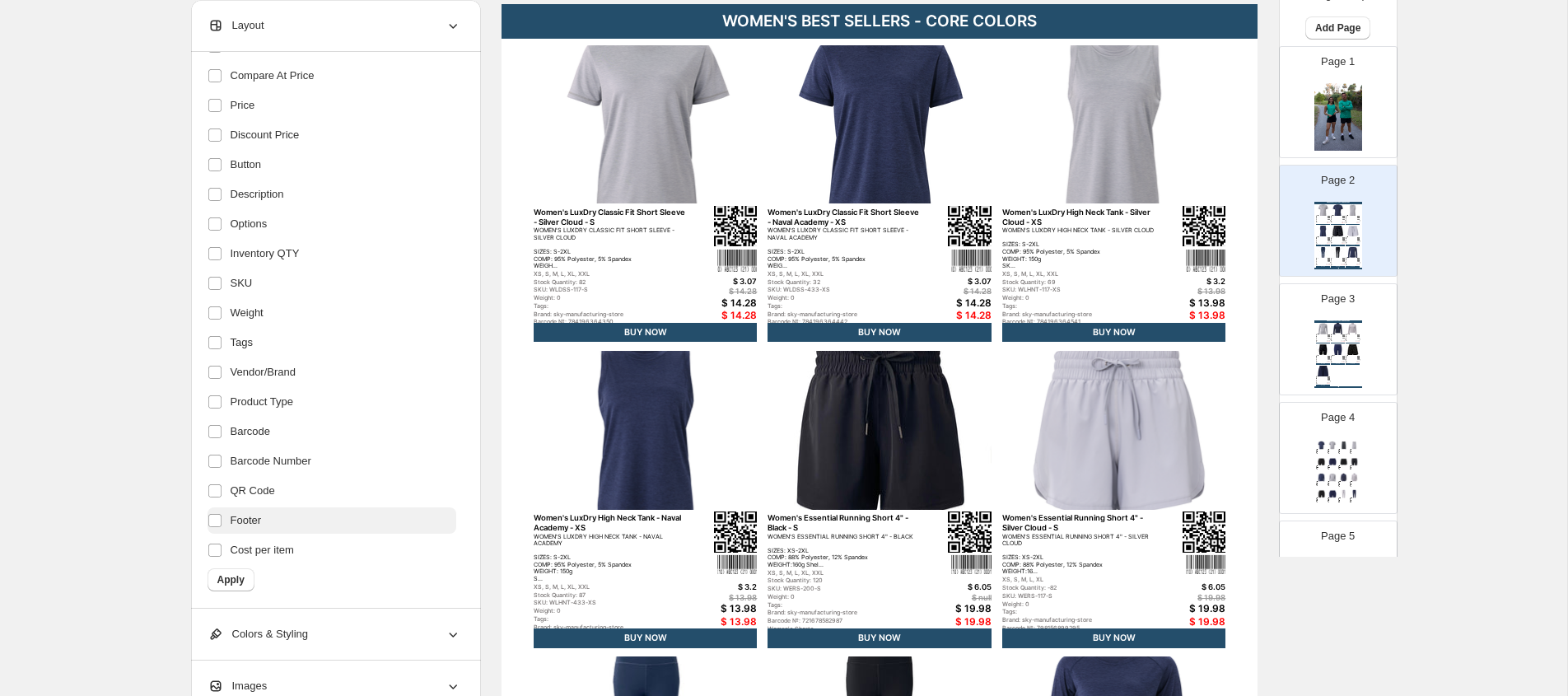 click on "Footer" at bounding box center [246, 521] 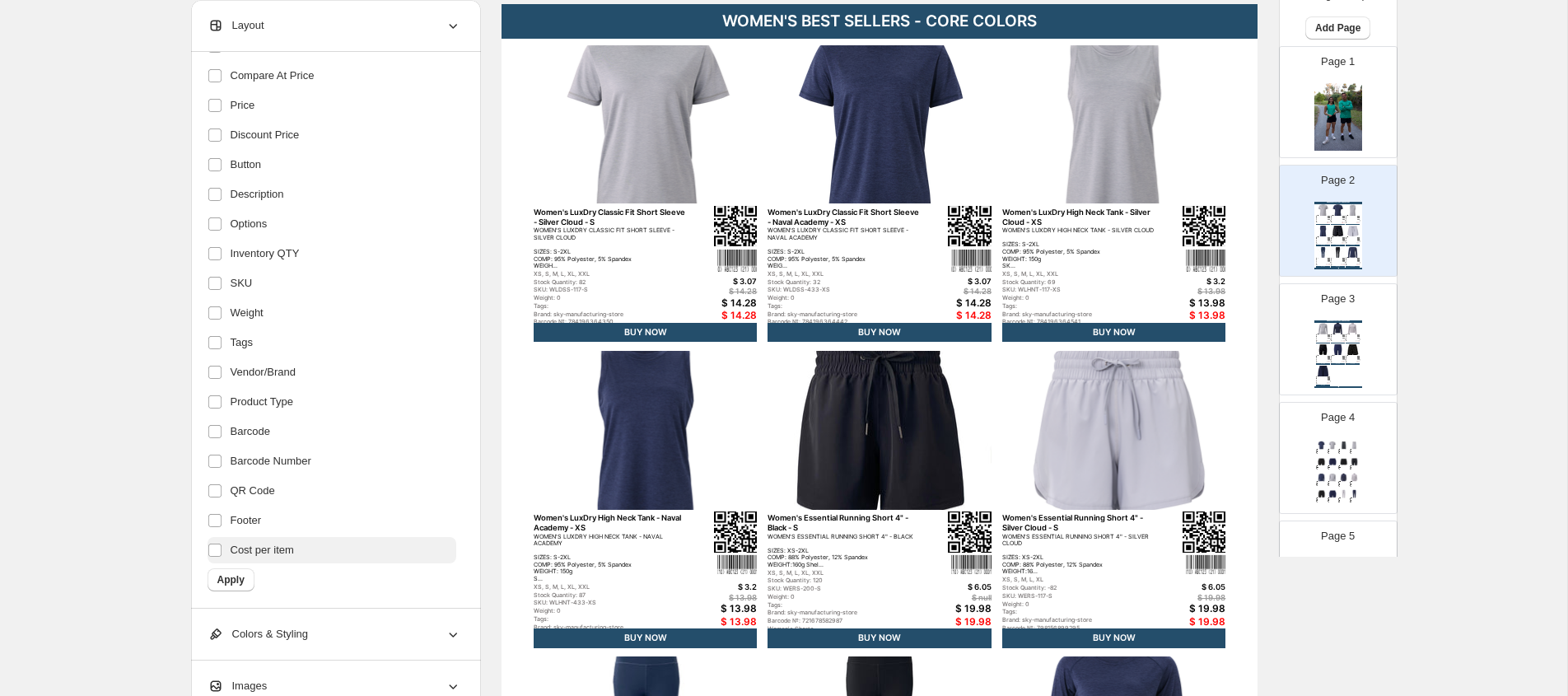 click on "Cost per item" at bounding box center (262, 550) 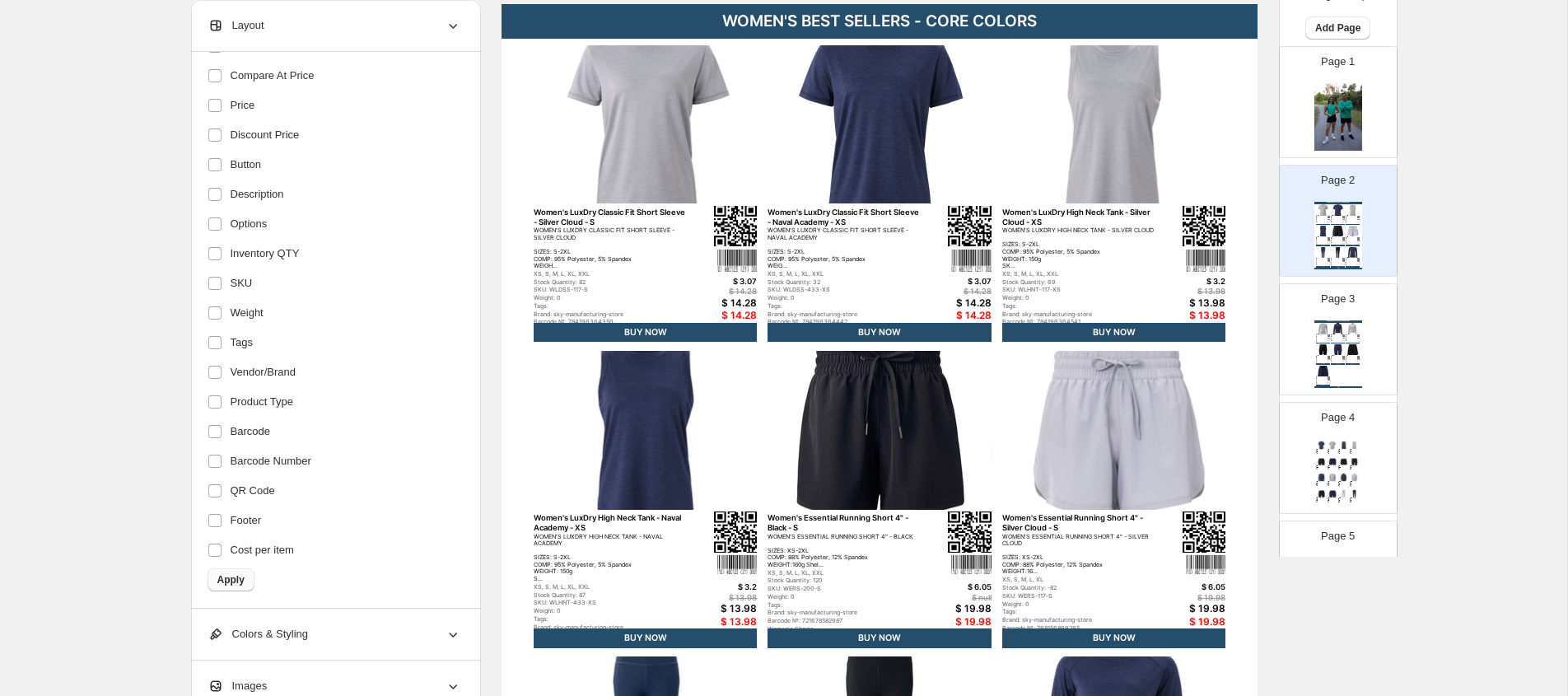 click on "Apply" at bounding box center (231, 580) 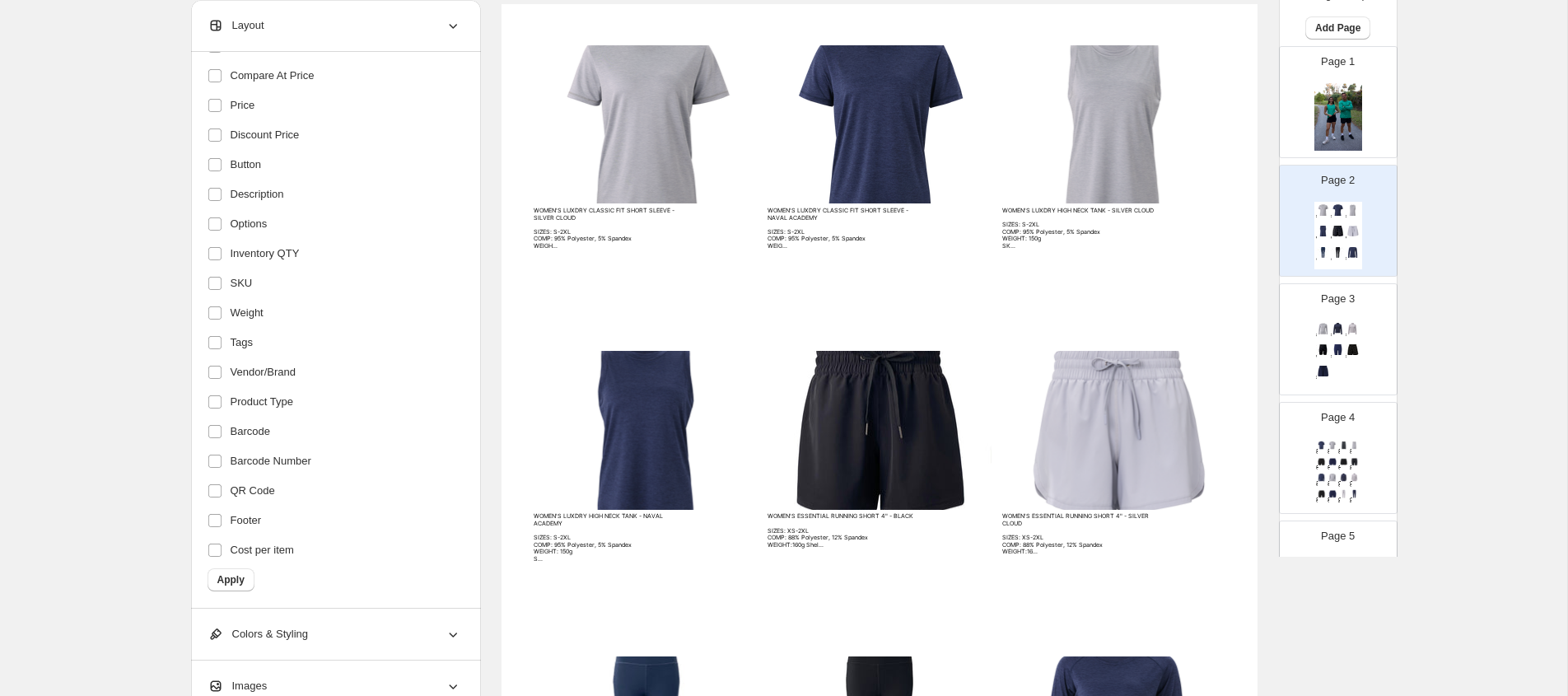 click on "WOMEN'S LUXDRY CLASSIC FIT SHORT SLEEVE - SILVER CLOUD
SIZES:  S-2XL
COMP: 95% Polyester, 5% Spandex
WEIGH..." at bounding box center [610, 228] 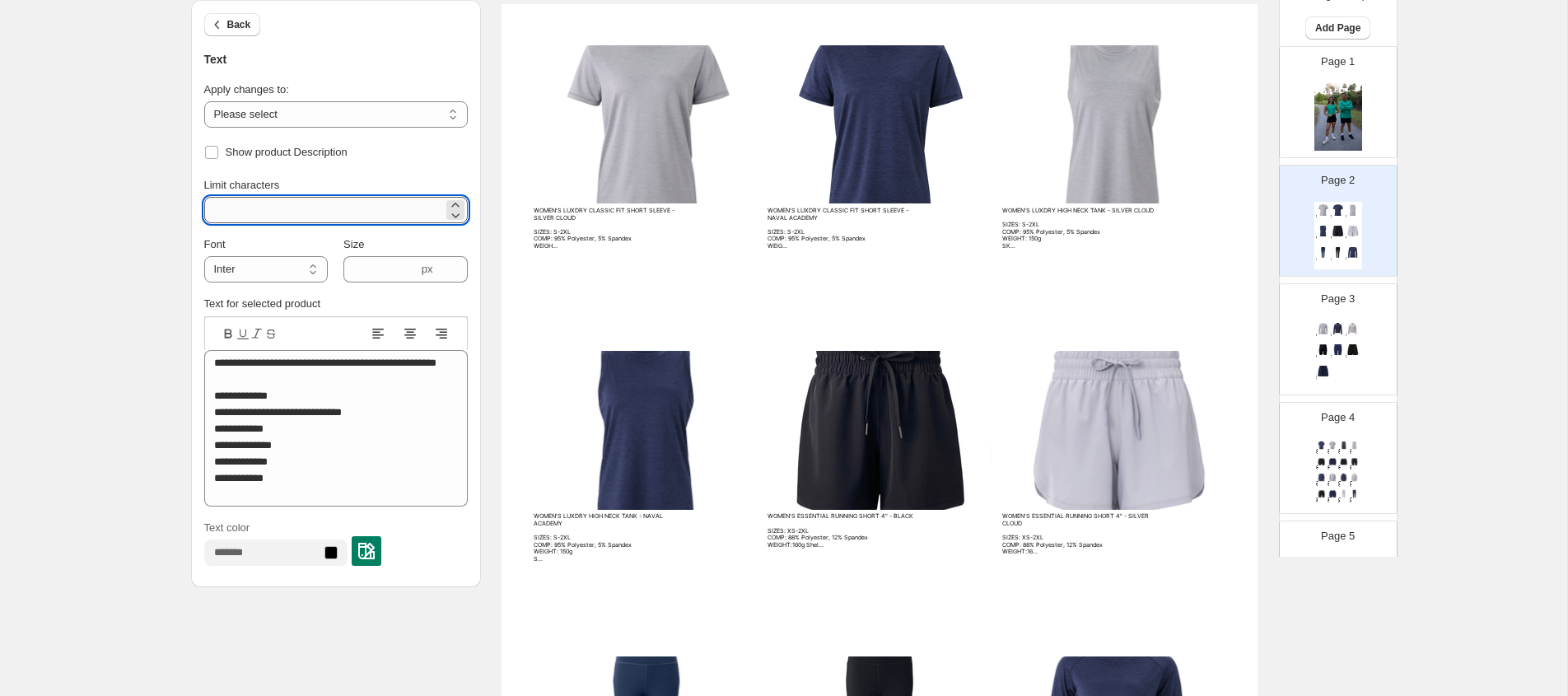 click on "***" at bounding box center [324, 210] 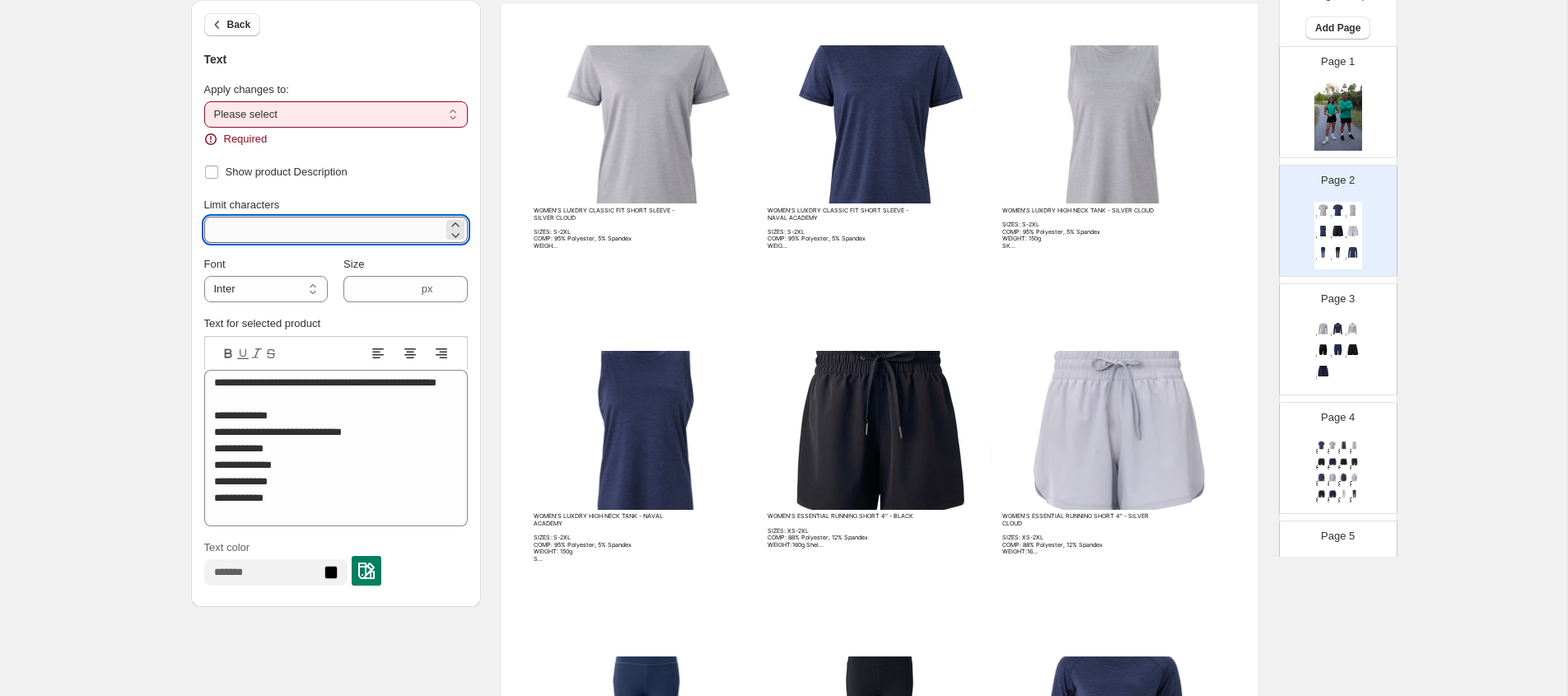 type on "***" 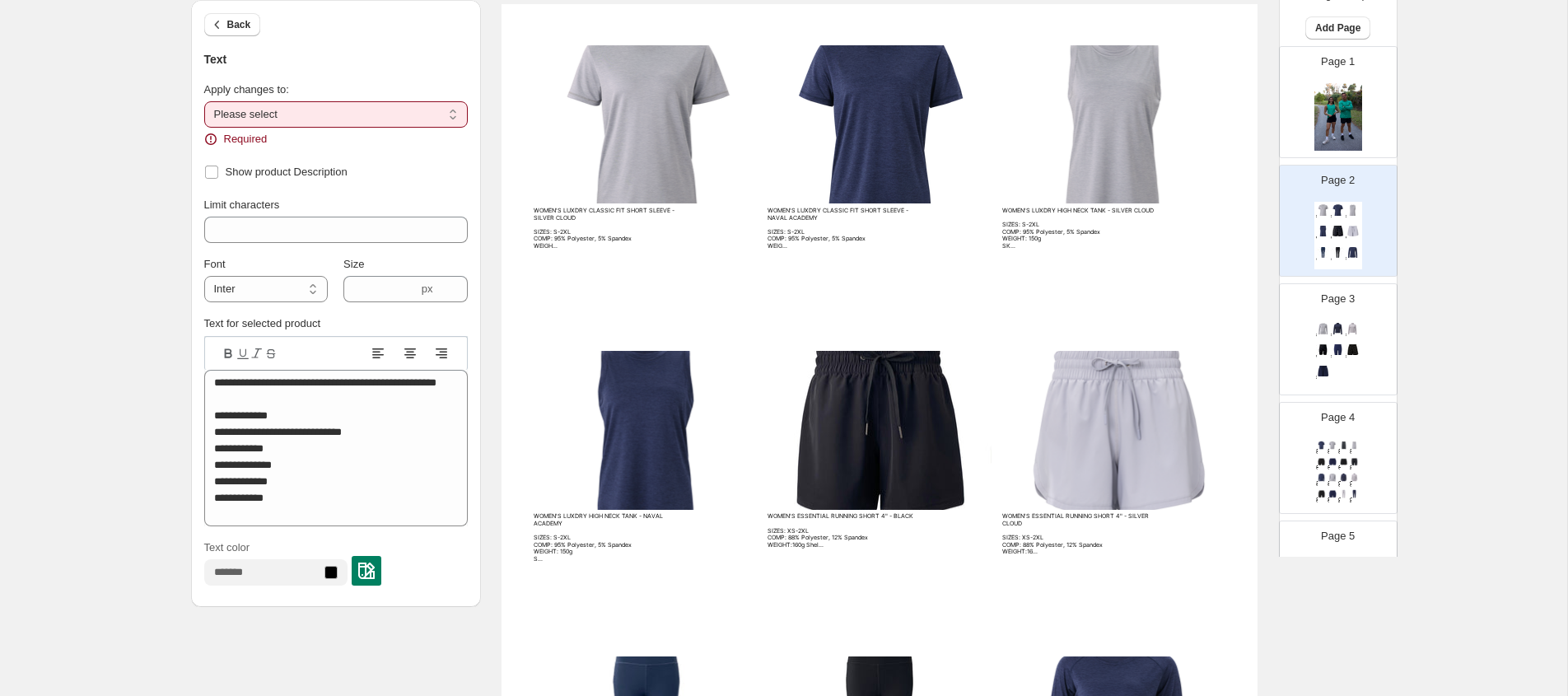 click on "**********" at bounding box center [336, 114] 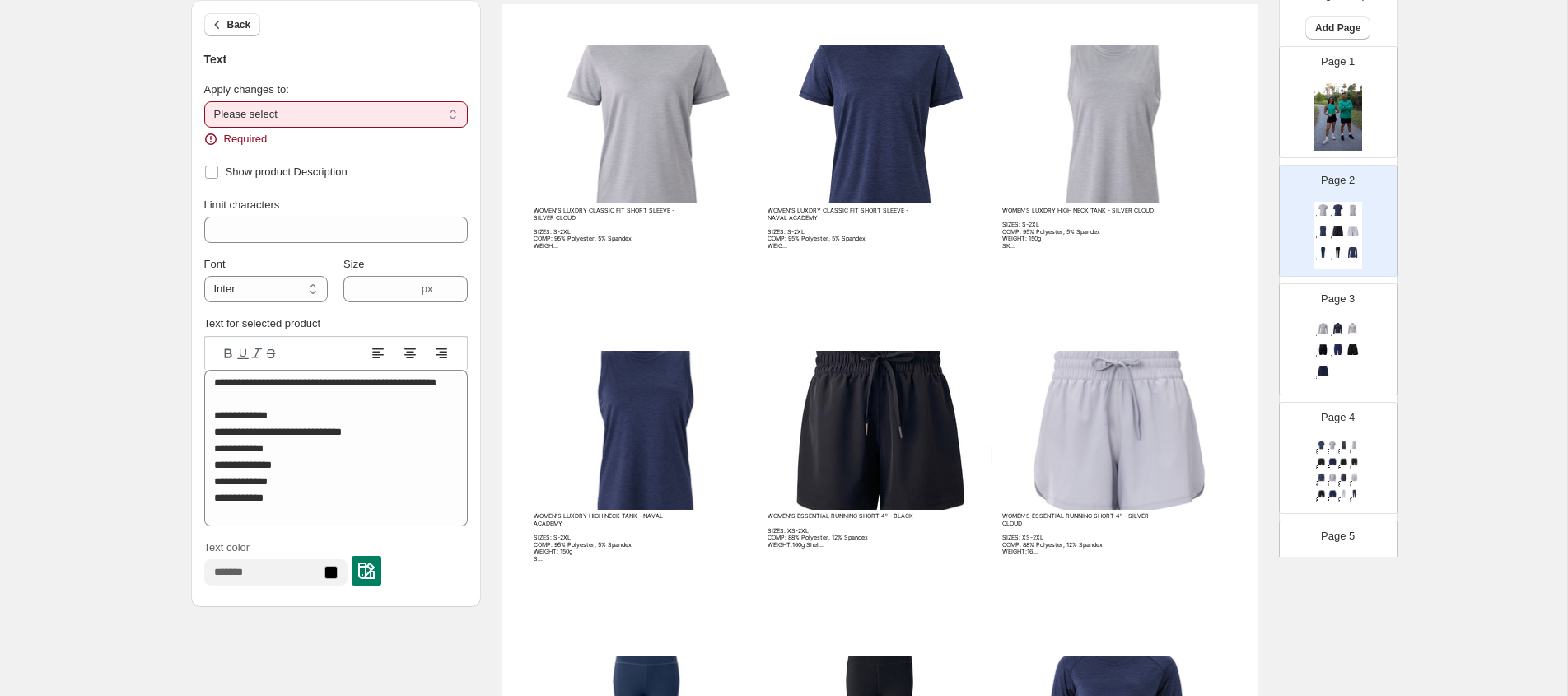 select on "**********" 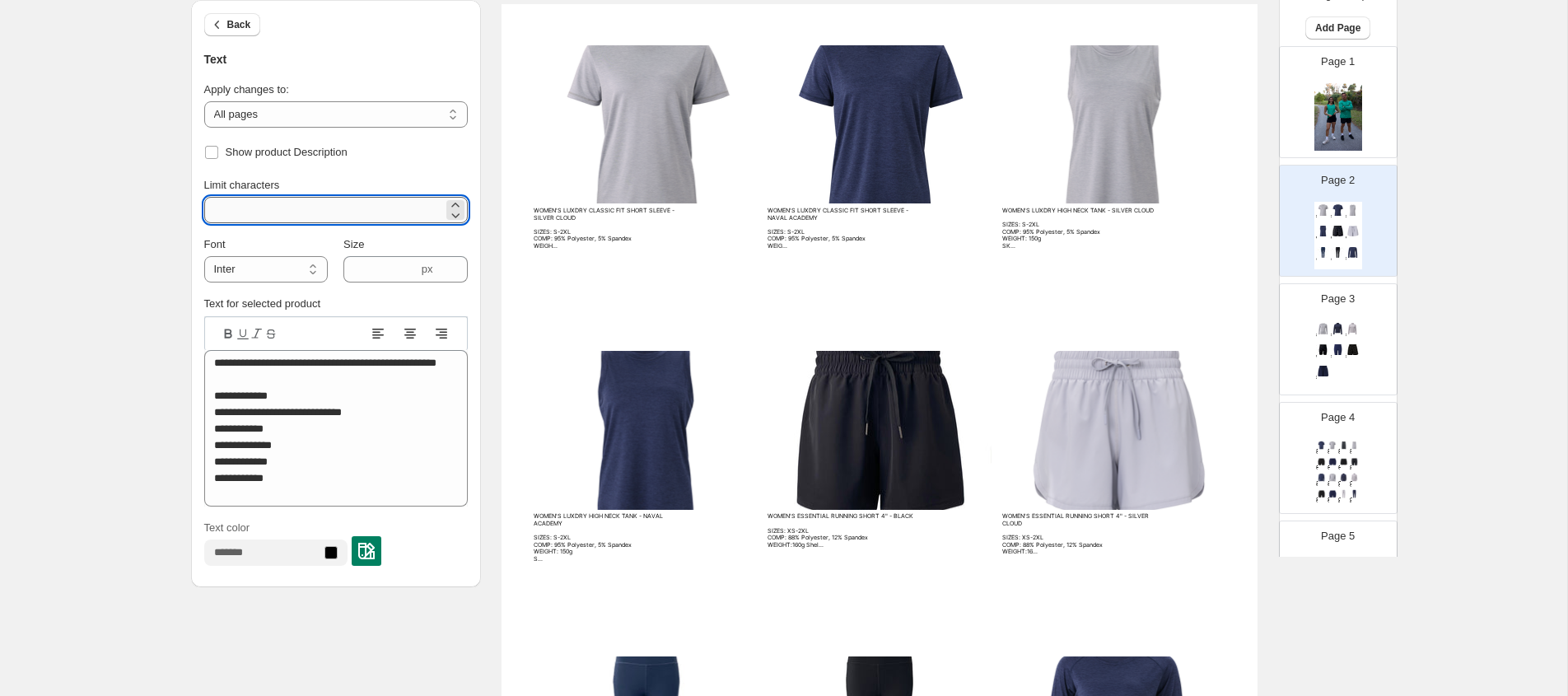 click on "***" at bounding box center [324, 210] 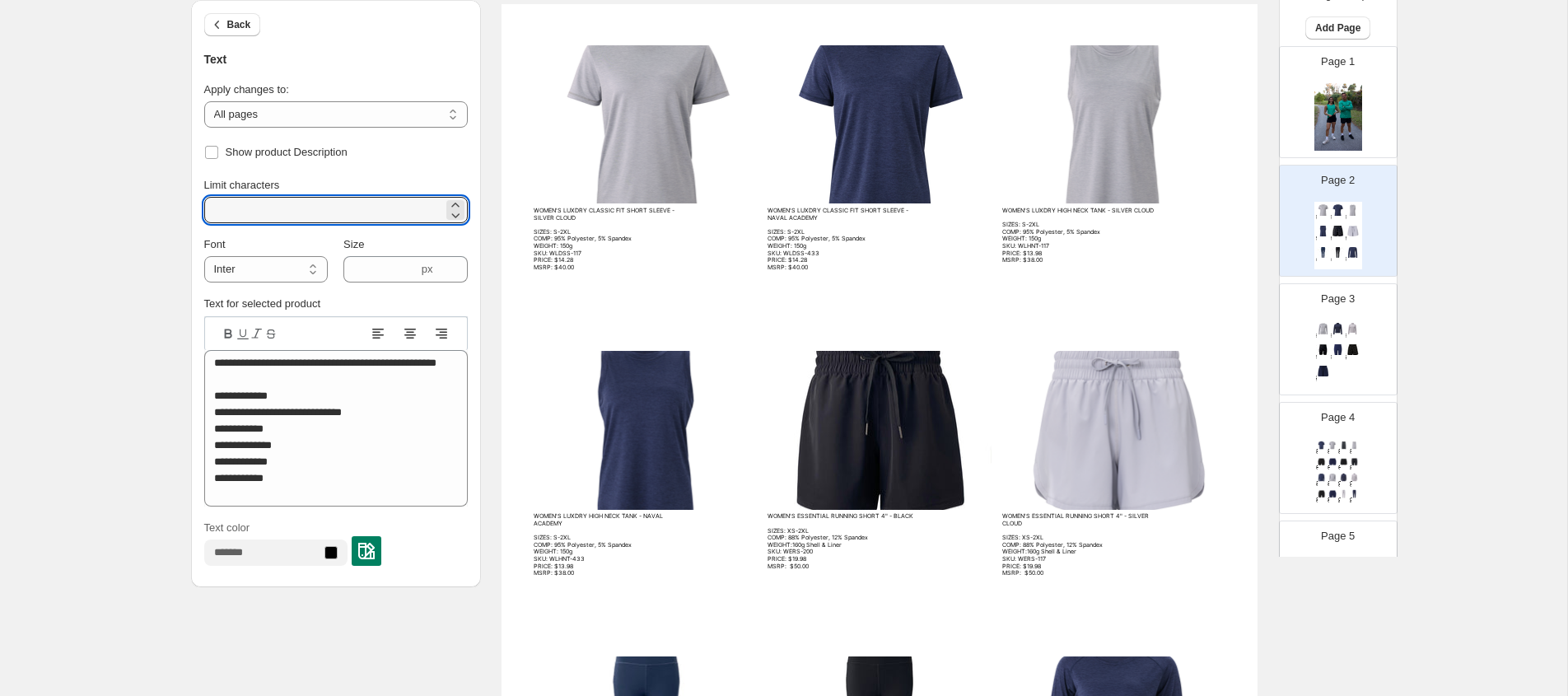 type on "***" 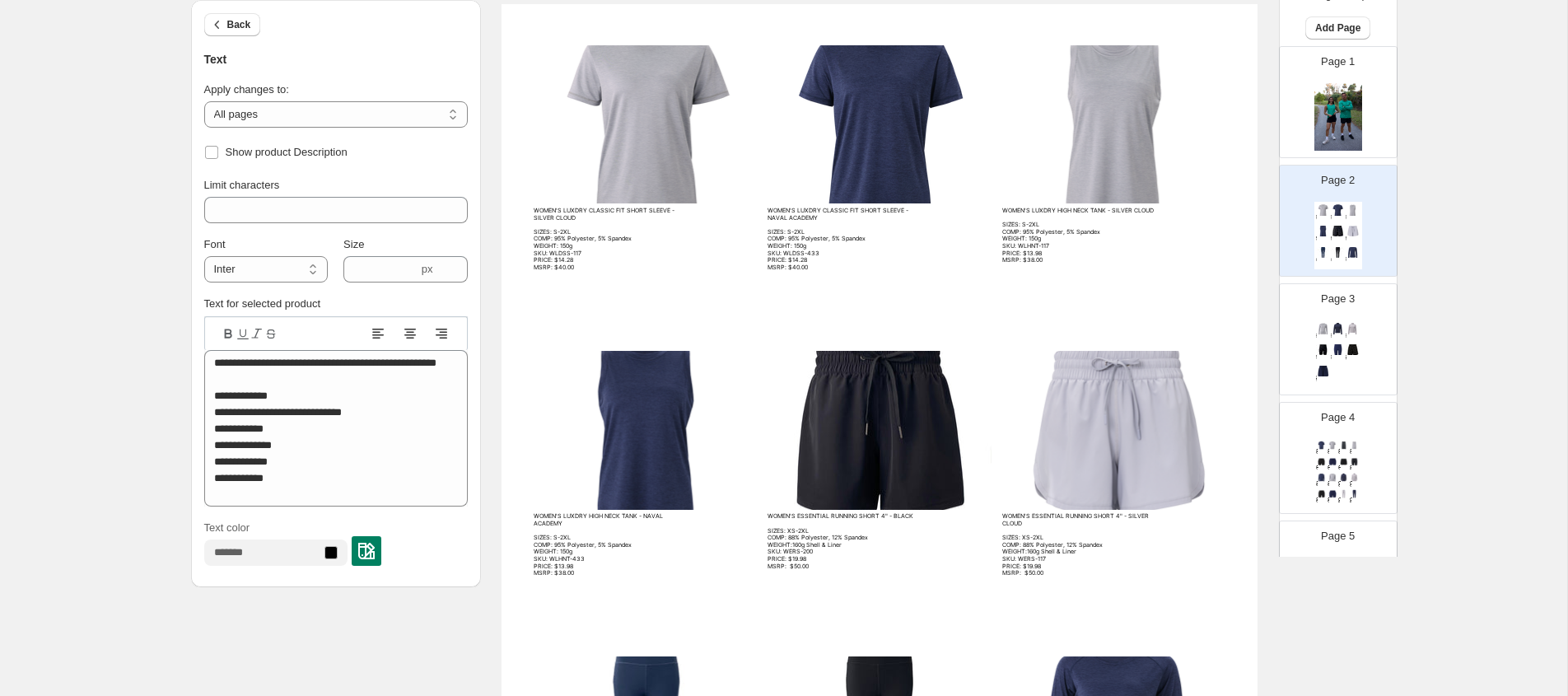 click at bounding box center [646, 124] 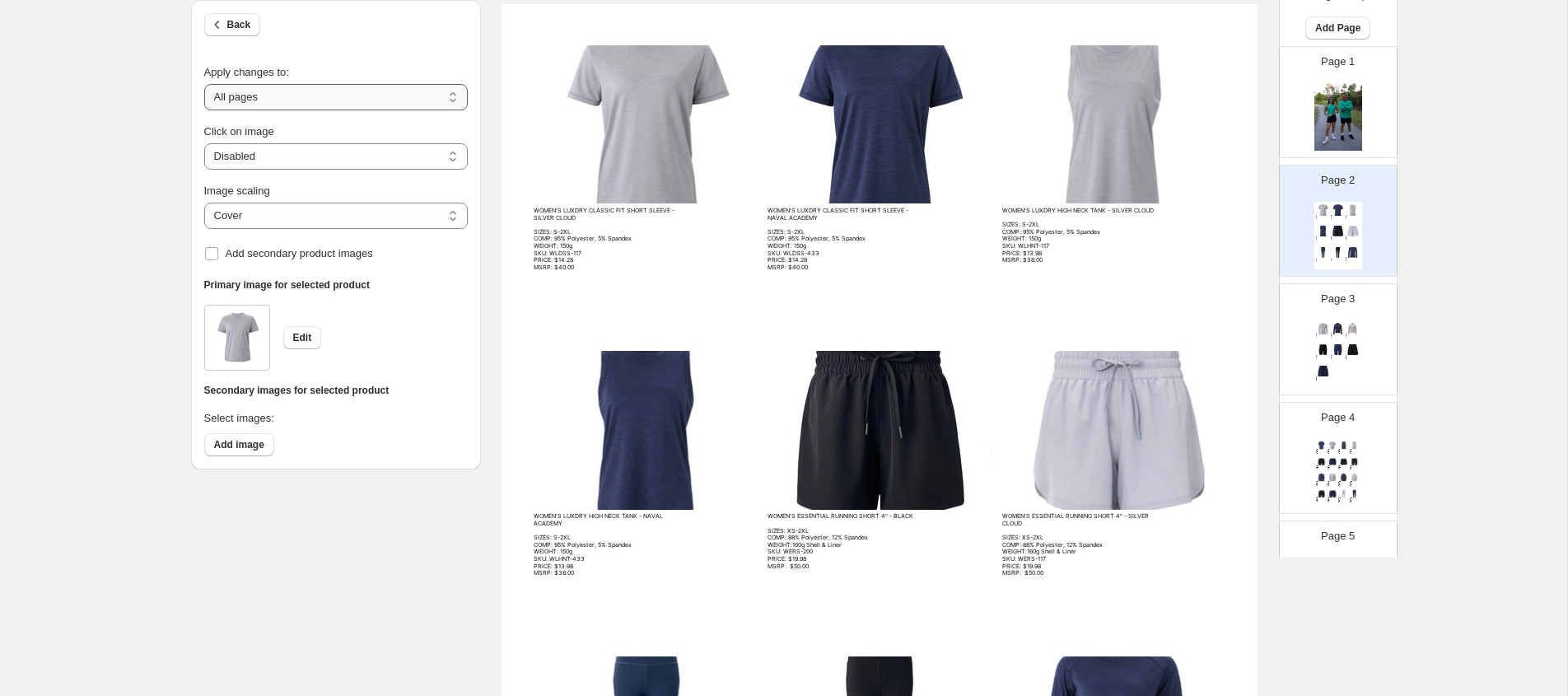 click on "**********" at bounding box center [336, 97] 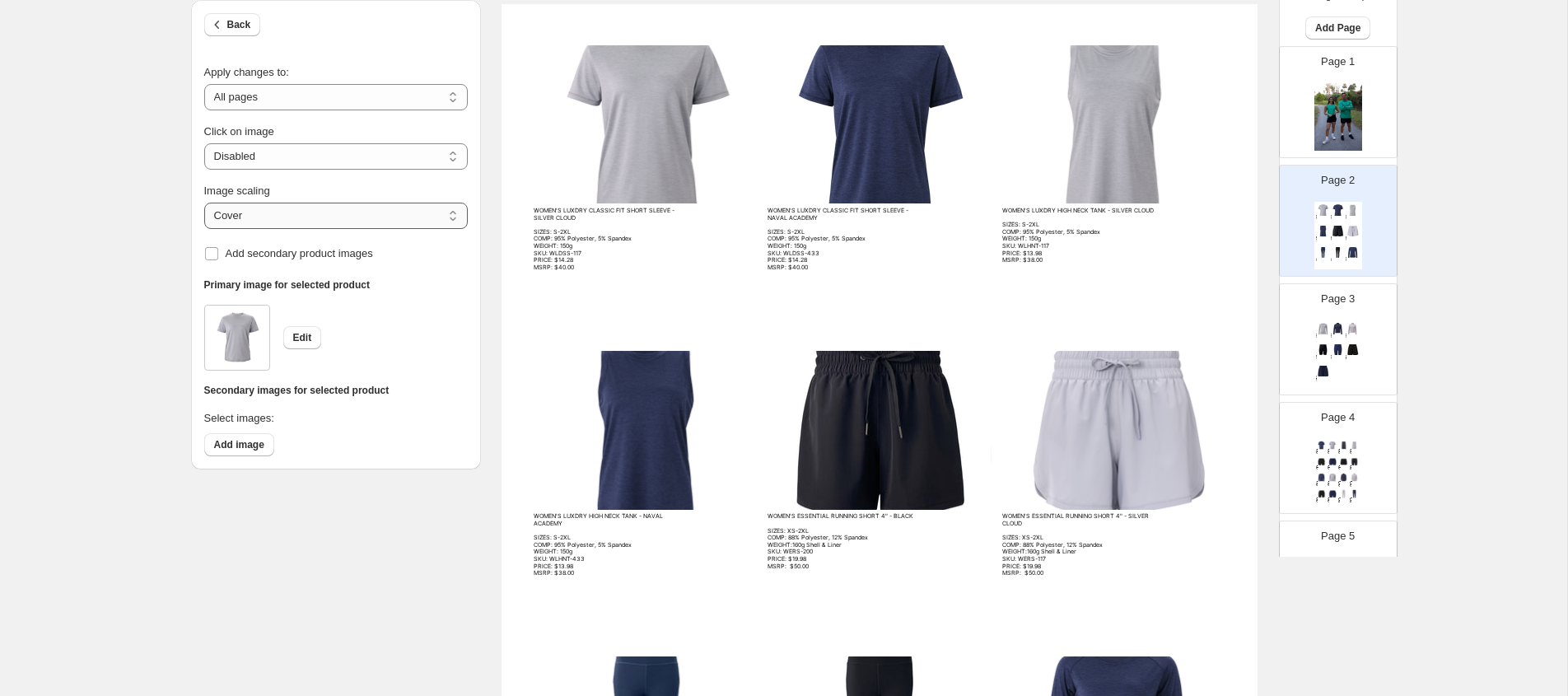 click on "***** *******" at bounding box center [336, 216] 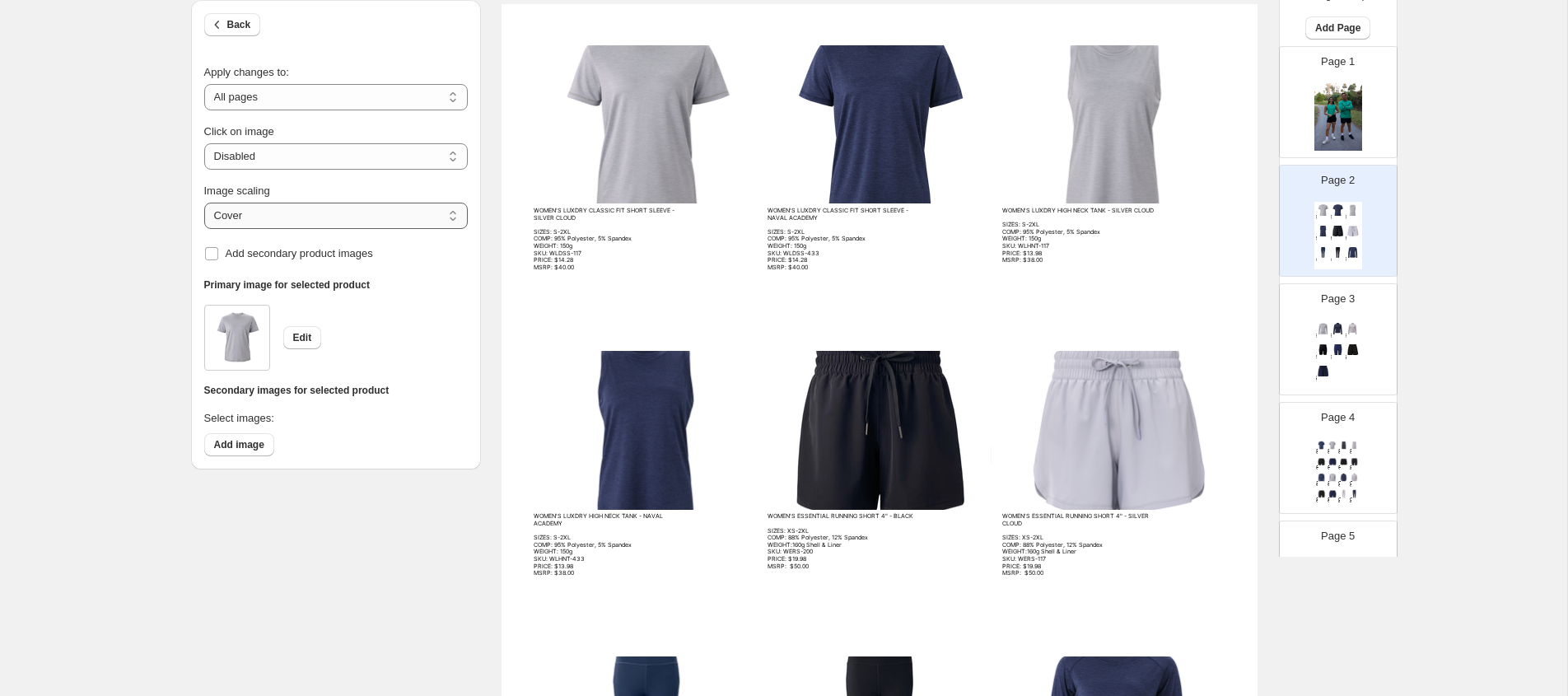 select on "*******" 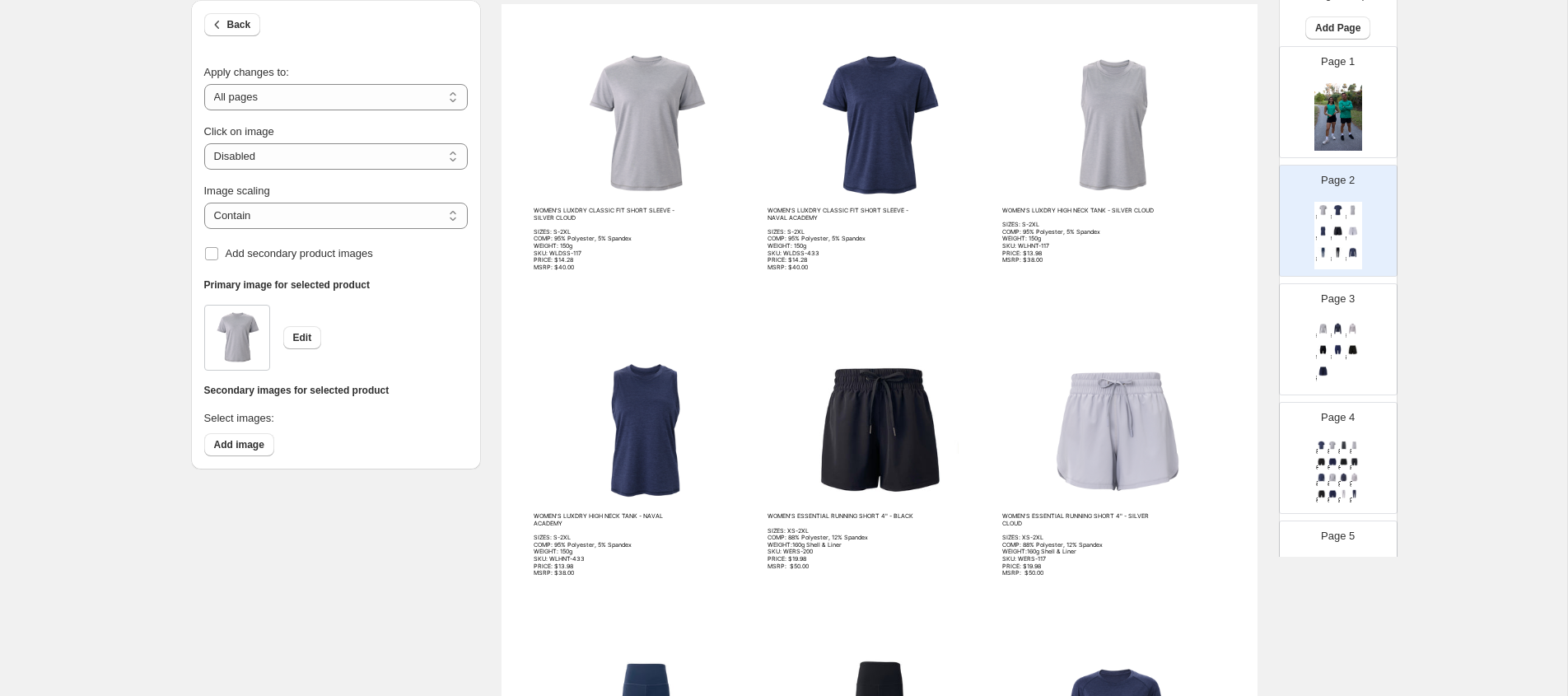 click on "**********" at bounding box center [783, 463] 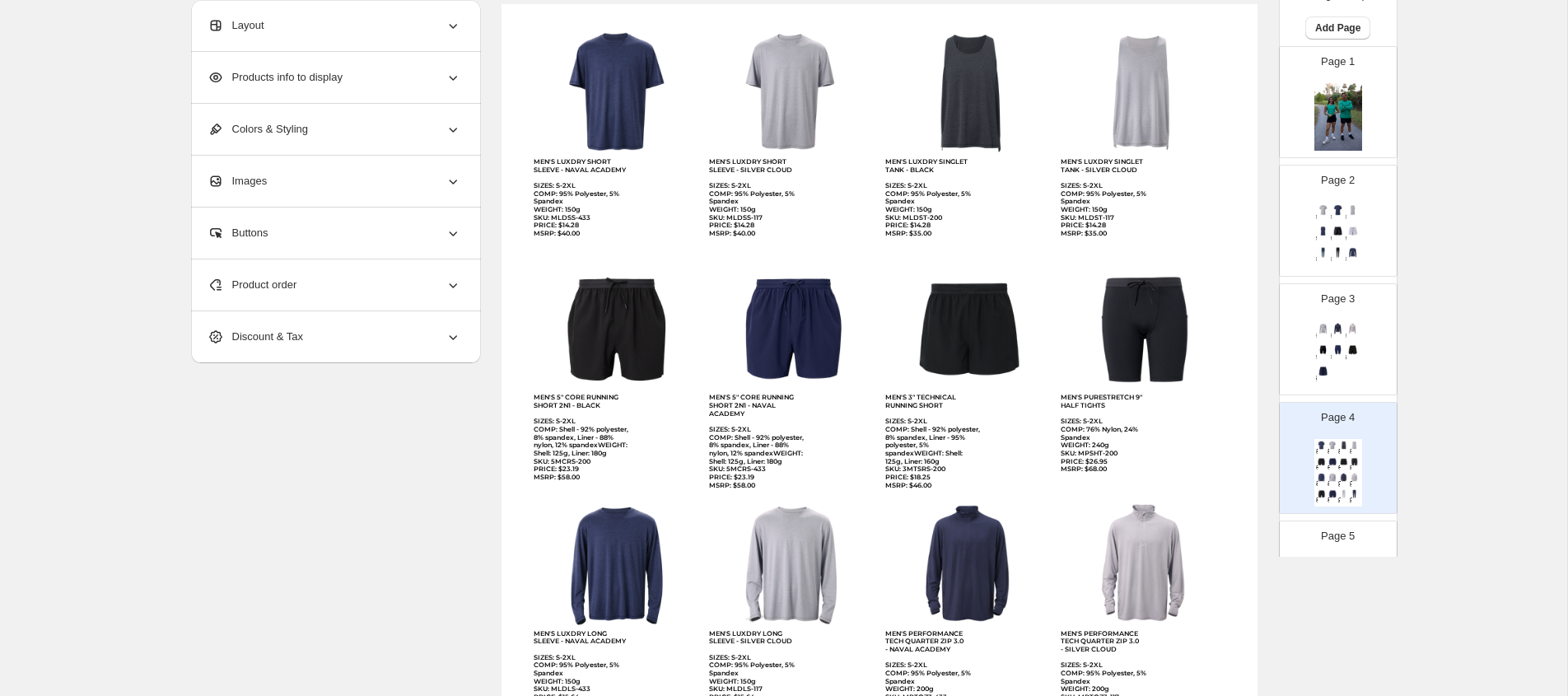 click on "MEN'S LUXDRY SHORT SLEEVE - NAVAL ACADEMY
SIZES:  S-2XL
COMP: 95% Polyester, 5% Spandex
WEIGHT: 150g
SKU: MLDSS-433
PRICE: $14.28
MSRP: $40.00" at bounding box center (581, 198) 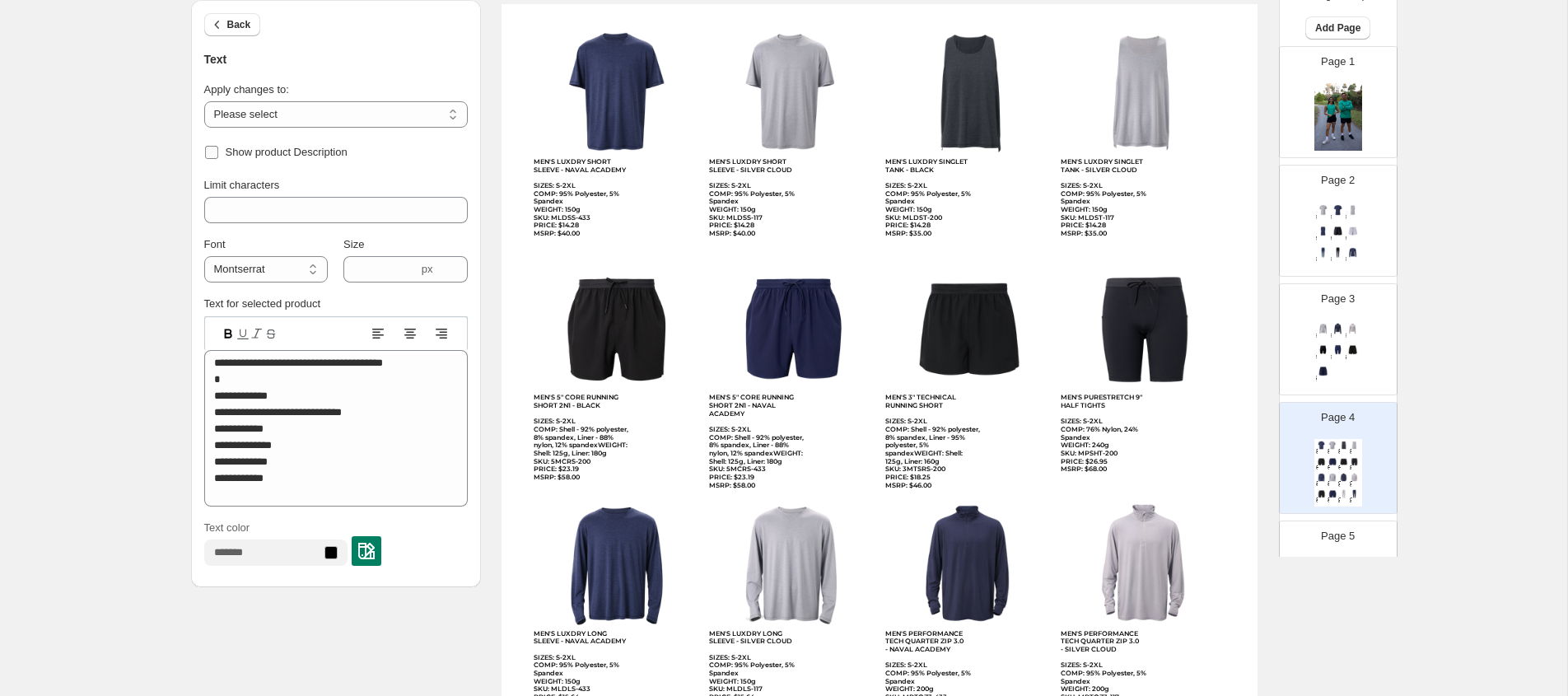 click on "Show product Description" at bounding box center (287, 152) 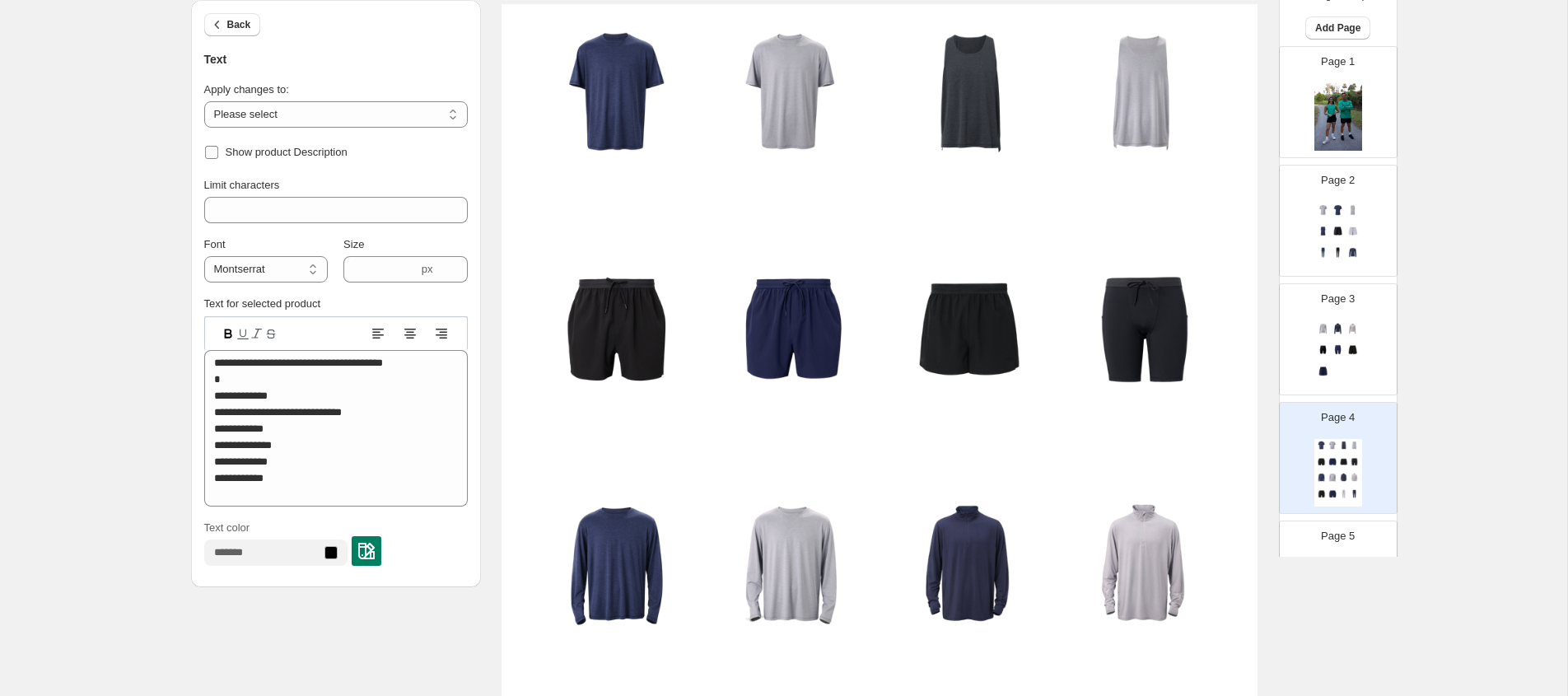 click on "Show product Description" at bounding box center [287, 152] 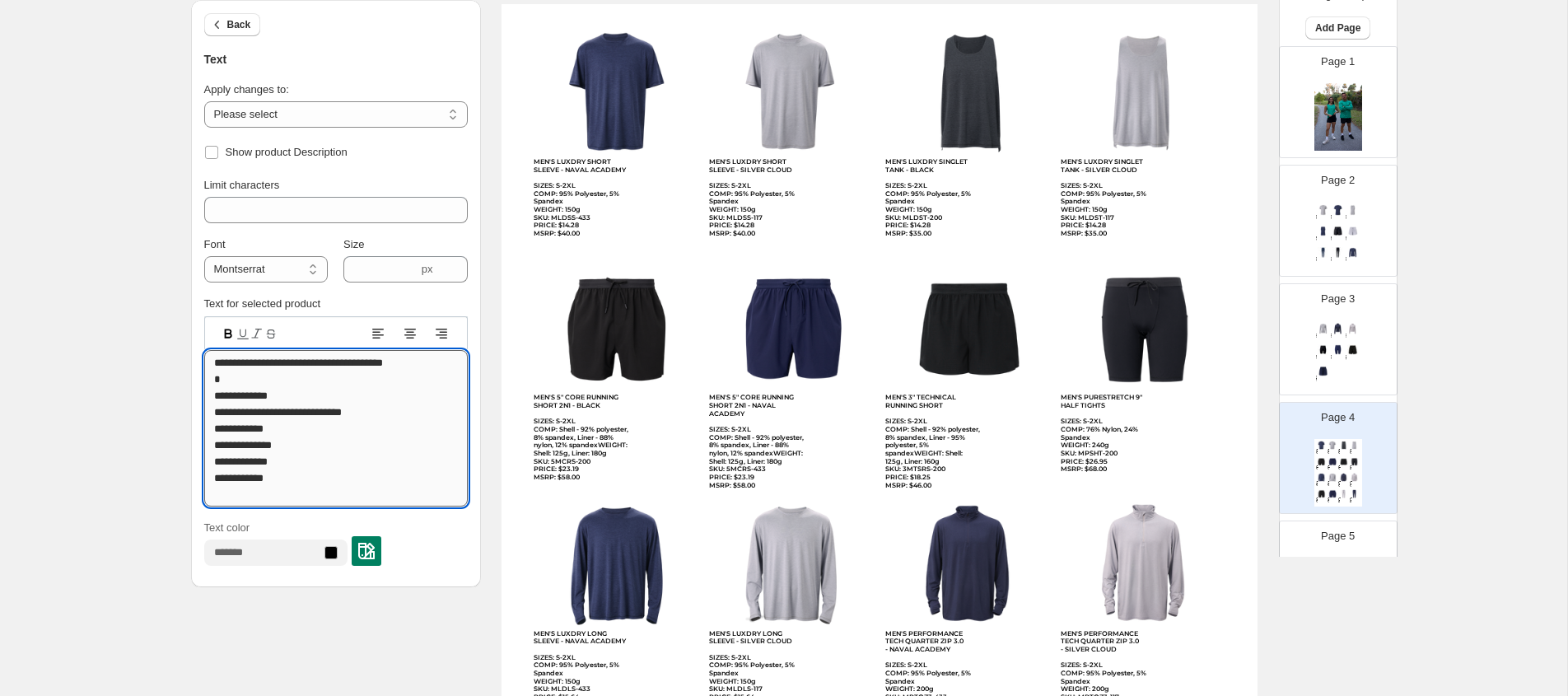 click on "**********" at bounding box center [336, 428] 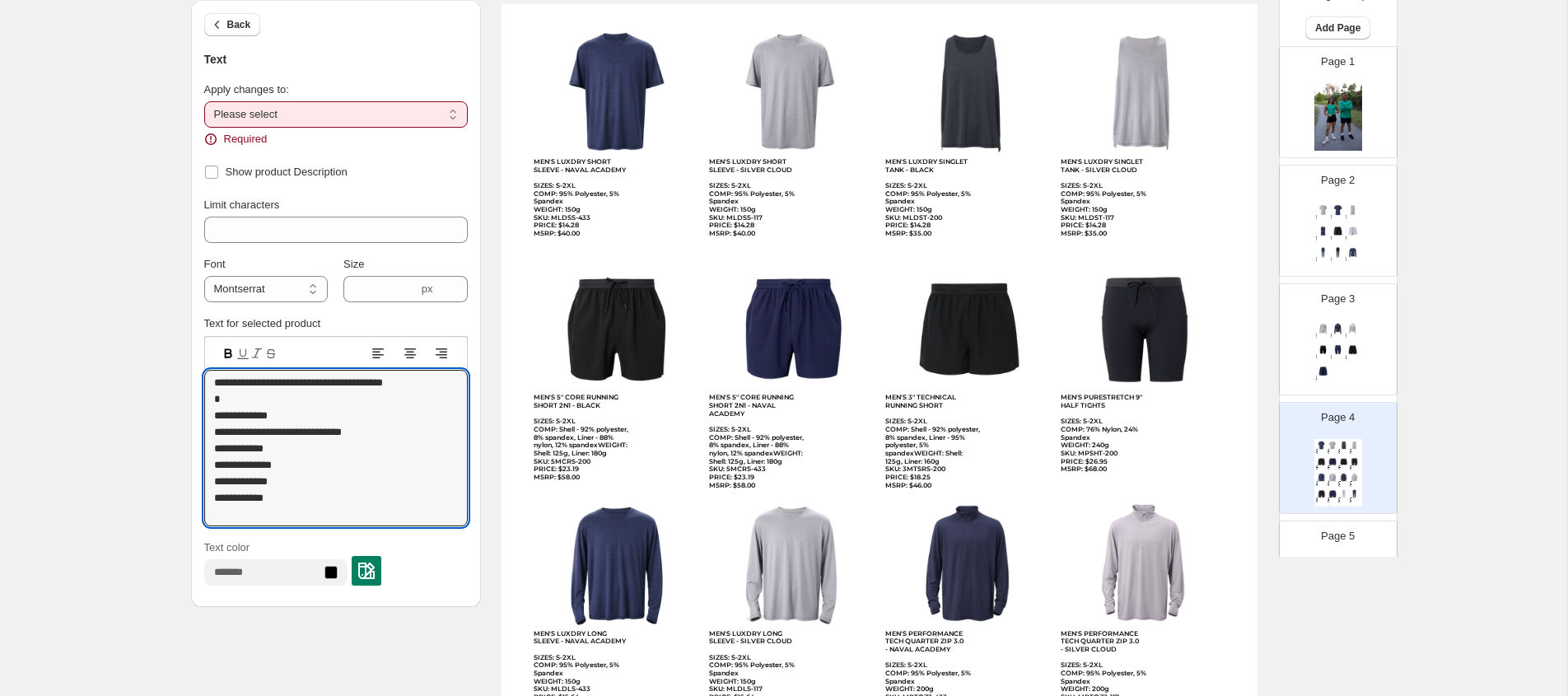 click on "**********" at bounding box center (336, 114) 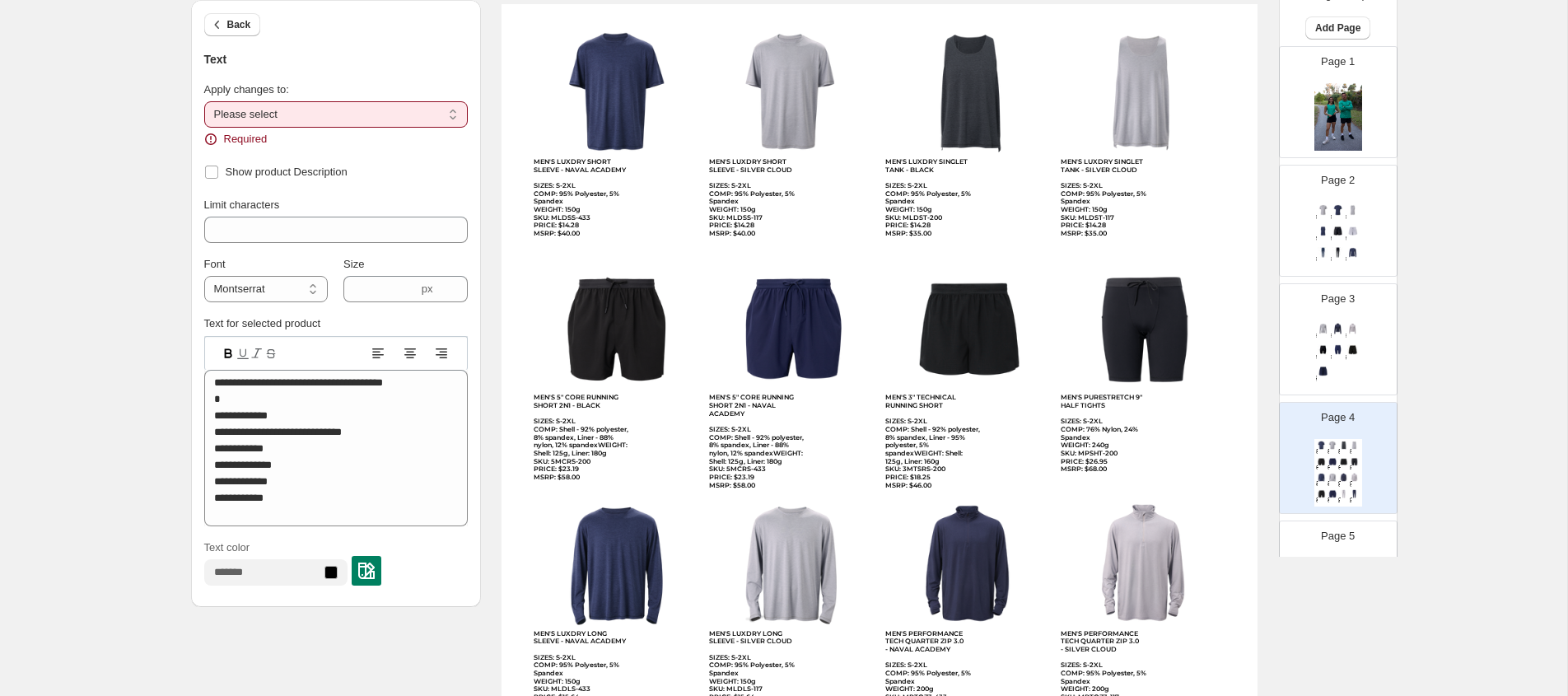 select on "**********" 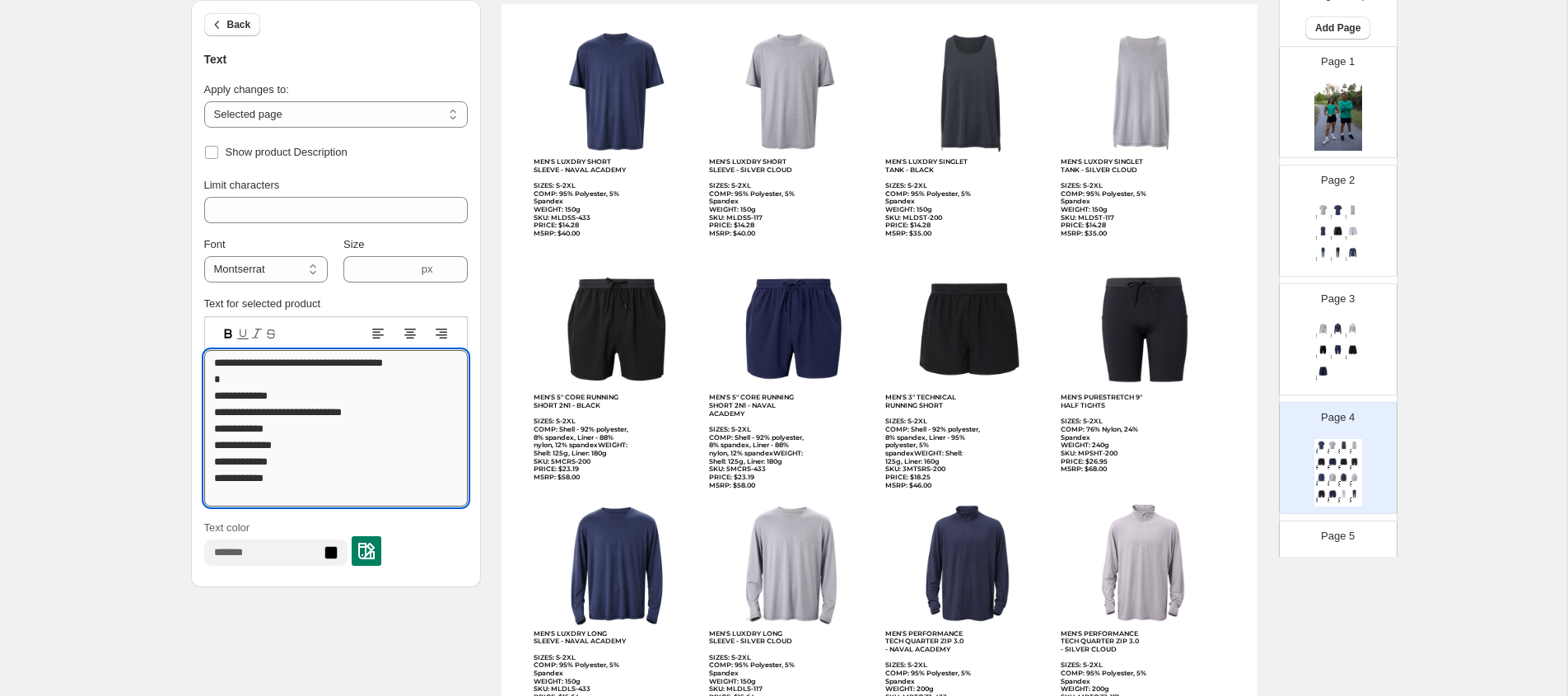 click on "**********" at bounding box center (336, 428) 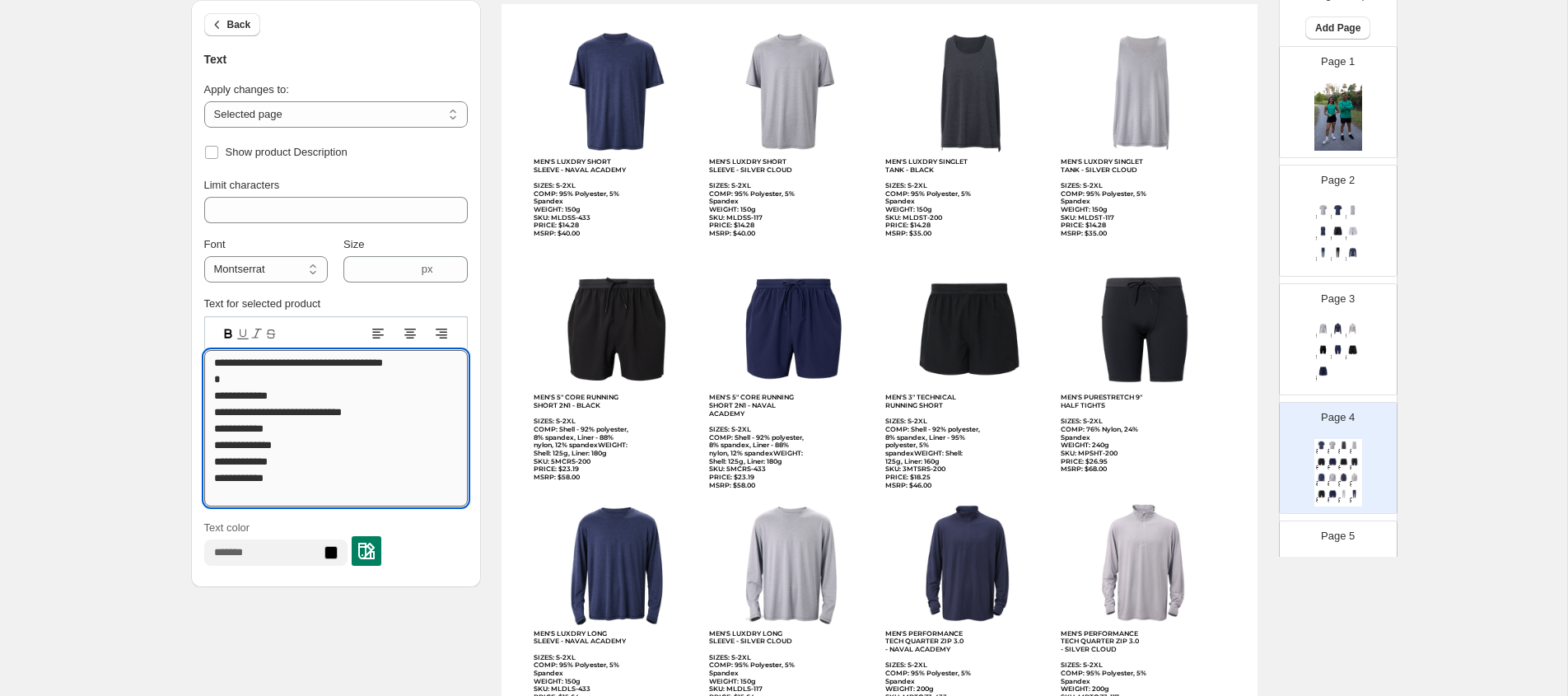 drag, startPoint x: 300, startPoint y: 443, endPoint x: 212, endPoint y: 415, distance: 92.34717 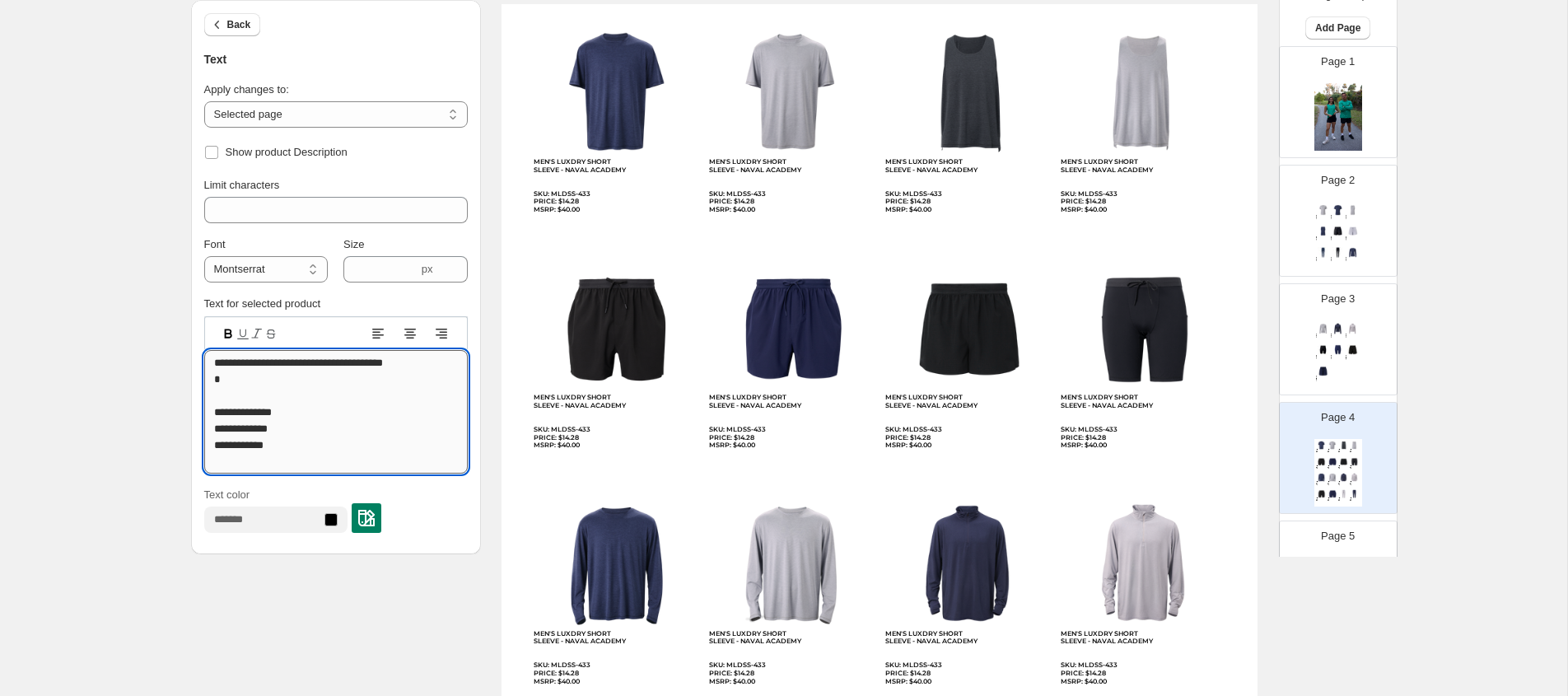 scroll, scrollTop: 2, scrollLeft: 0, axis: vertical 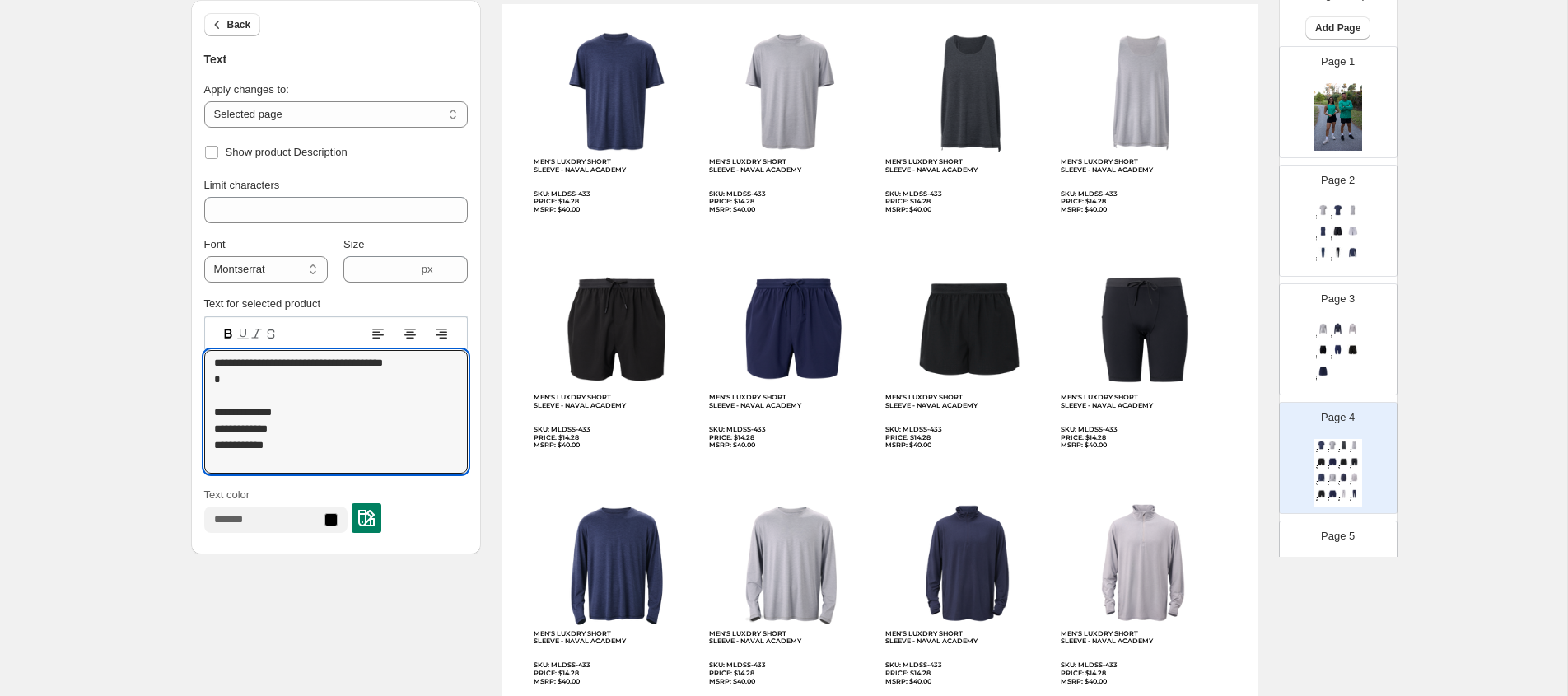 type on "**********" 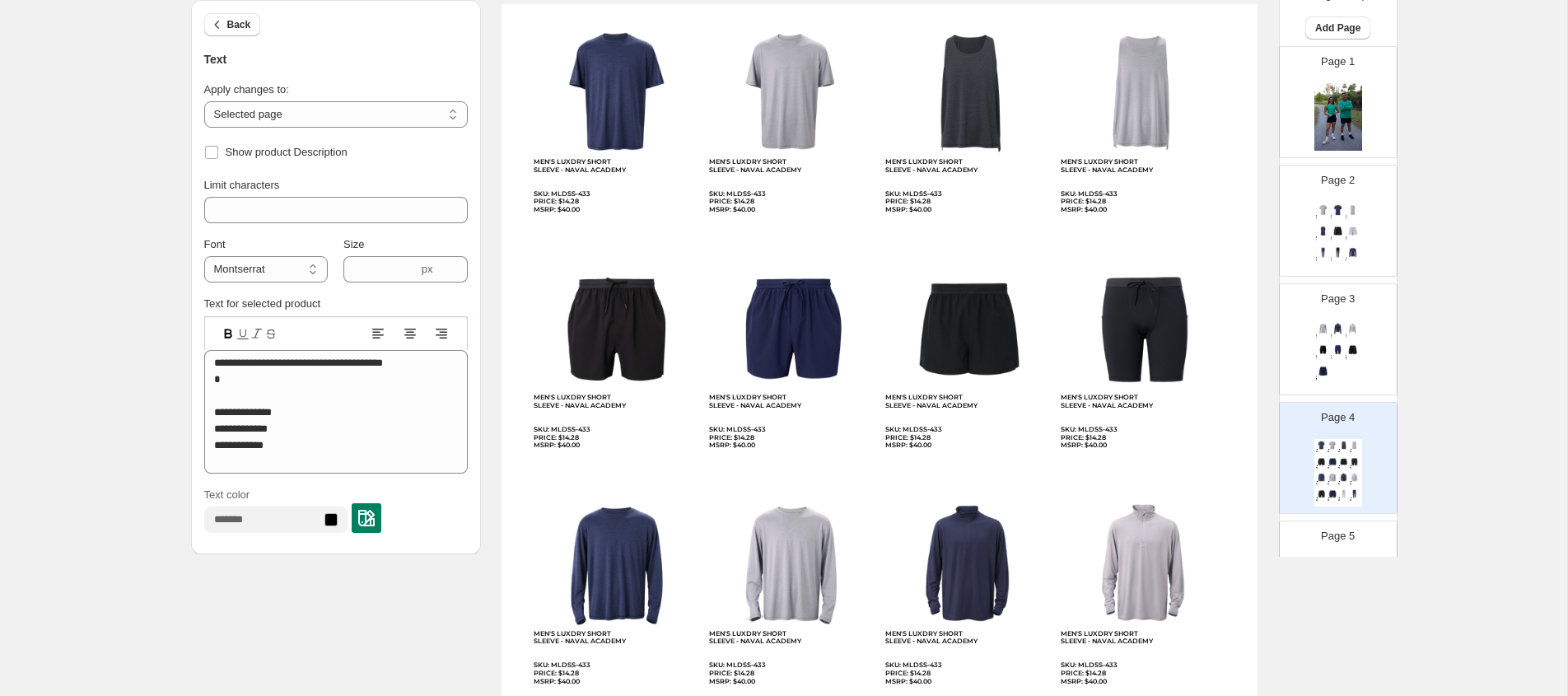click at bounding box center (616, 328) 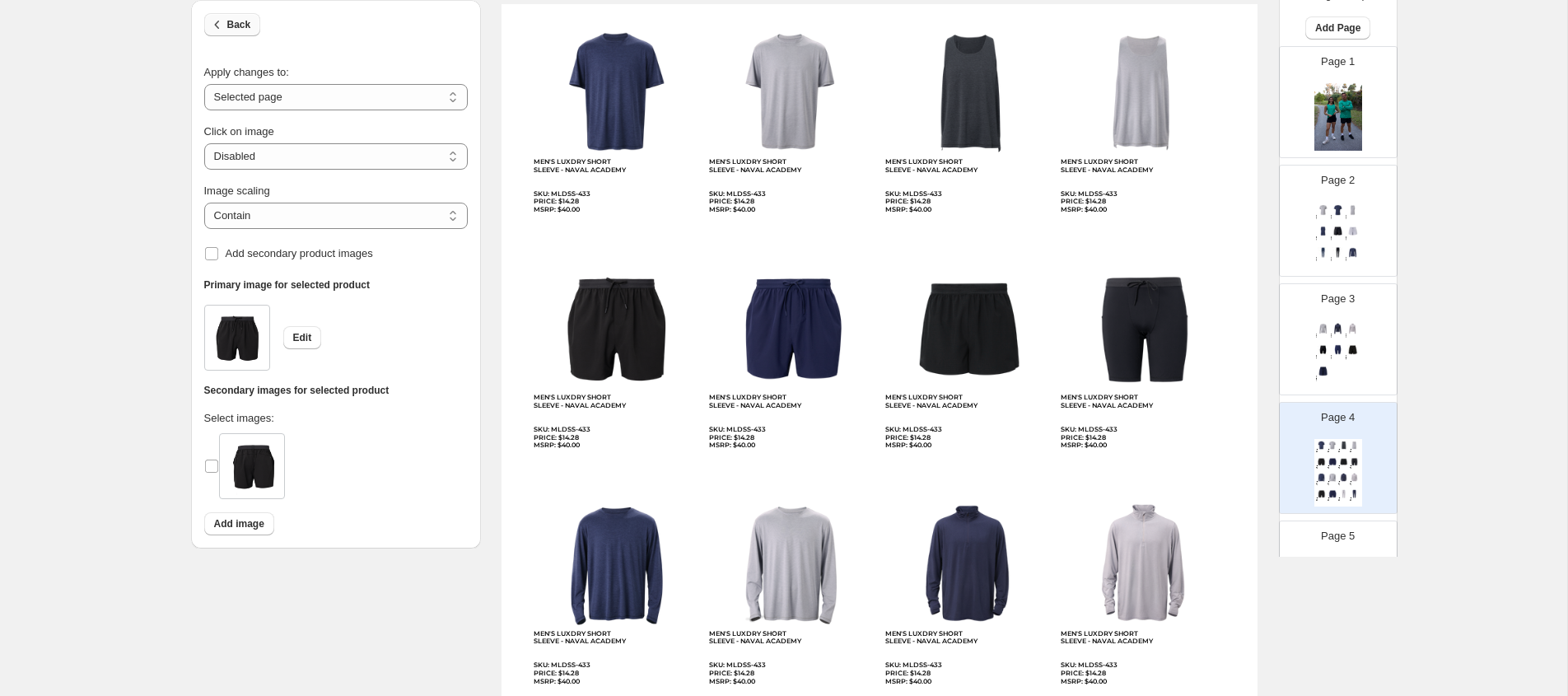 click on "Back" at bounding box center [232, 25] 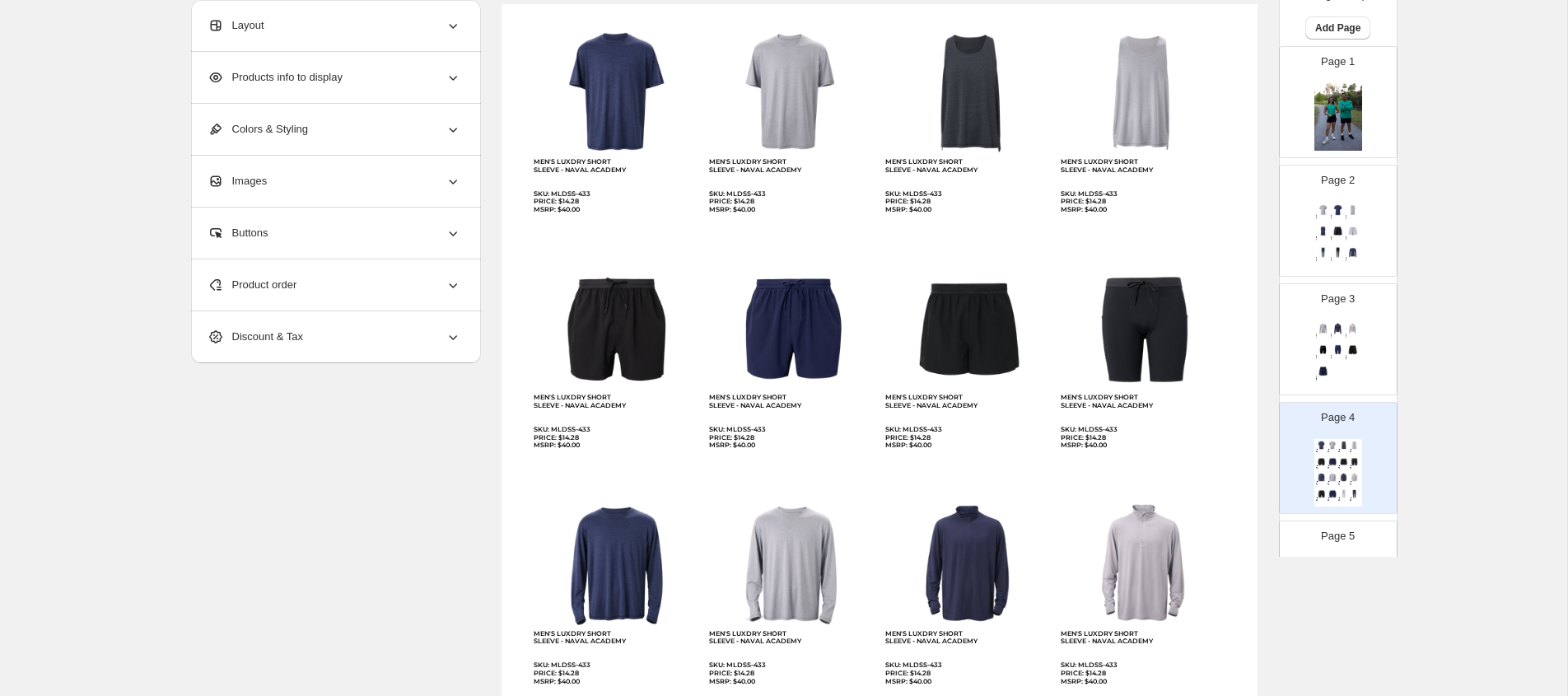 click on "Product order" at bounding box center (334, 285) 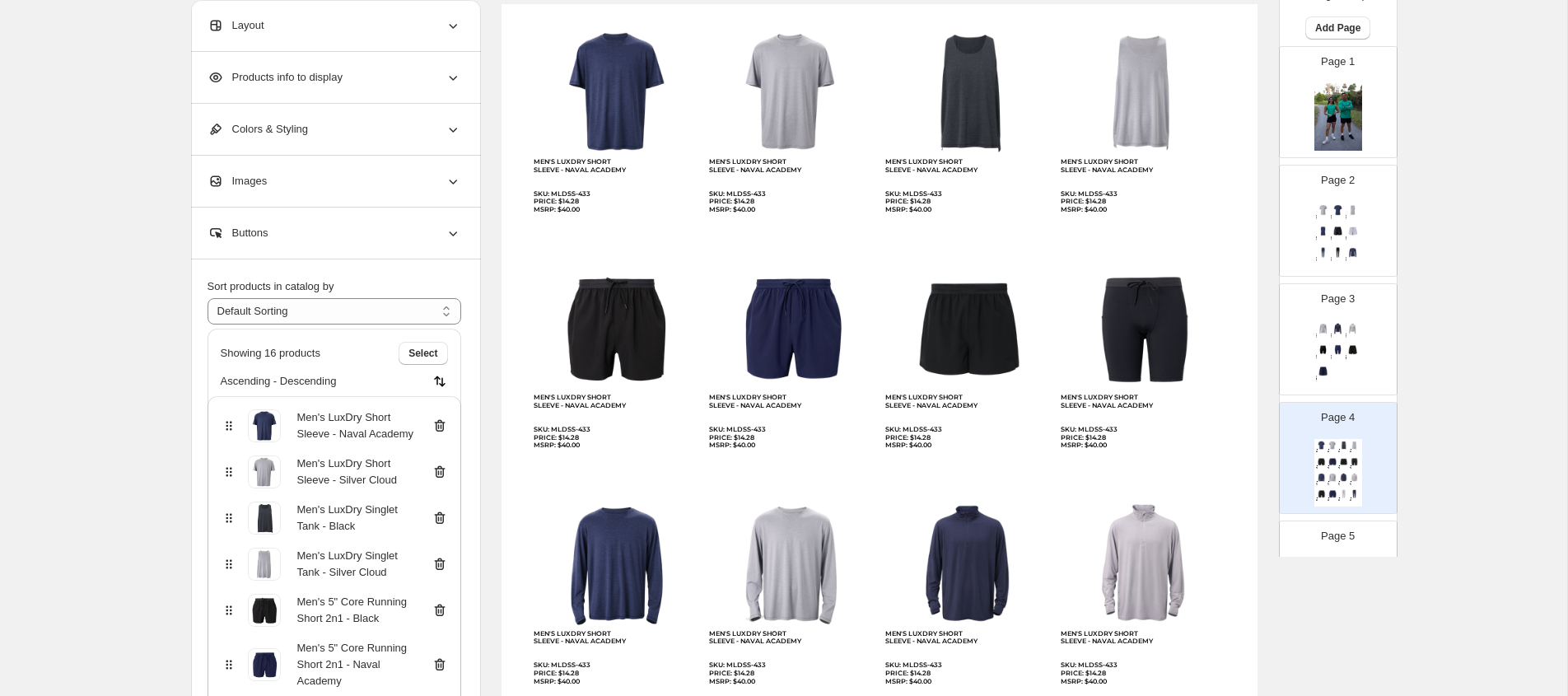 scroll, scrollTop: 39, scrollLeft: 0, axis: vertical 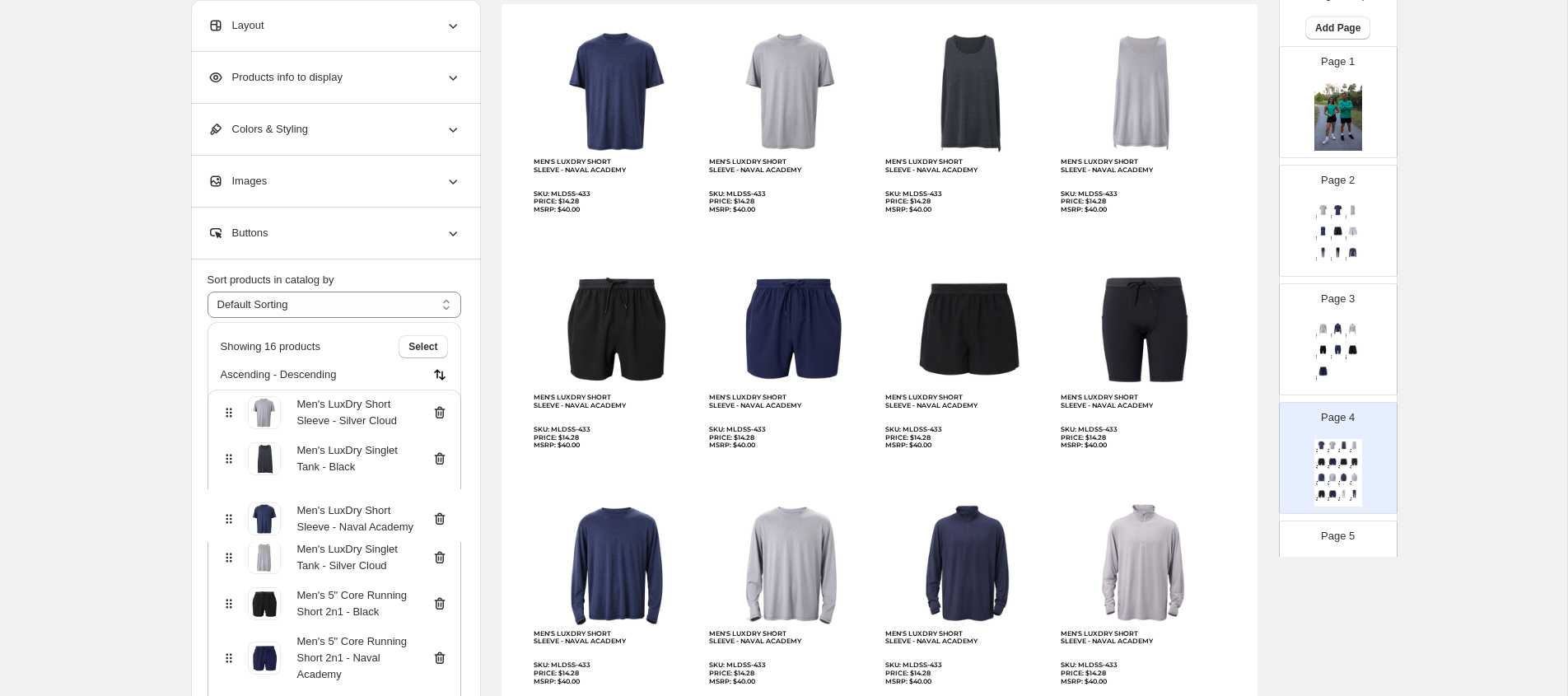 drag, startPoint x: 234, startPoint y: 418, endPoint x: 234, endPoint y: 525, distance: 107 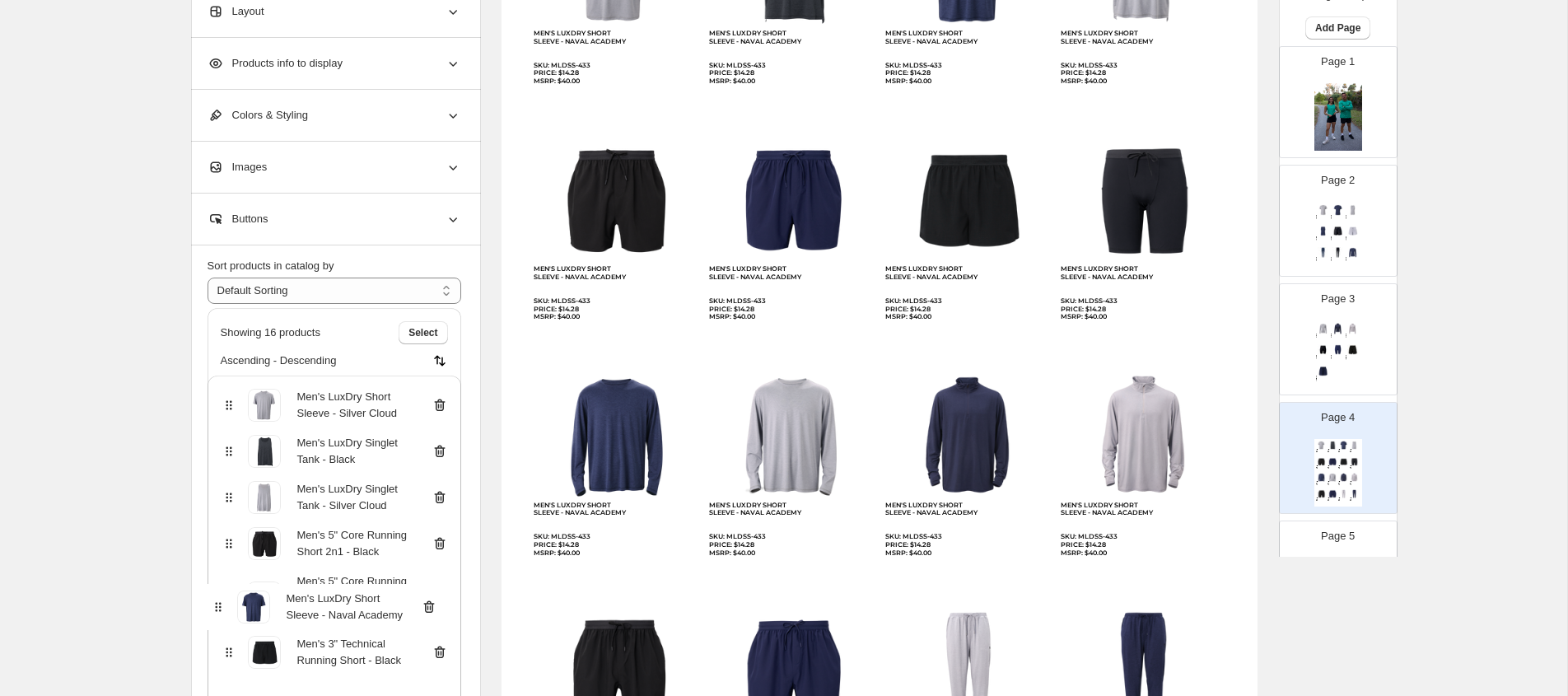 drag, startPoint x: 231, startPoint y: 512, endPoint x: 221, endPoint y: 609, distance: 97.5141 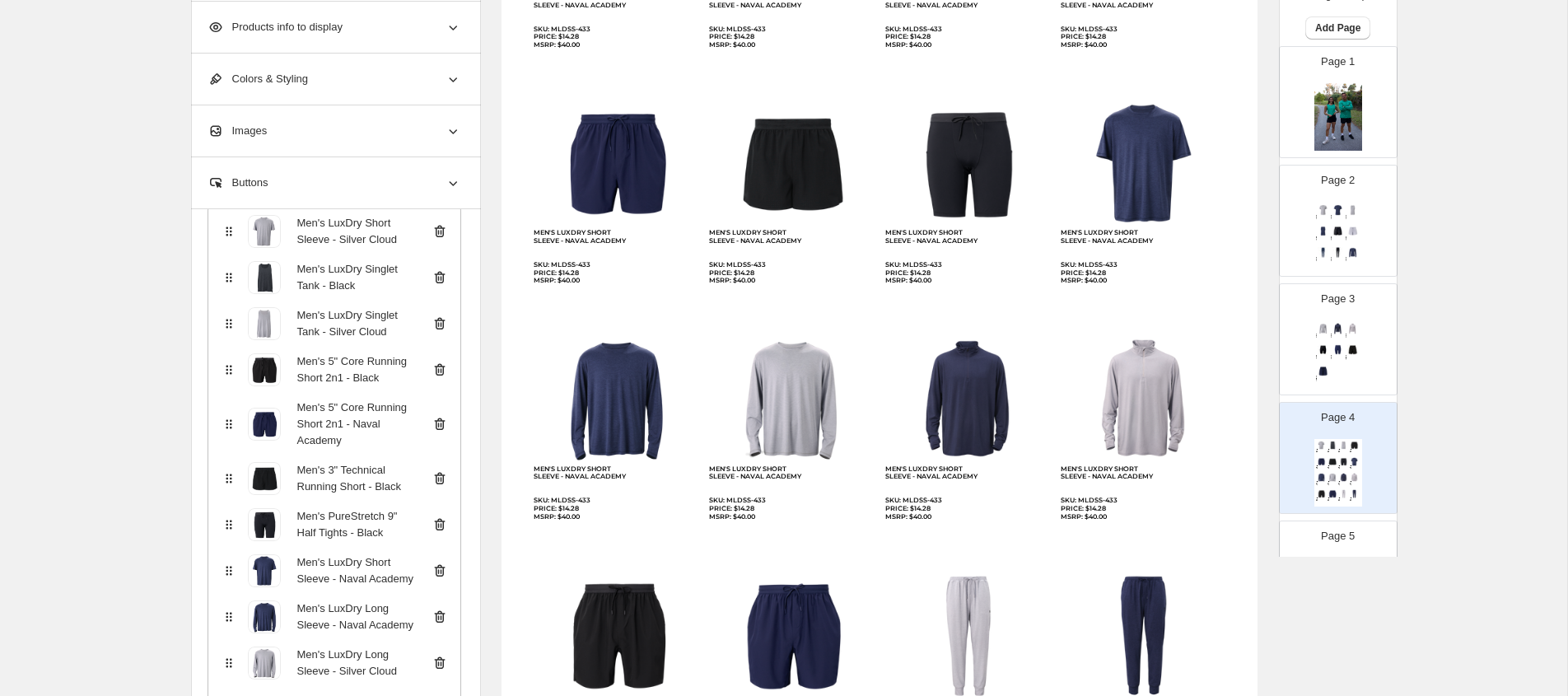 scroll, scrollTop: 186, scrollLeft: 0, axis: vertical 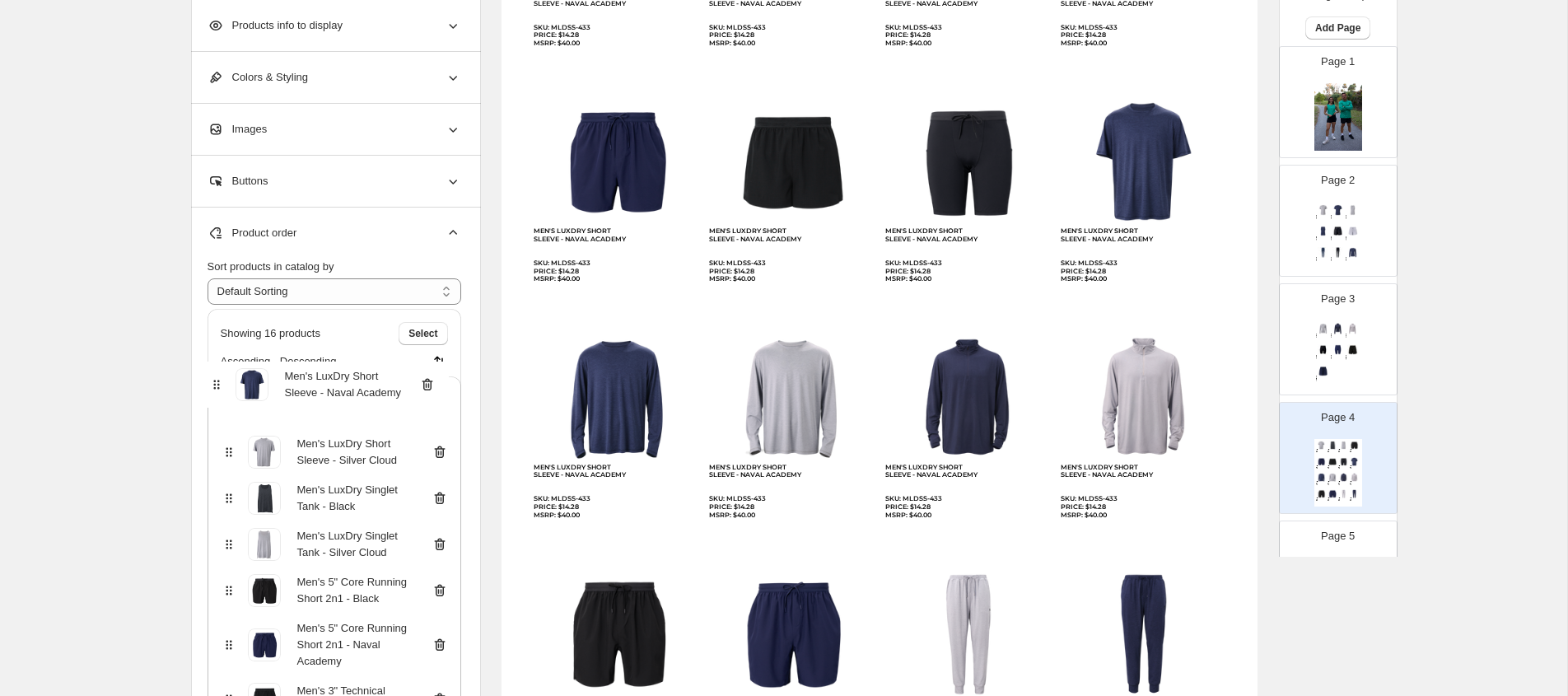 drag, startPoint x: 231, startPoint y: 563, endPoint x: 220, endPoint y: 391, distance: 172.35139 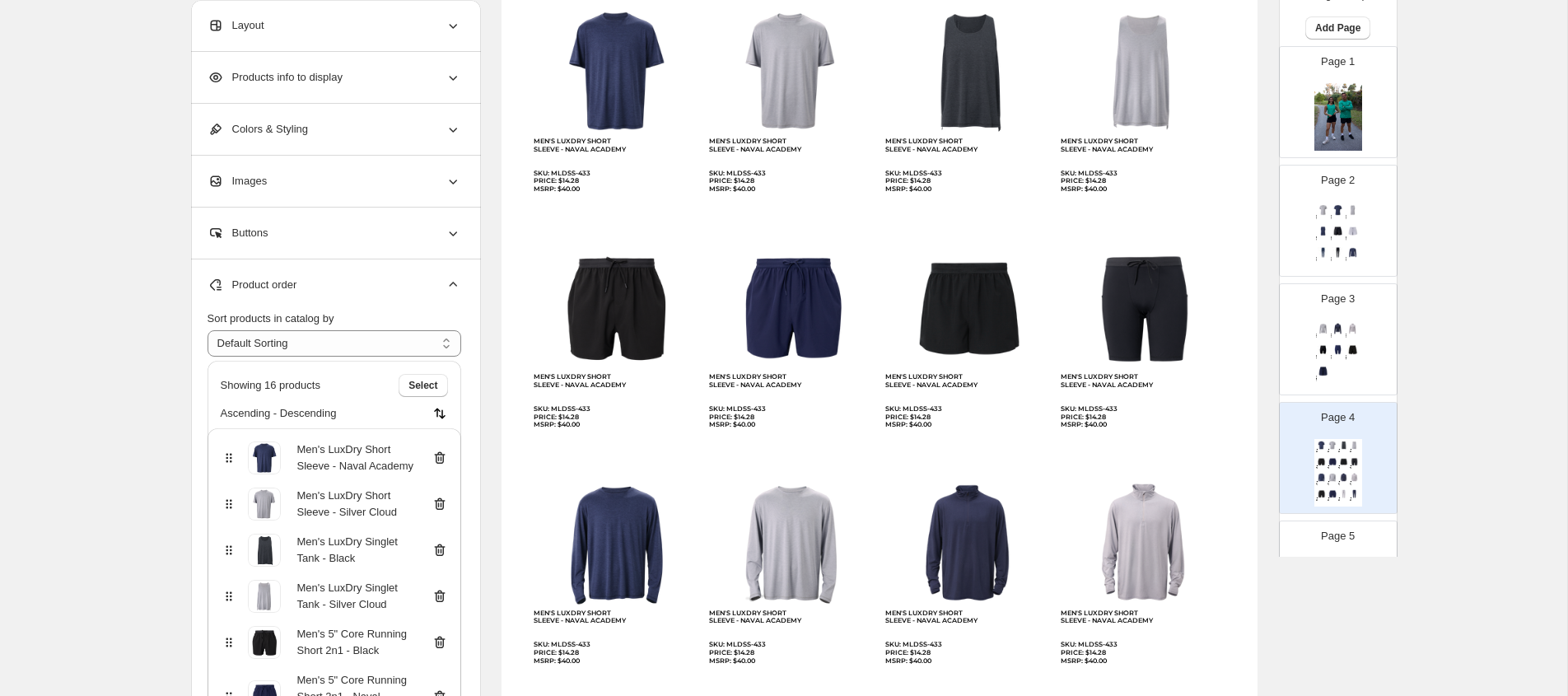 scroll, scrollTop: 142, scrollLeft: 0, axis: vertical 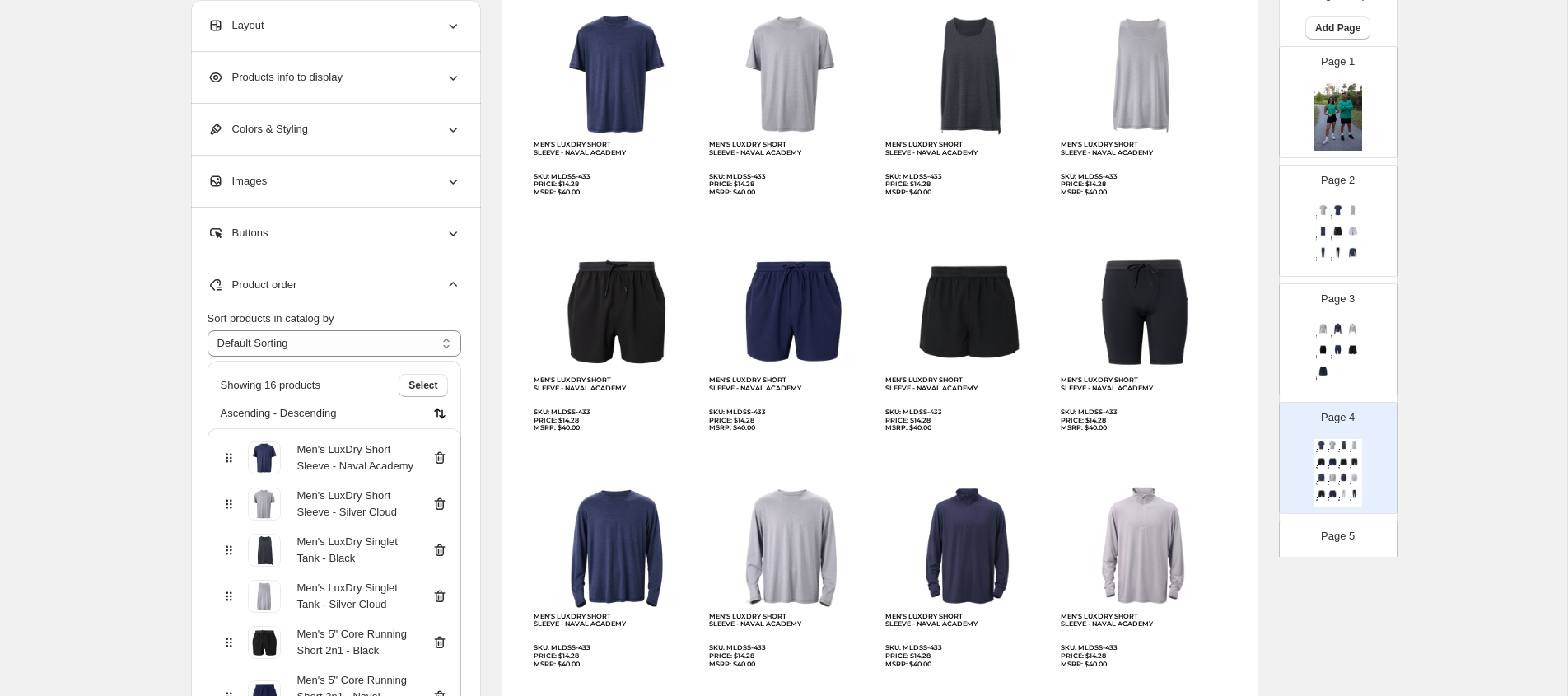 click on "MEN'S LUXDRY SHORT SLEEVE - NAVAL ACADEMY
SKU: MLDSS-433
PRICE: $14.28
MSRP: $40.00" at bounding box center [616, 169] 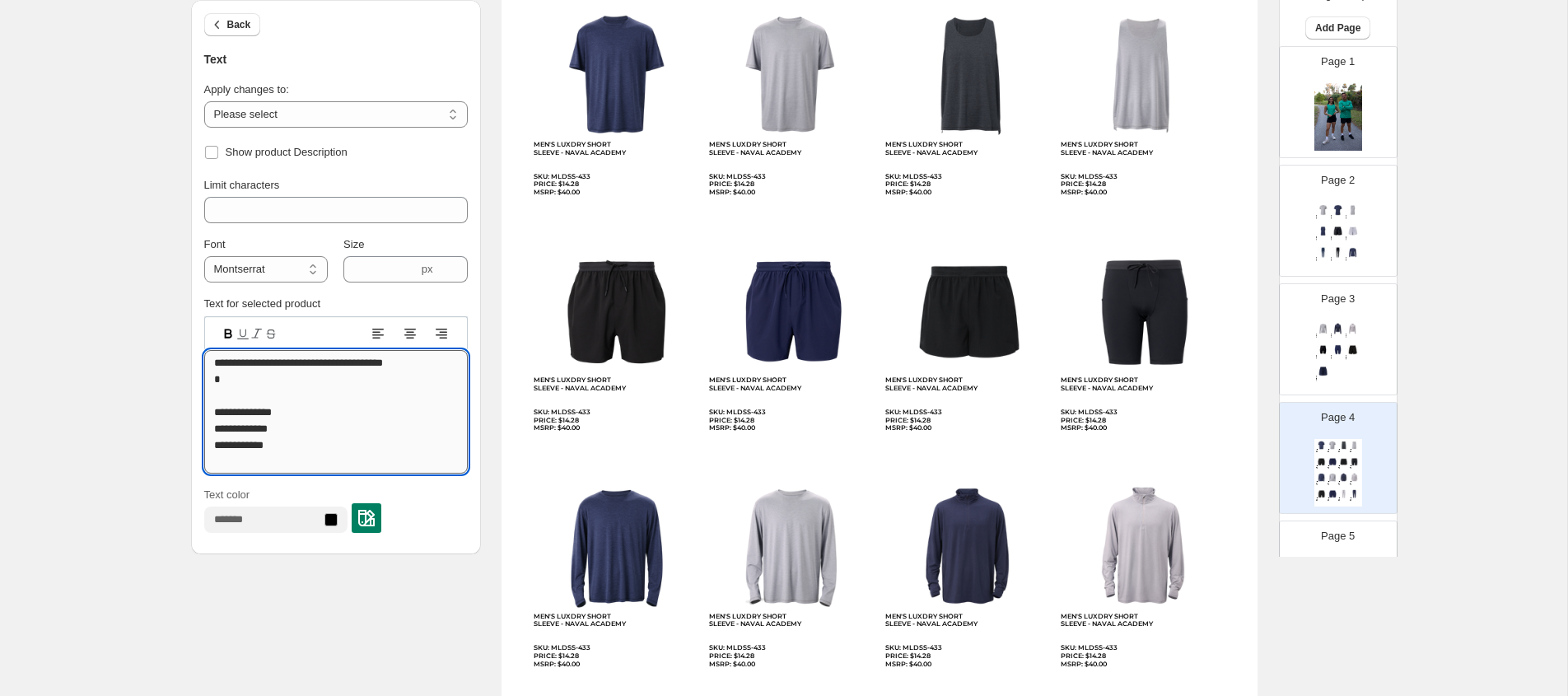 scroll, scrollTop: 2, scrollLeft: 0, axis: vertical 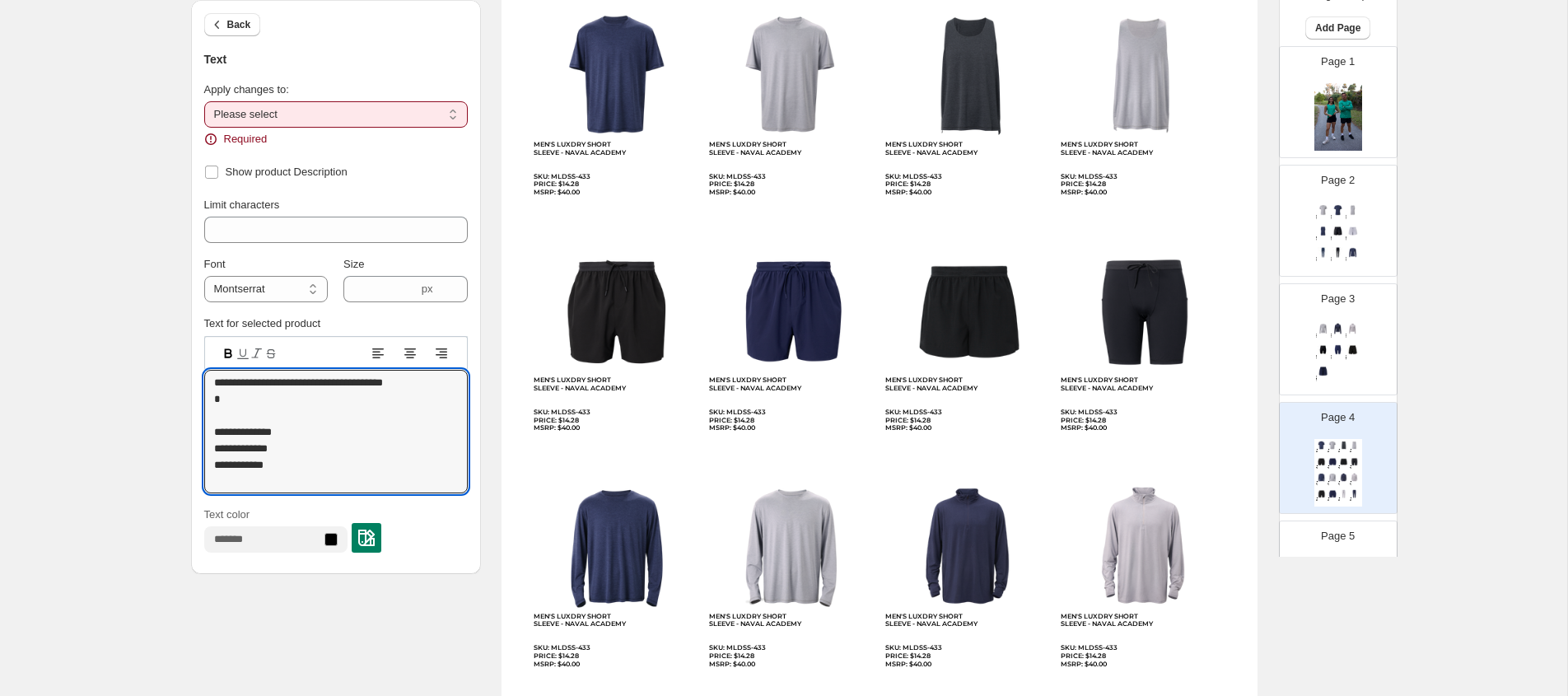 click on "**********" at bounding box center [336, 114] 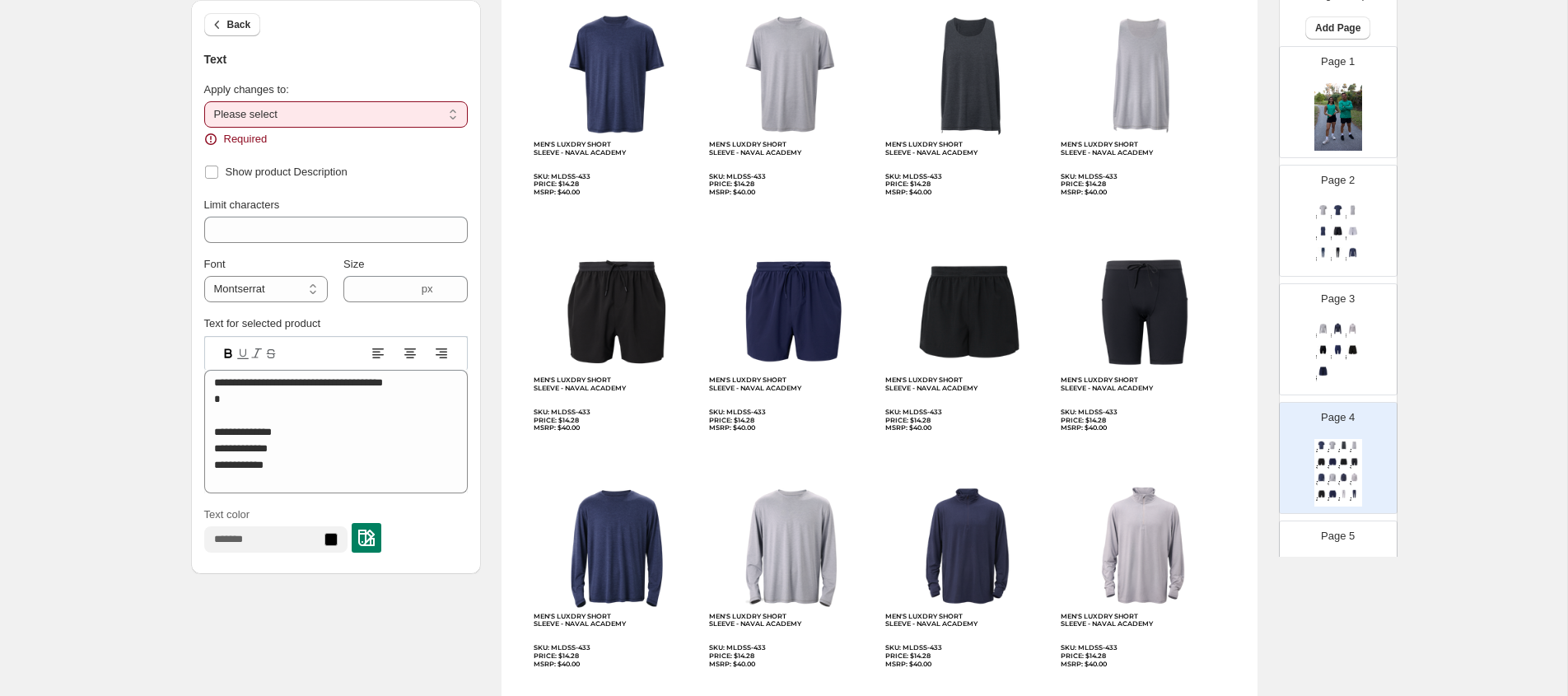select on "**********" 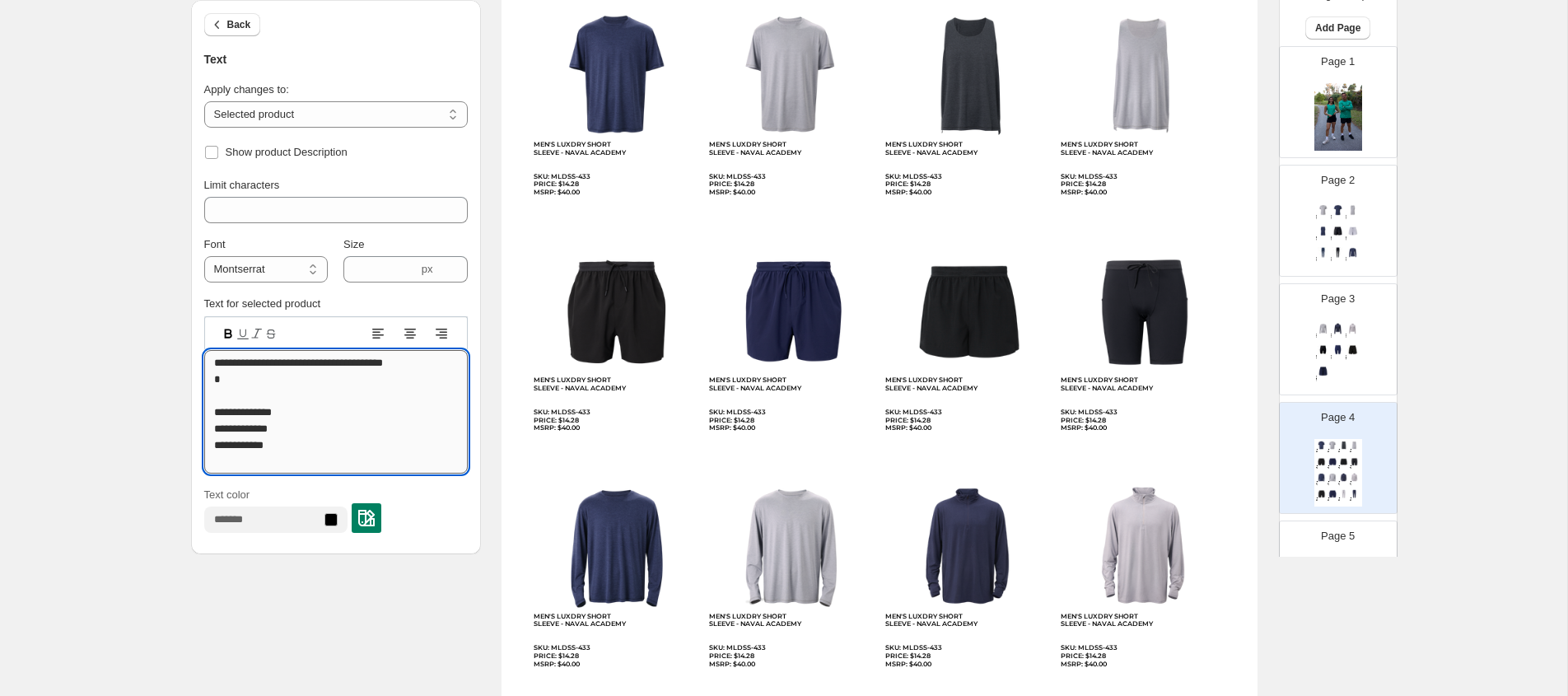scroll, scrollTop: 2, scrollLeft: 0, axis: vertical 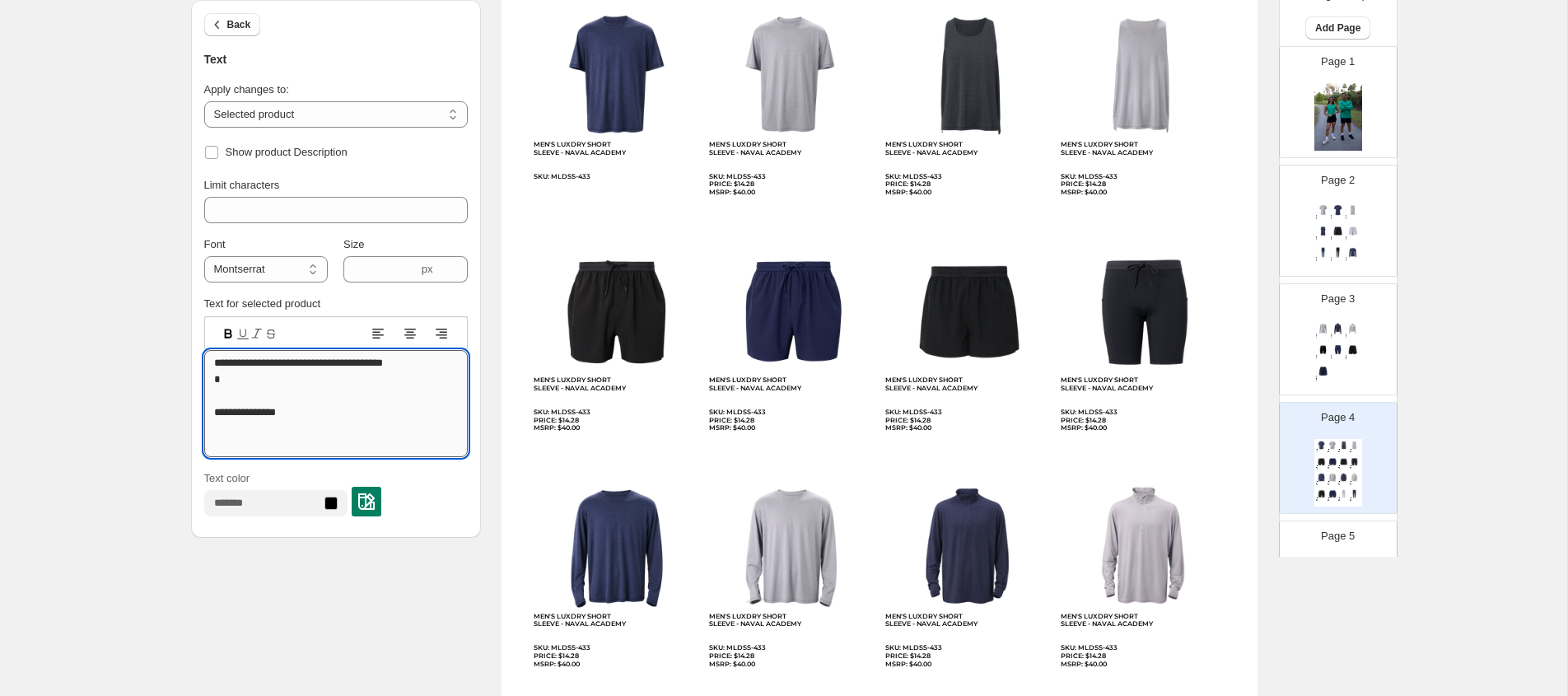 click on "**********" at bounding box center (336, 404) 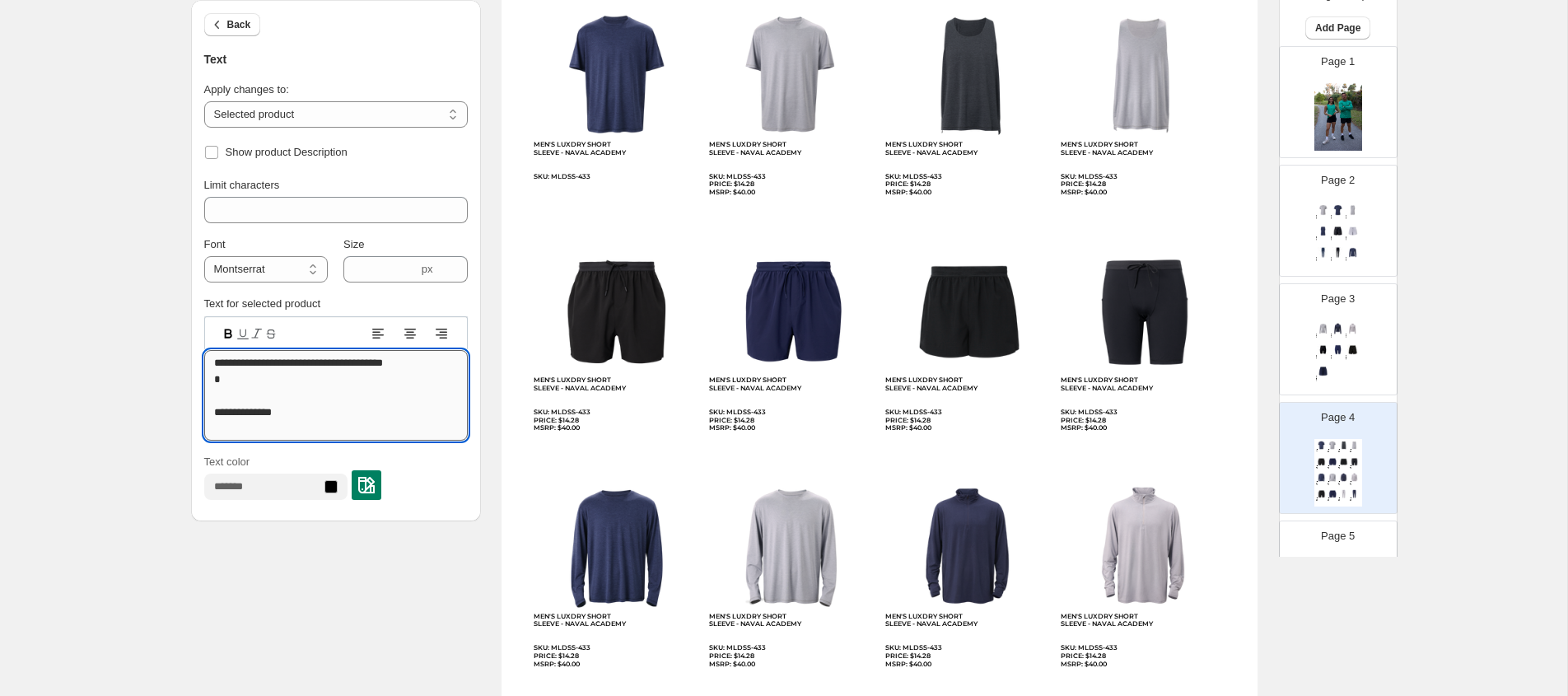 click on "**********" at bounding box center (336, 395) 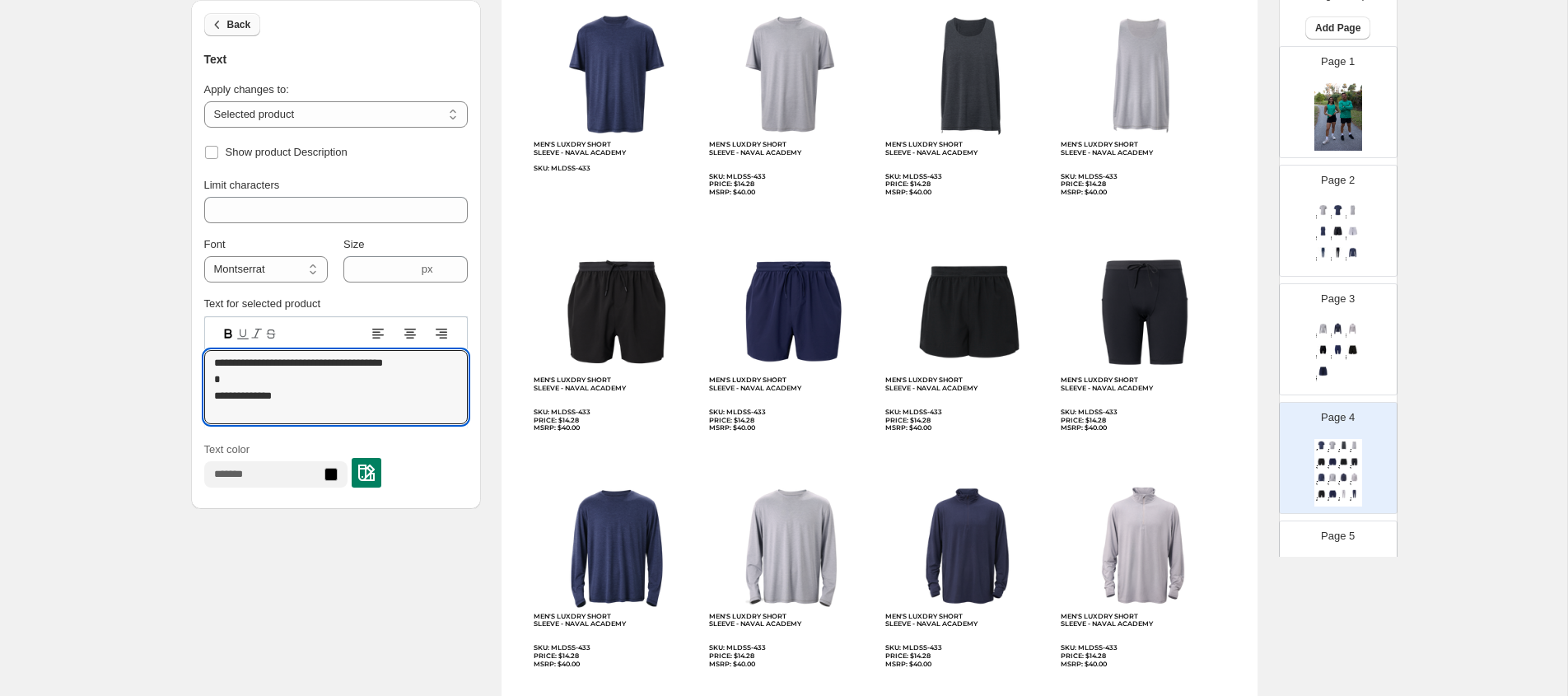 type on "**********" 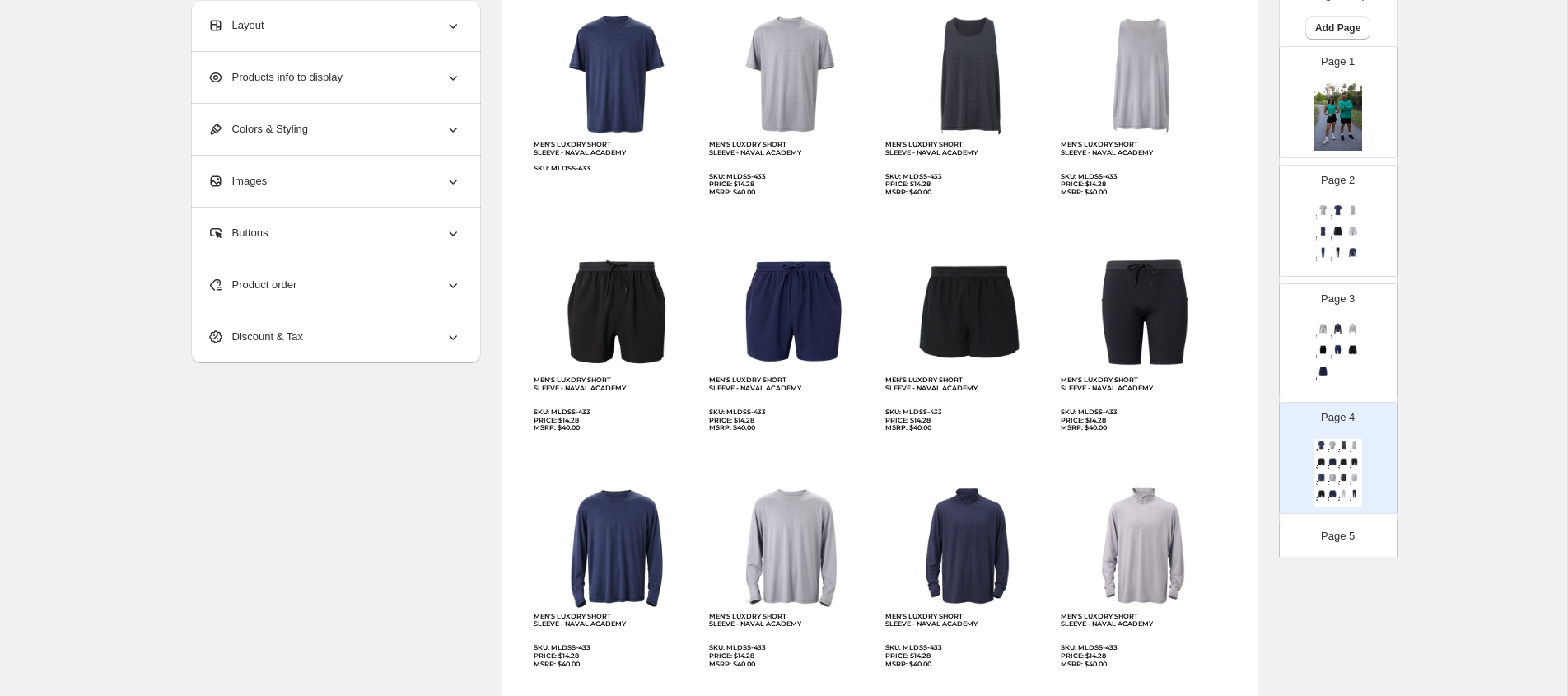 click on "Layout" at bounding box center [334, 26] 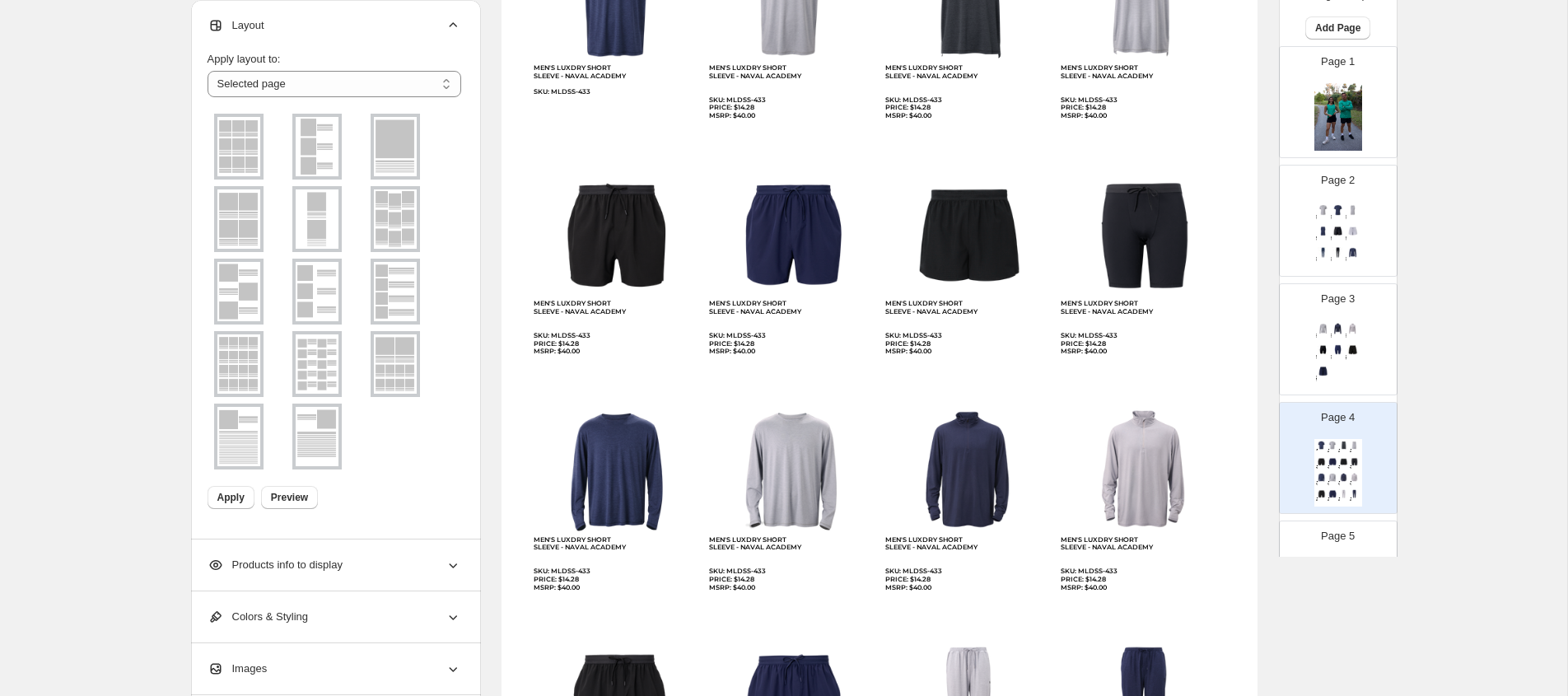 scroll, scrollTop: 241, scrollLeft: 0, axis: vertical 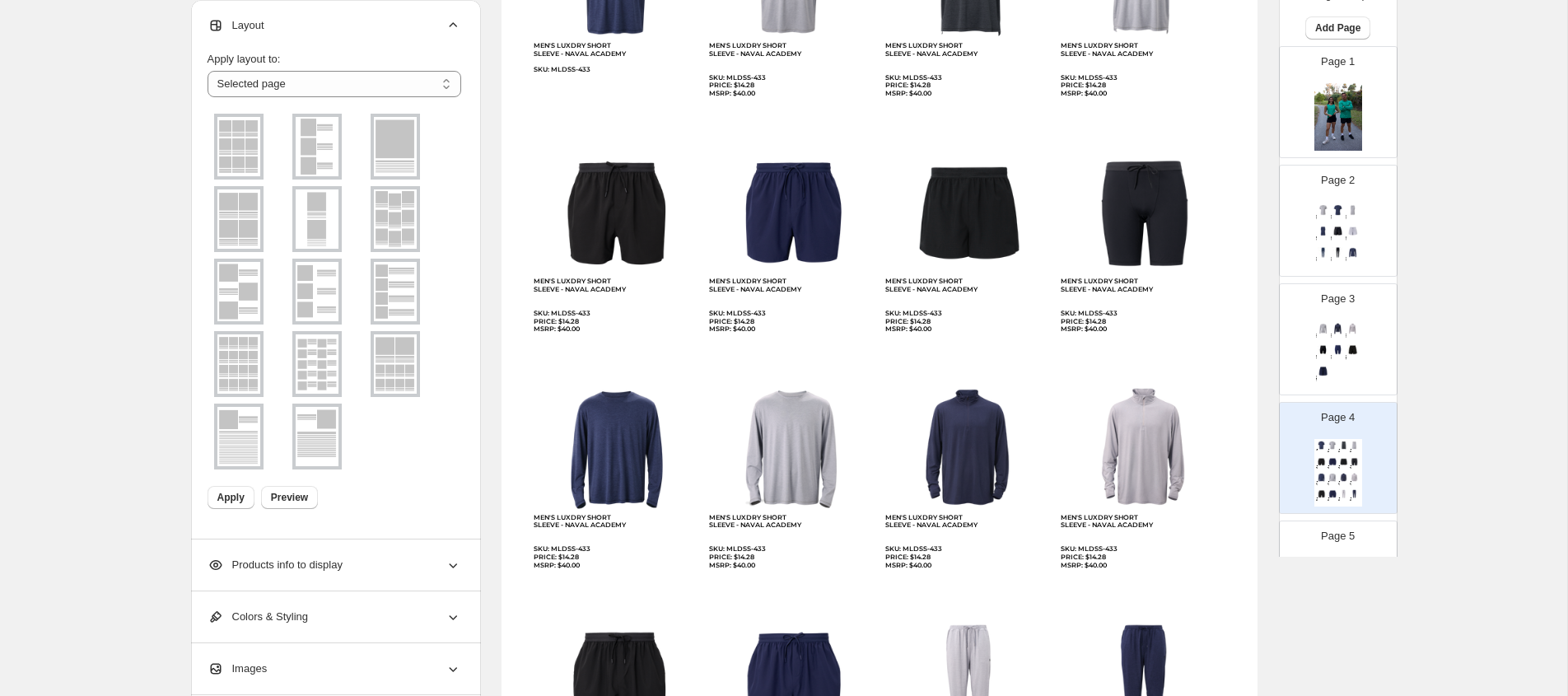 click at bounding box center [317, 147] 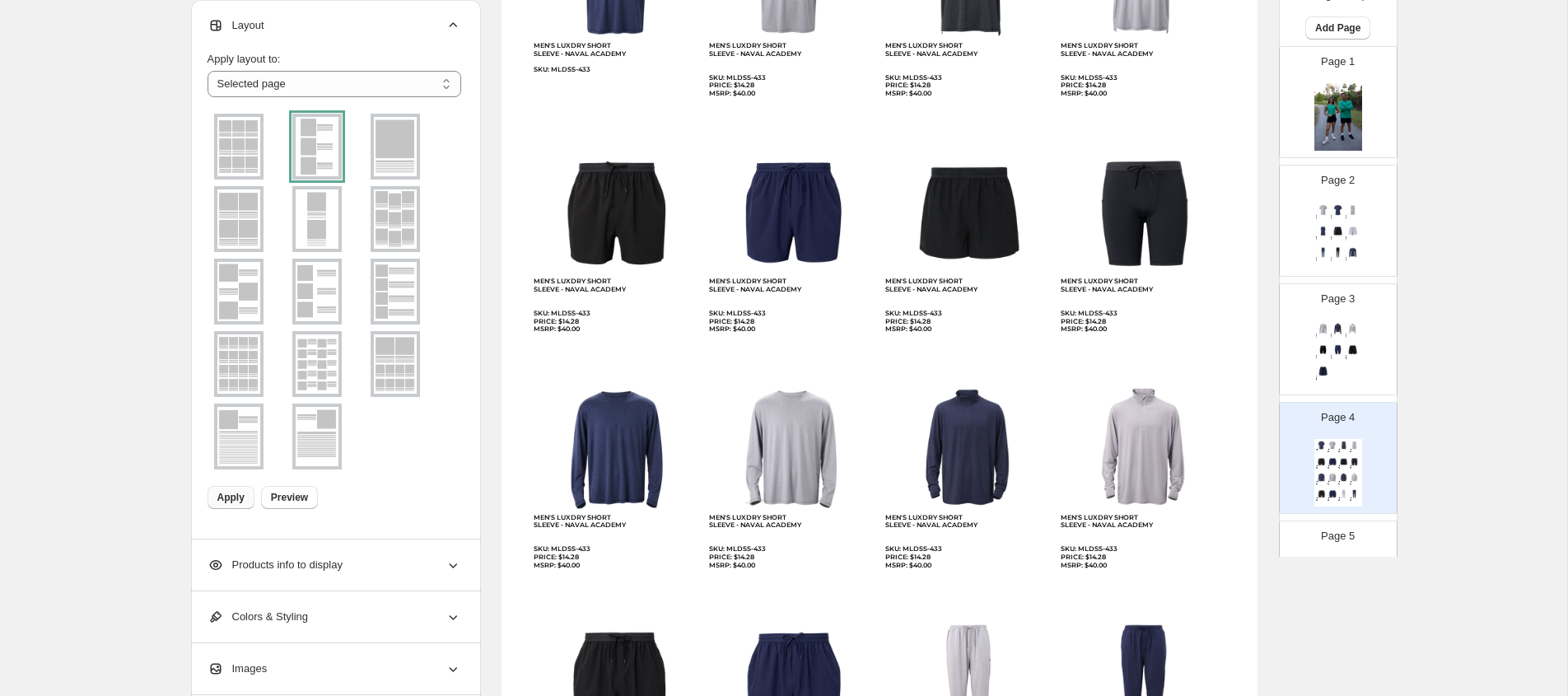 click on "Apply" at bounding box center (231, 497) 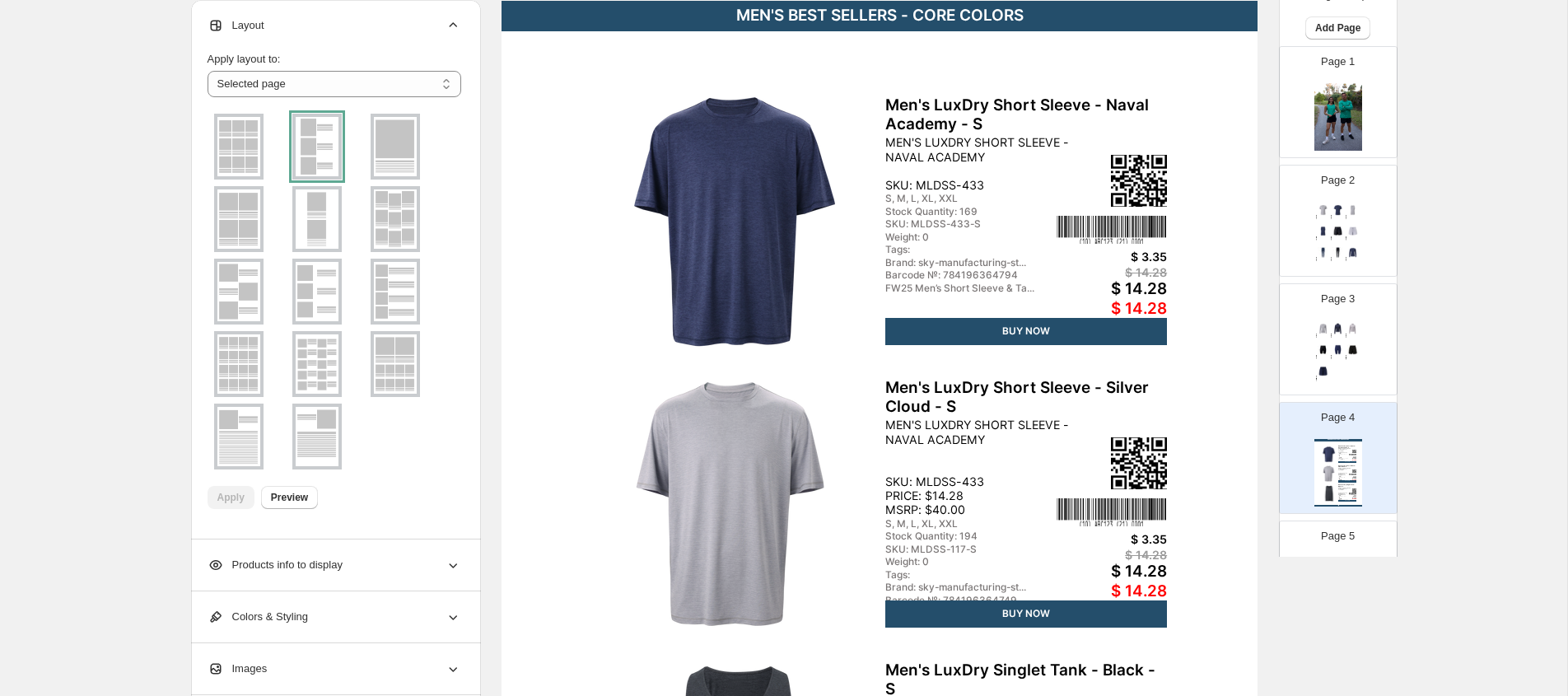 scroll, scrollTop: 131, scrollLeft: 0, axis: vertical 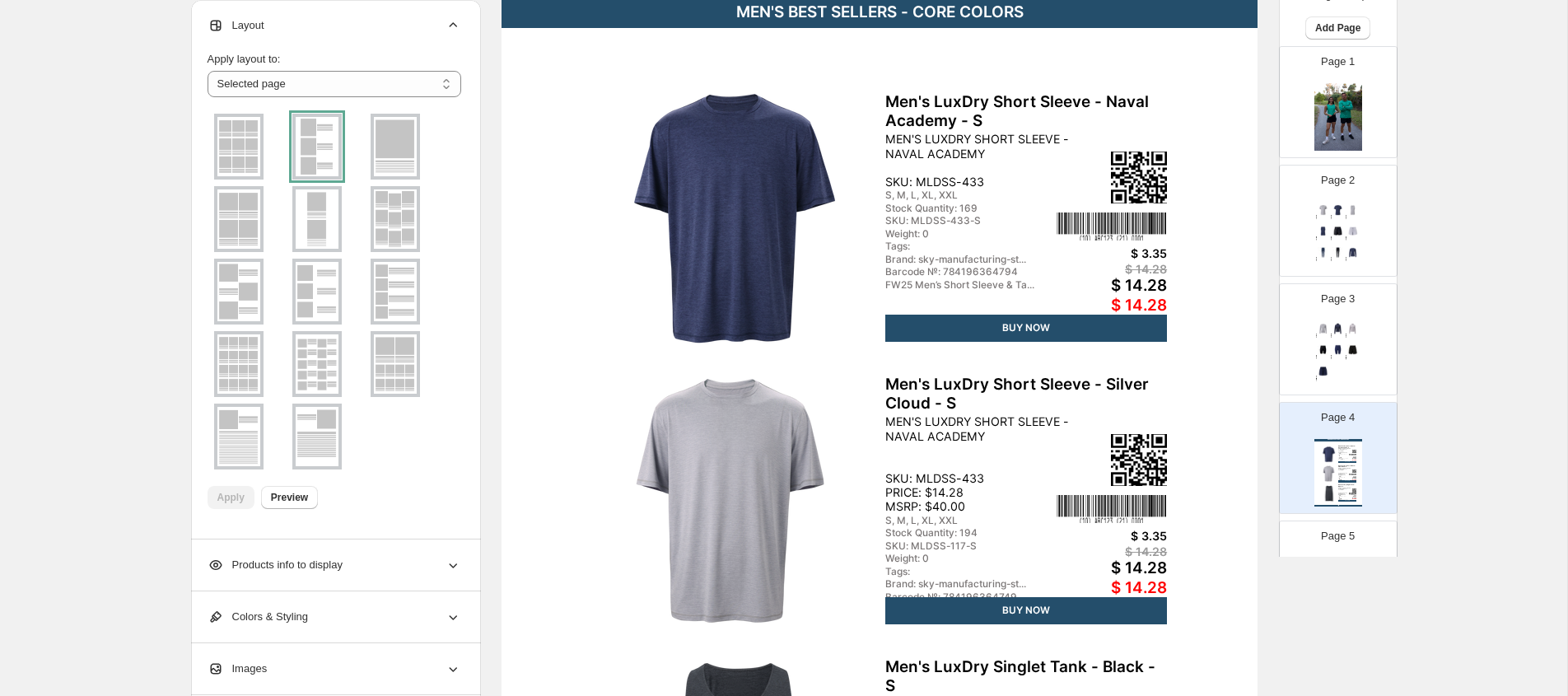 click at bounding box center (395, 147) 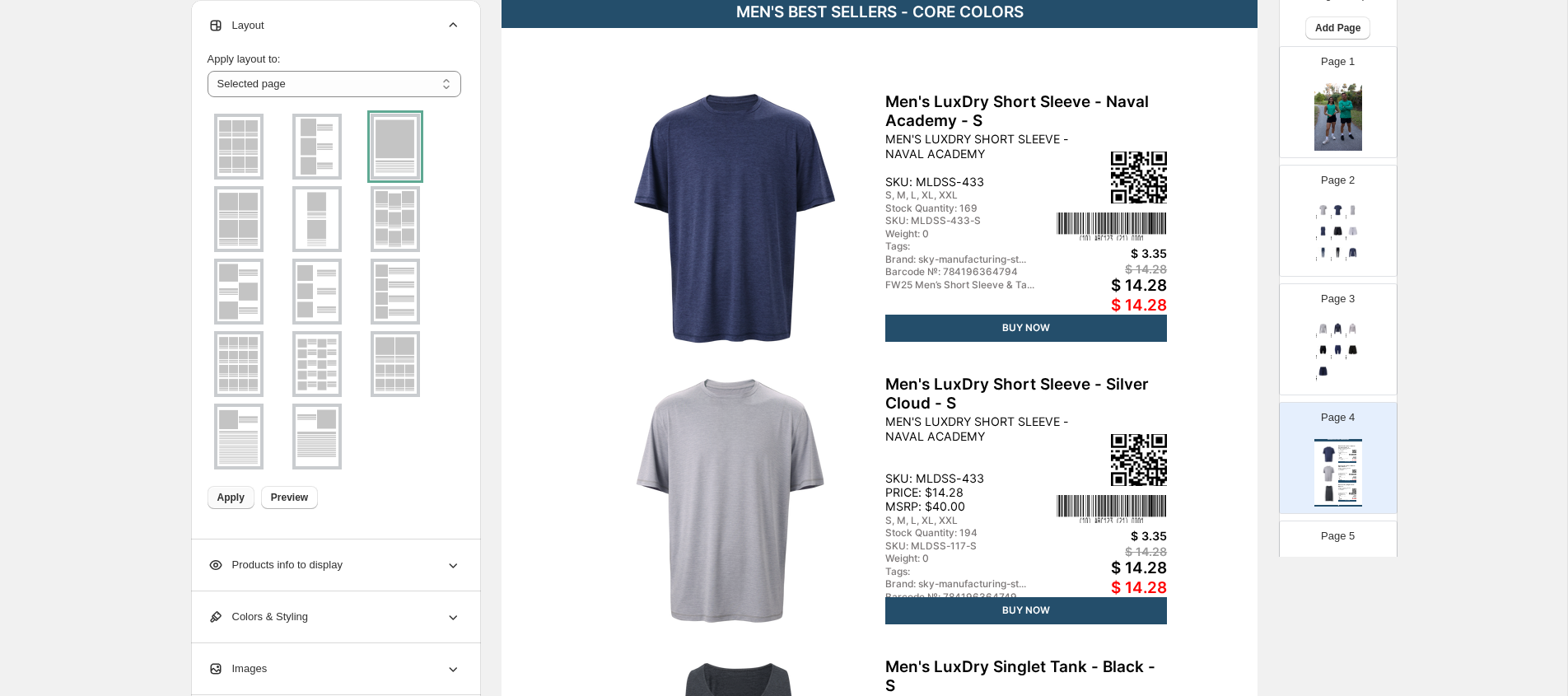 click on "Apply" at bounding box center [231, 497] 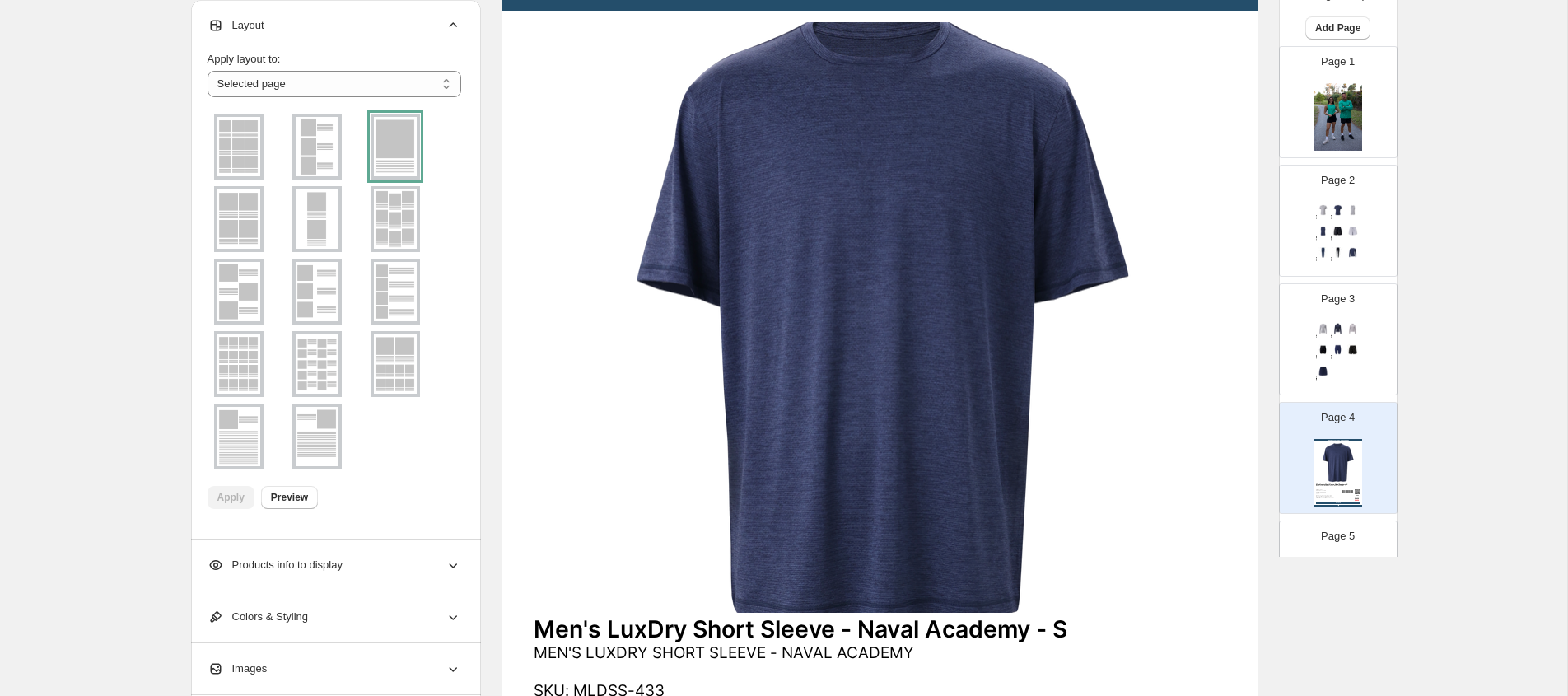 scroll, scrollTop: 154, scrollLeft: 0, axis: vertical 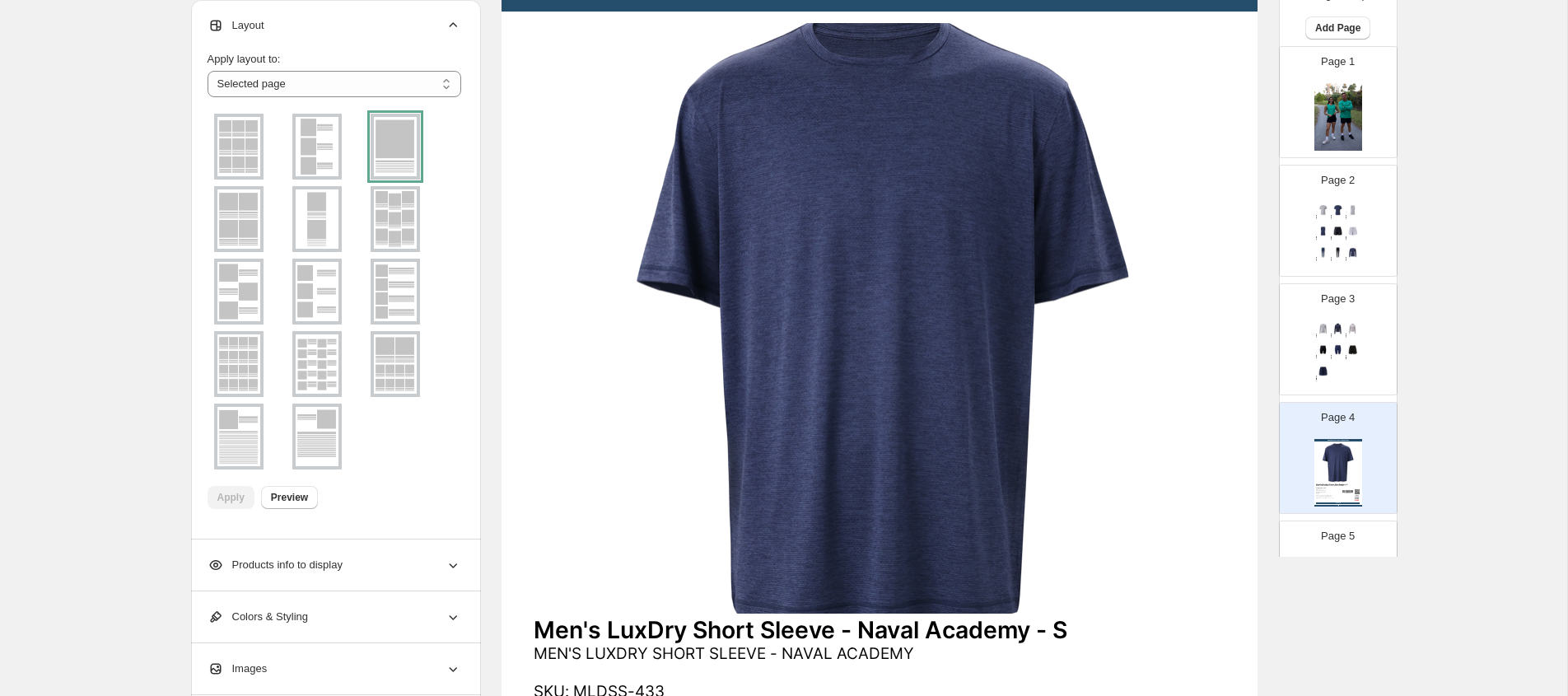 click at bounding box center [239, 219] 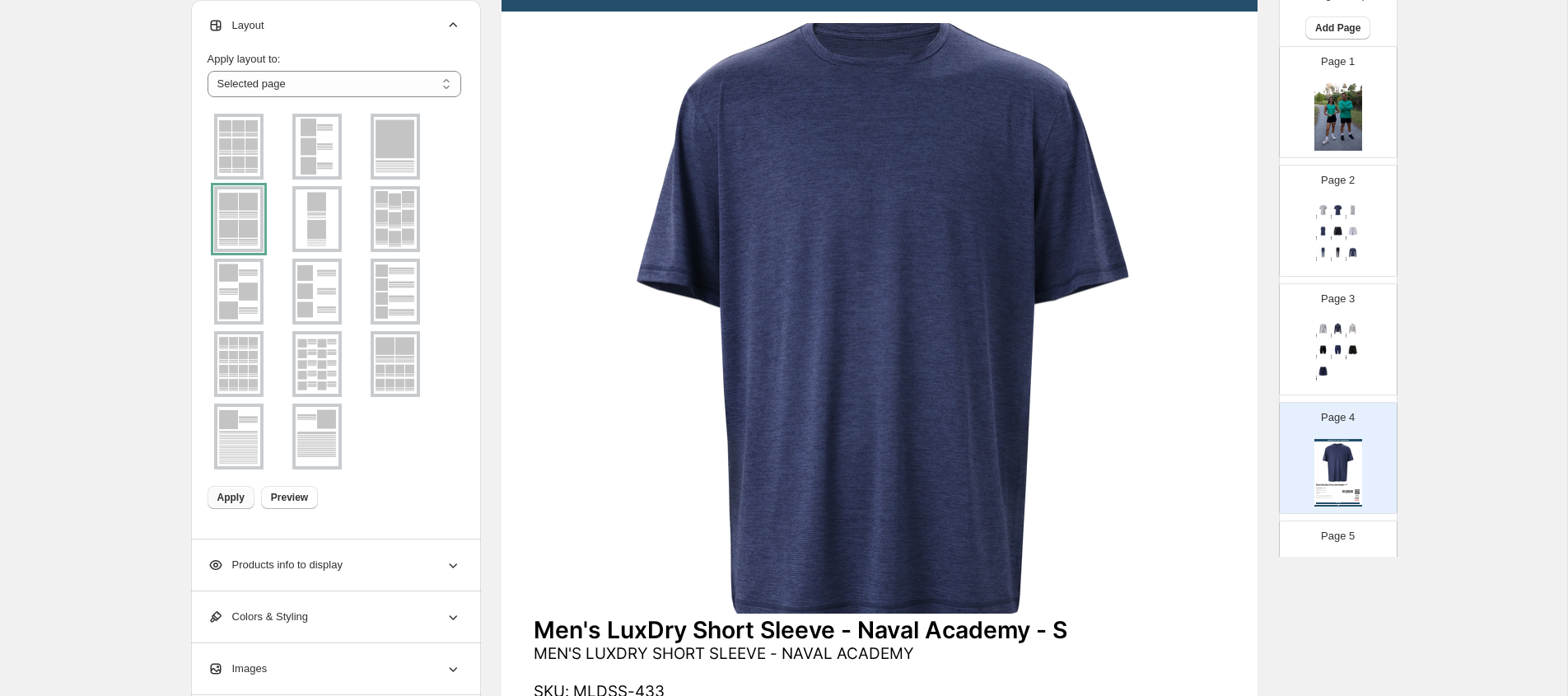 click on "Apply" at bounding box center [231, 497] 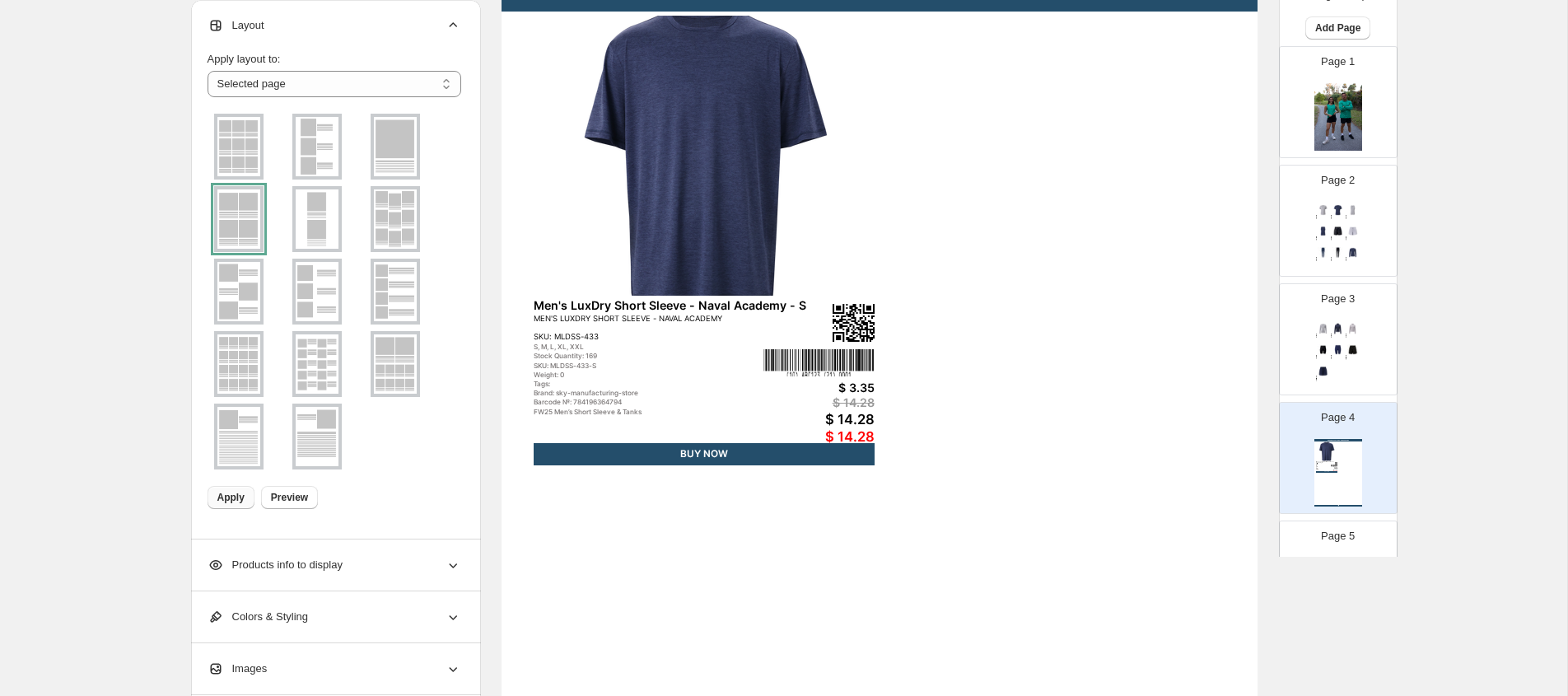 click on "WOMEN'S PERFORMANCE TECH QUARTER ZIP 3.0 - NAVAL ACADEMY
SIZES: XS-XL
COMP:  95% Polyester, 5% Spandex
WEIGHT: 200g
SKU: WPTQZ3-433
PRICE: $23.84
MSRP:  $60.00" at bounding box center [1337, 336] 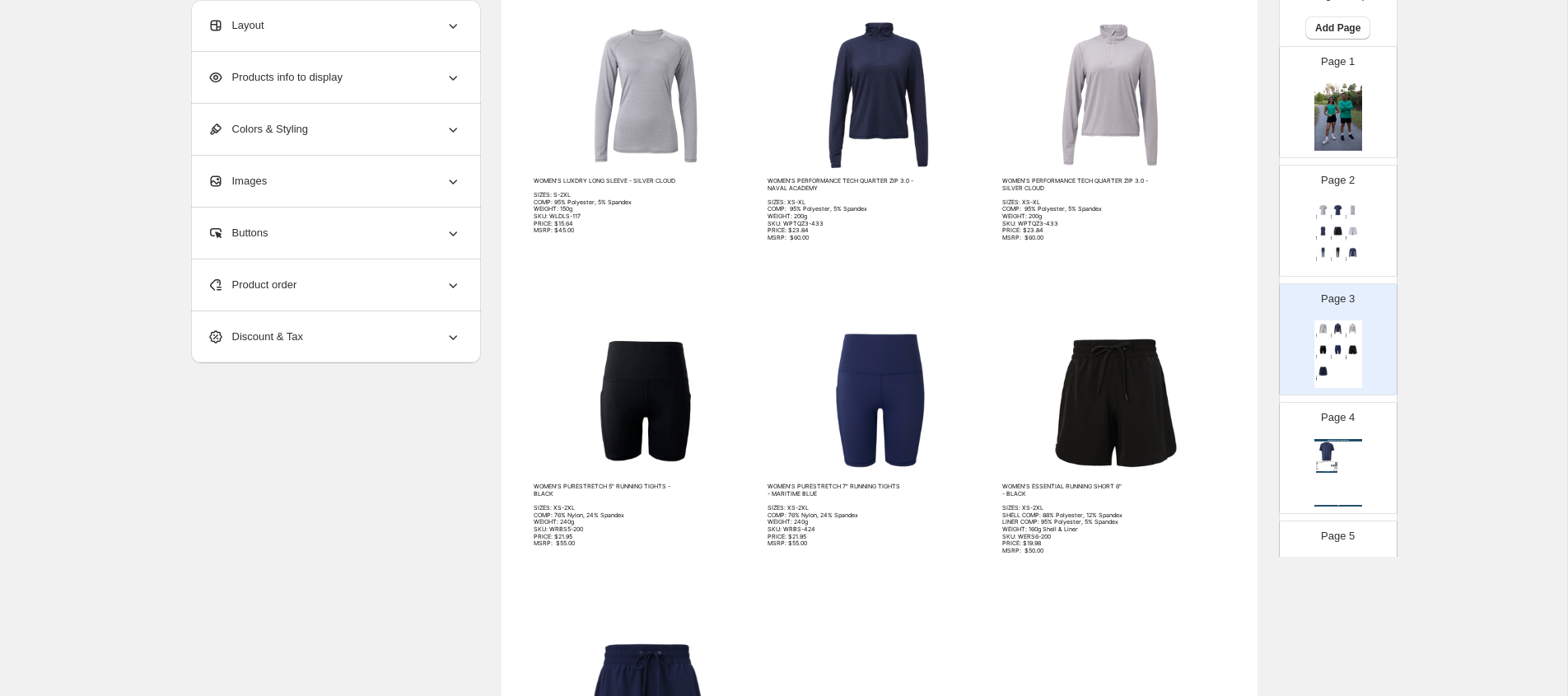 click 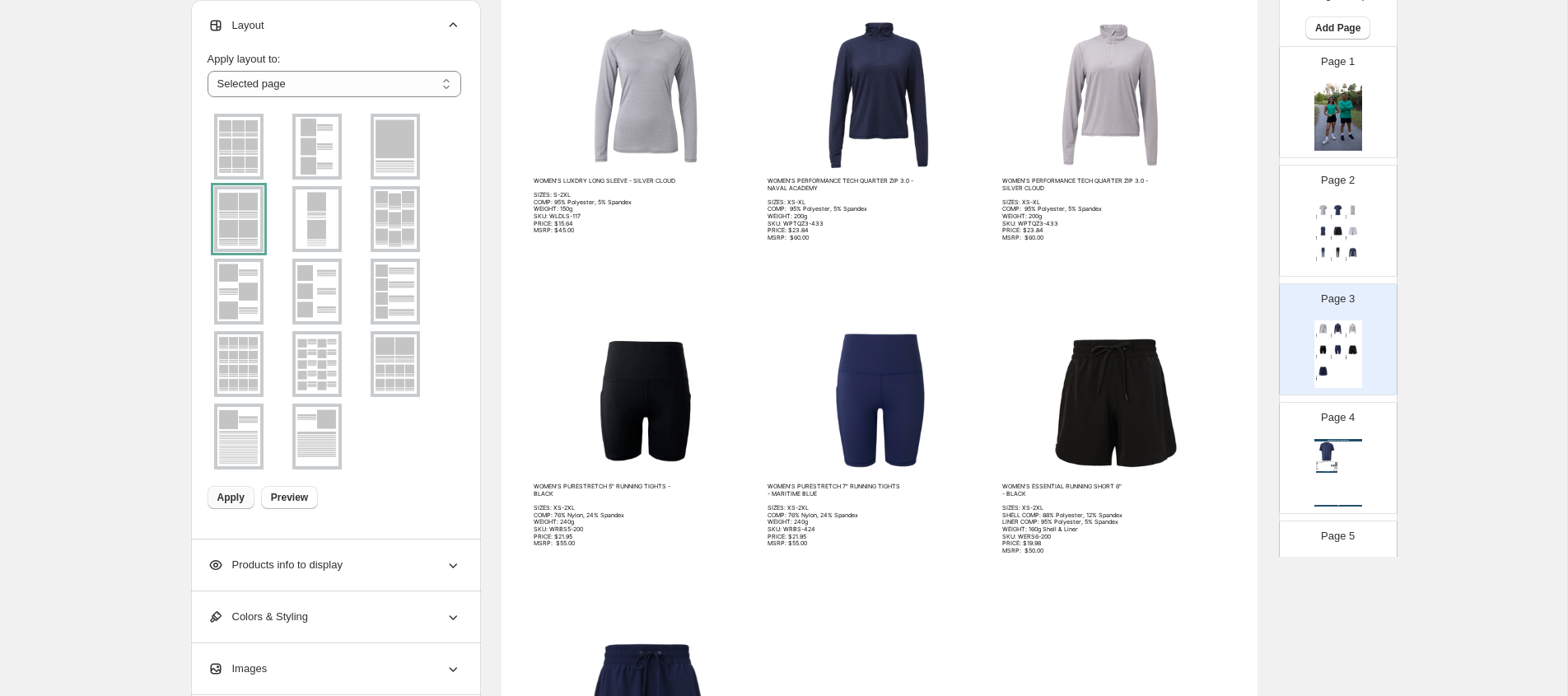 click on "Apply" at bounding box center [231, 497] 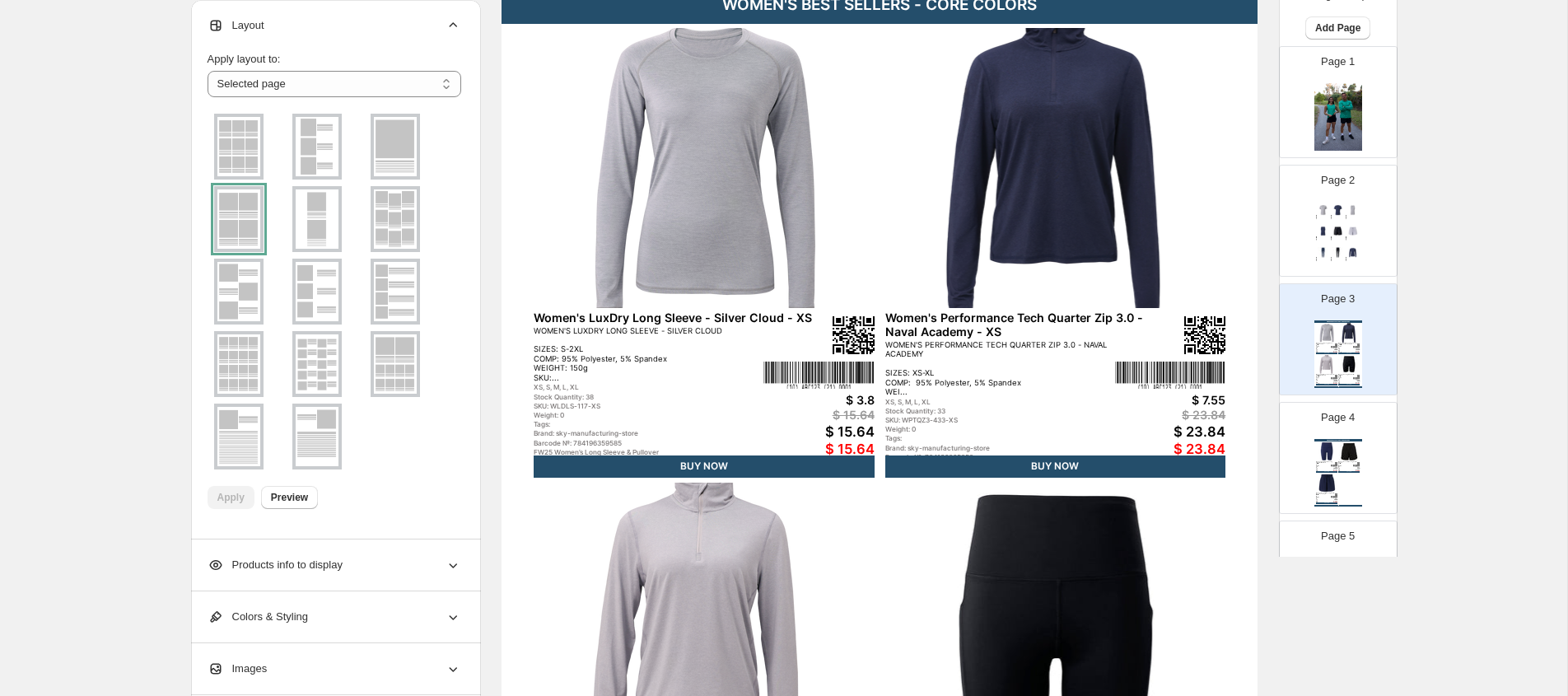scroll, scrollTop: 138, scrollLeft: 0, axis: vertical 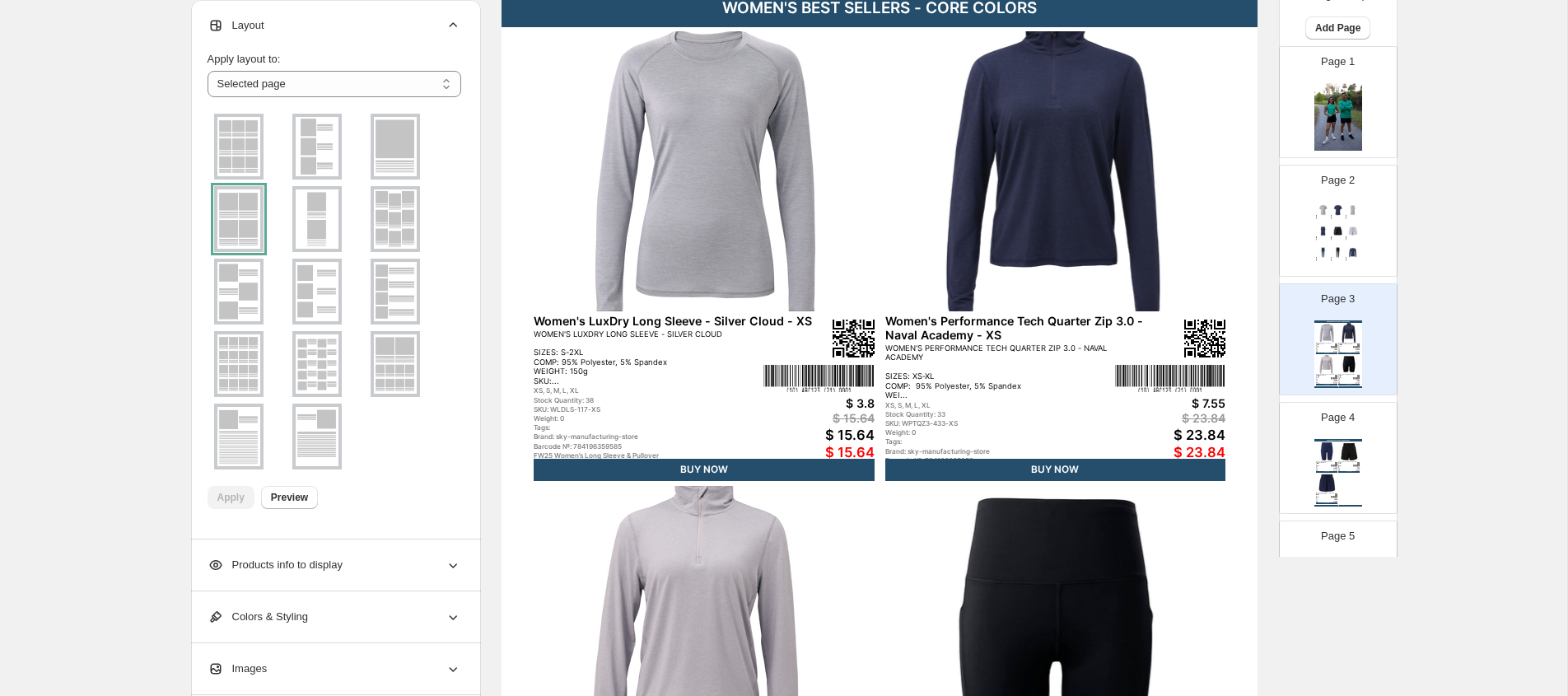 click at bounding box center [317, 219] 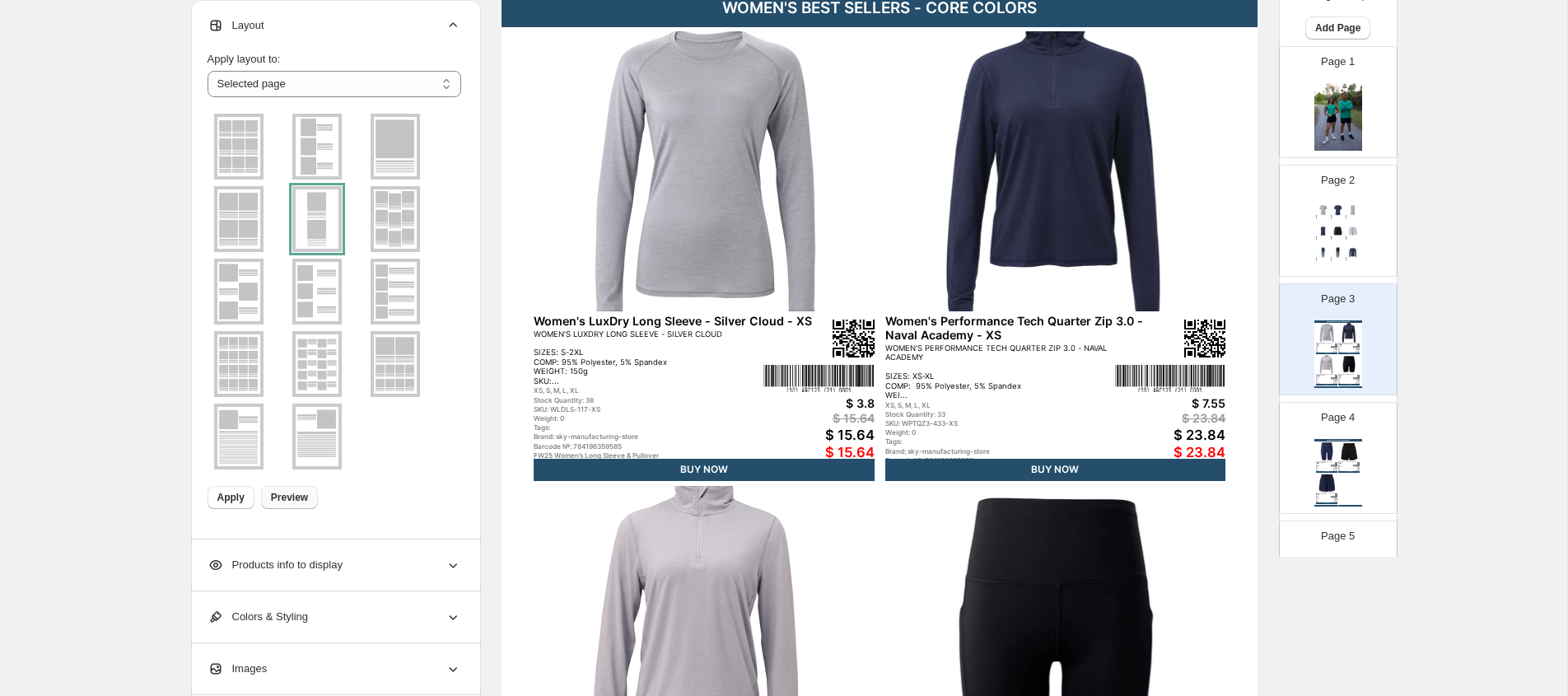 click on "Preview" at bounding box center [289, 497] 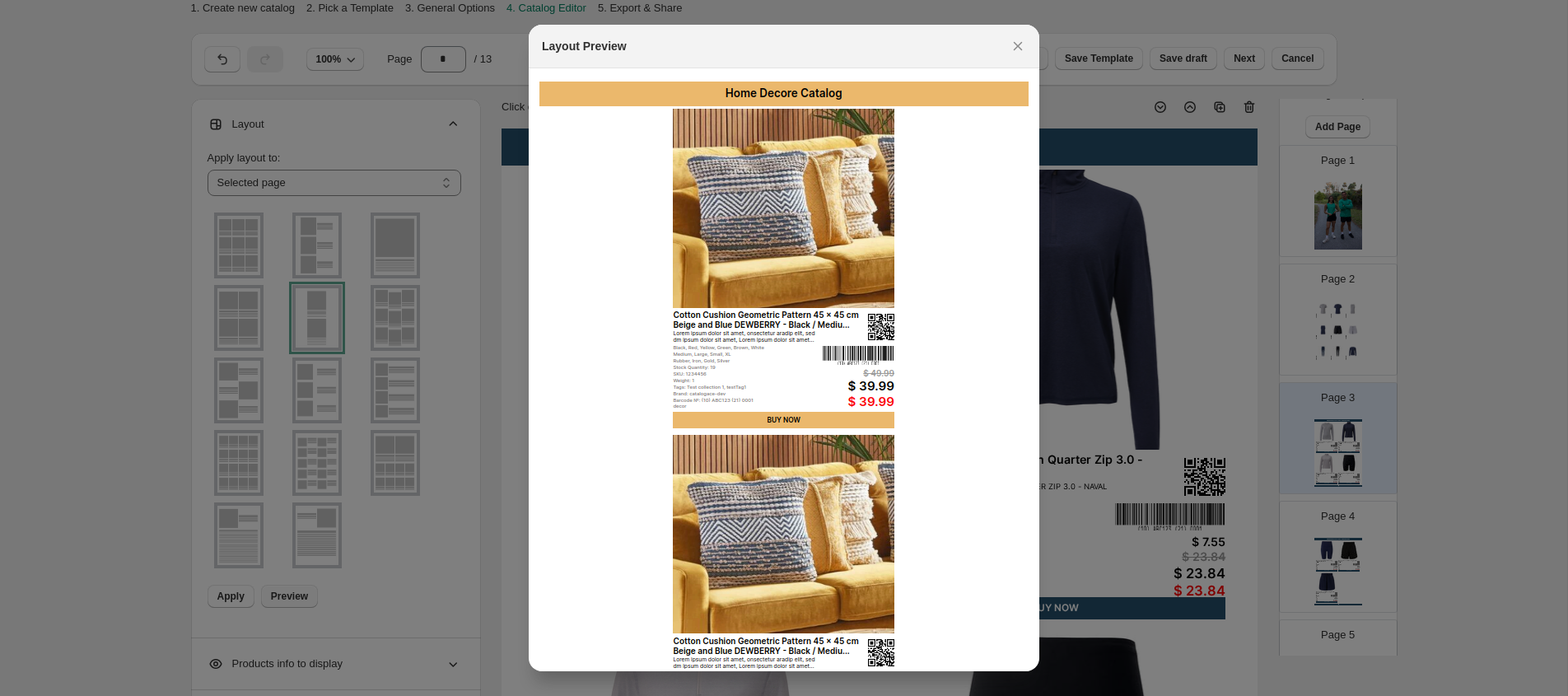 scroll, scrollTop: 0, scrollLeft: 0, axis: both 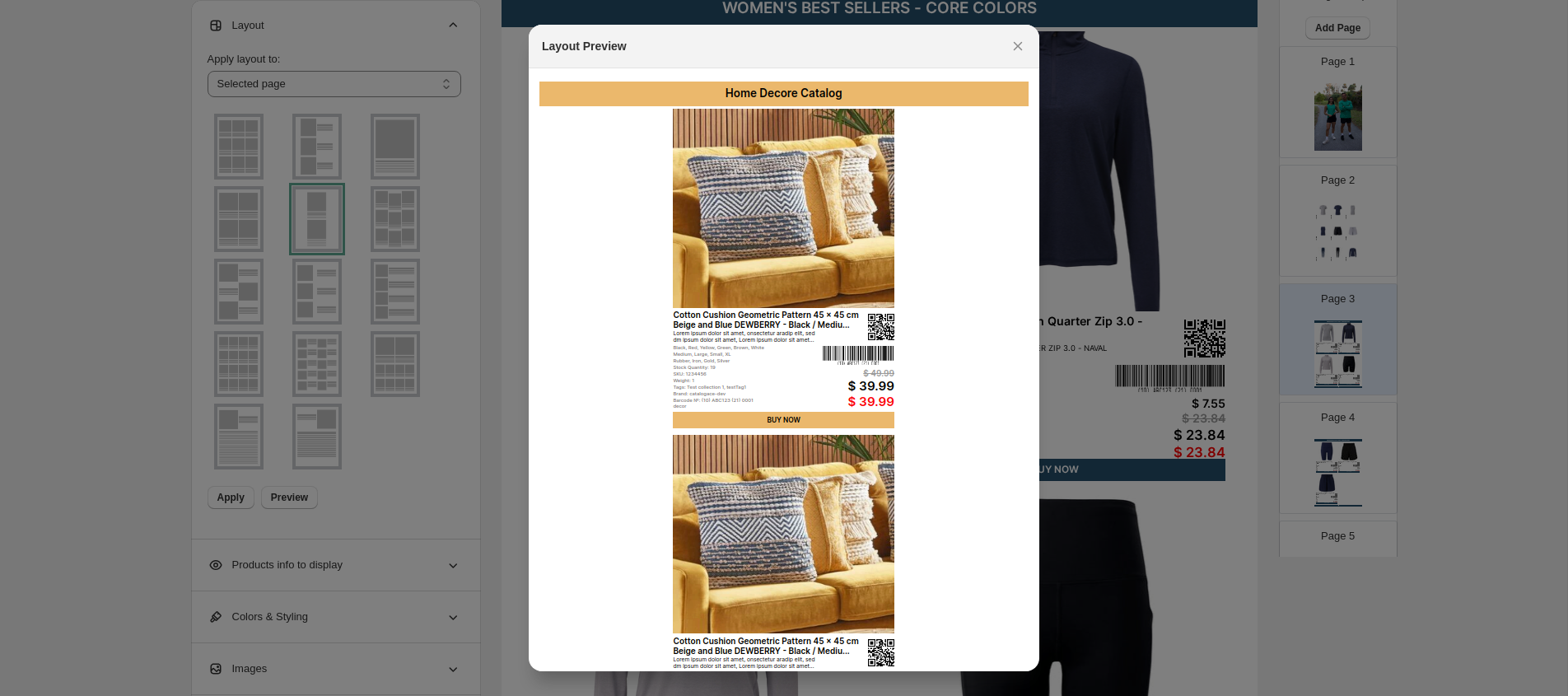 click at bounding box center (784, 348) 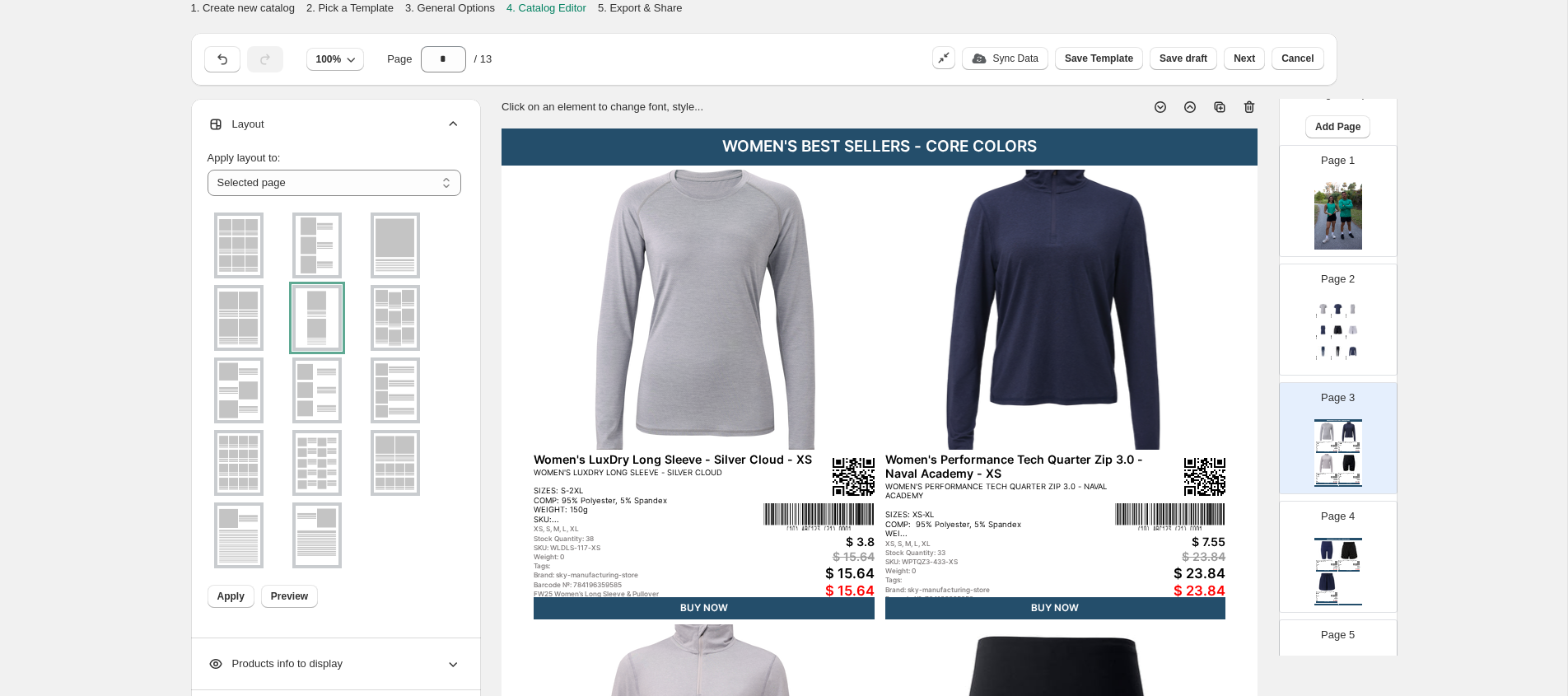 scroll, scrollTop: 138, scrollLeft: 0, axis: vertical 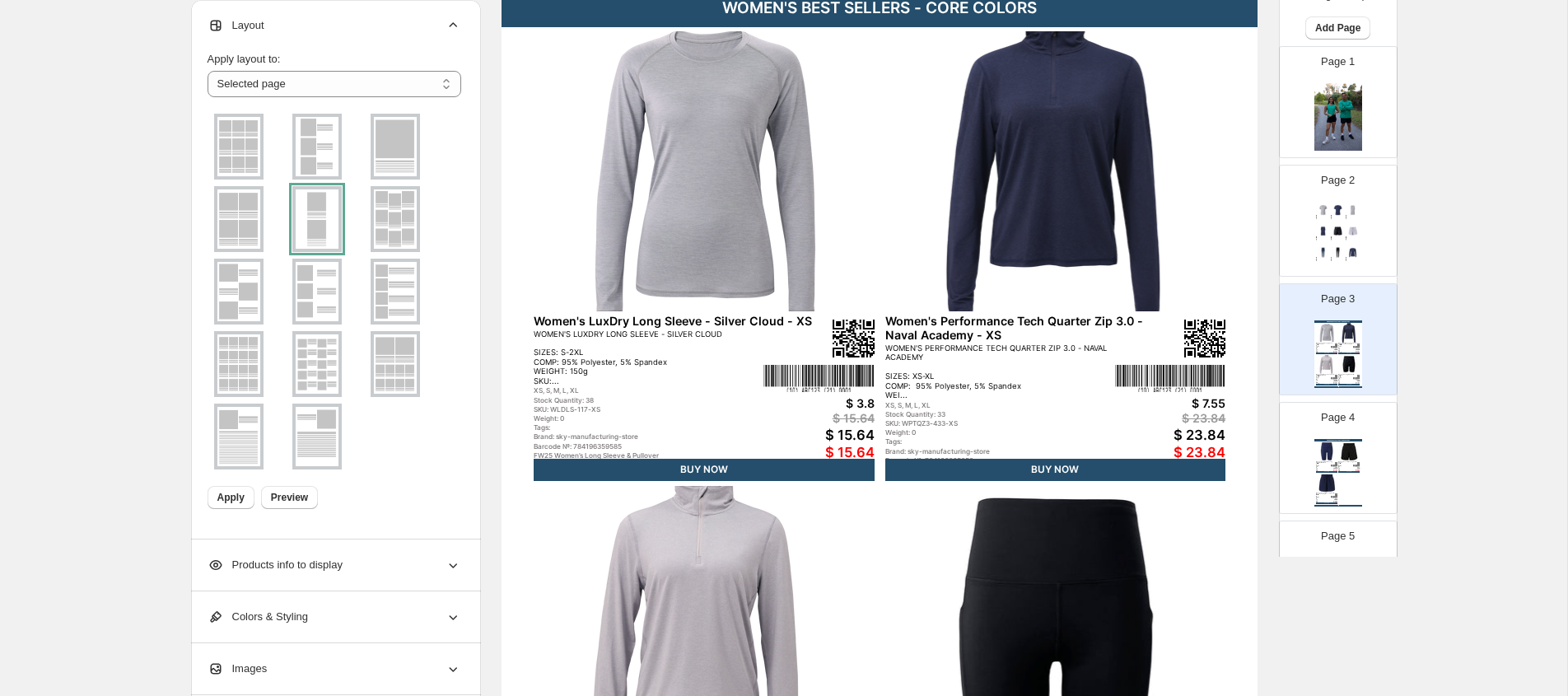 click at bounding box center [239, 364] 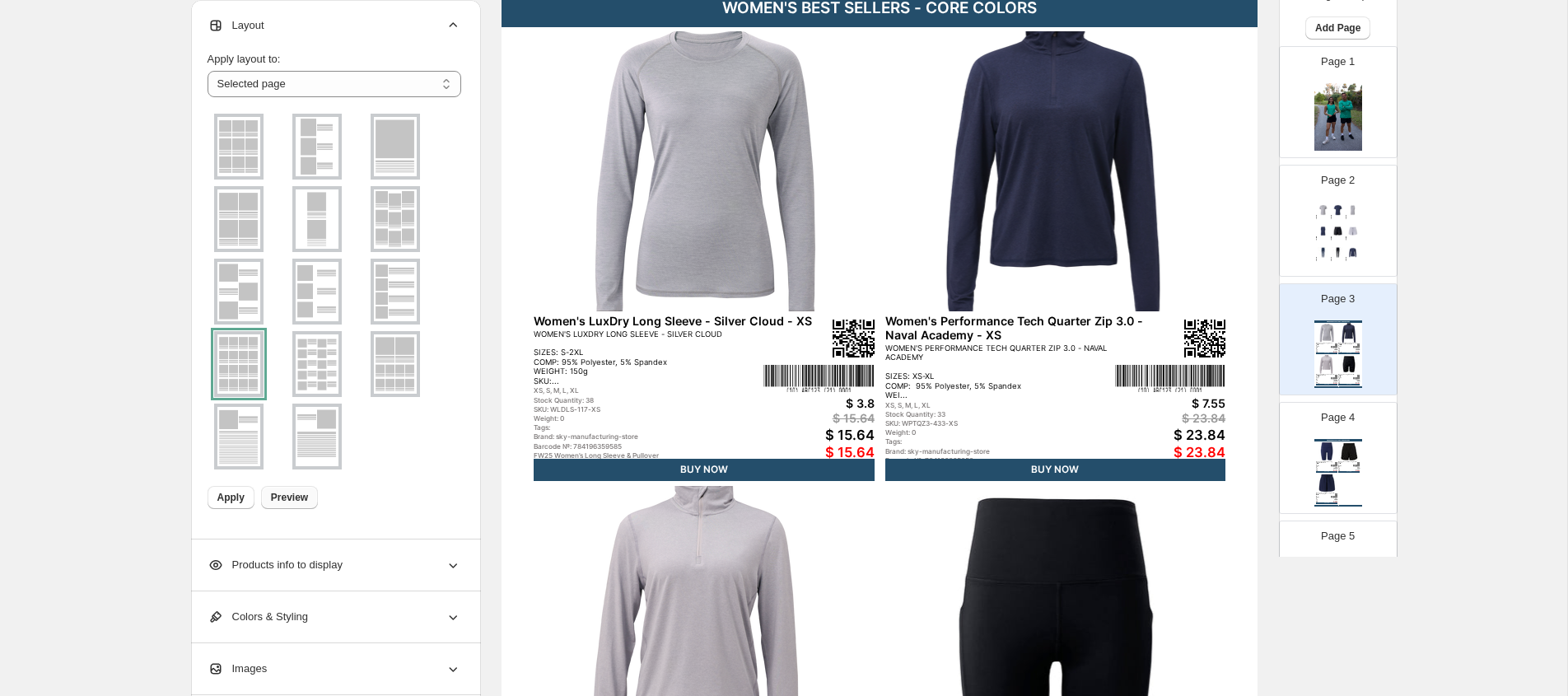 click on "Preview" at bounding box center [289, 497] 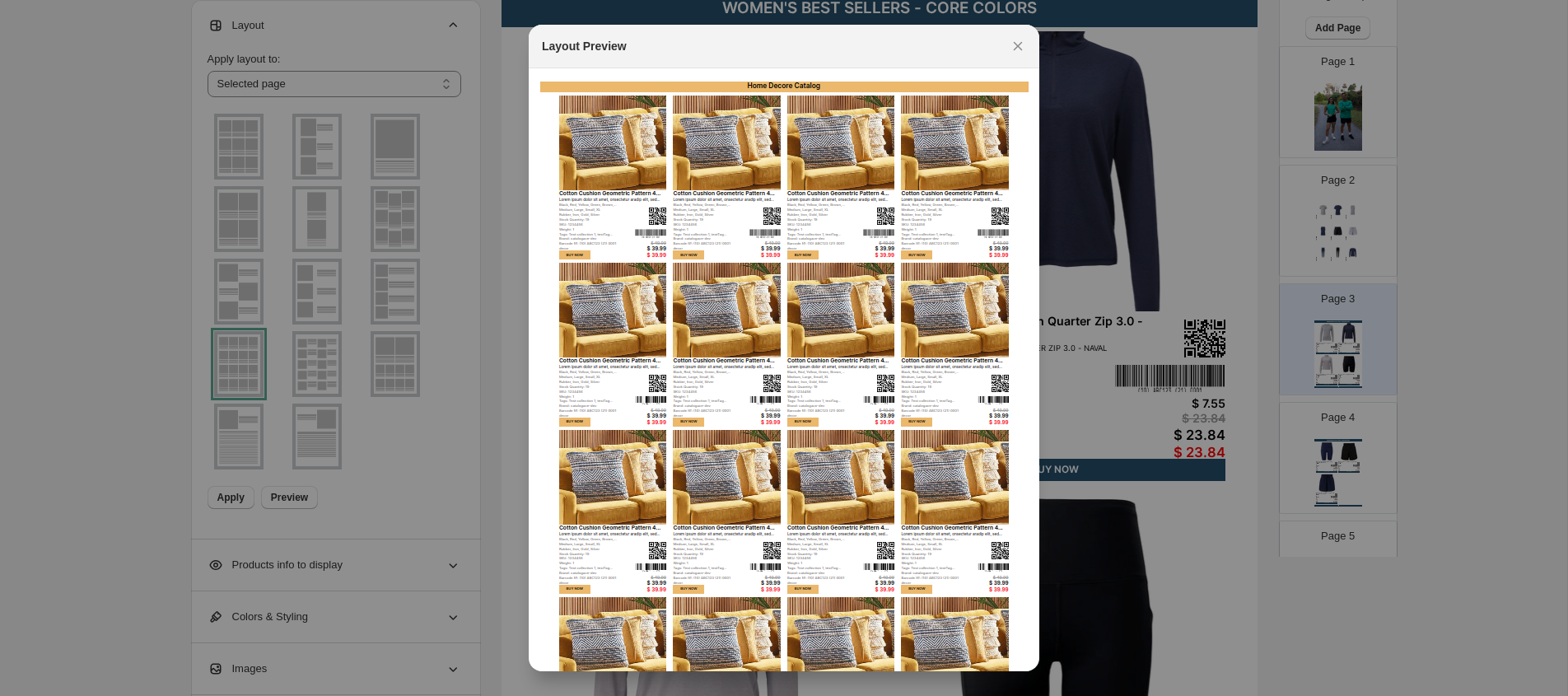 click at bounding box center [784, 348] 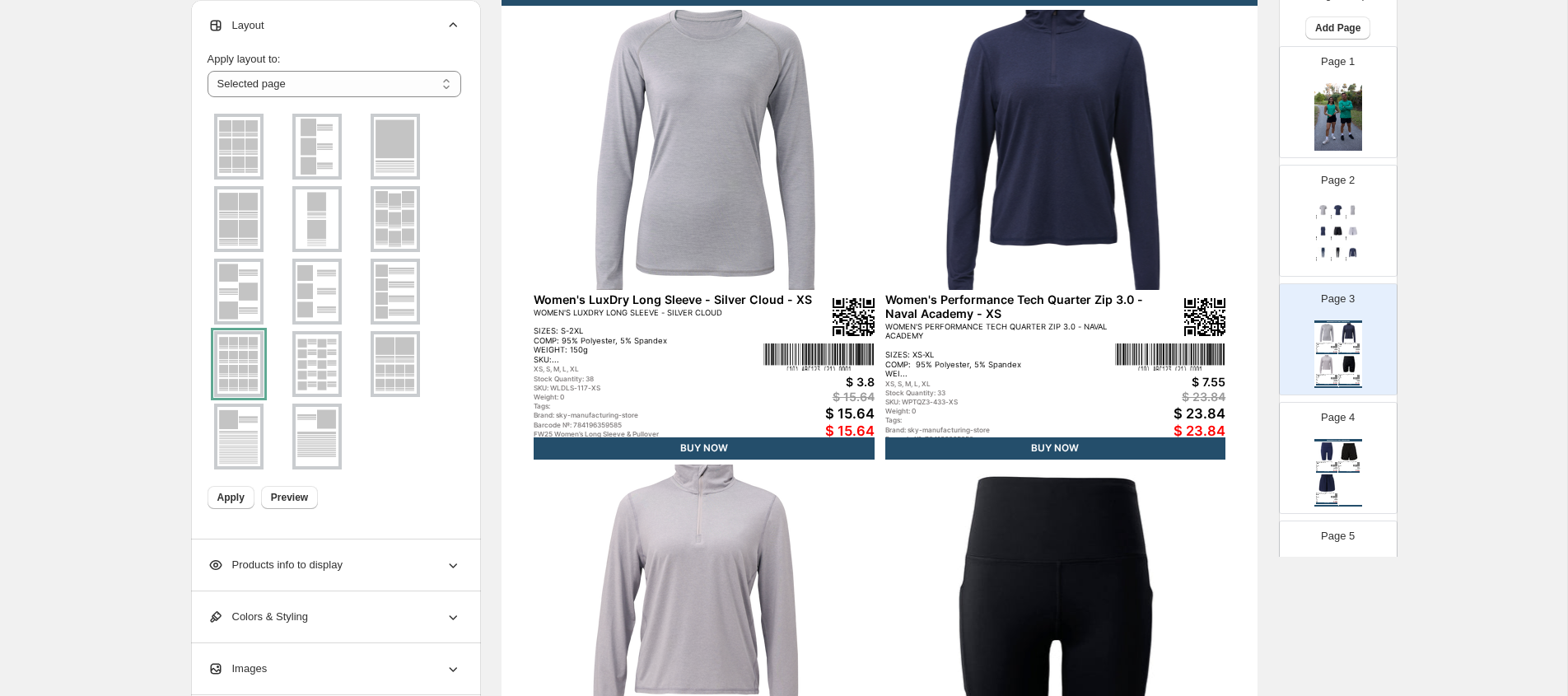 scroll, scrollTop: 166, scrollLeft: 0, axis: vertical 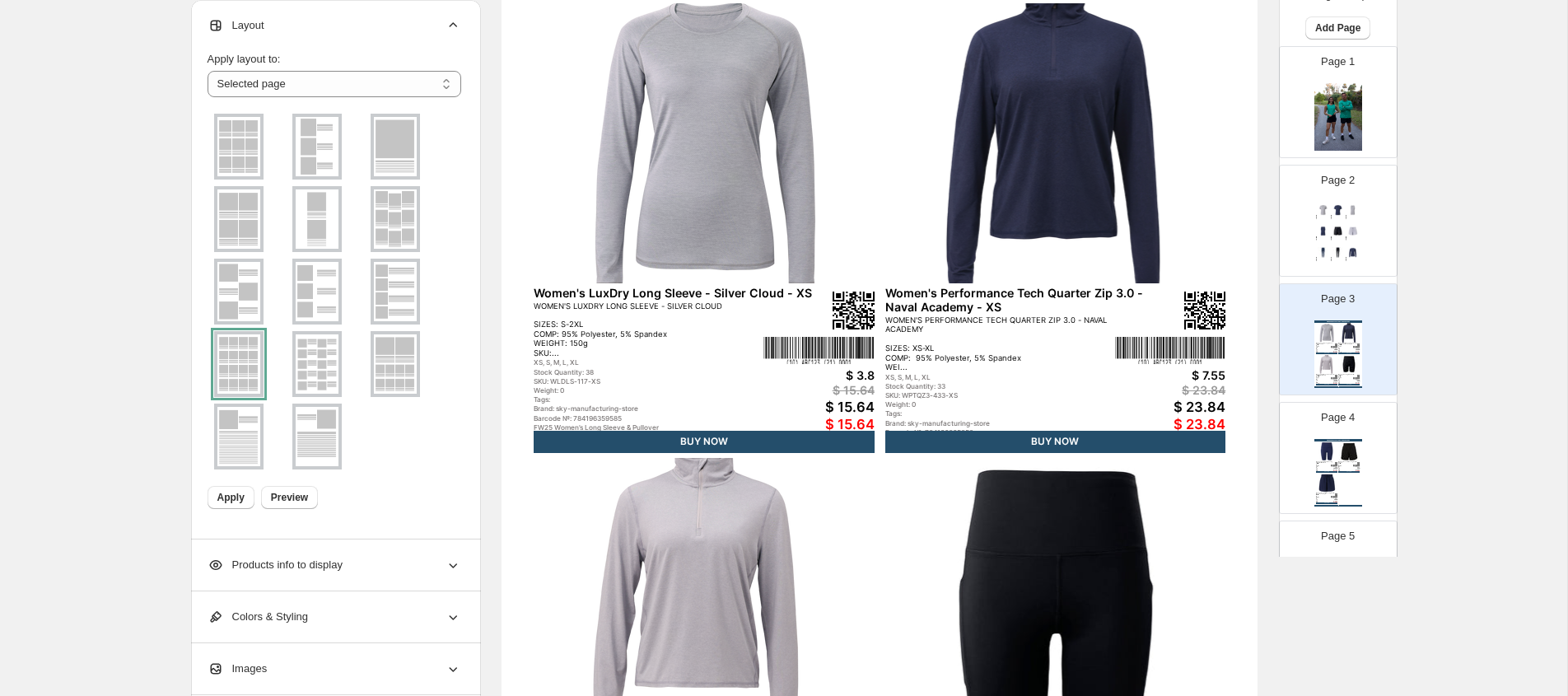 click at bounding box center [317, 364] 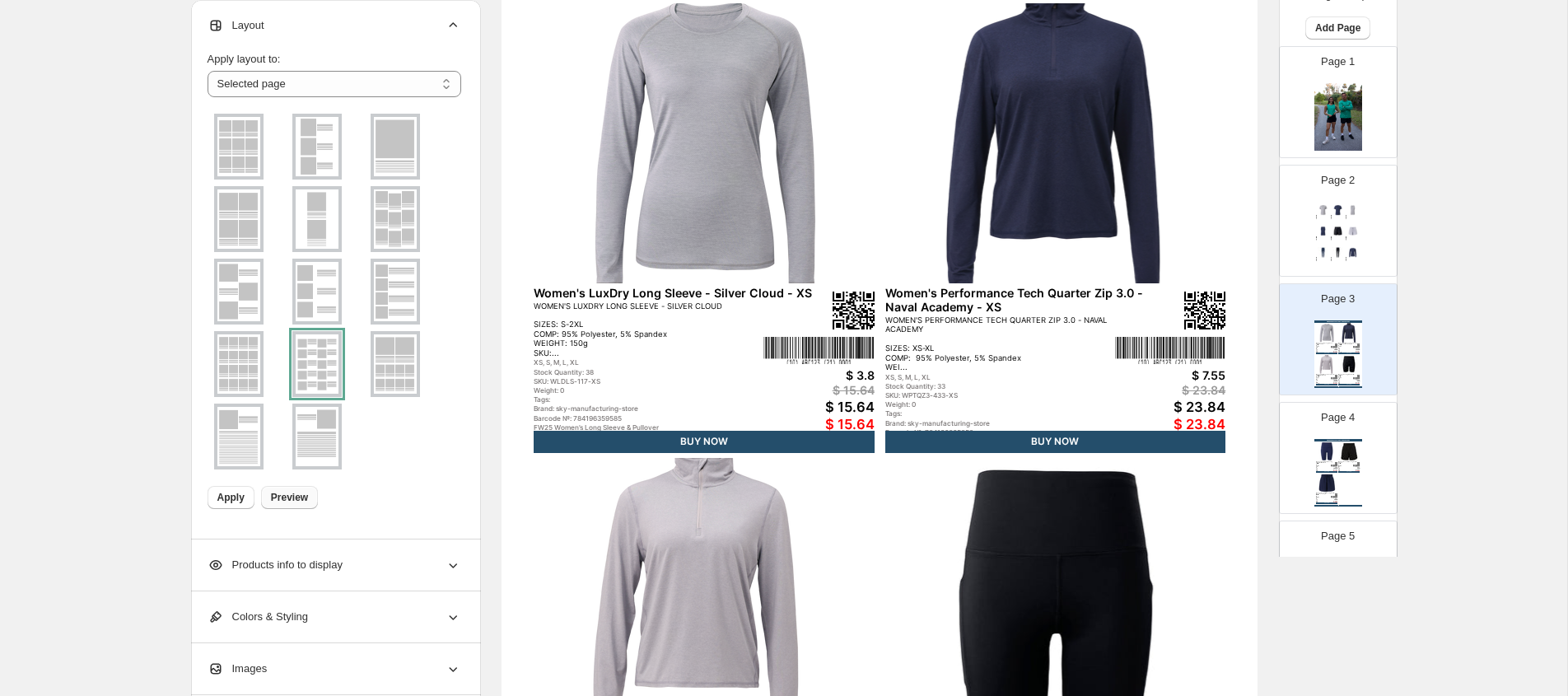 click on "Preview" at bounding box center [289, 497] 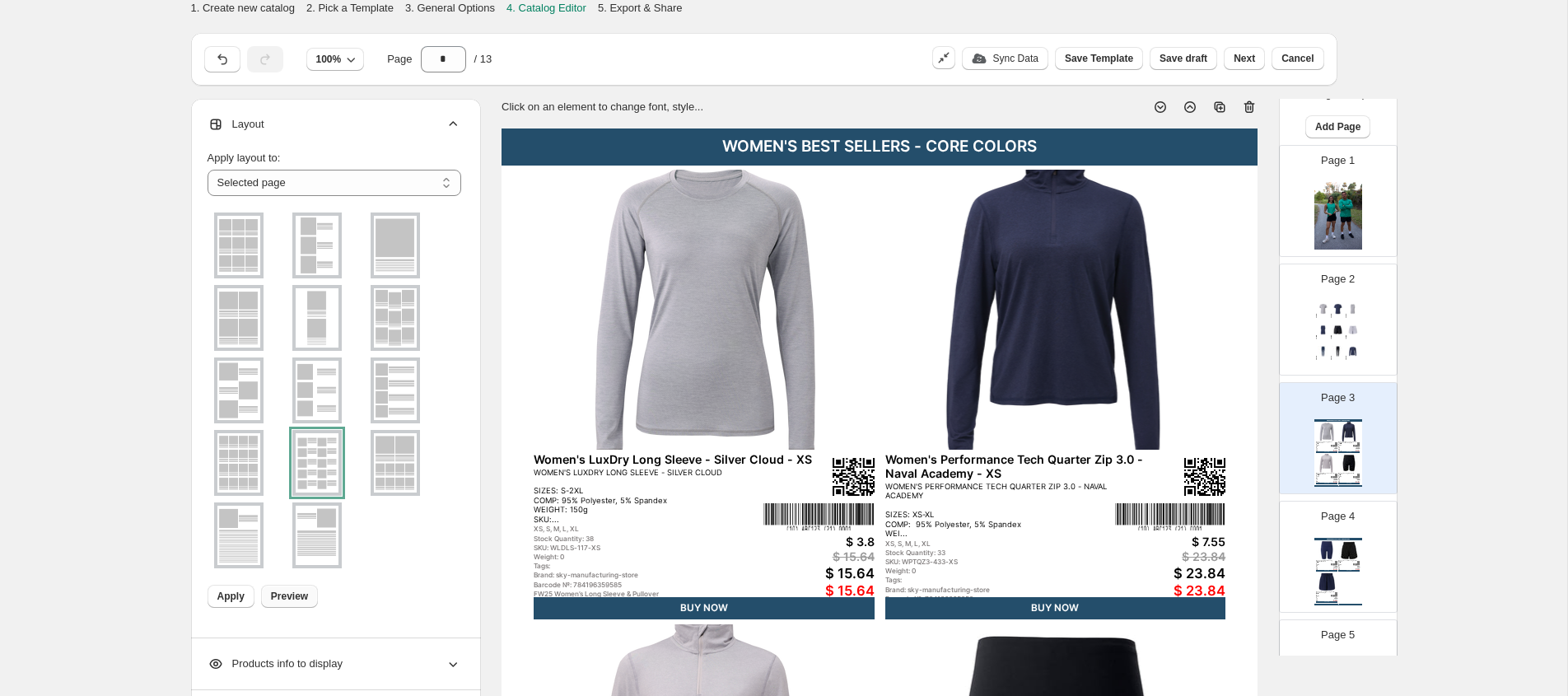 scroll, scrollTop: 166, scrollLeft: 0, axis: vertical 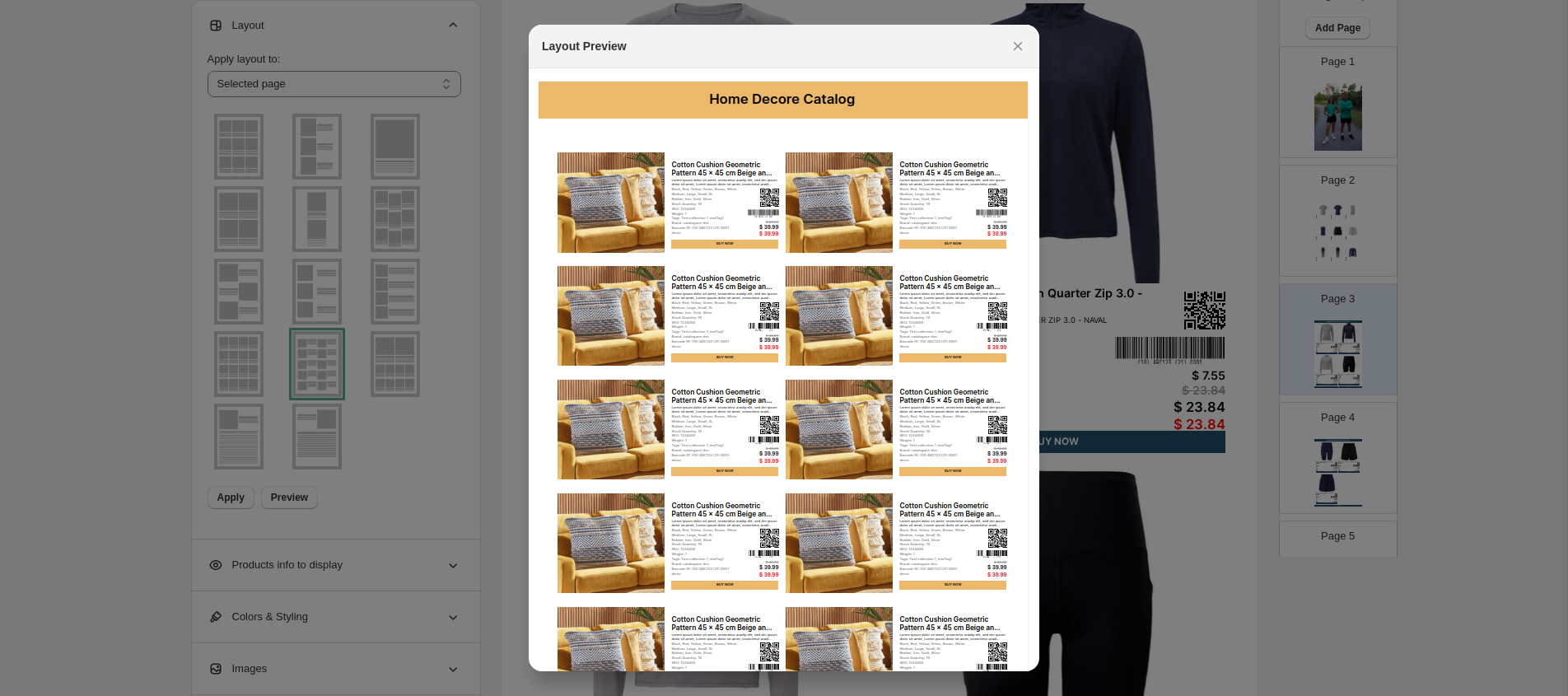 click at bounding box center [784, 348] 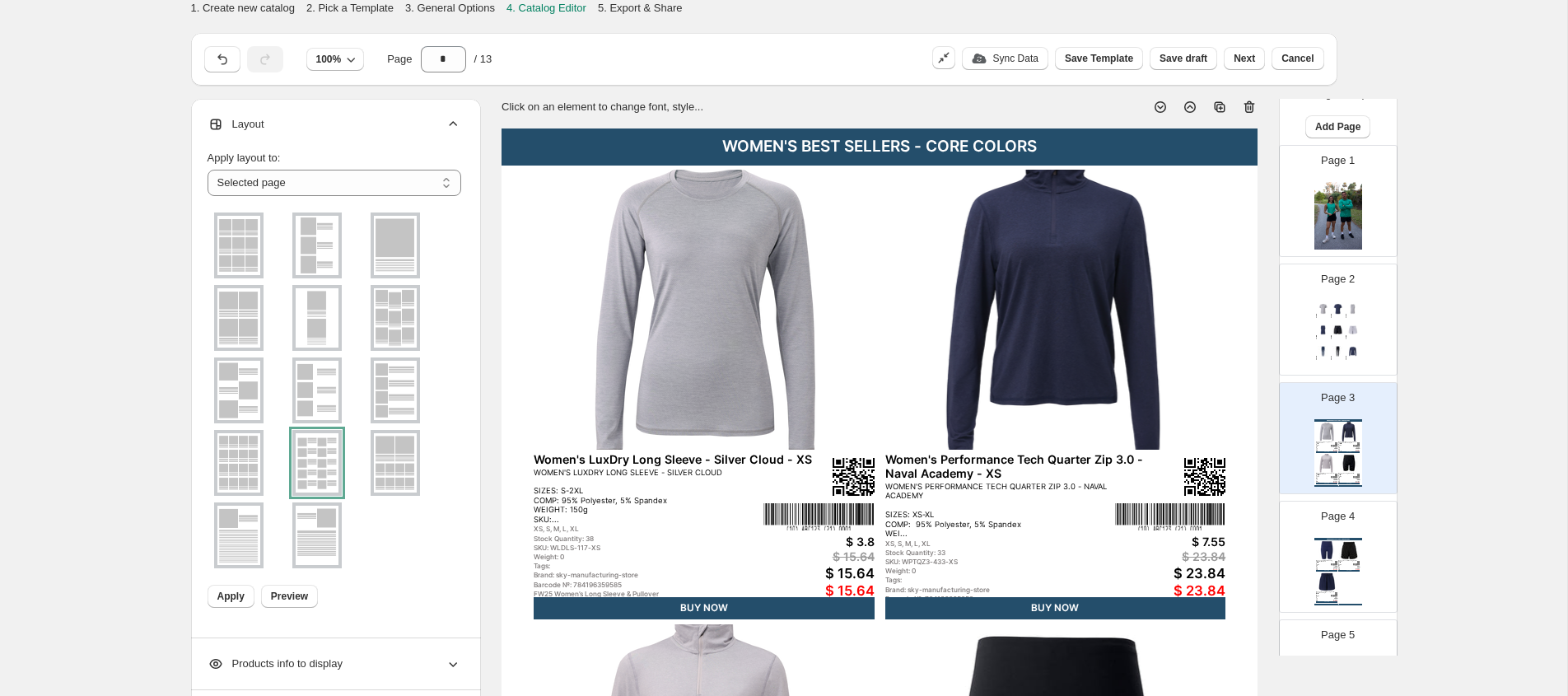 scroll, scrollTop: 166, scrollLeft: 0, axis: vertical 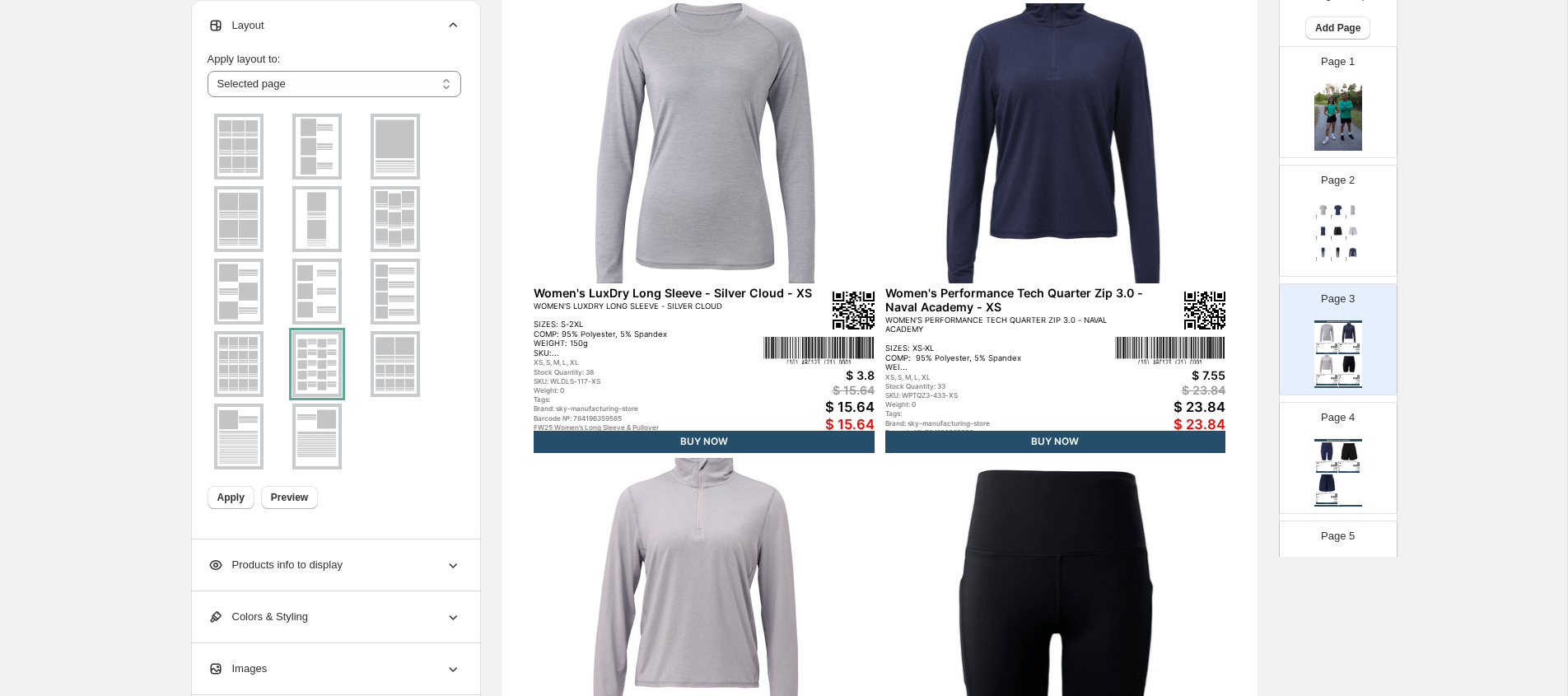 click at bounding box center [239, 437] 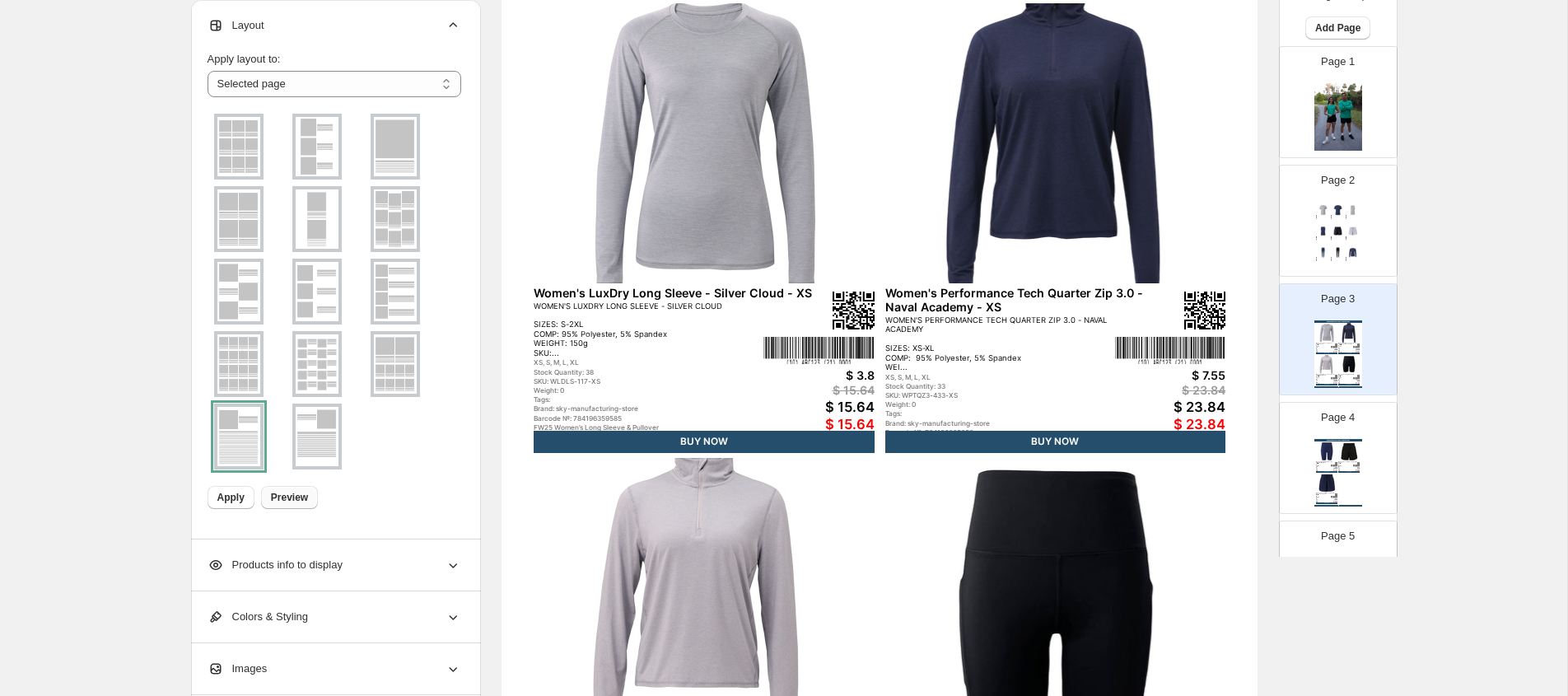 click on "Preview" at bounding box center [289, 497] 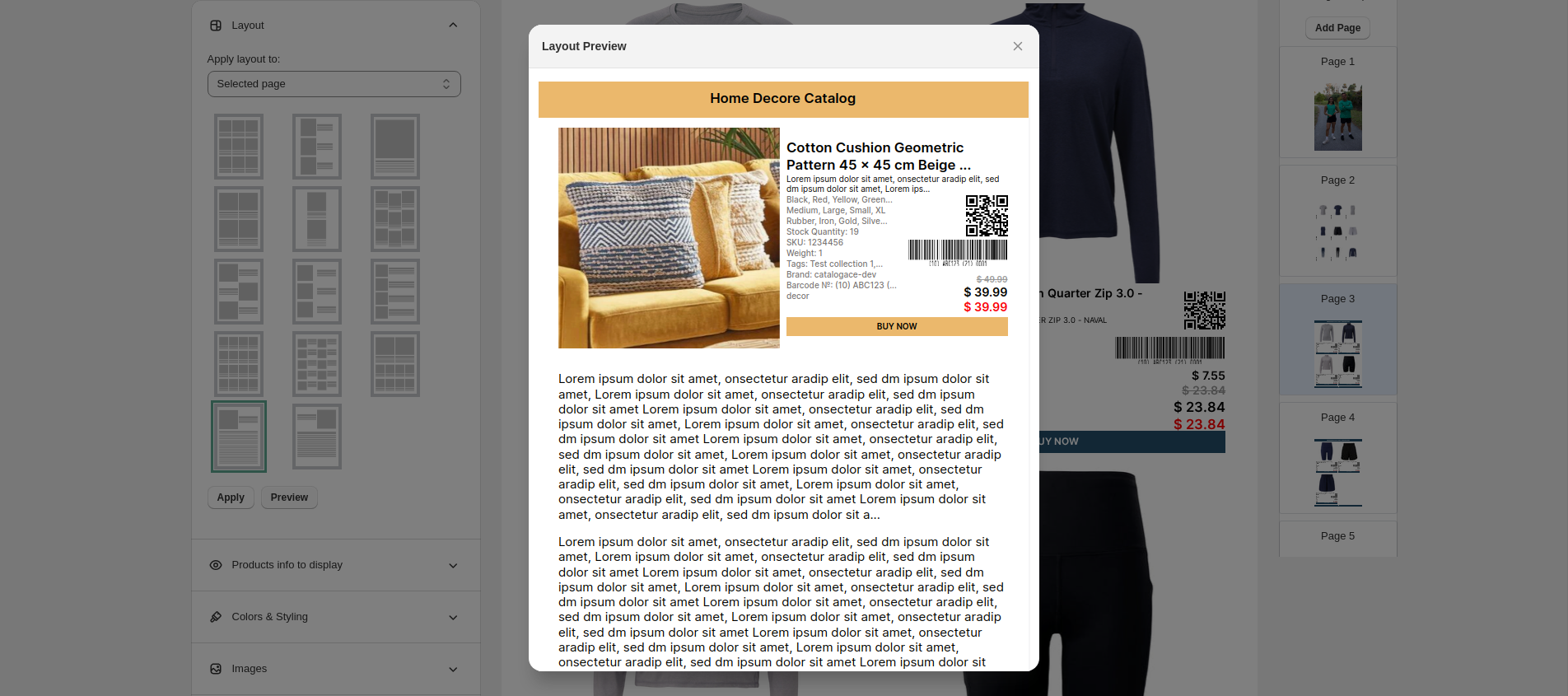 scroll, scrollTop: 0, scrollLeft: 0, axis: both 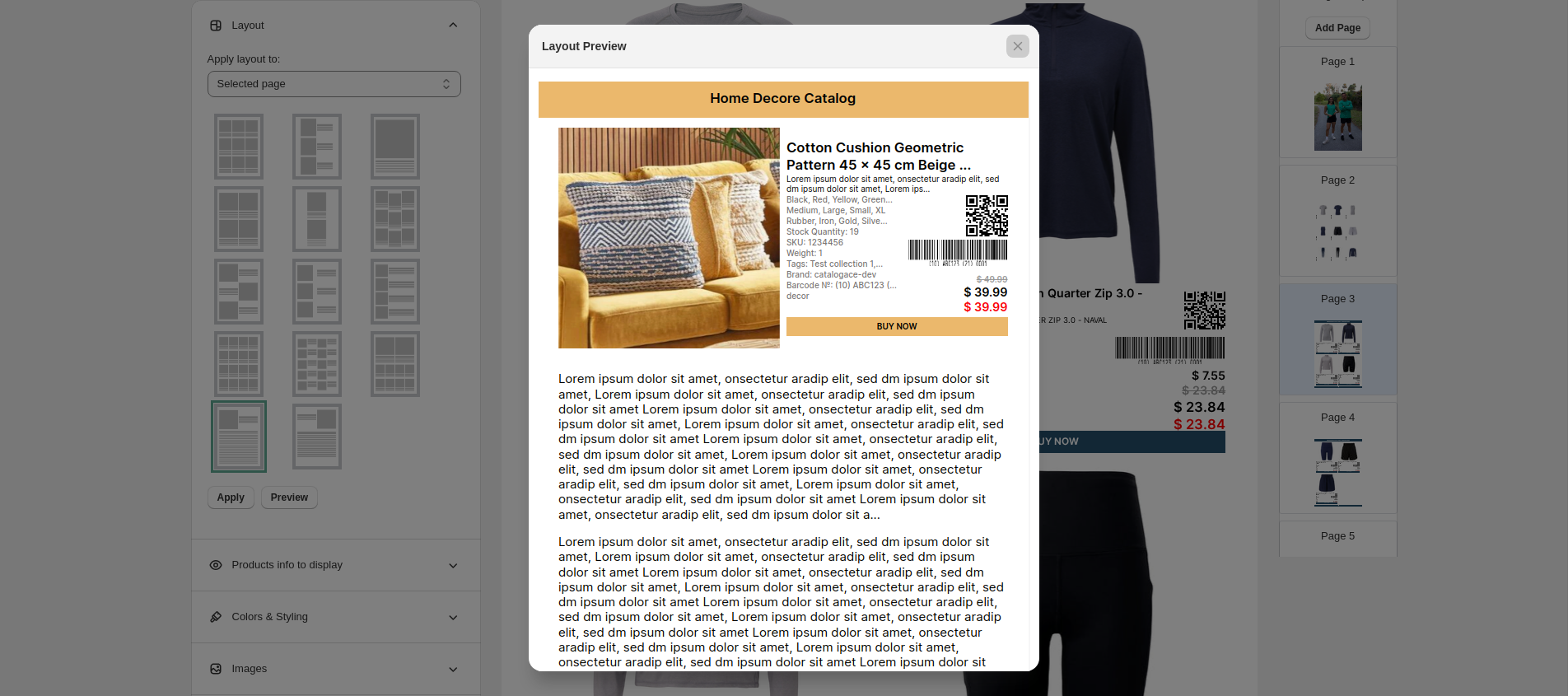 click at bounding box center [784, 348] 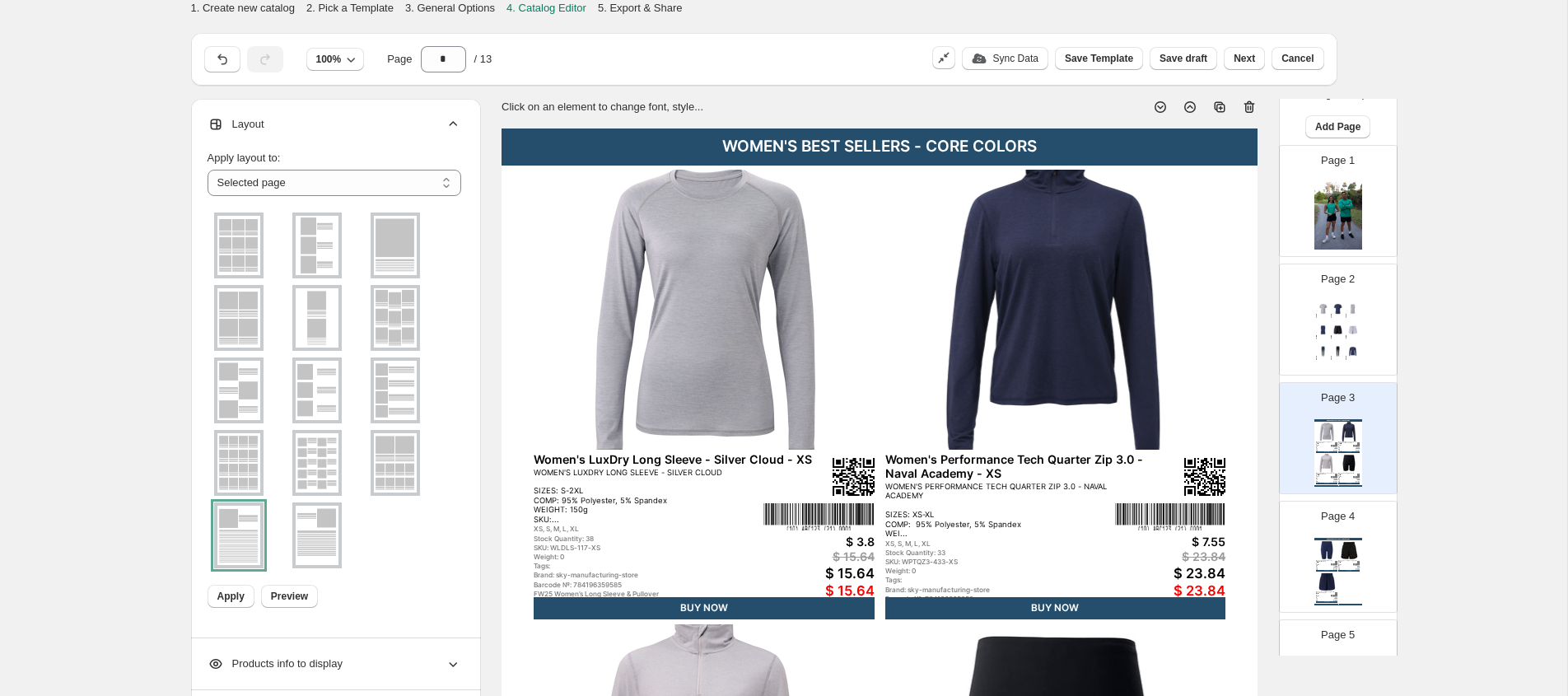 scroll, scrollTop: 166, scrollLeft: 0, axis: vertical 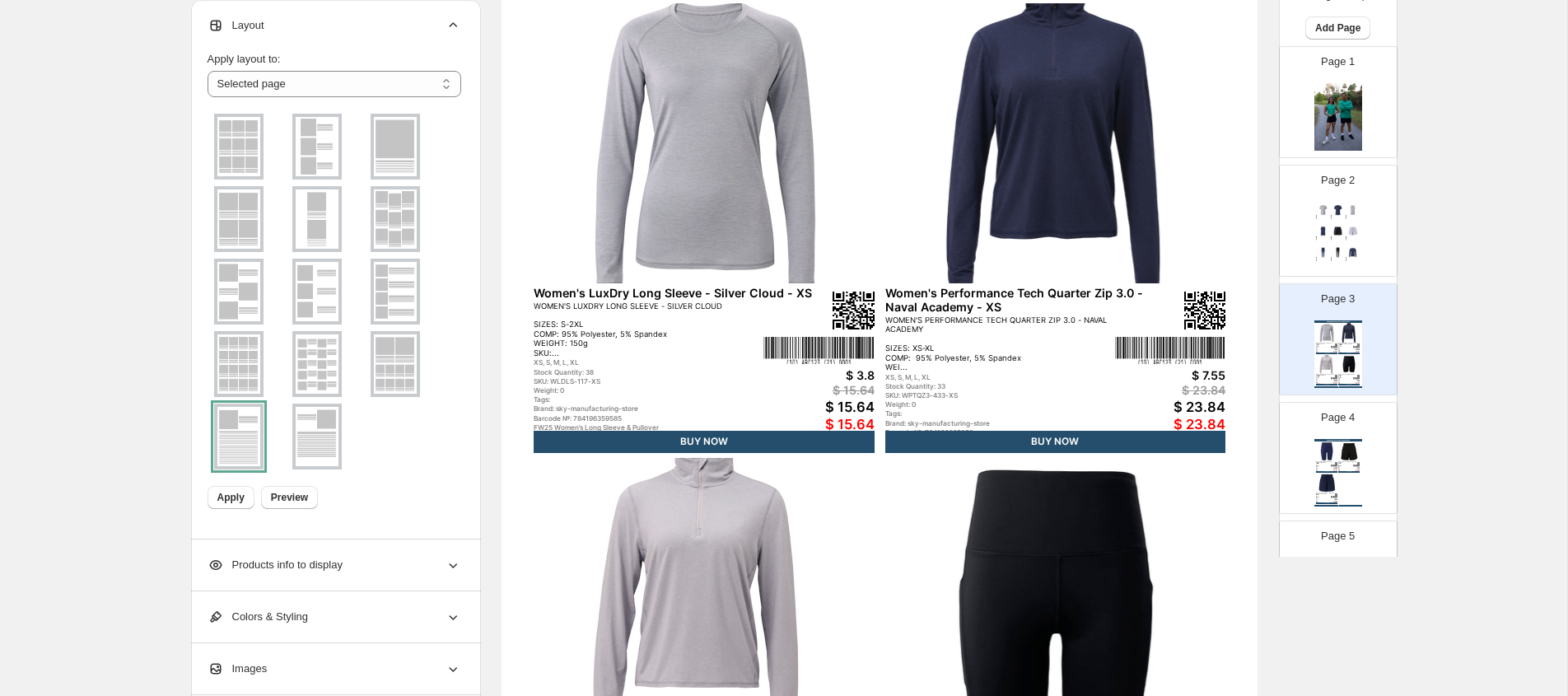 click at bounding box center (395, 219) 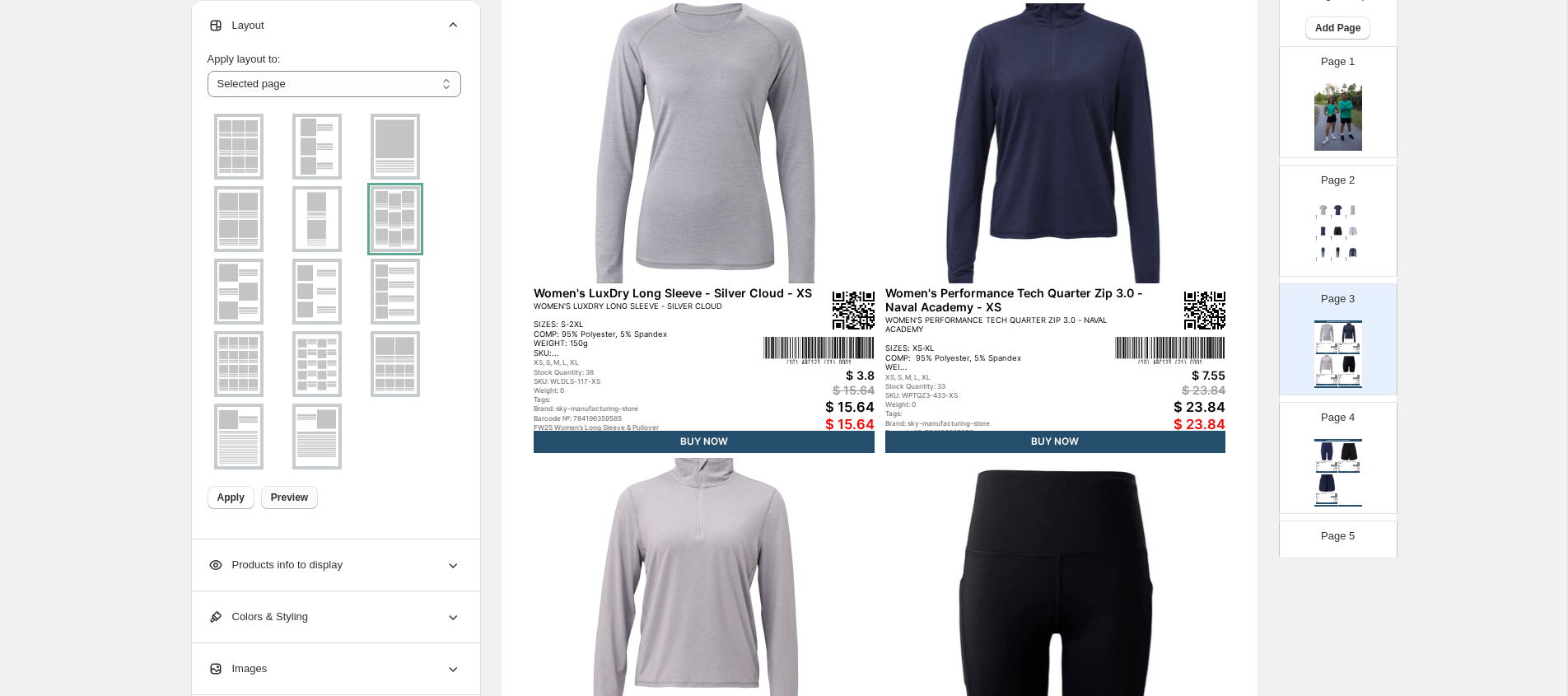 click on "Preview" at bounding box center (289, 497) 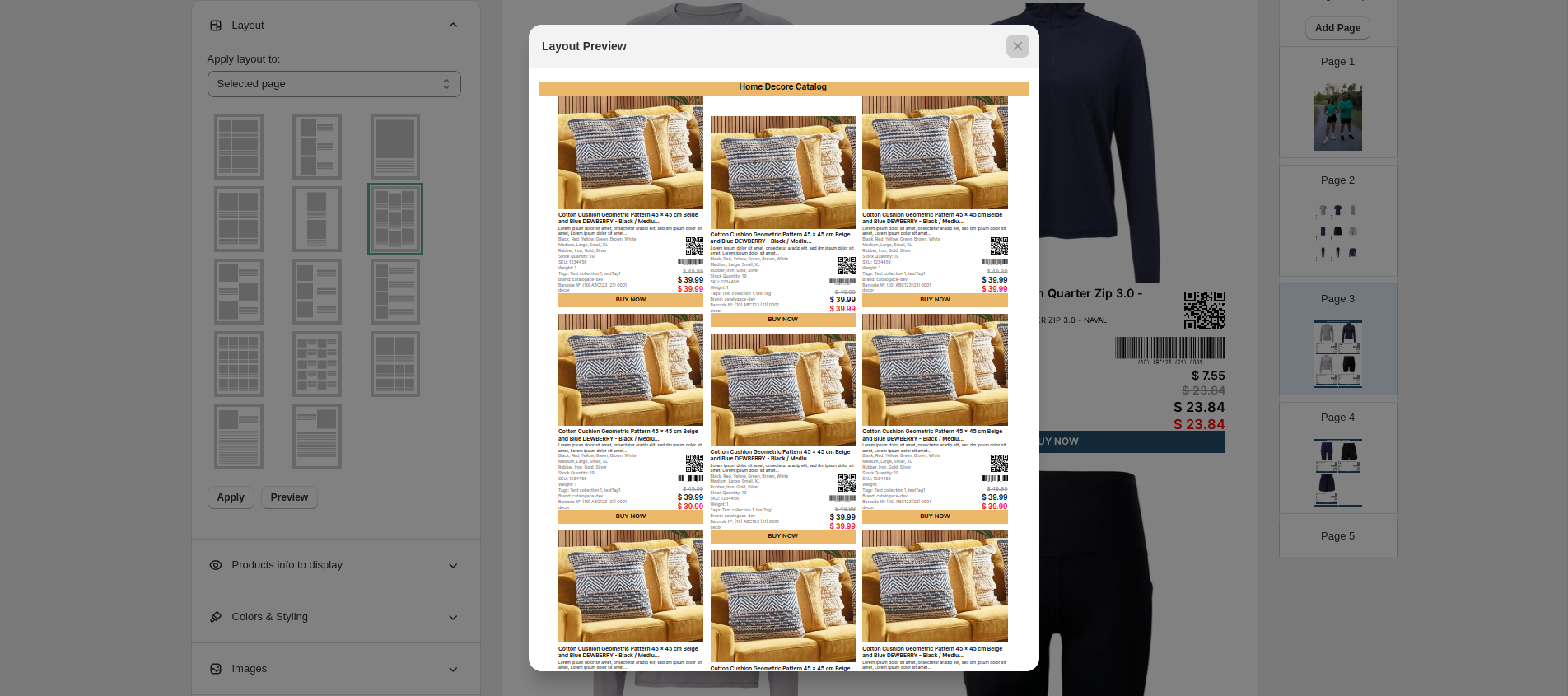 click at bounding box center (784, 348) 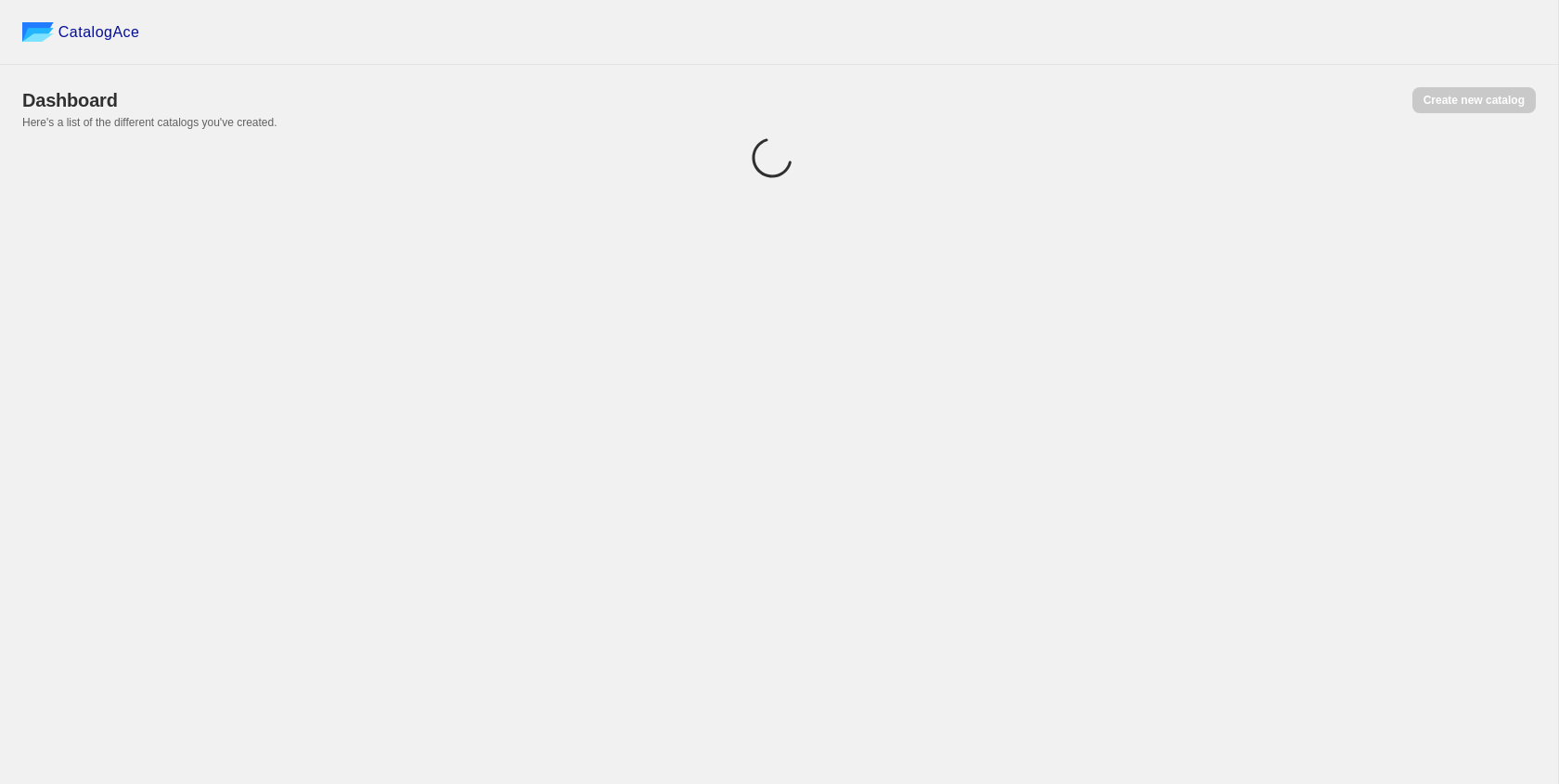 scroll, scrollTop: 0, scrollLeft: 0, axis: both 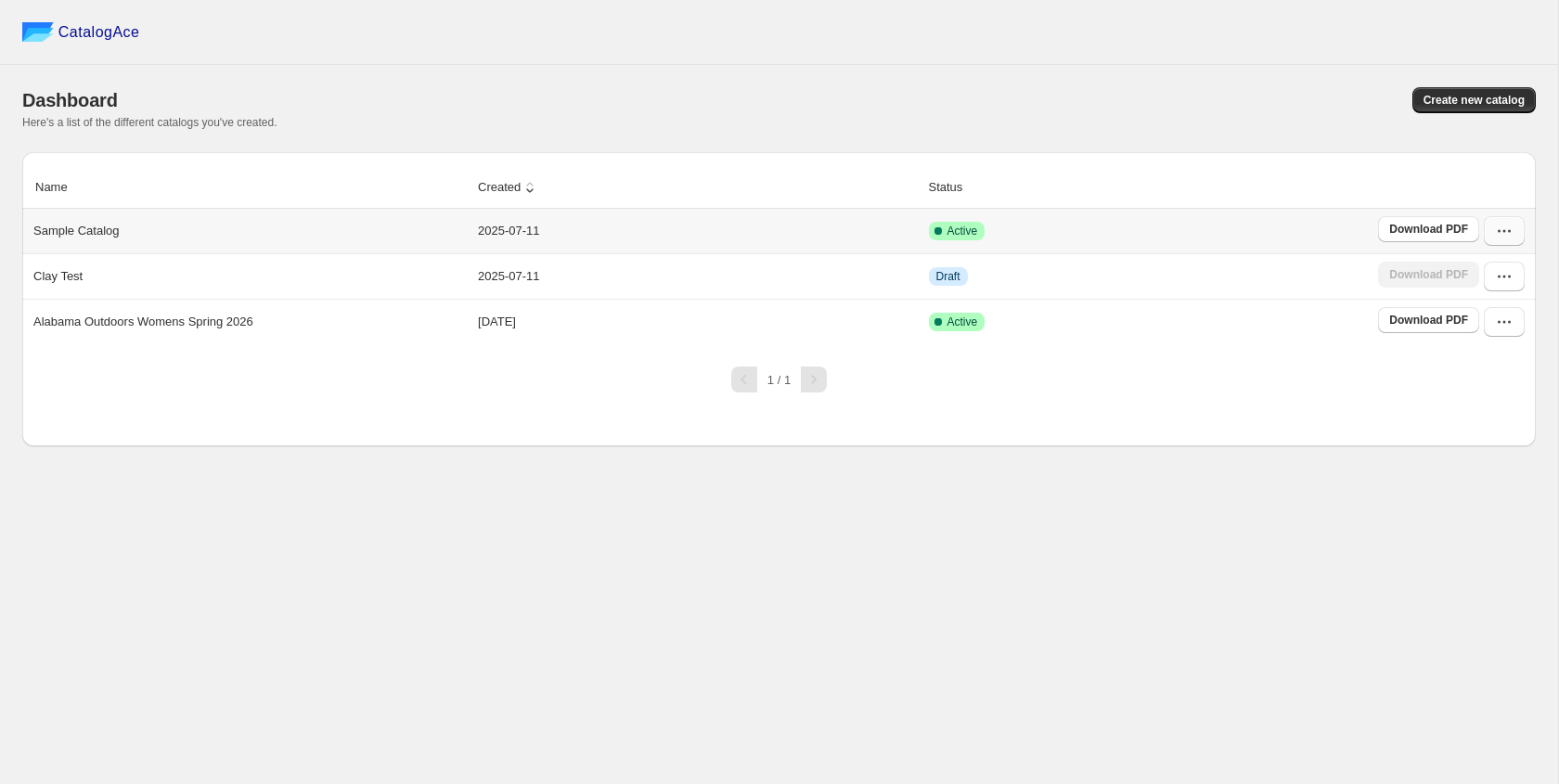 click 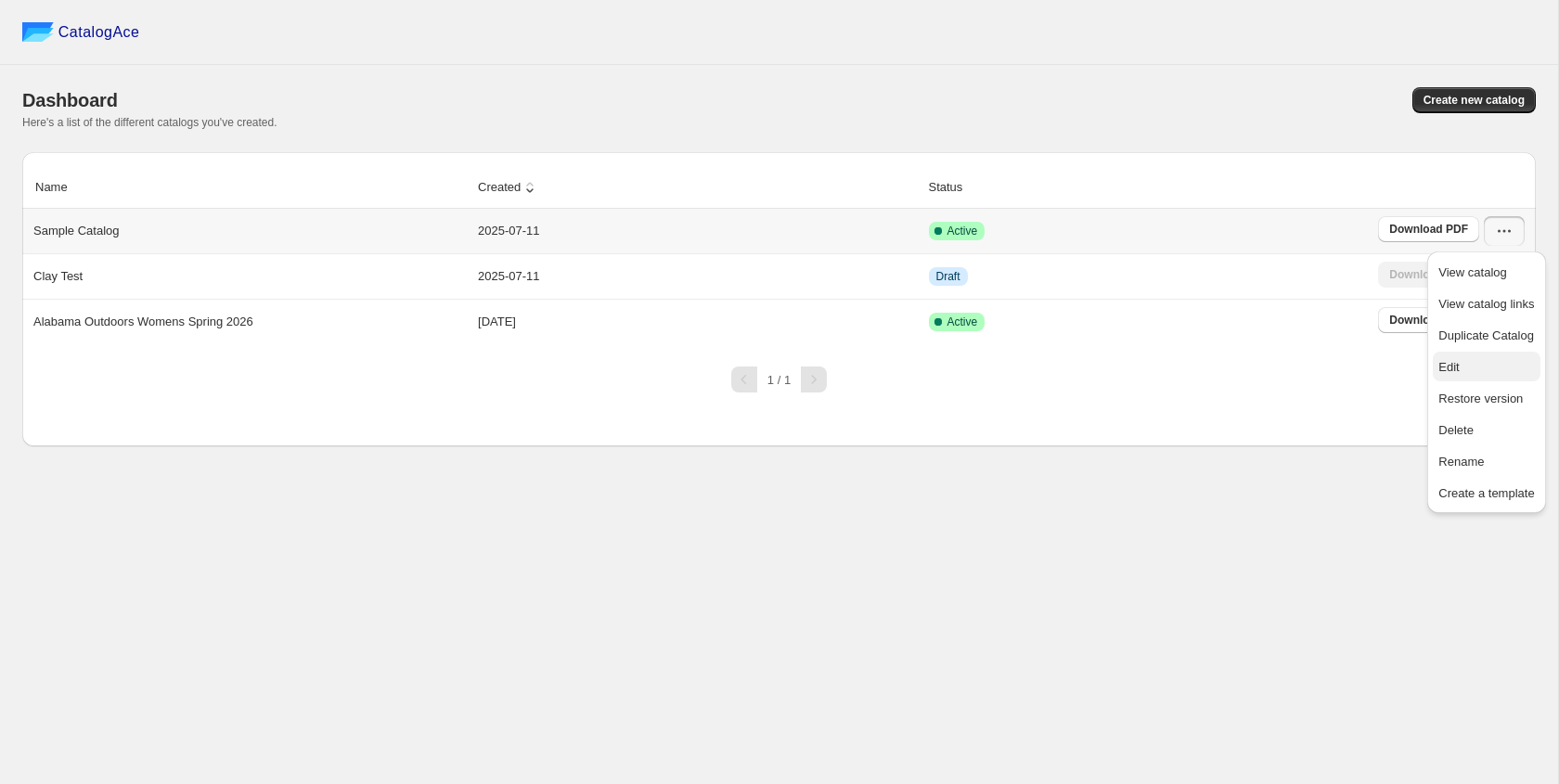 click on "Edit" at bounding box center [1486, 367] 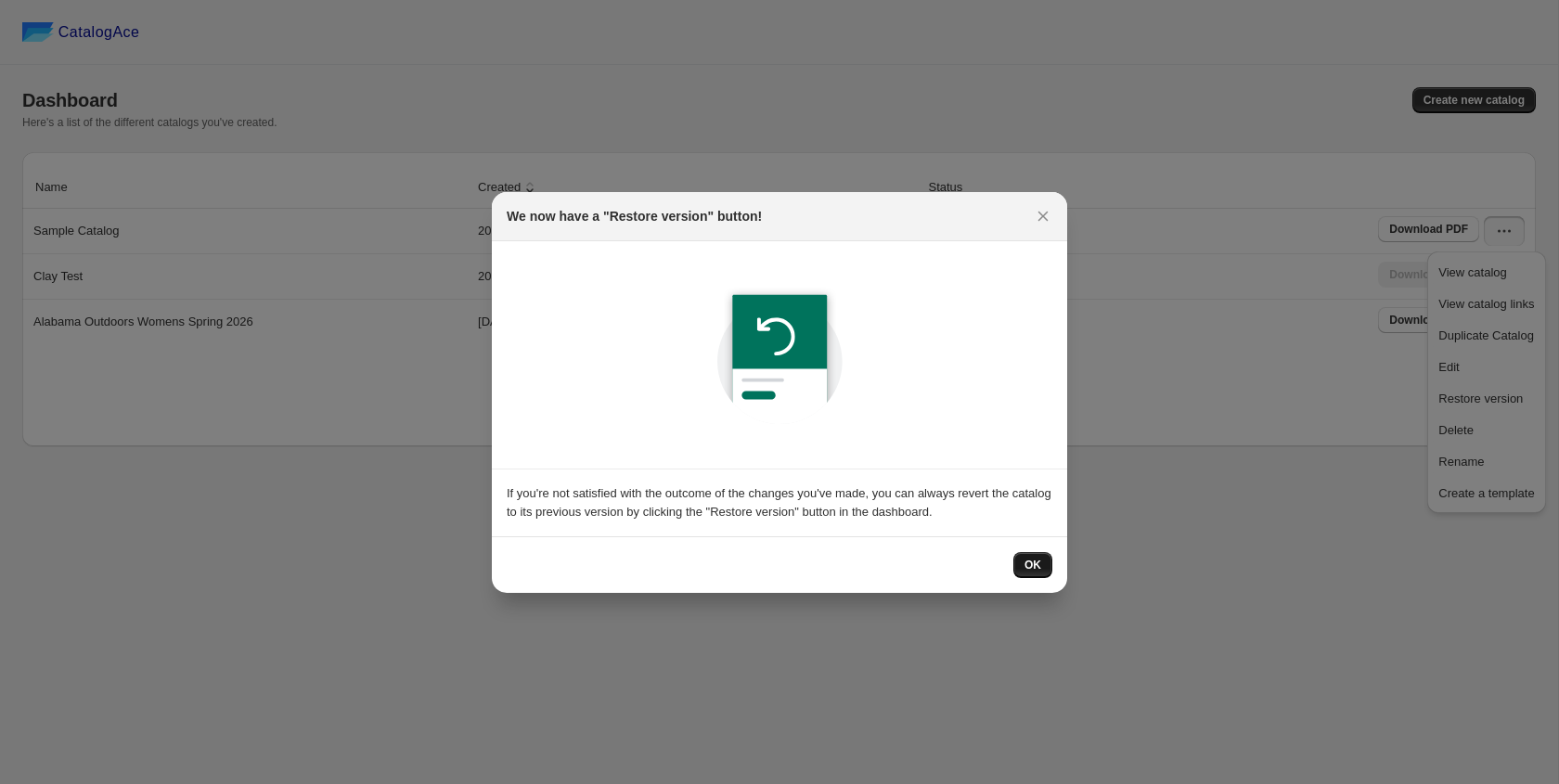 click on "OK" at bounding box center [1033, 565] 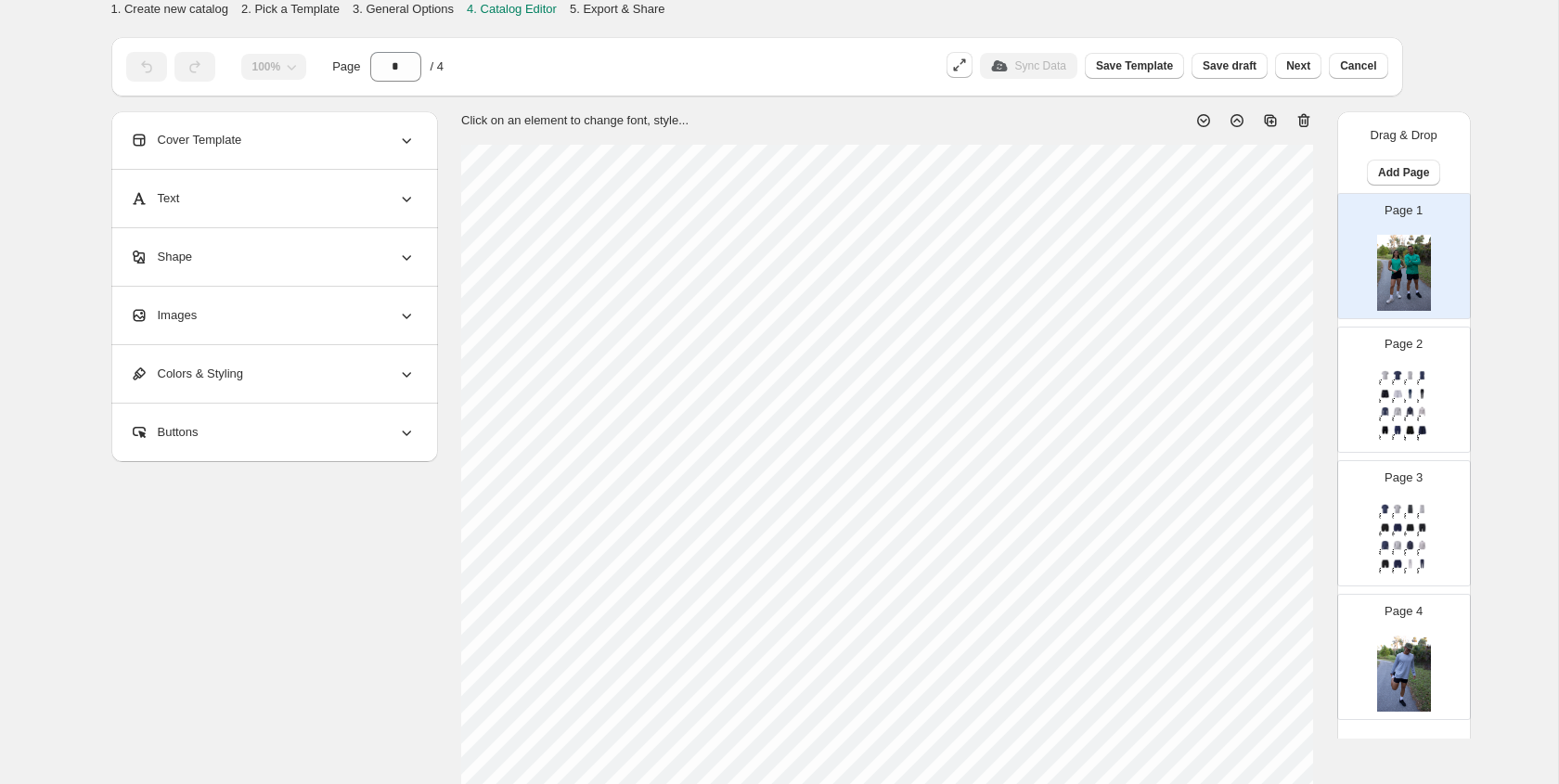 click on "Page 2 WOMEN'S LUXDRY CLASSIC FIT SHORT SLEEVE - SILVER CLOUD
SIZES:  S-2XL
COMP: 95% Polyester, 5% Spandex
WEIGHT: 150g
SKU: WLDSS-117
PRICE: $14.28
MSRP: $40.00 WOMEN'S LUXDRY CLASSIC FIT SHORT SLEEVE - NAVAL ACADEMY
SIZES:  S-2XL
COMP: 95% Polyester, 5% Spandex
WEIGHT: 150g
SKU: WLDSS-433
PRICE: $14.28
MSRP: $40.00 WOMEN'S LUXDRY HIGH NECK TANK - SILVER CLOUD
SIZES:  S-2XL
COMP: 95% Polyester, 5% Spandex
WEIGHT: 150g
SKU: WLHNT-117
PRICE: $13.98
MSRP: $38.00 WOMEN'S LUXDRY HIGH NECK TANK - NAVAL ACADEMY
SIZES:  S-2XL
COMP: 95% Polyester, 5% Spandex
WEIGHT: 150g
SKU: WLHNT-433
PRICE: $13.98
MSRP: $38.00 WOMEN'S ESSENTIAL RUNNING SHORT 4" - BLACK
SIZES: XS-2XL
COMP: 88% Polyester, 12% Spandex
WEIGHT:160g Shell & Liner
SKU: WERS-200
PRICE: $19.98
MSRP:  $50.00 WOMEN'S ESSENTIAL RUNNING SHORT 4" - SILVER CLOUD
SIZES: XS-2XL
COMP: 88% Polyester, 12% Spandex
WEIGHT:160g Shell & Liner
SKU: WERS-117
PRICE: $19.98
MSRP:  $50.00" at bounding box center [1397, 382] 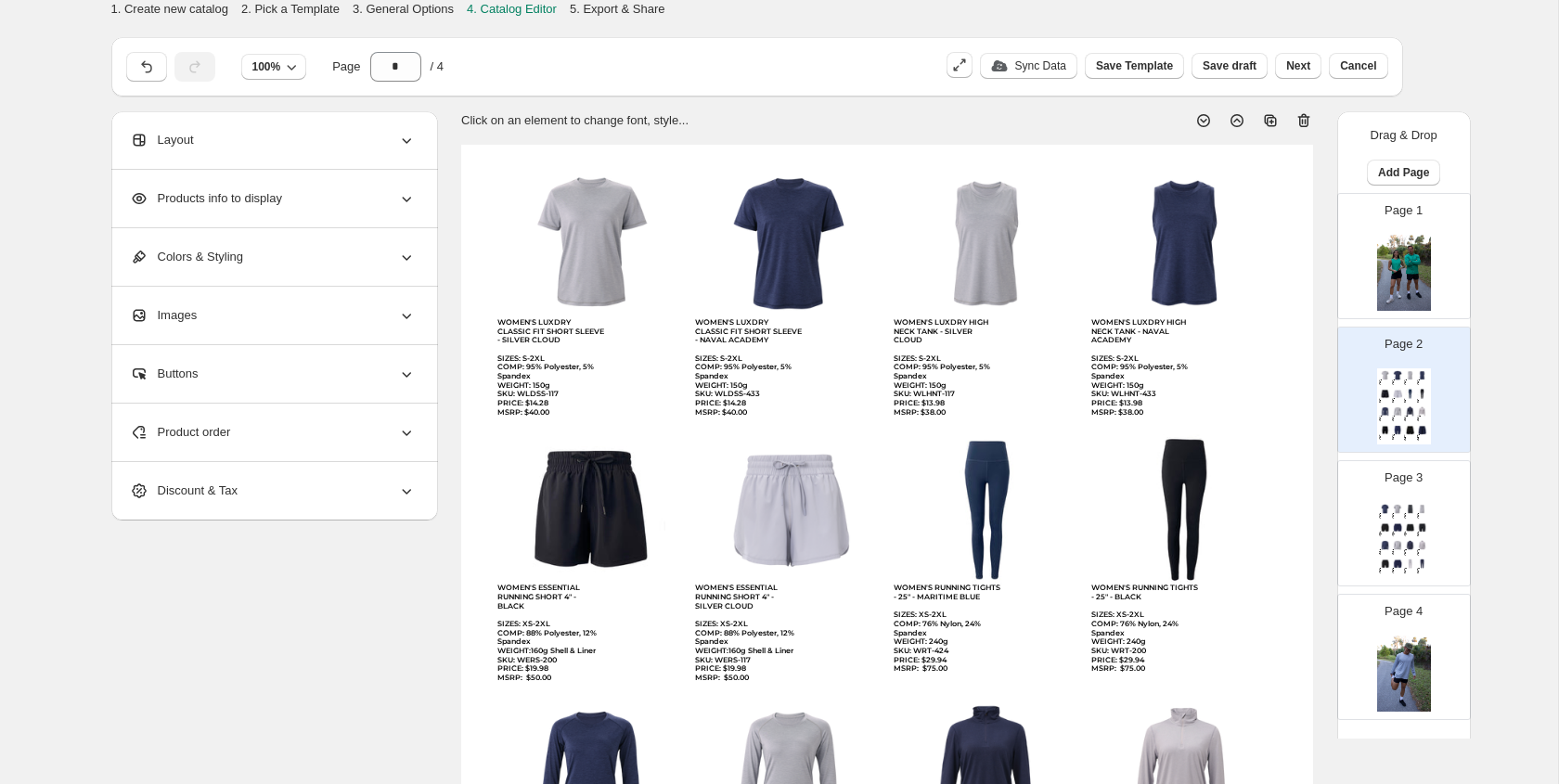 click on "WOMEN'S LUXDRY CLASSIC FIT SHORT SLEEVE - SILVER CLOUD
SIZES:  S-2XL
COMP: 95% Polyester, 5% Spandex
WEIGHT: 150g
SKU: WLDSS-117
PRICE: $14.28
MSRP: $40.00" at bounding box center (590, 368) 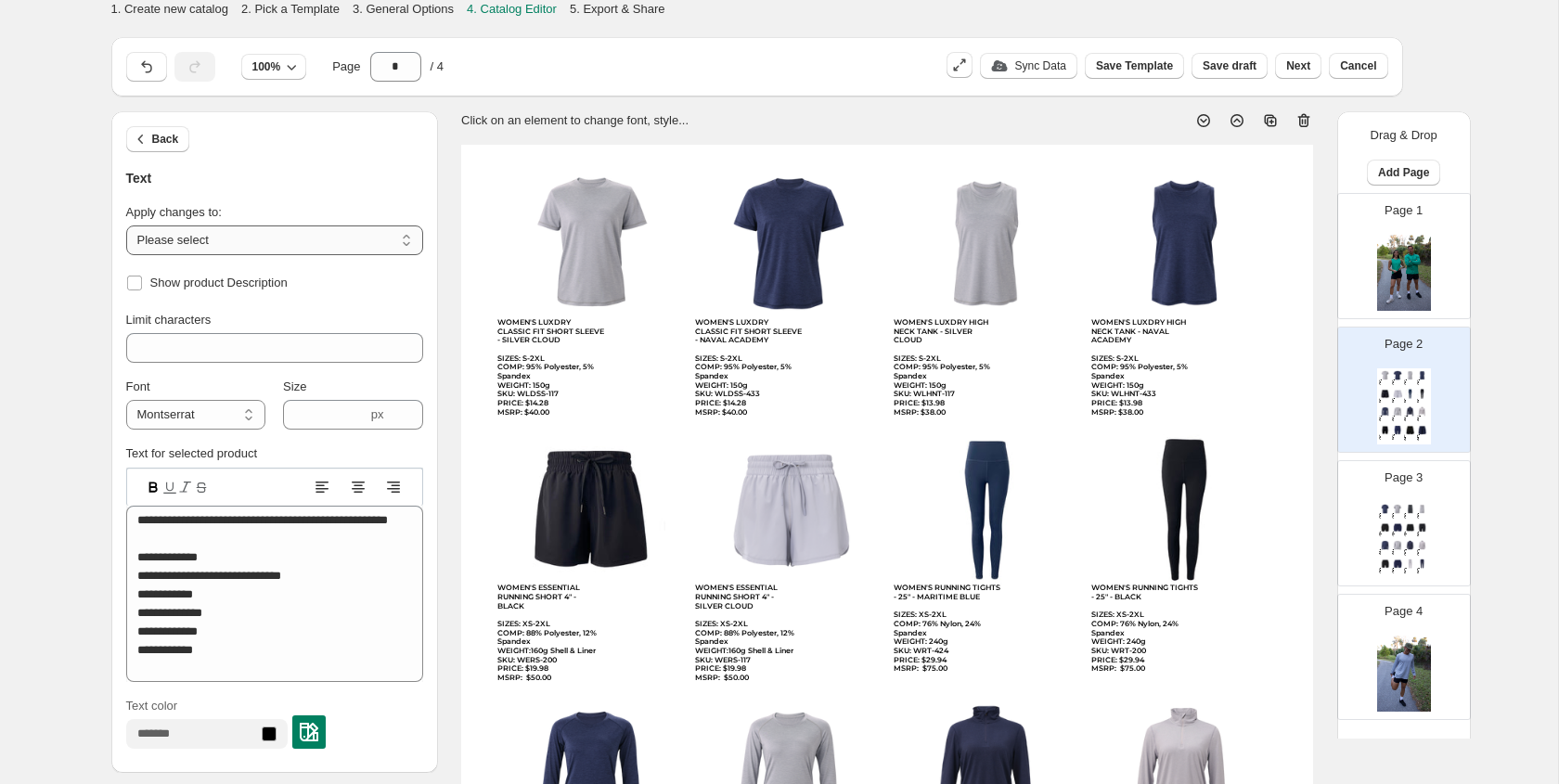 click on "**********" at bounding box center [275, 240] 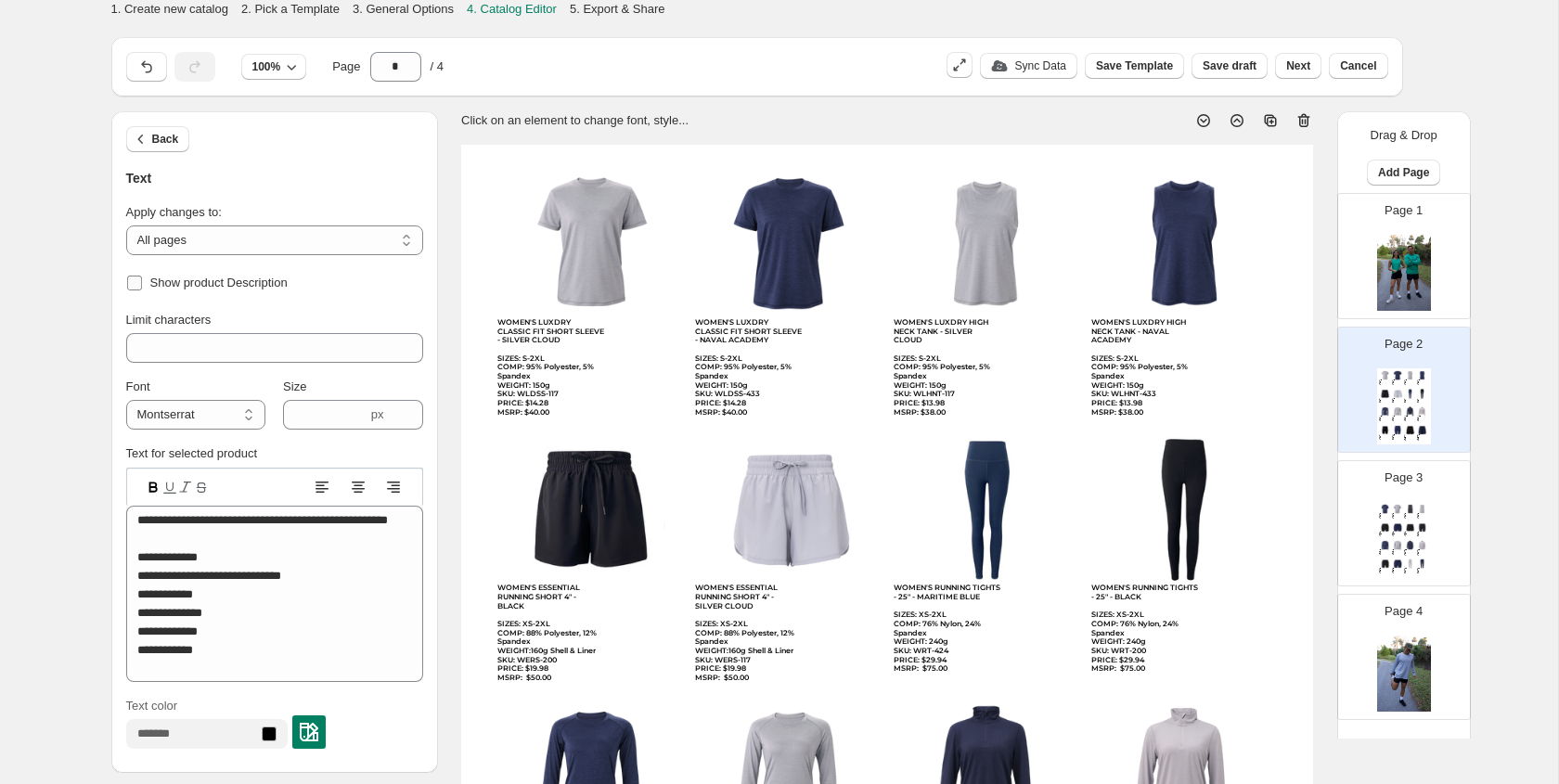 click on "Show product Description" at bounding box center [219, 282] 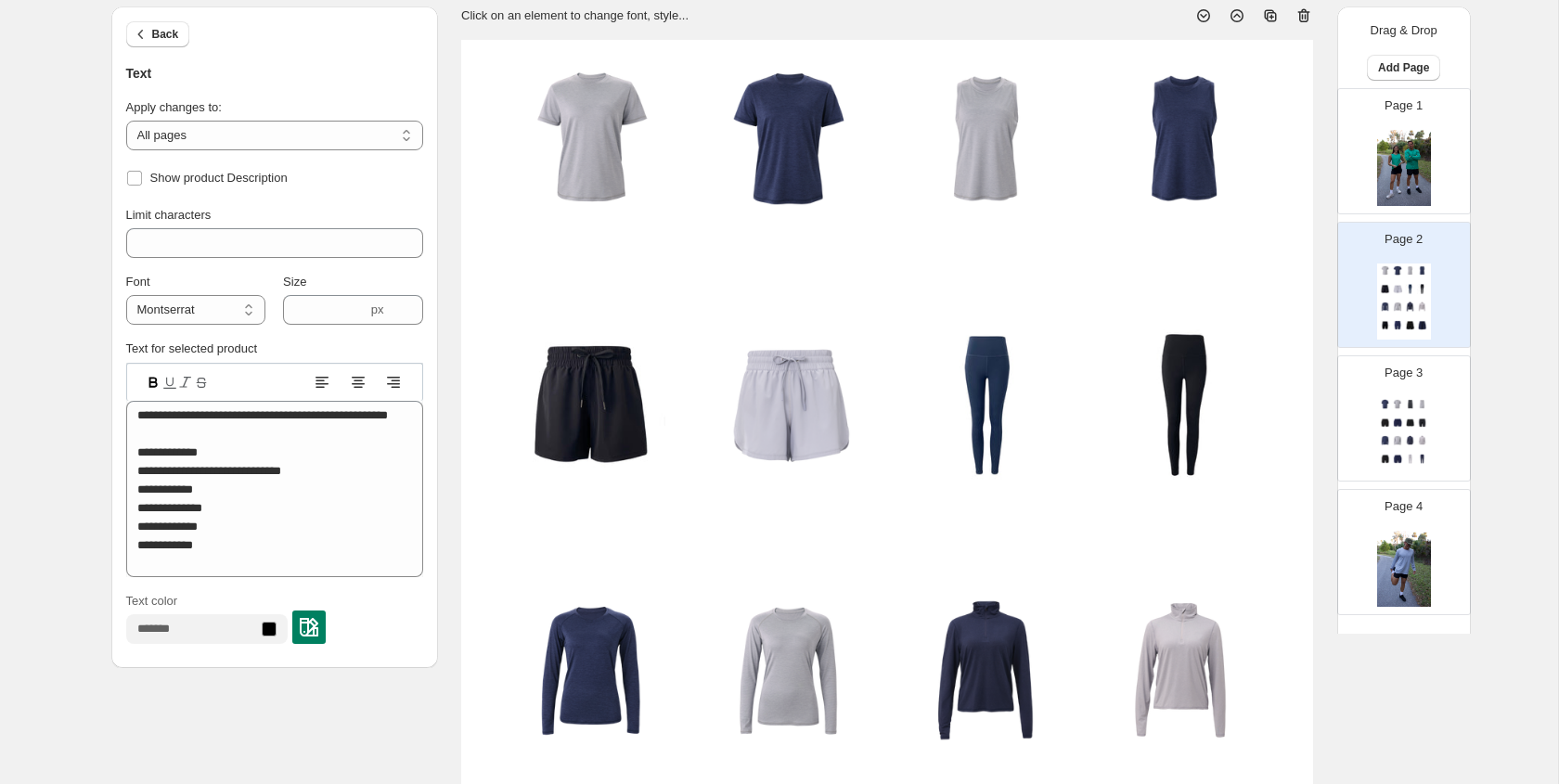 scroll, scrollTop: 103, scrollLeft: 0, axis: vertical 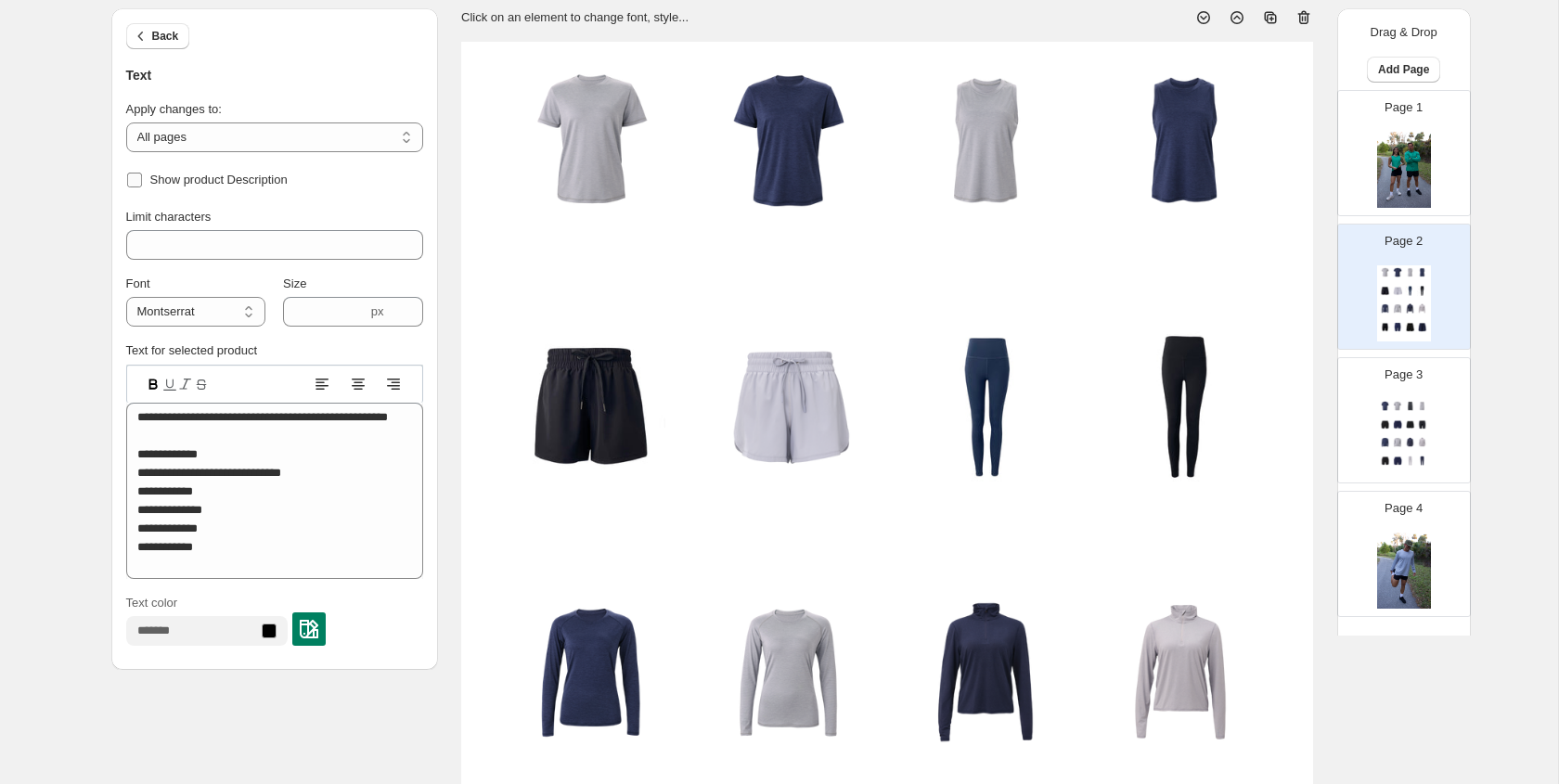 click on "Show product Description" at bounding box center [219, 179] 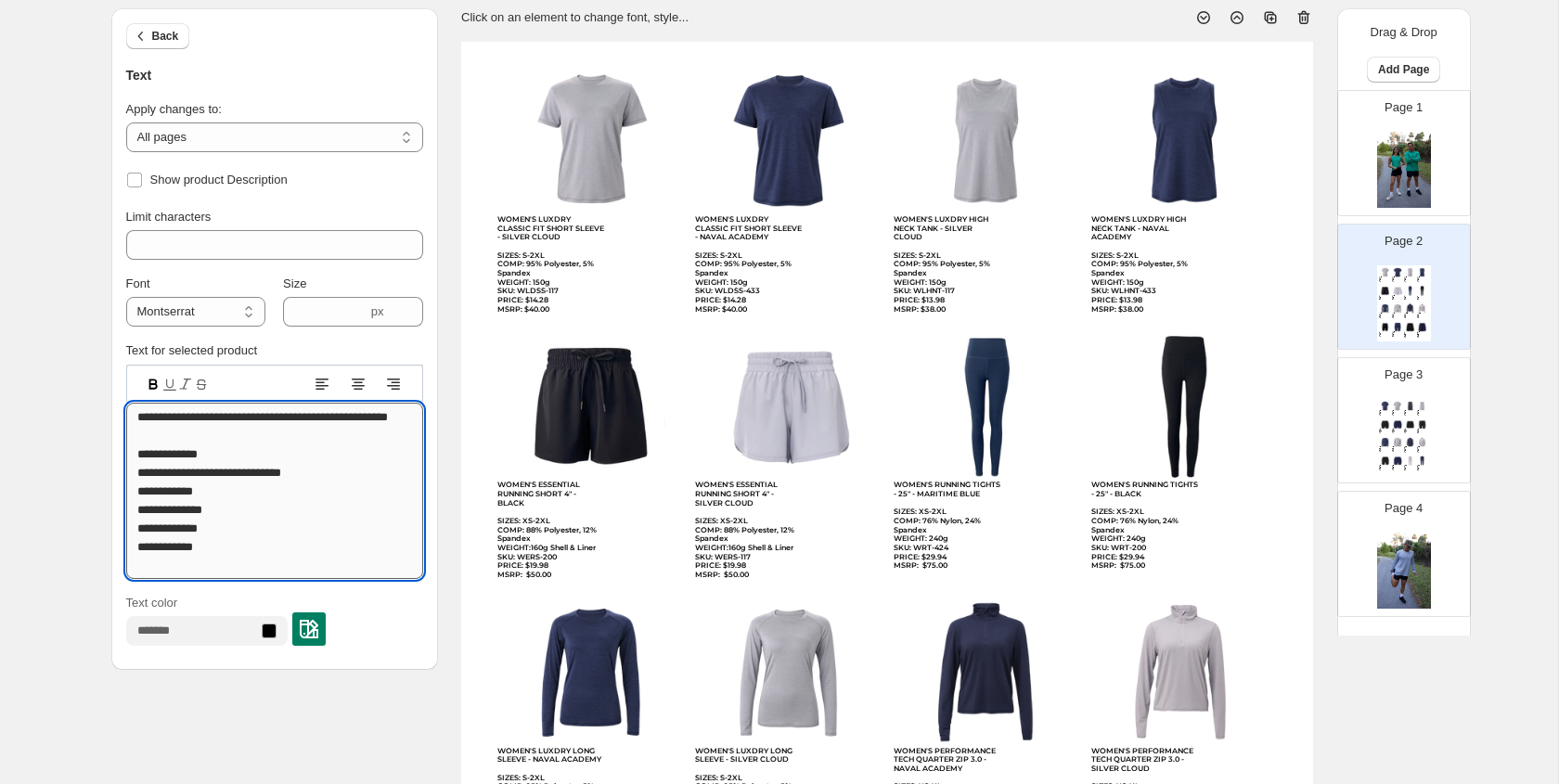 click on "**********" at bounding box center [275, 491] 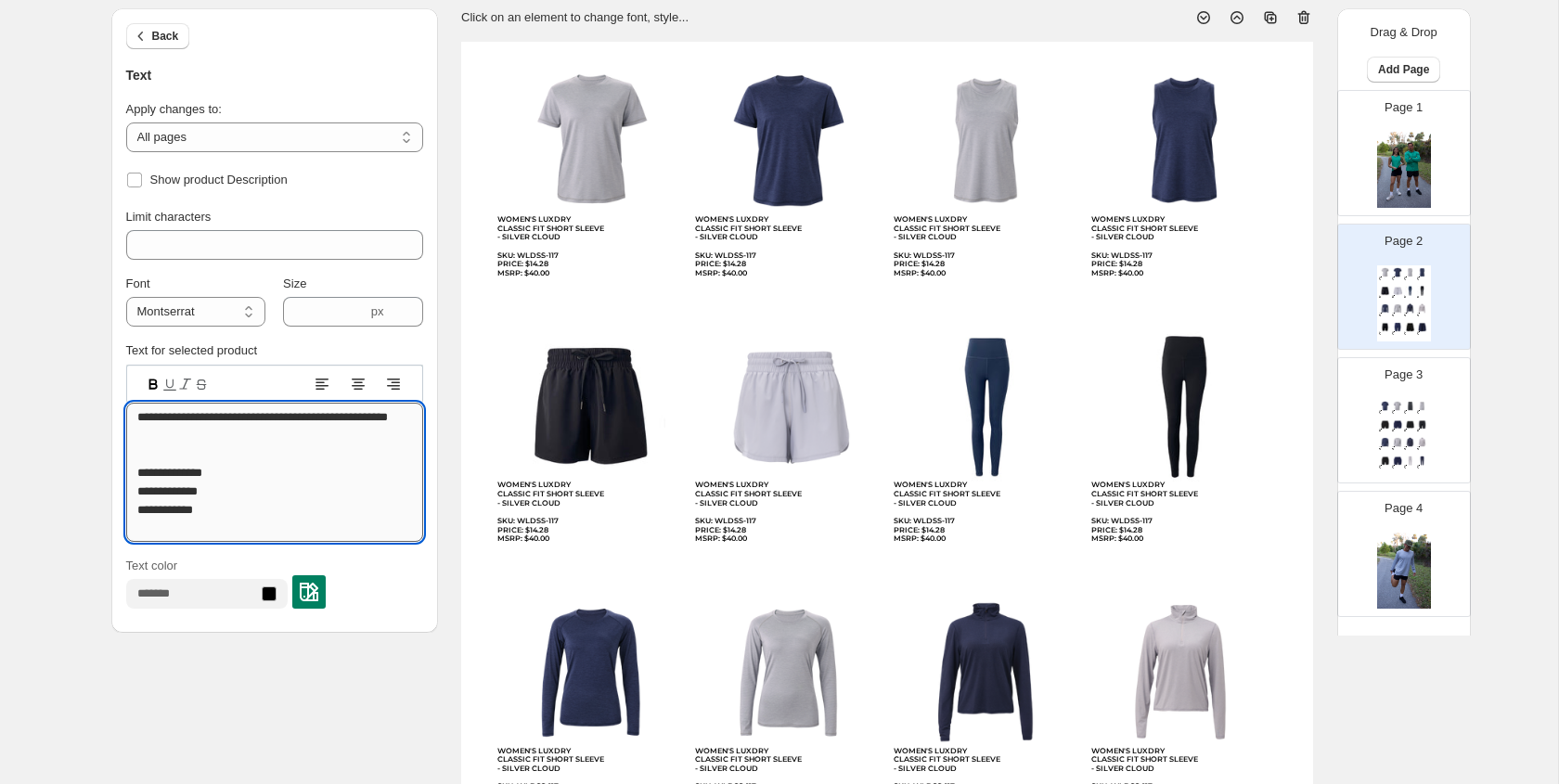 scroll, scrollTop: 2, scrollLeft: 0, axis: vertical 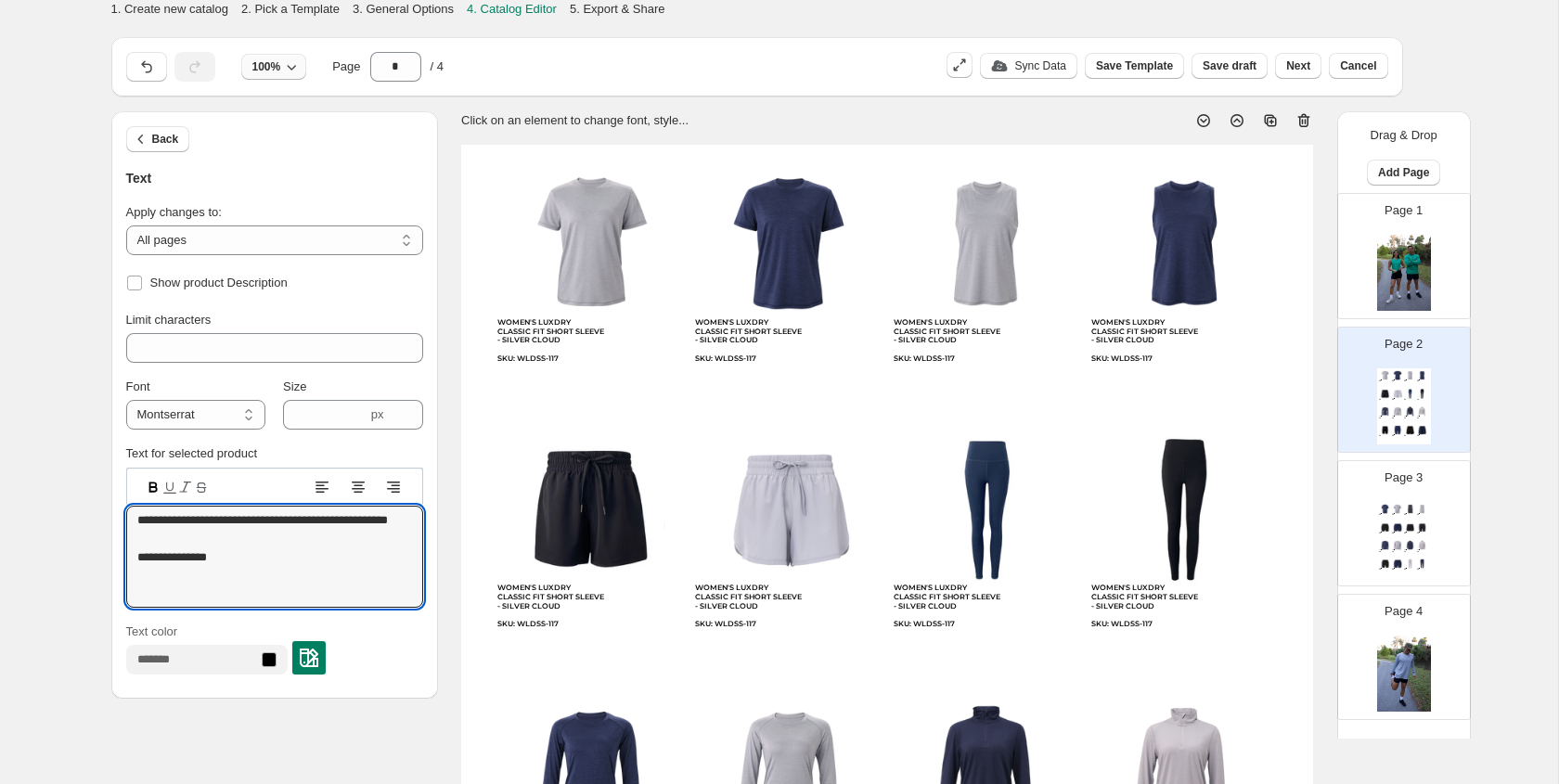 type on "**********" 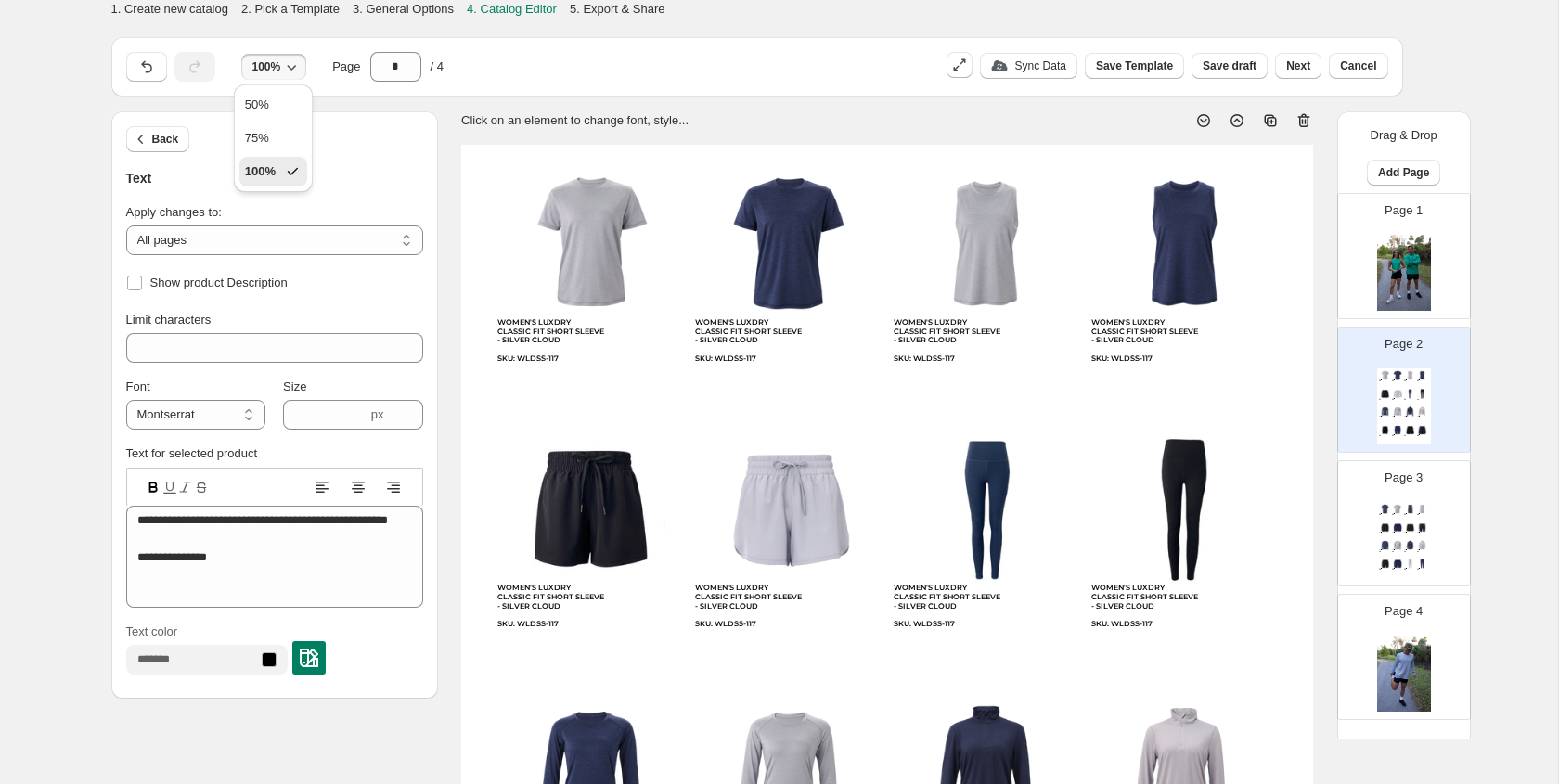 click on "100% Page *  / 4" at bounding box center [525, 63] 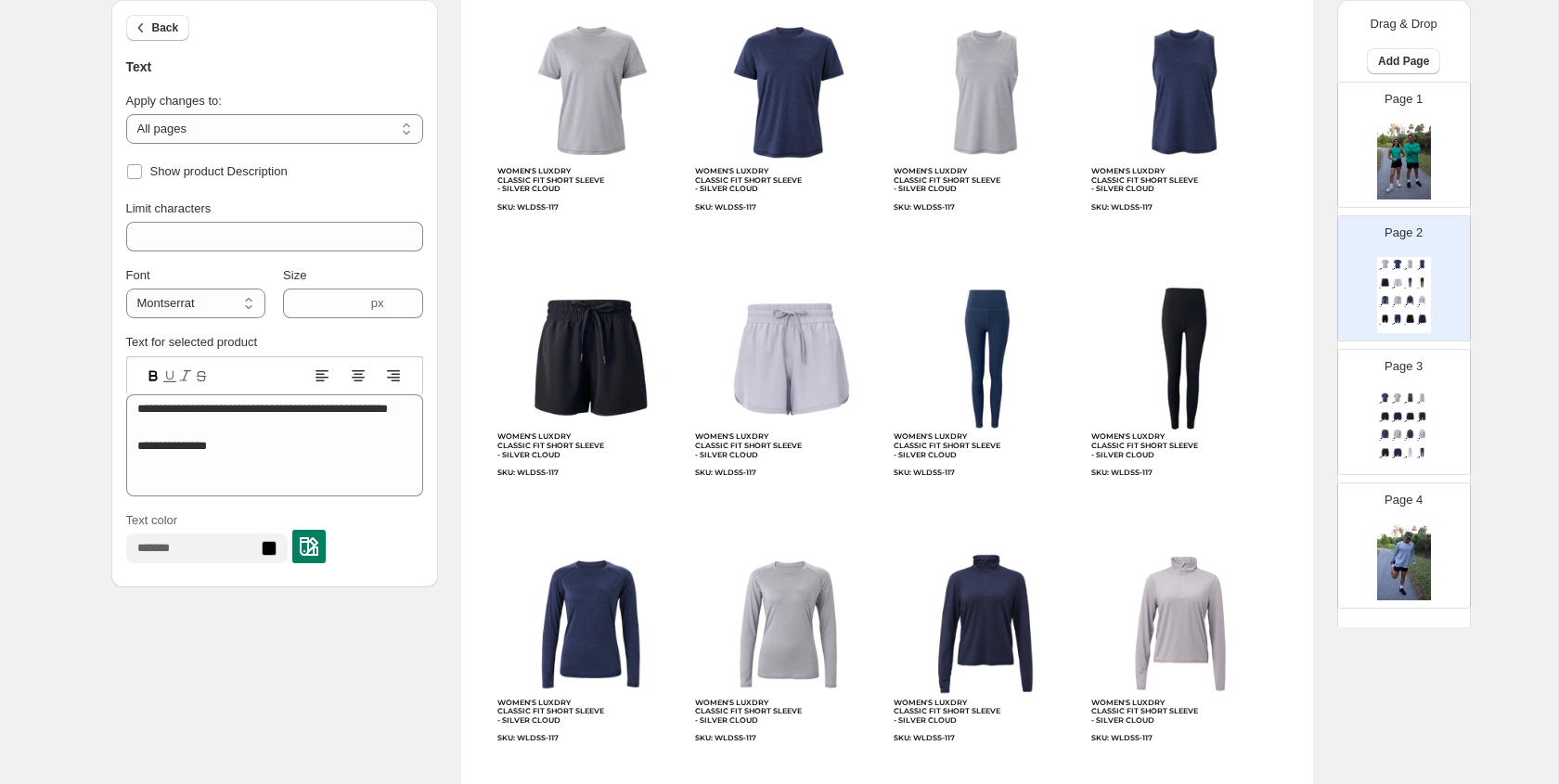 scroll, scrollTop: 156, scrollLeft: 0, axis: vertical 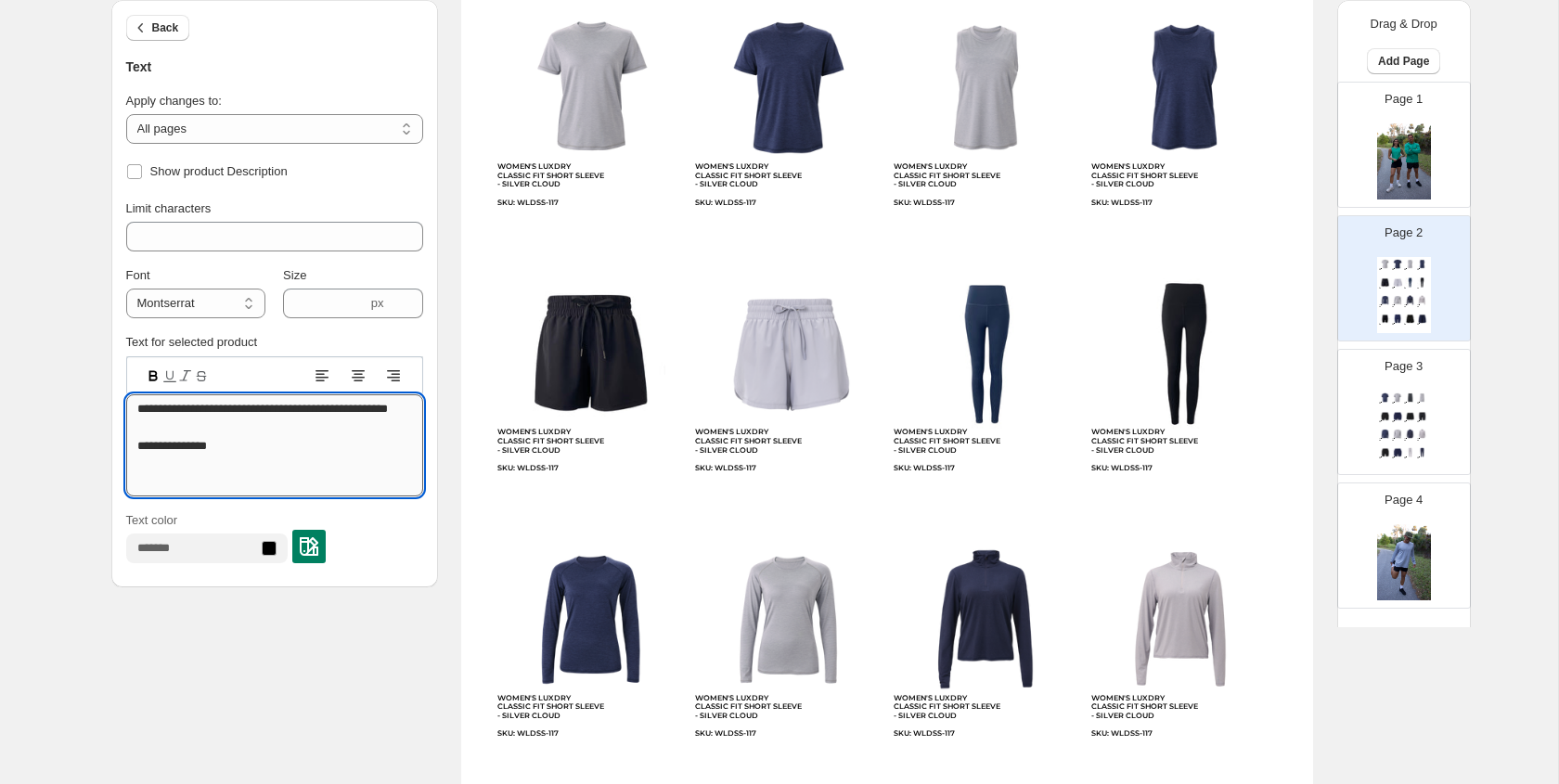 click on "**********" at bounding box center (275, 445) 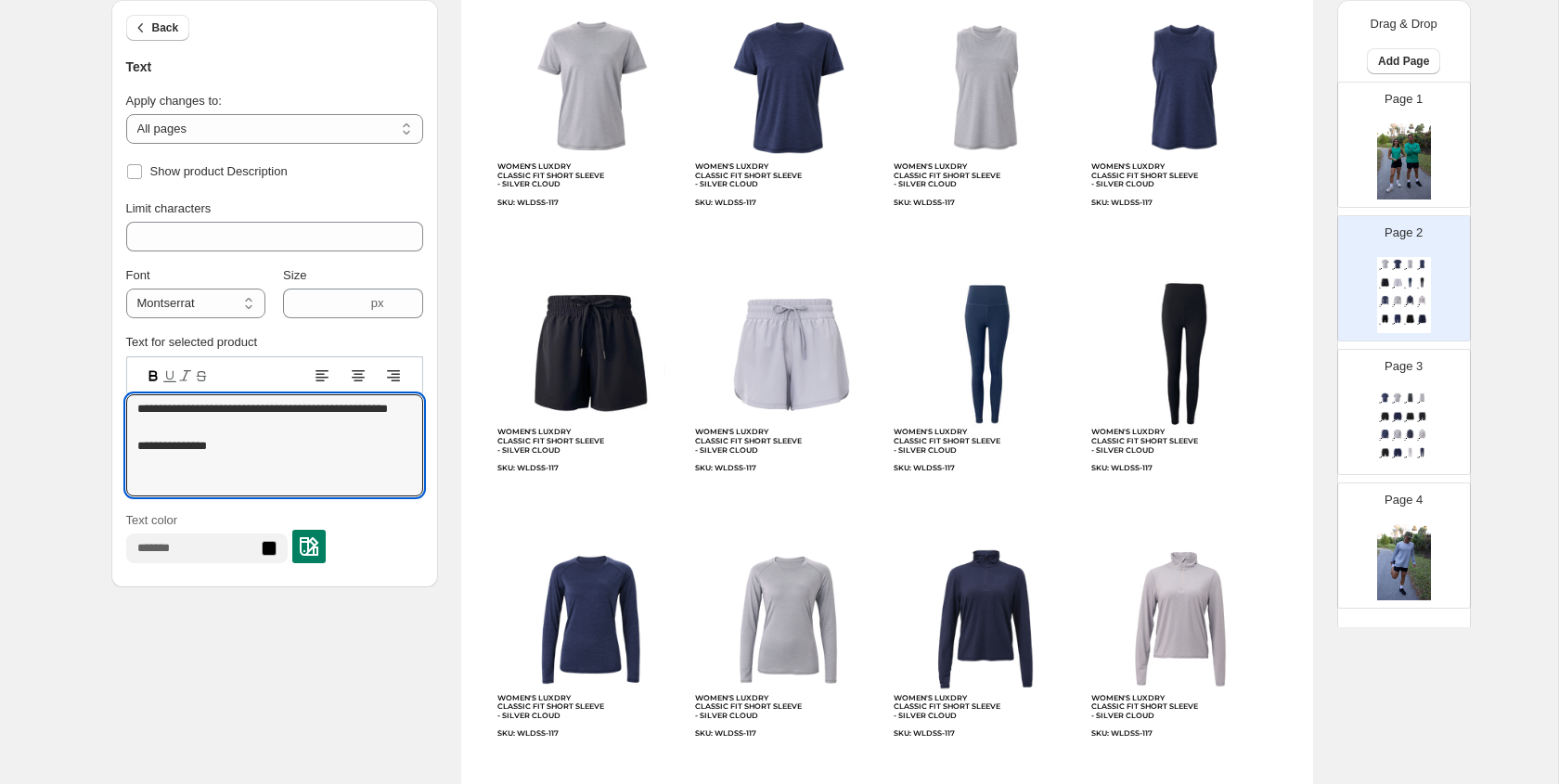 click on "Page 1" at bounding box center (1397, 137) 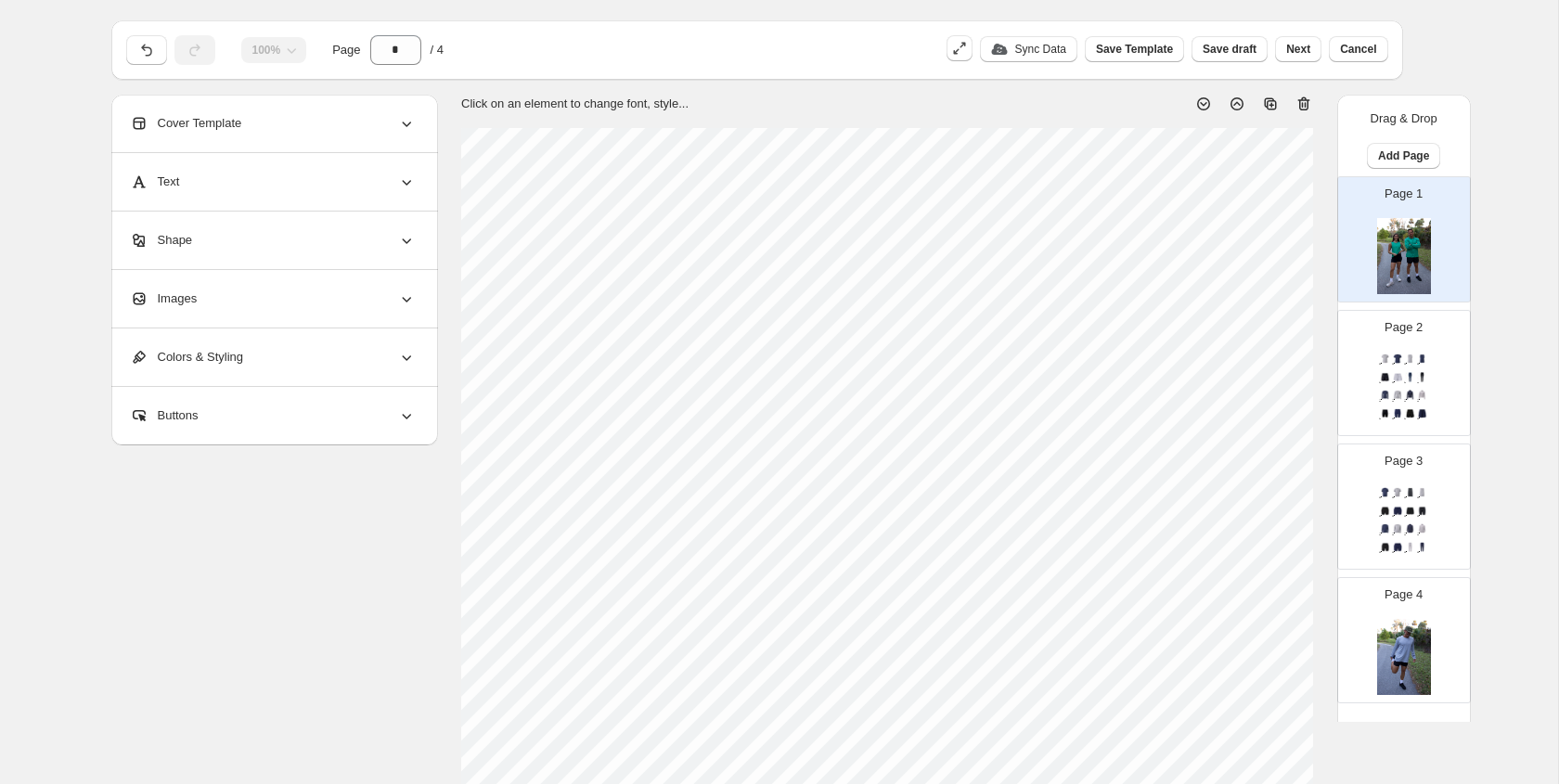 scroll, scrollTop: 0, scrollLeft: 0, axis: both 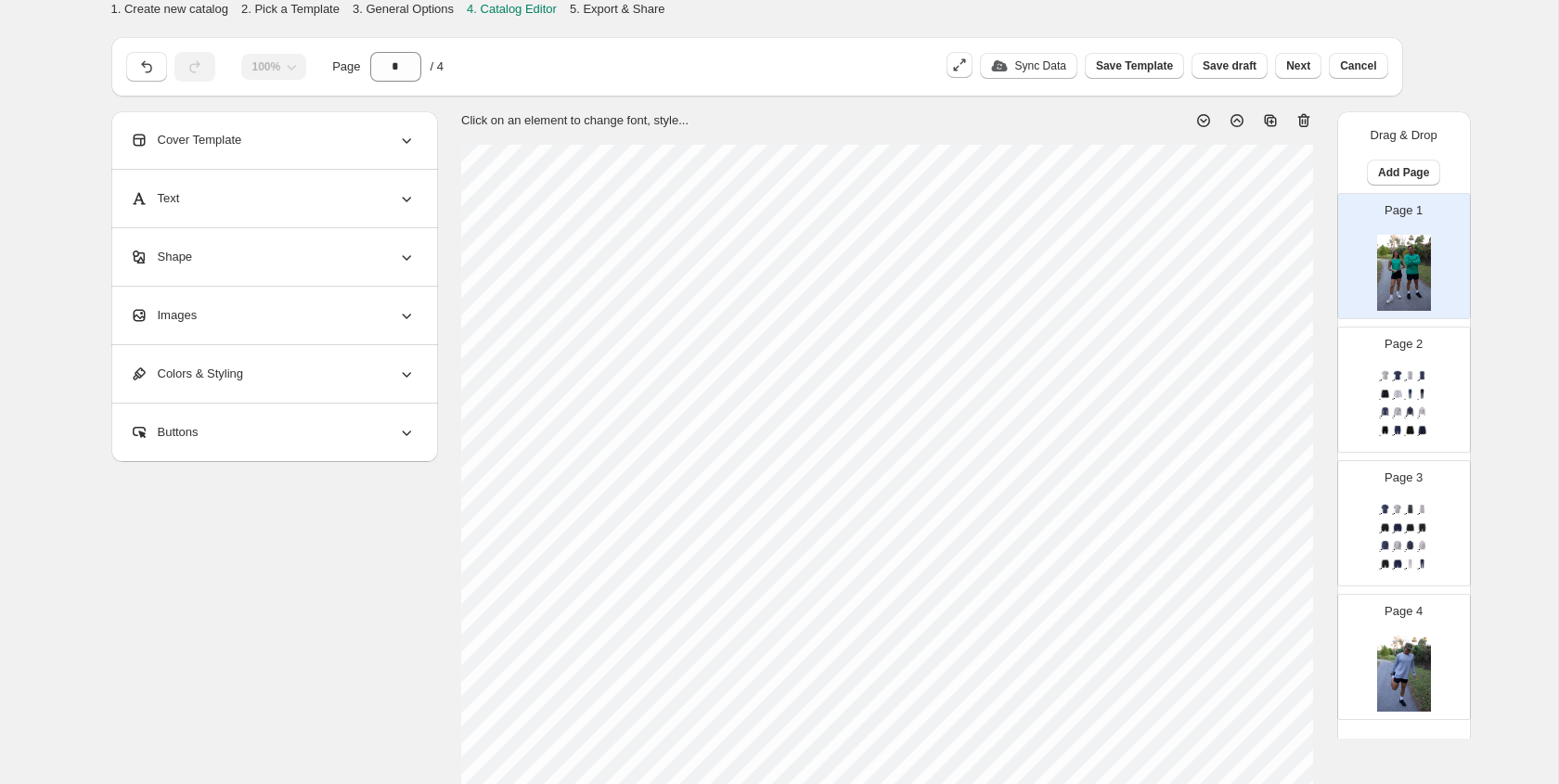 click 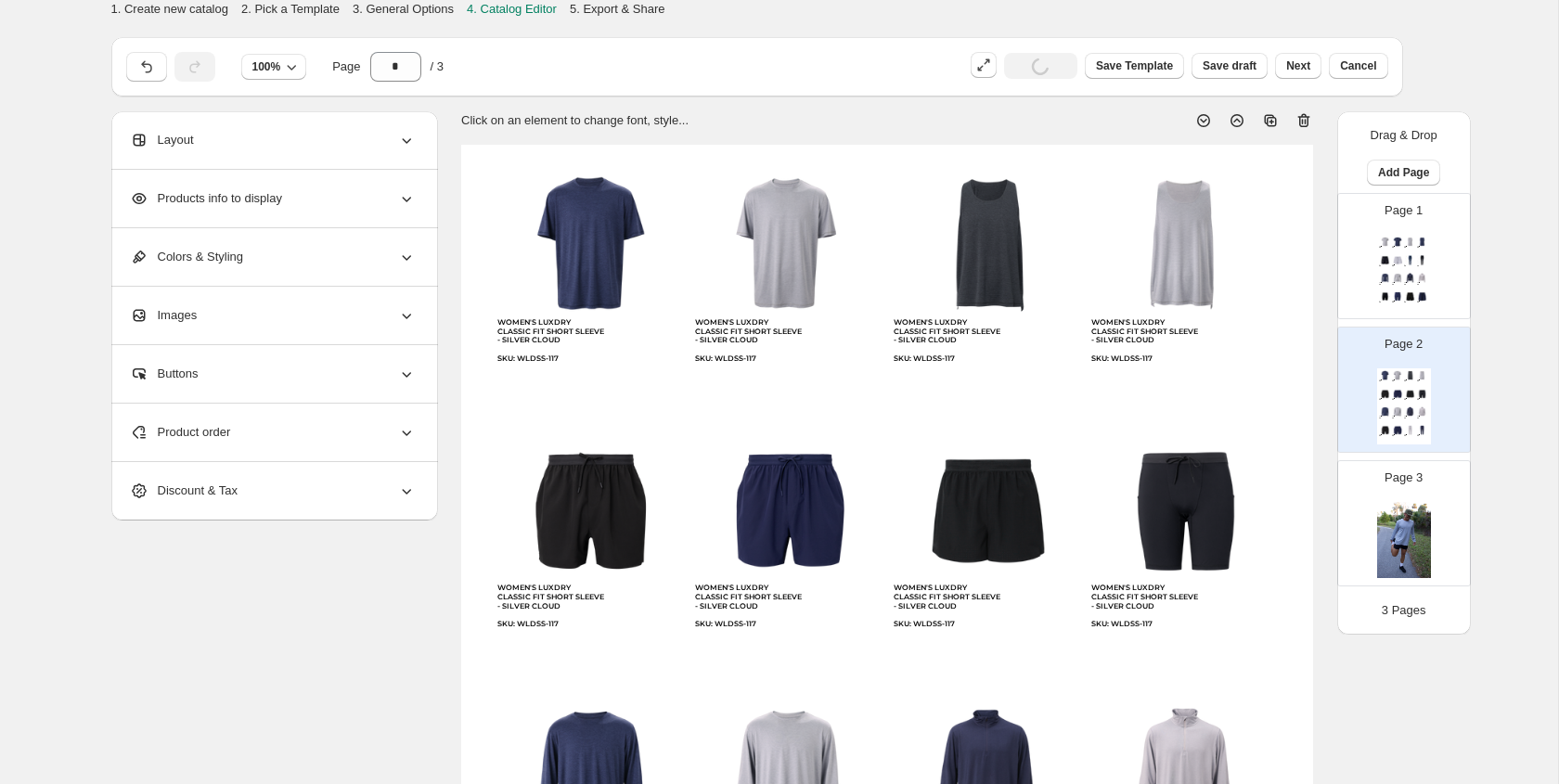 click at bounding box center (1404, 540) 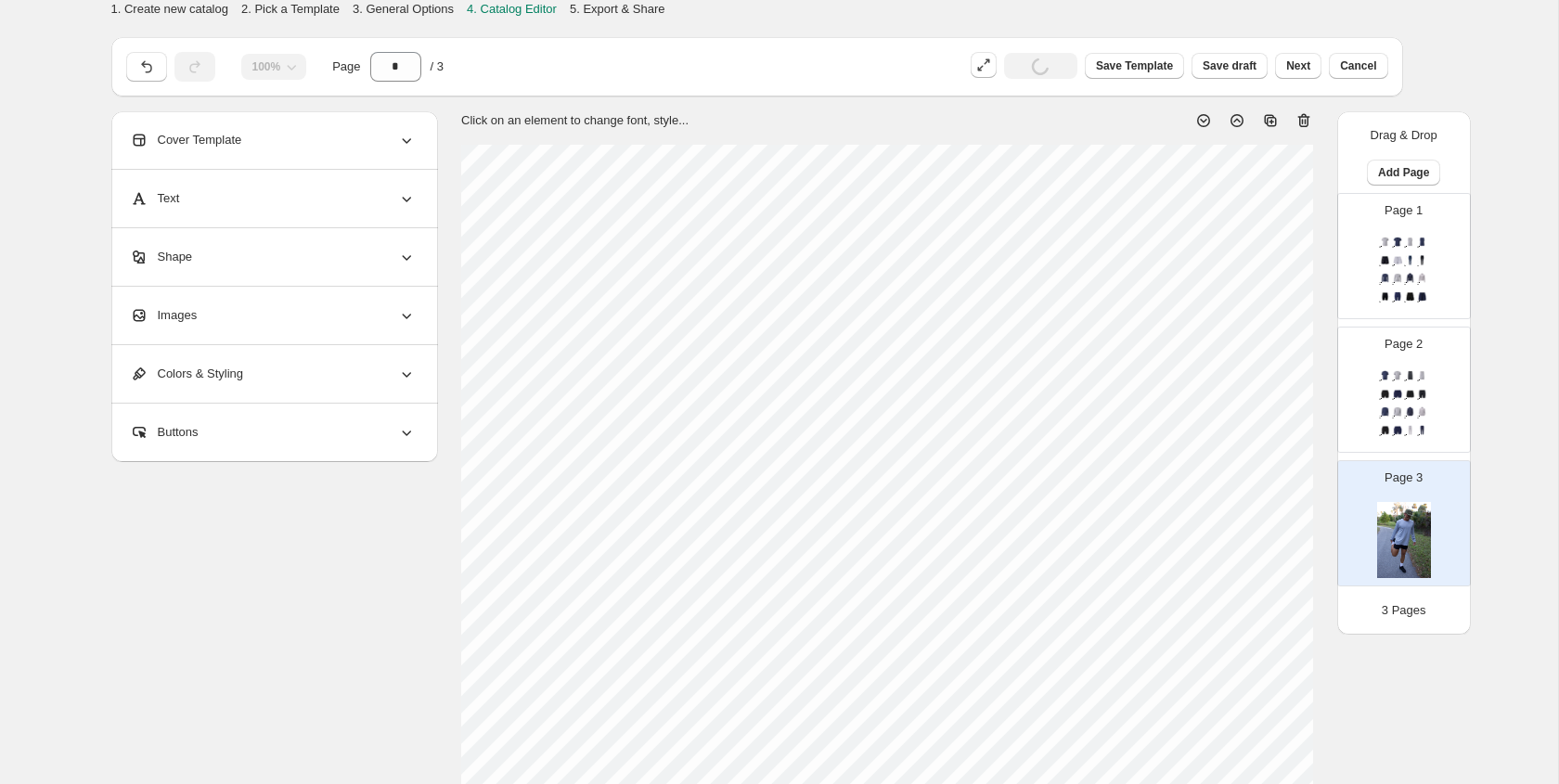click 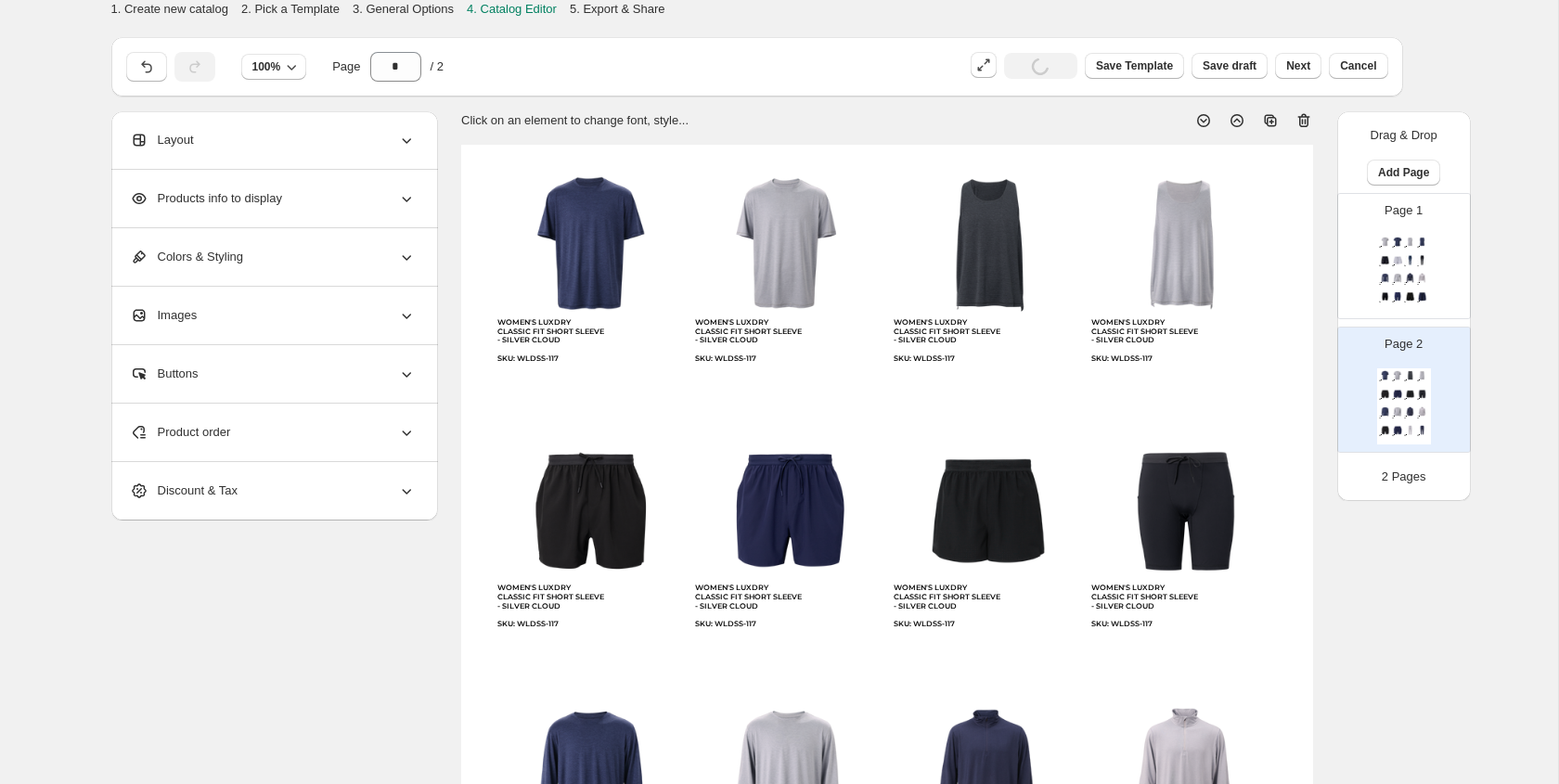 click on "WOMEN'S LUXDRY CLASSIC FIT SHORT SLEEVE - SILVER CLOUD
SKU: WLDSS-117" at bounding box center [1420, 248] 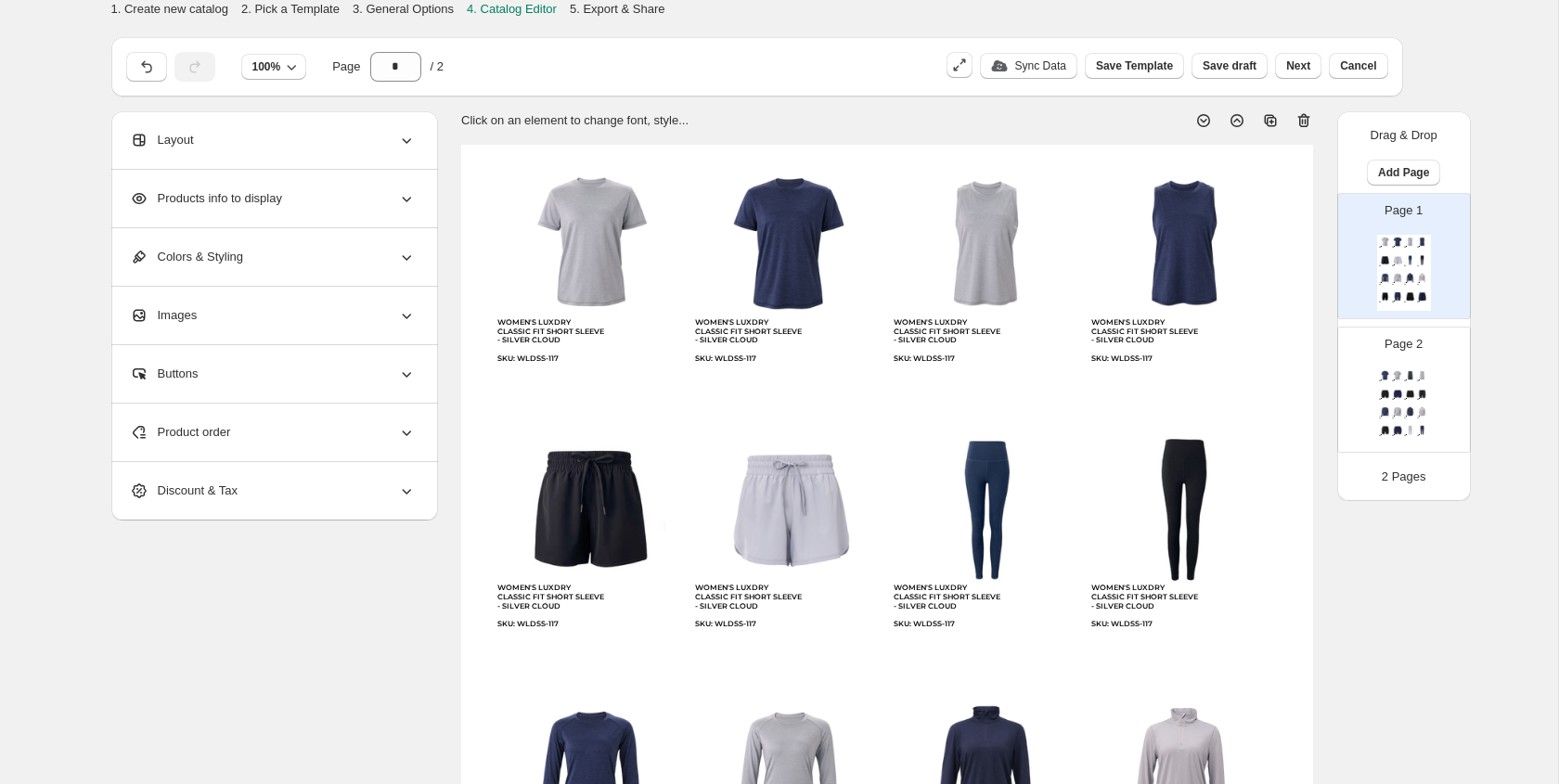 click on "WOMEN'S LUXDRY CLASSIC FIT SHORT SLEEVE - SILVER CLOUD
SKU: WLDSS-117" at bounding box center [551, 341] 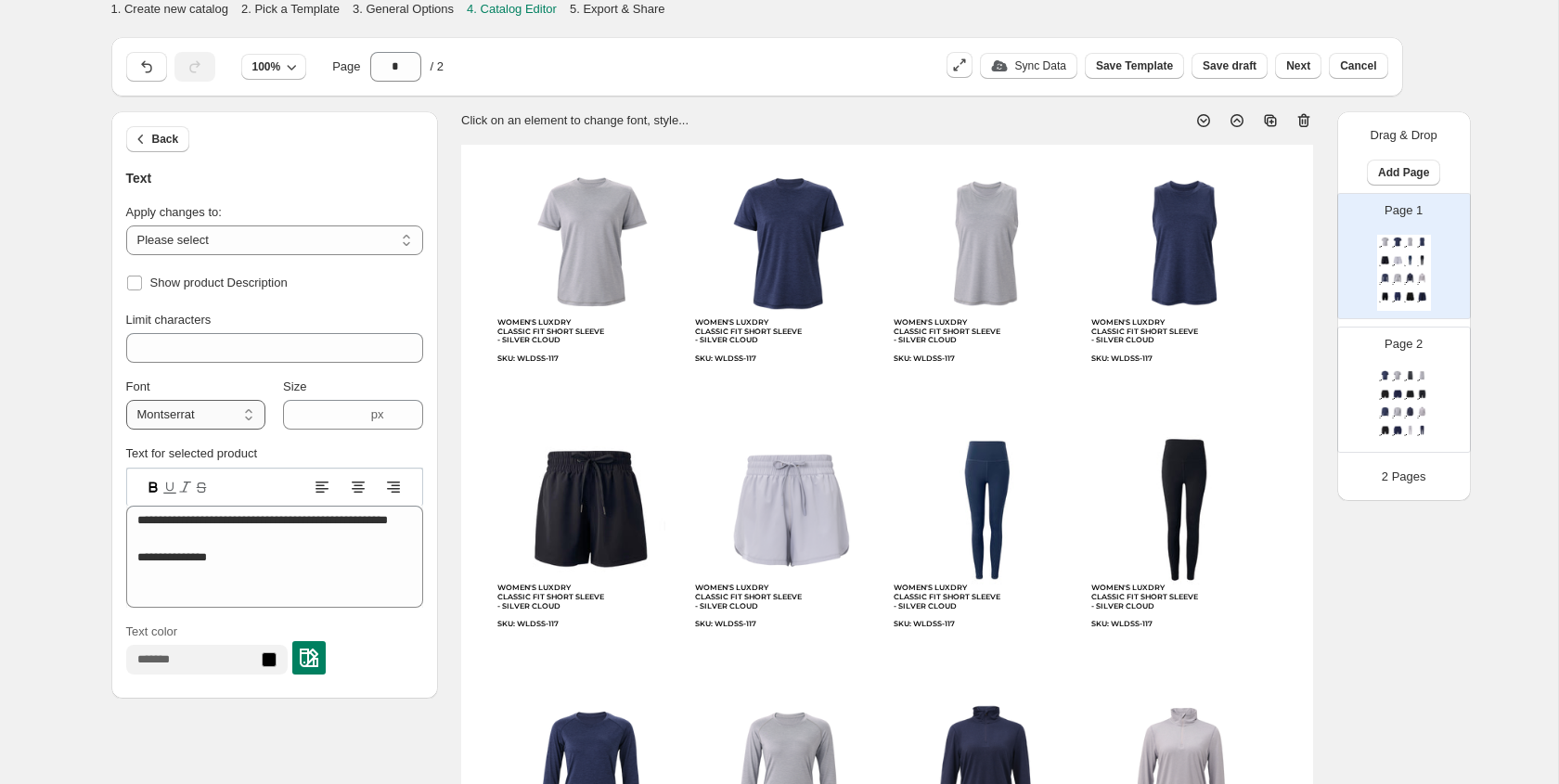 click on "**********" at bounding box center (196, 415) 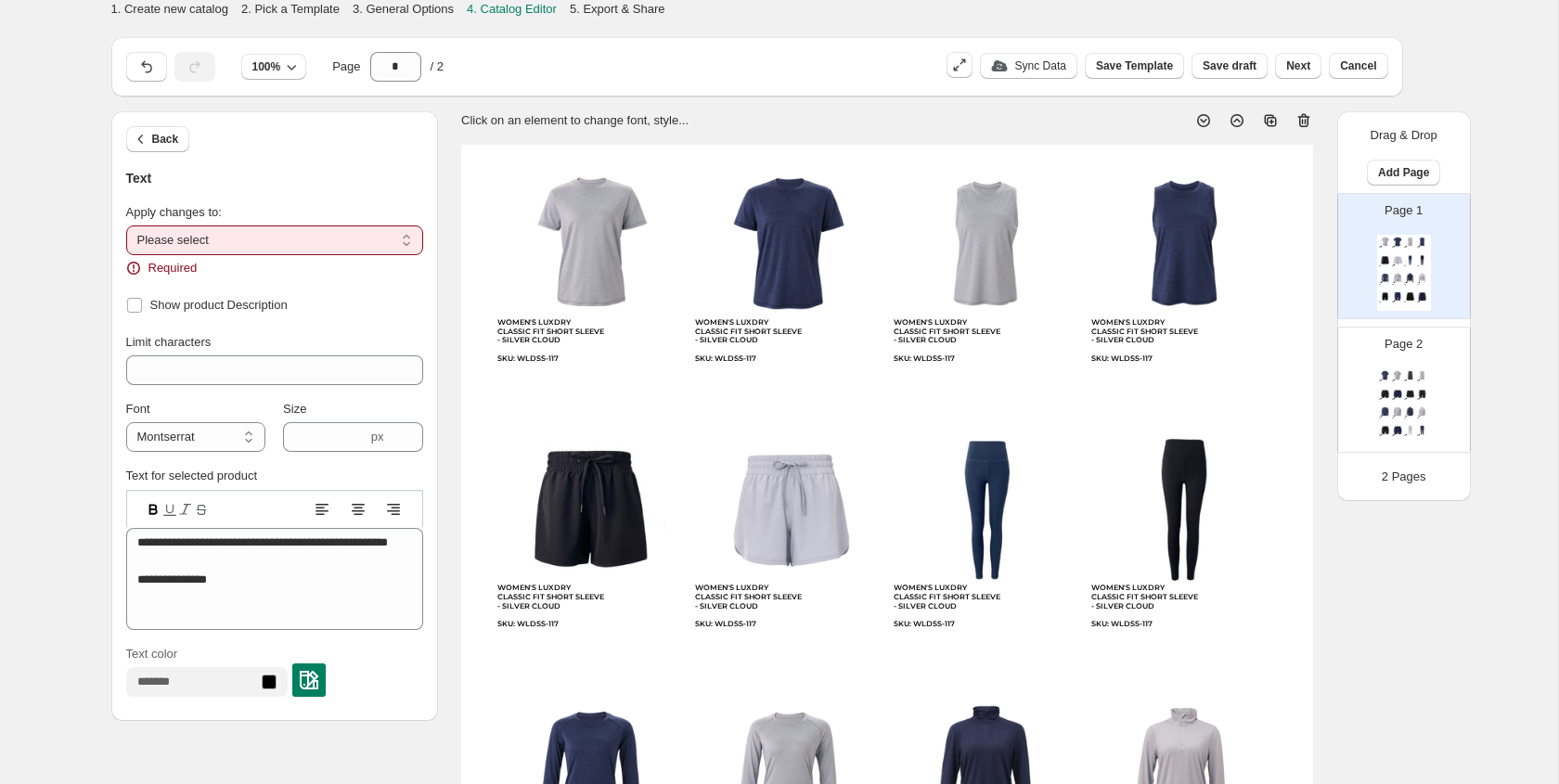 click on "**********" at bounding box center [275, 240] 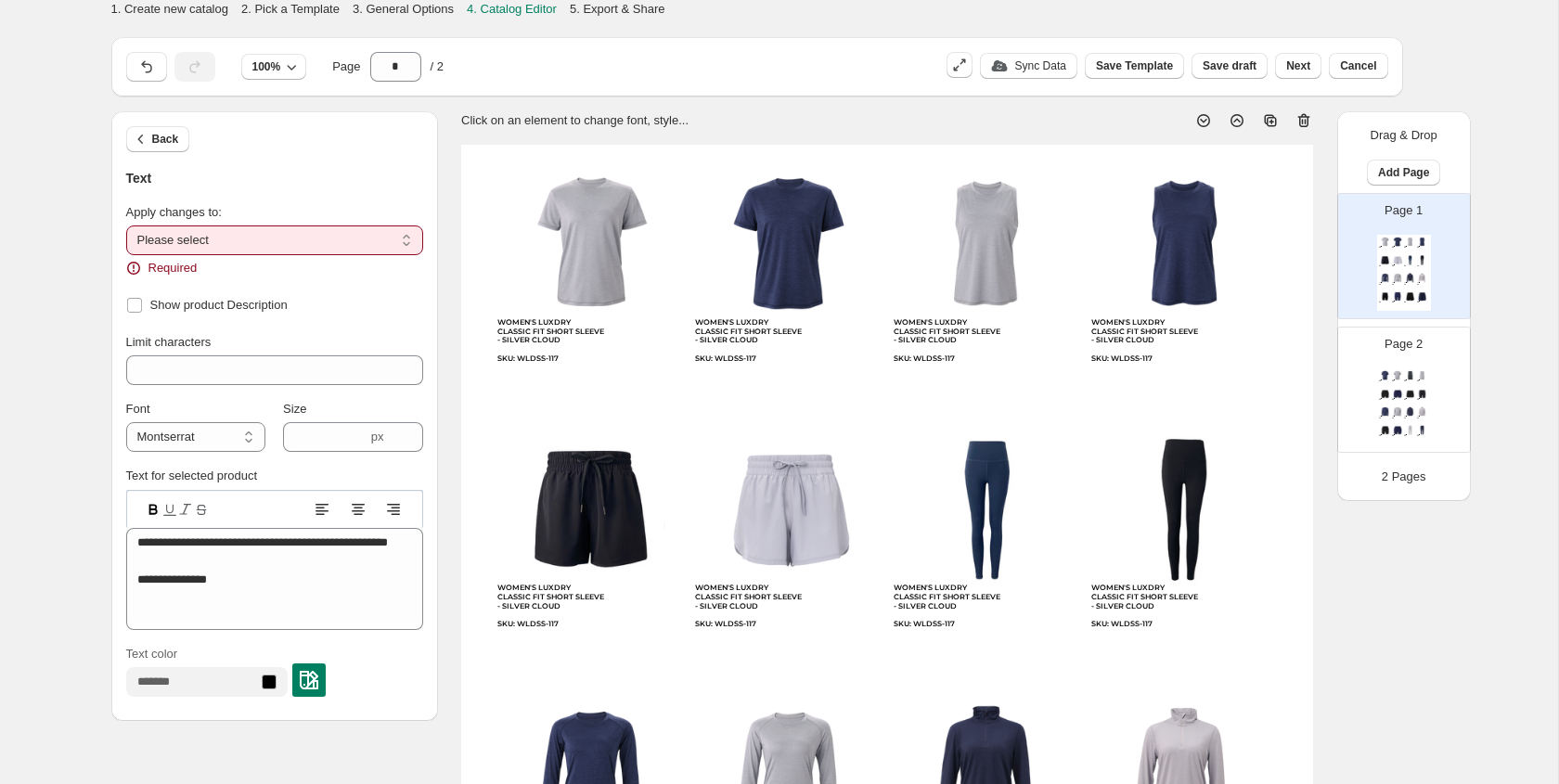select on "**********" 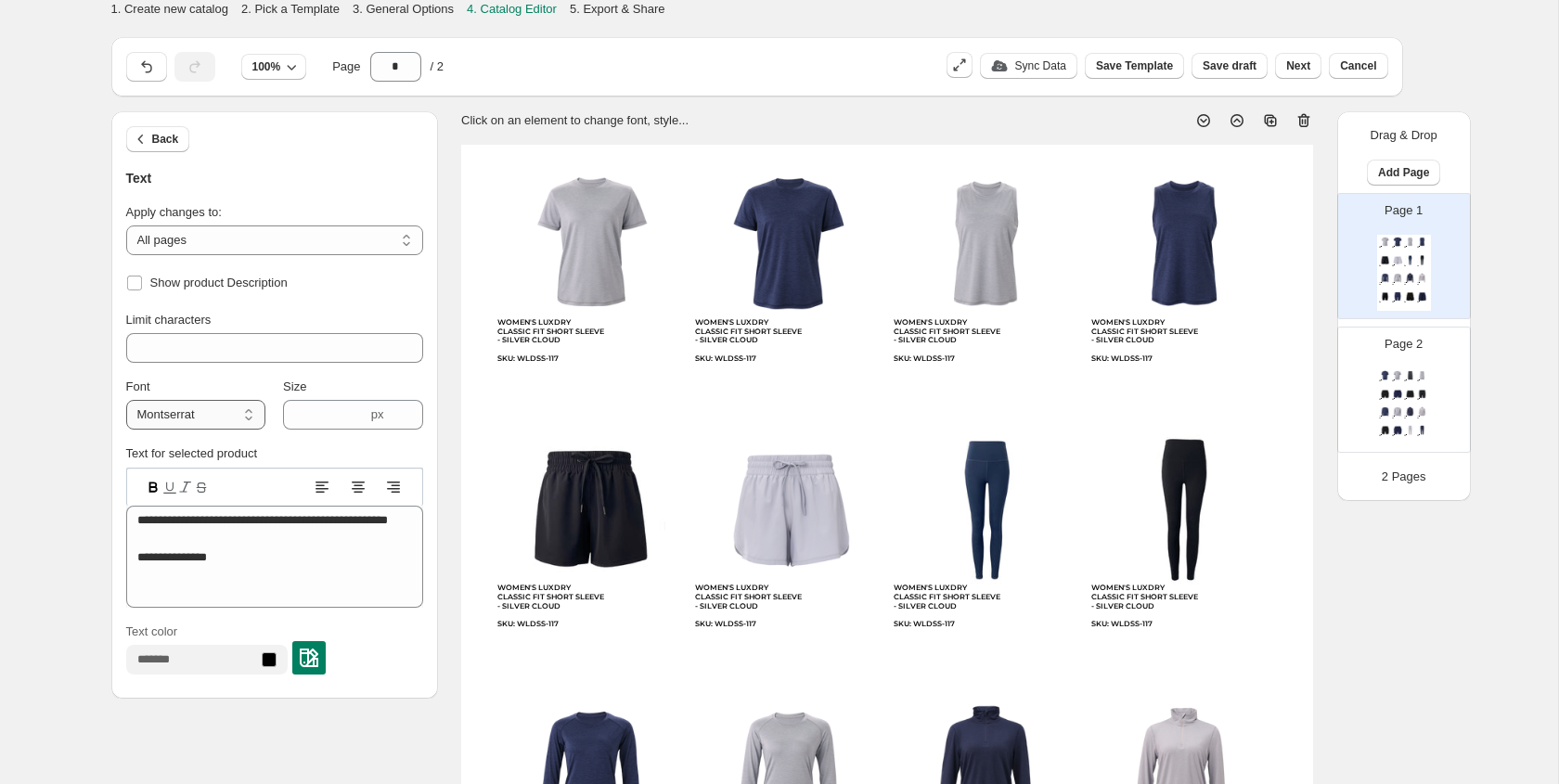 click on "**********" at bounding box center [196, 415] 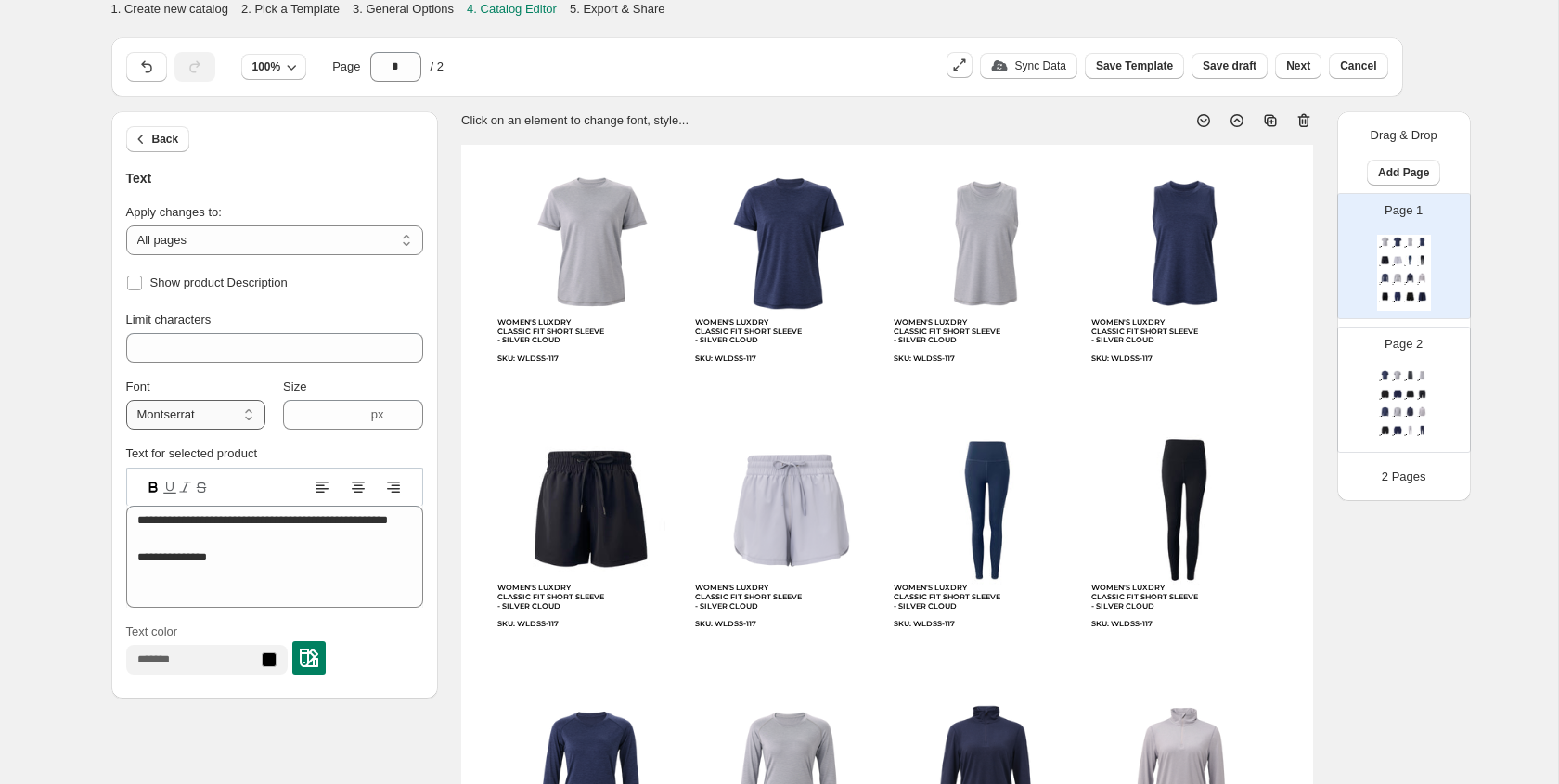 click on "**********" at bounding box center [196, 415] 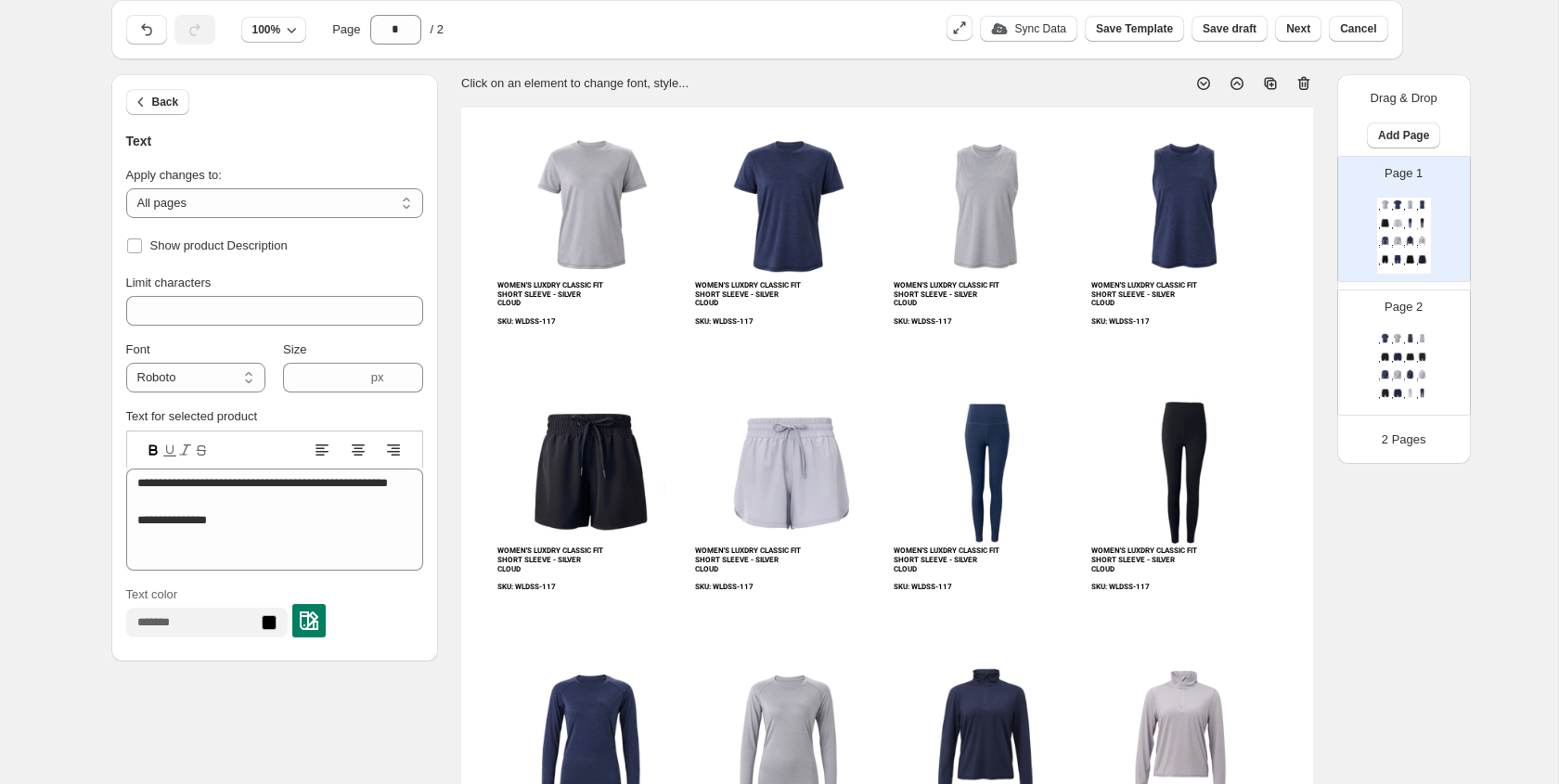scroll, scrollTop: 35, scrollLeft: 0, axis: vertical 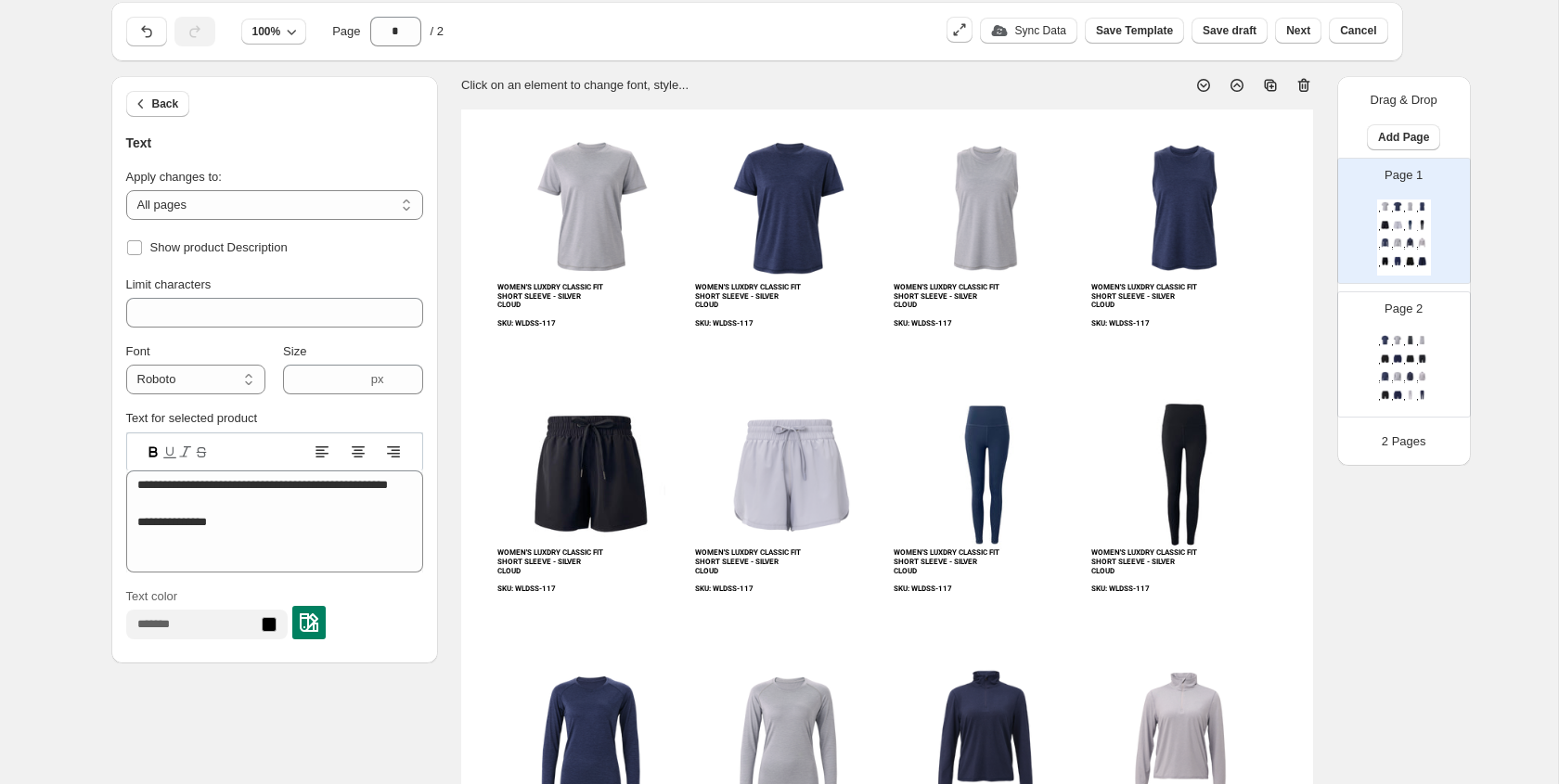click 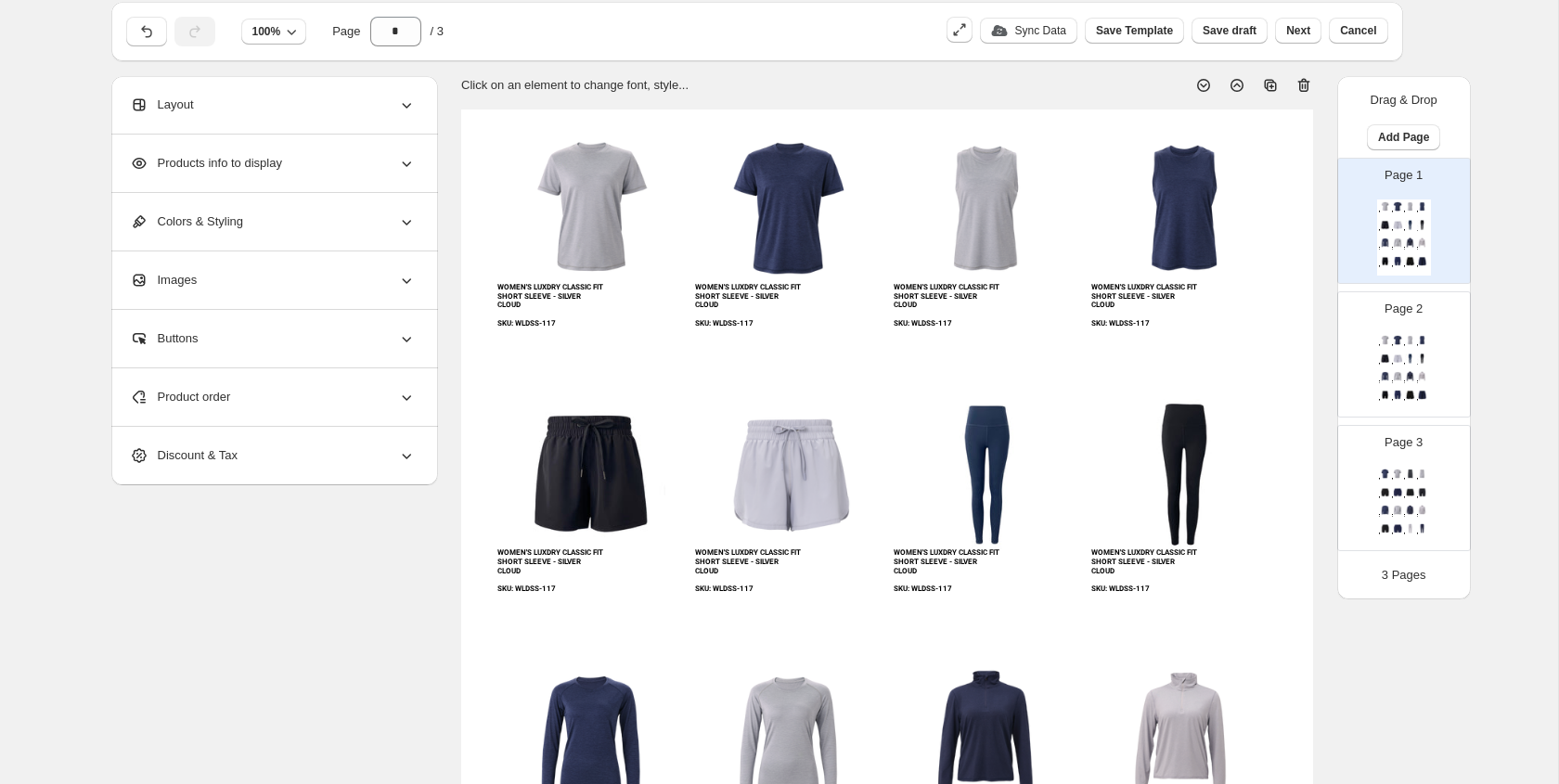 click on "Page 3 WOMEN'S LUXDRY CLASSIC FIT SHORT SLEEVE - SILVER CLOUD
SKU: WLDSS-117
WOMEN'S LUXDRY CLASSIC FIT SHORT SLEEVE - SILVER CLOUD
SKU: WLDSS-117
WOMEN'S LUXDRY CLASSIC FIT SHORT SLEEVE - SILVER CLOUD
SKU: WLDSS-117
WOMEN'S LUXDRY CLASSIC FIT SHORT SLEEVE - SILVER CLOUD
SKU: WLDSS-117
WOMEN'S LUXDRY CLASSIC FIT SHORT SLEEVE - SILVER CLOUD
SKU: WLDSS-117
WOMEN'S LUXDRY CLASSIC FIT SHORT SLEEVE - SILVER CLOUD
SKU: WLDSS-117
WOMEN'S LUXDRY CLASSIC FIT SHORT SLEEVE - SILVER CLOUD
SKU: WLDSS-117
WOMEN'S LUXDRY CLASSIC FIT SHORT SLEEVE - SILVER CLOUD
SKU: WLDSS-117
WOMEN'S LUXDRY CLASSIC FIT SHORT SLEEVE - SILVER CLOUD
SKU: WLDSS-117
WOMEN'S LUXDRY CLASSIC FIT SHORT SLEEVE - SILVER CLOUD
SKU: WLDSS-117
WOMEN'S LUXDRY CLASSIC FIT SHORT SLEEVE - SILVER CLOUD
SKU: WLDSS-117
WOMEN'S LUXDRY CLASSIC FIT SHORT SLEEVE - SILVER CLOUD
SKU: WLDSS-117" at bounding box center [1397, 481] 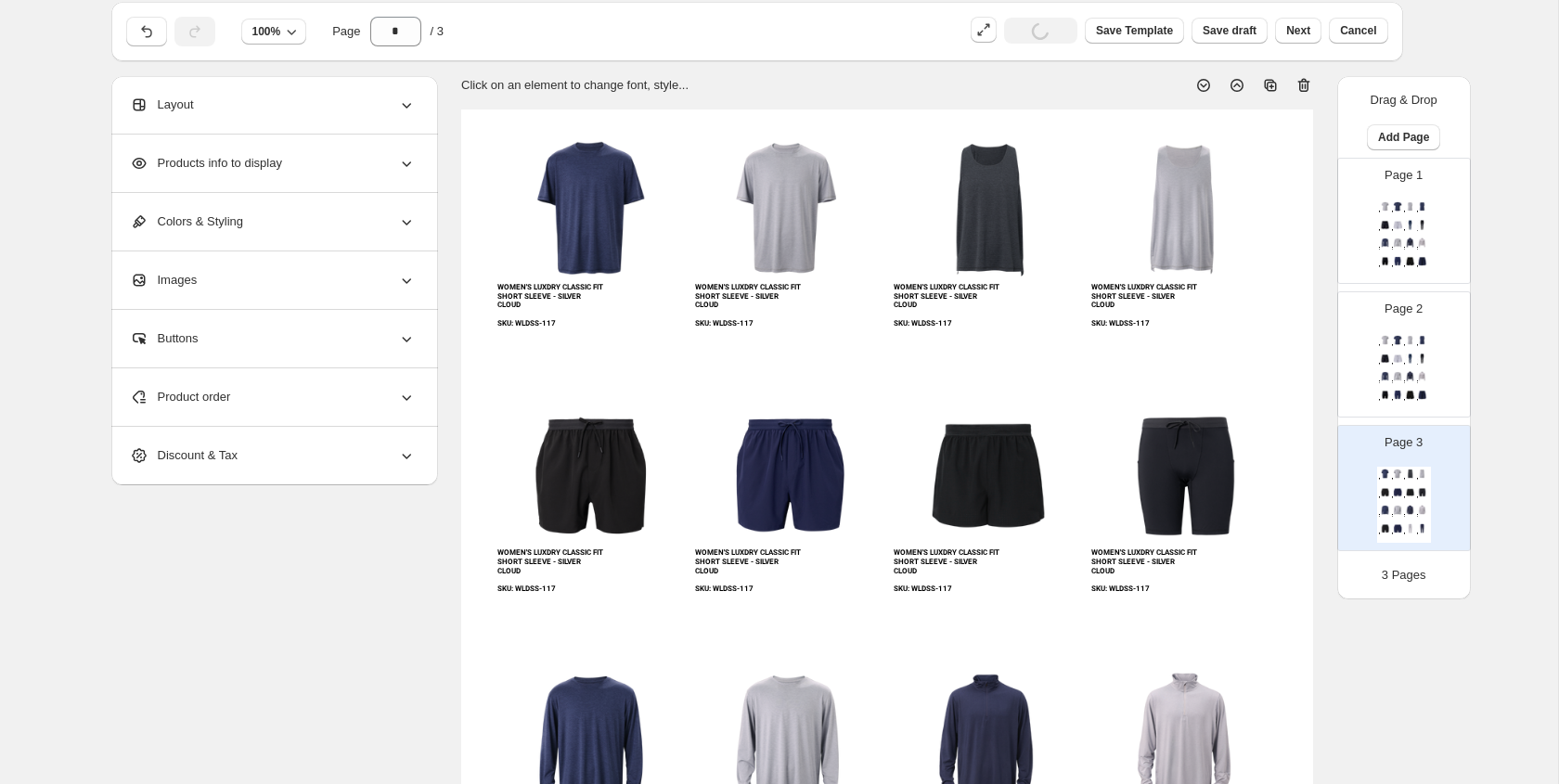 click at bounding box center (1410, 394) 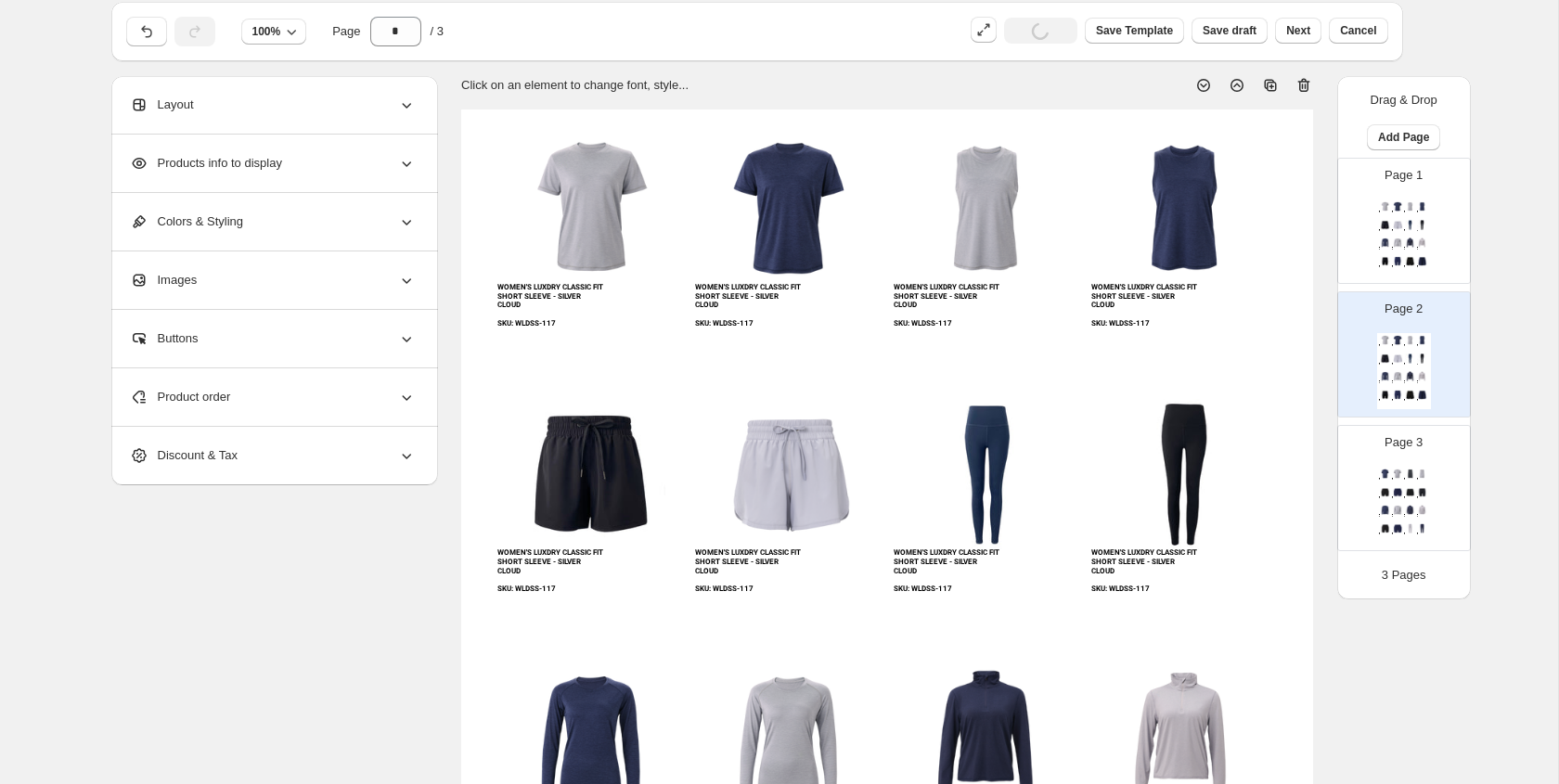 click at bounding box center (1398, 225) 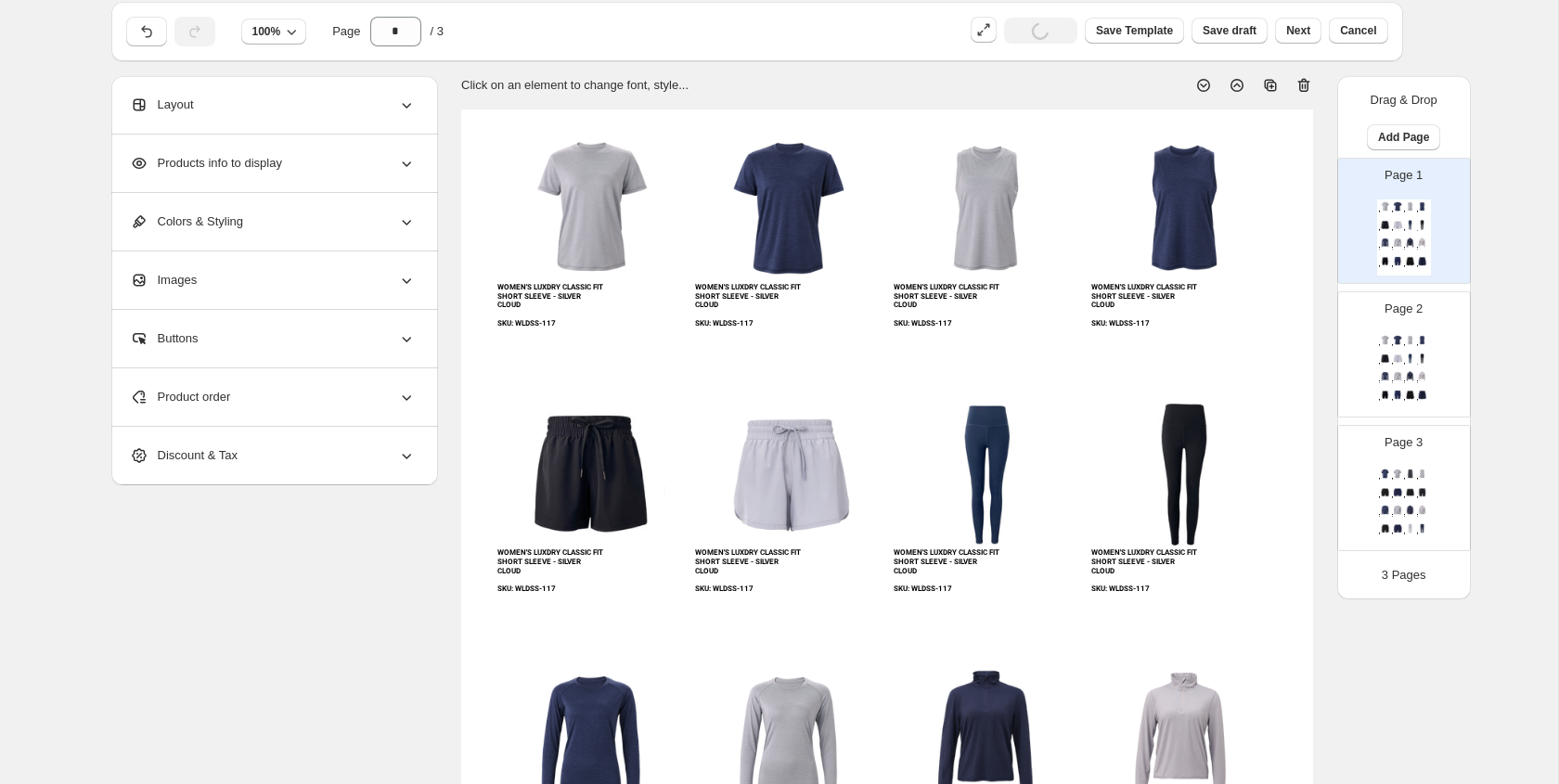 click at bounding box center (1398, 358) 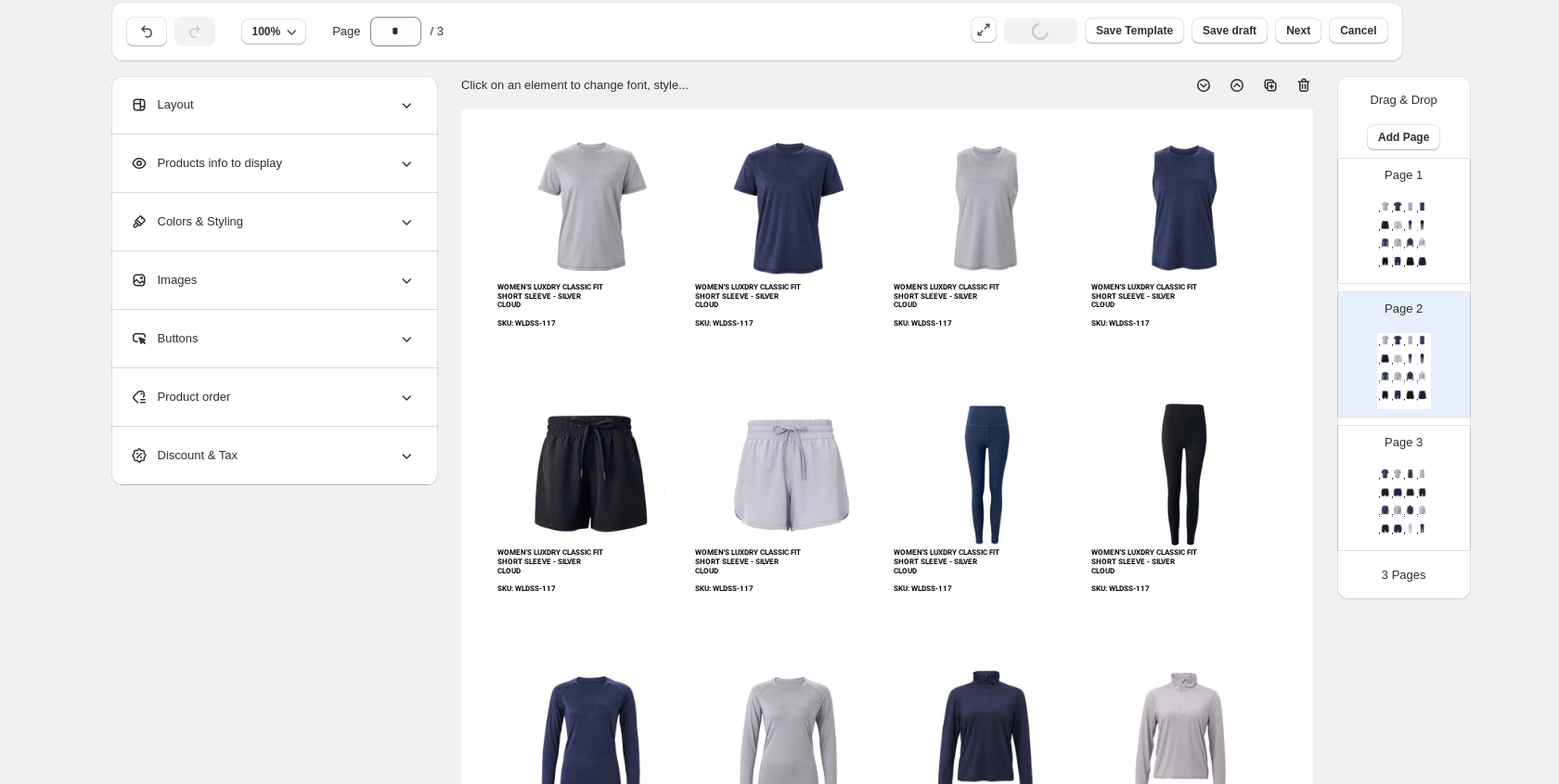 click 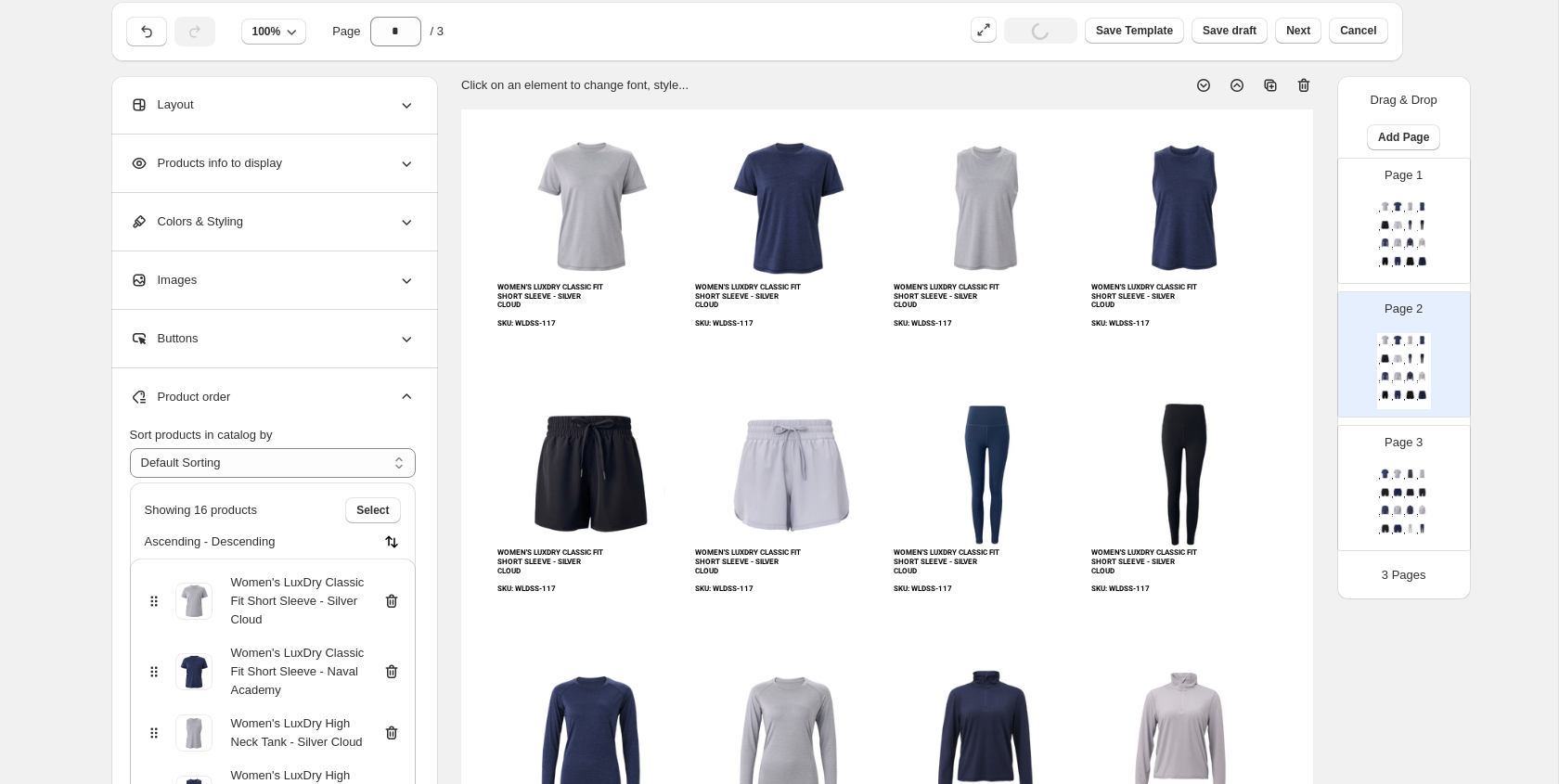 scroll, scrollTop: 373, scrollLeft: 0, axis: vertical 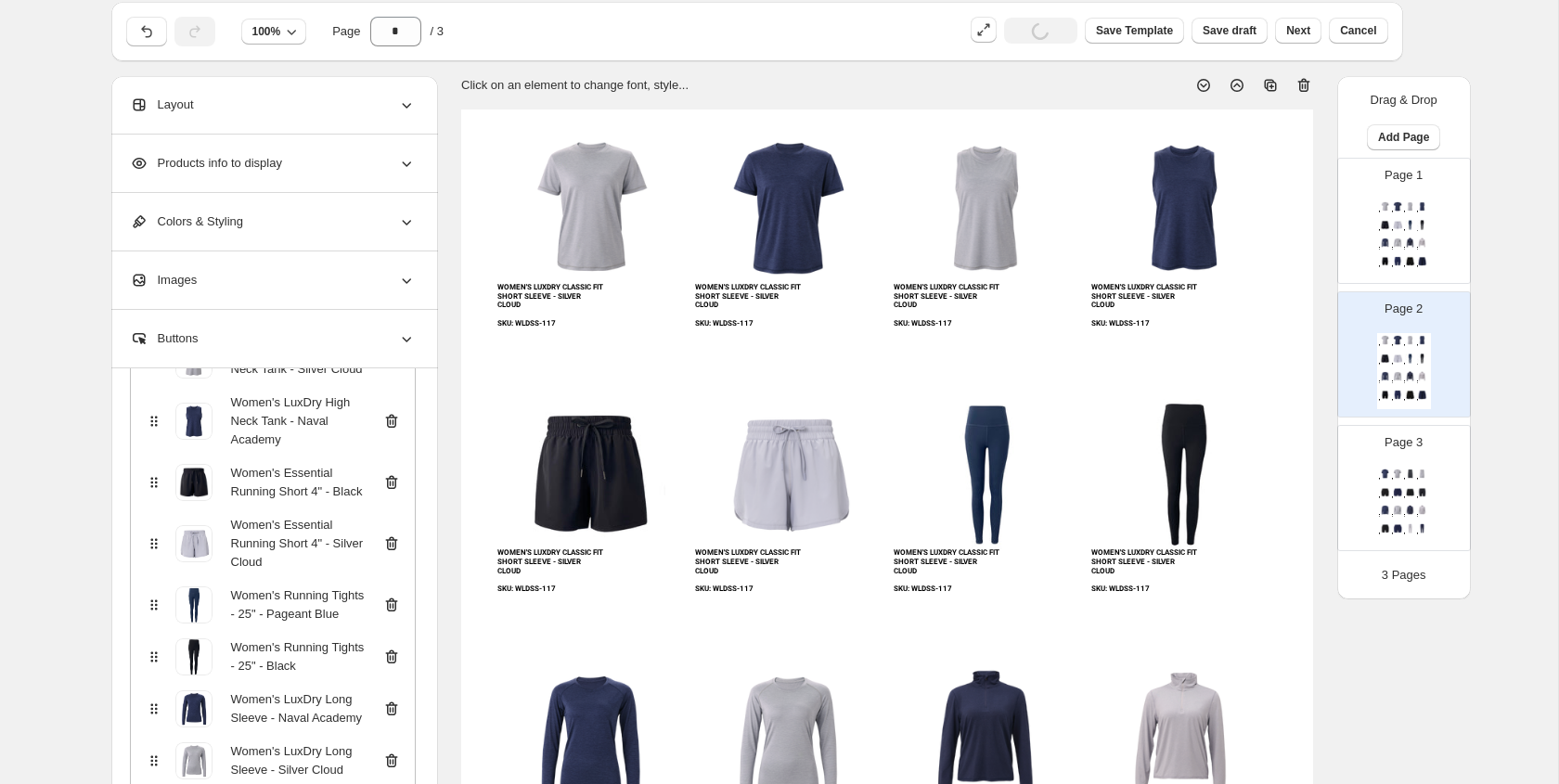 click 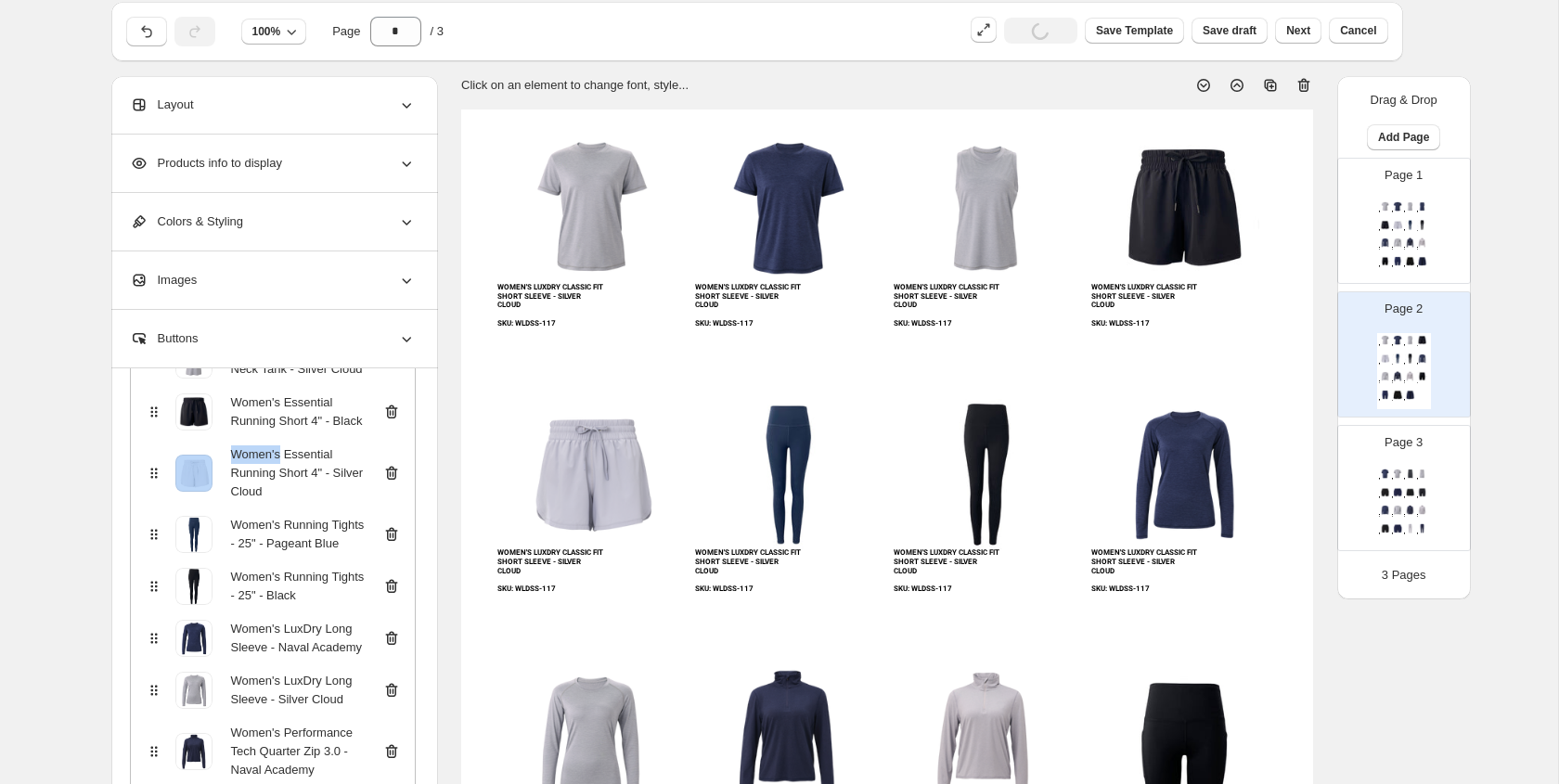 click 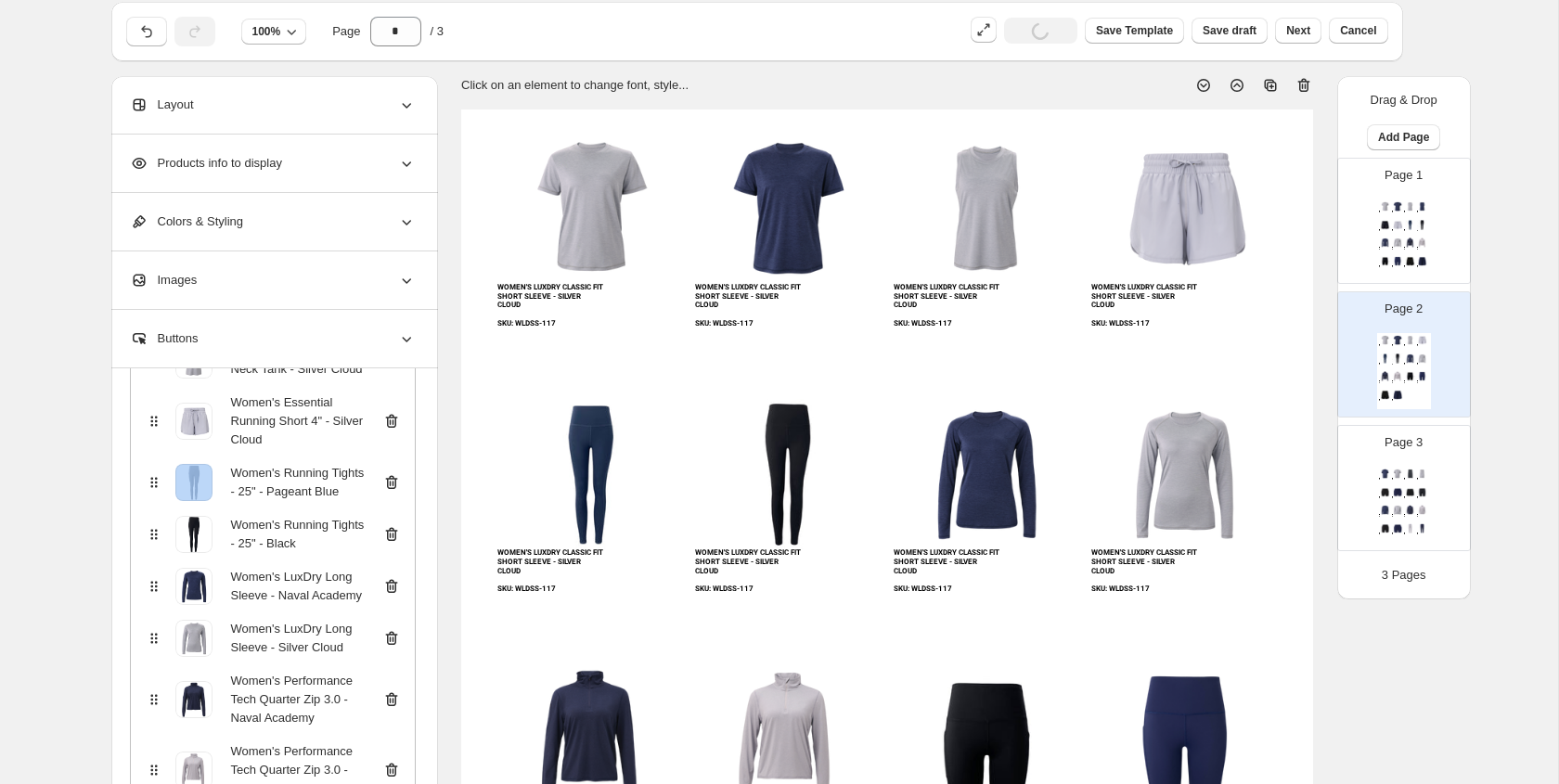 click 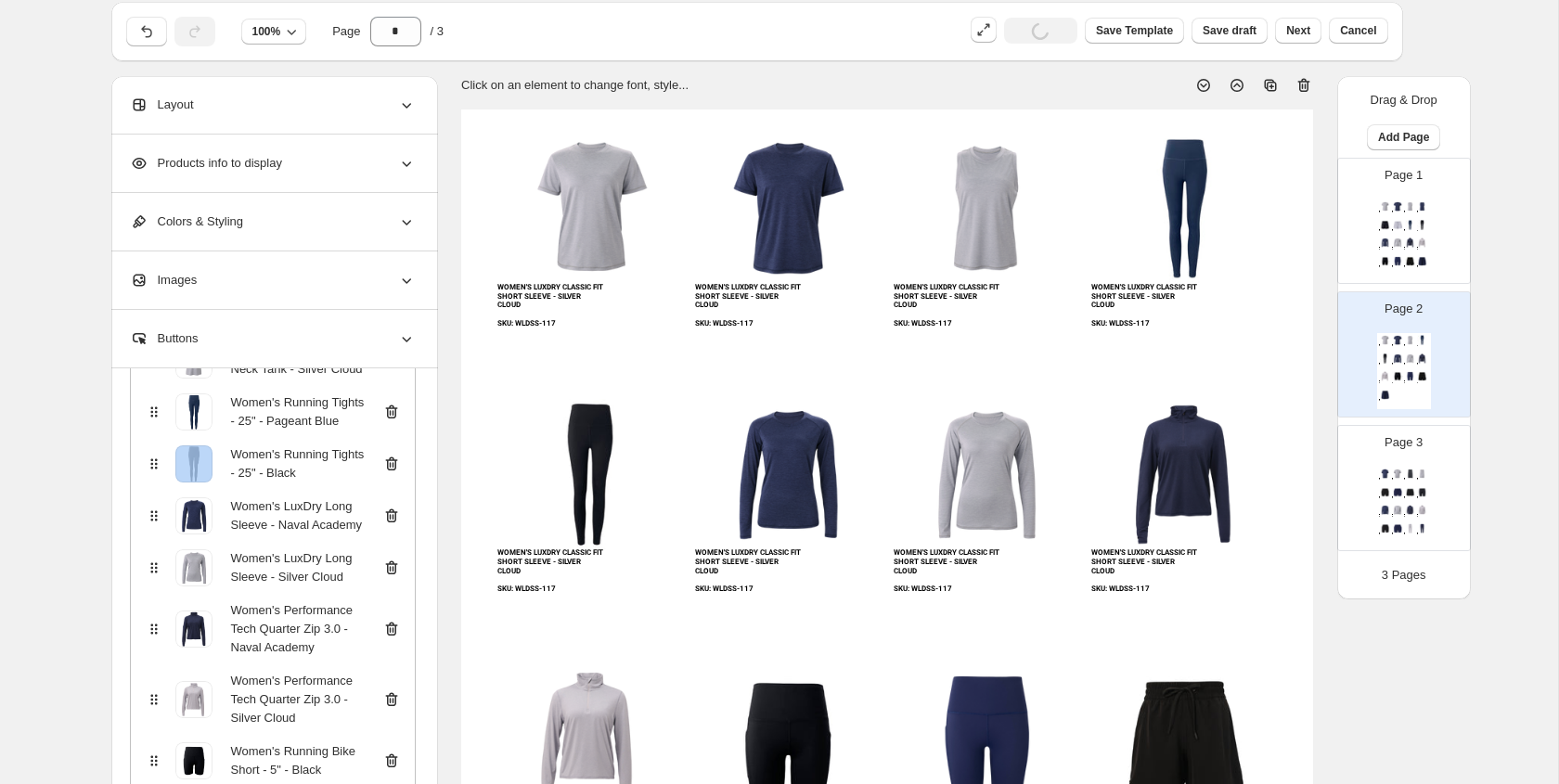 click 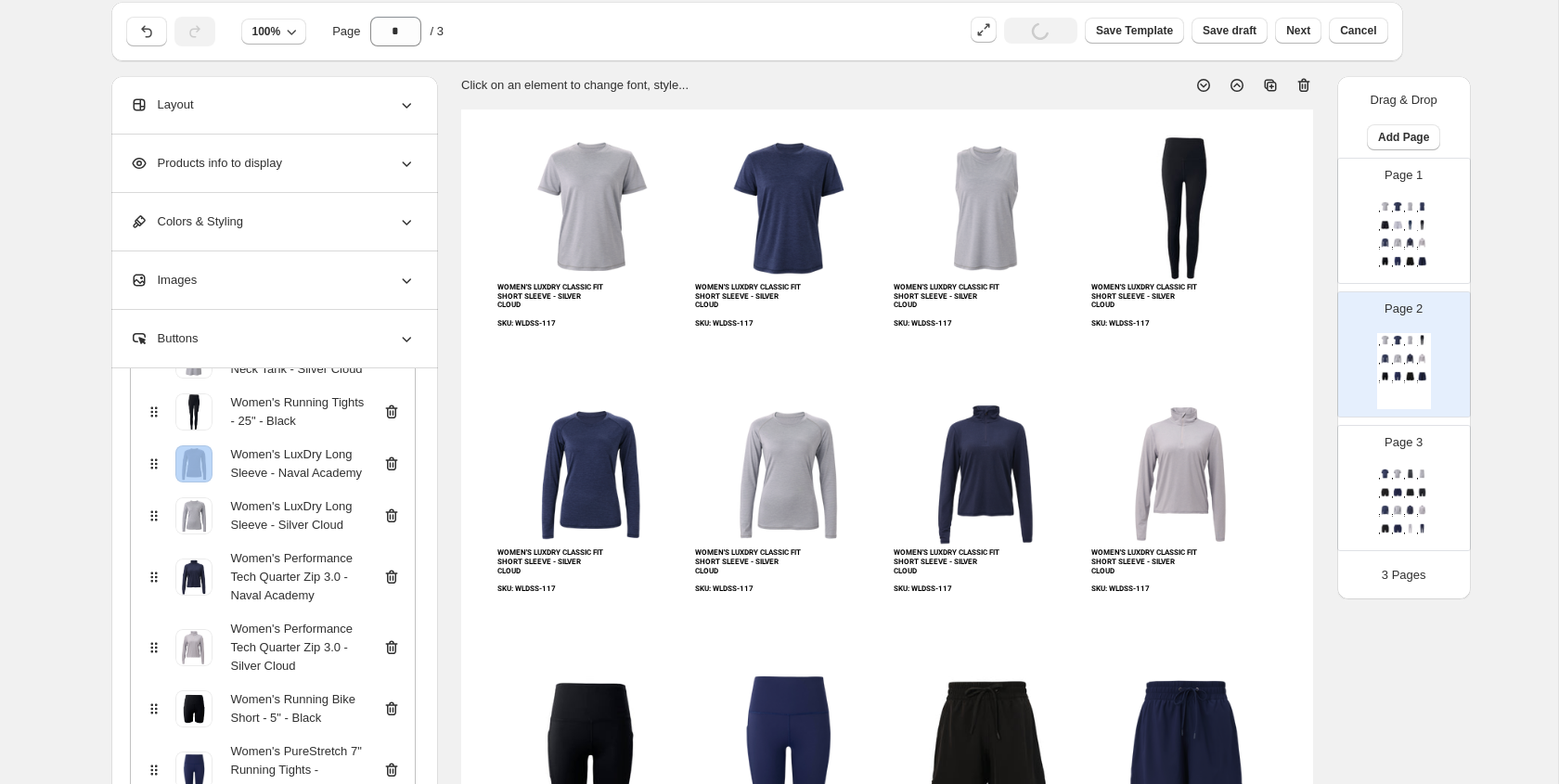 click on "Women's Running Tights - 25" - Black" at bounding box center [273, 412] 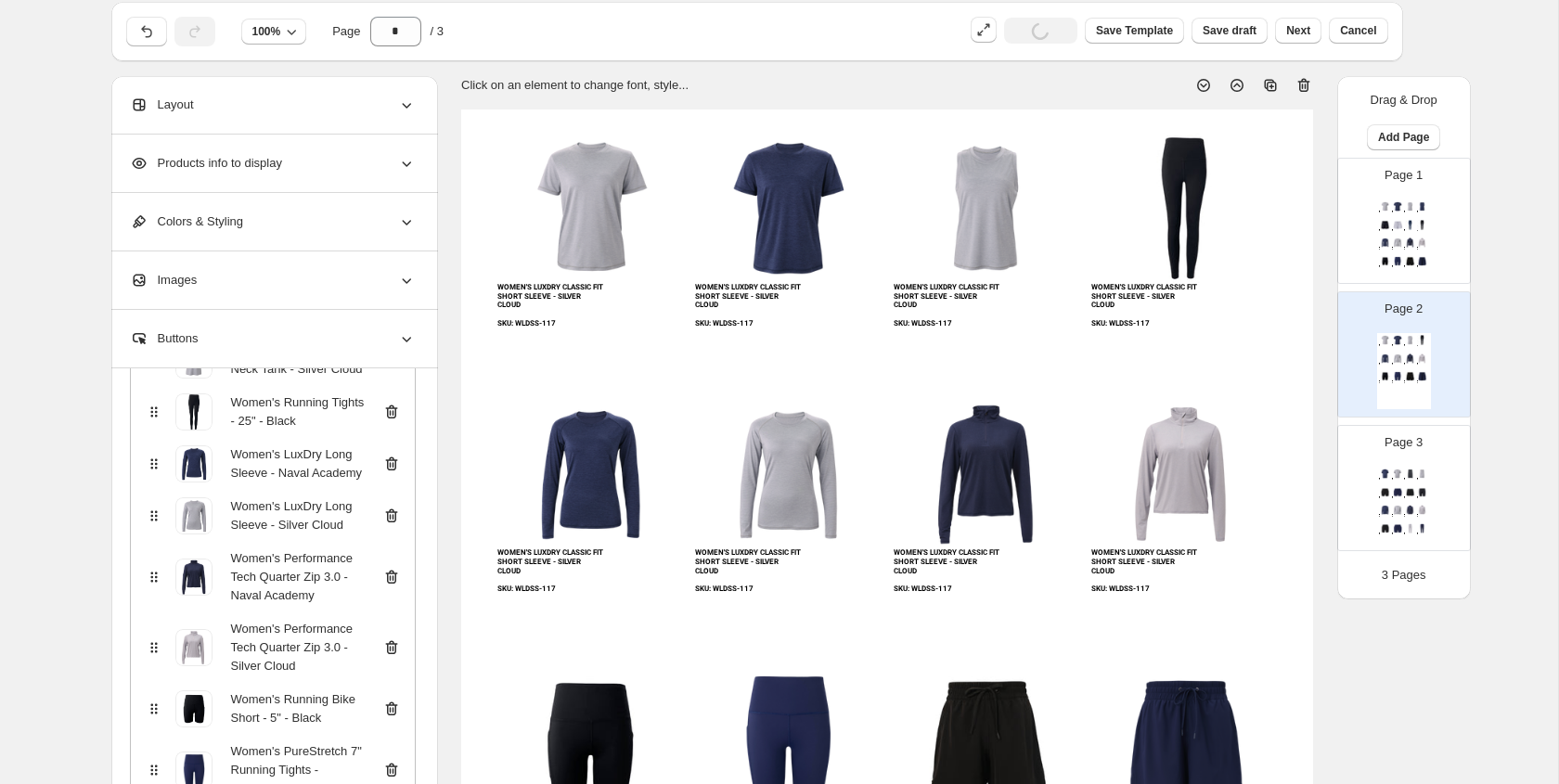 click 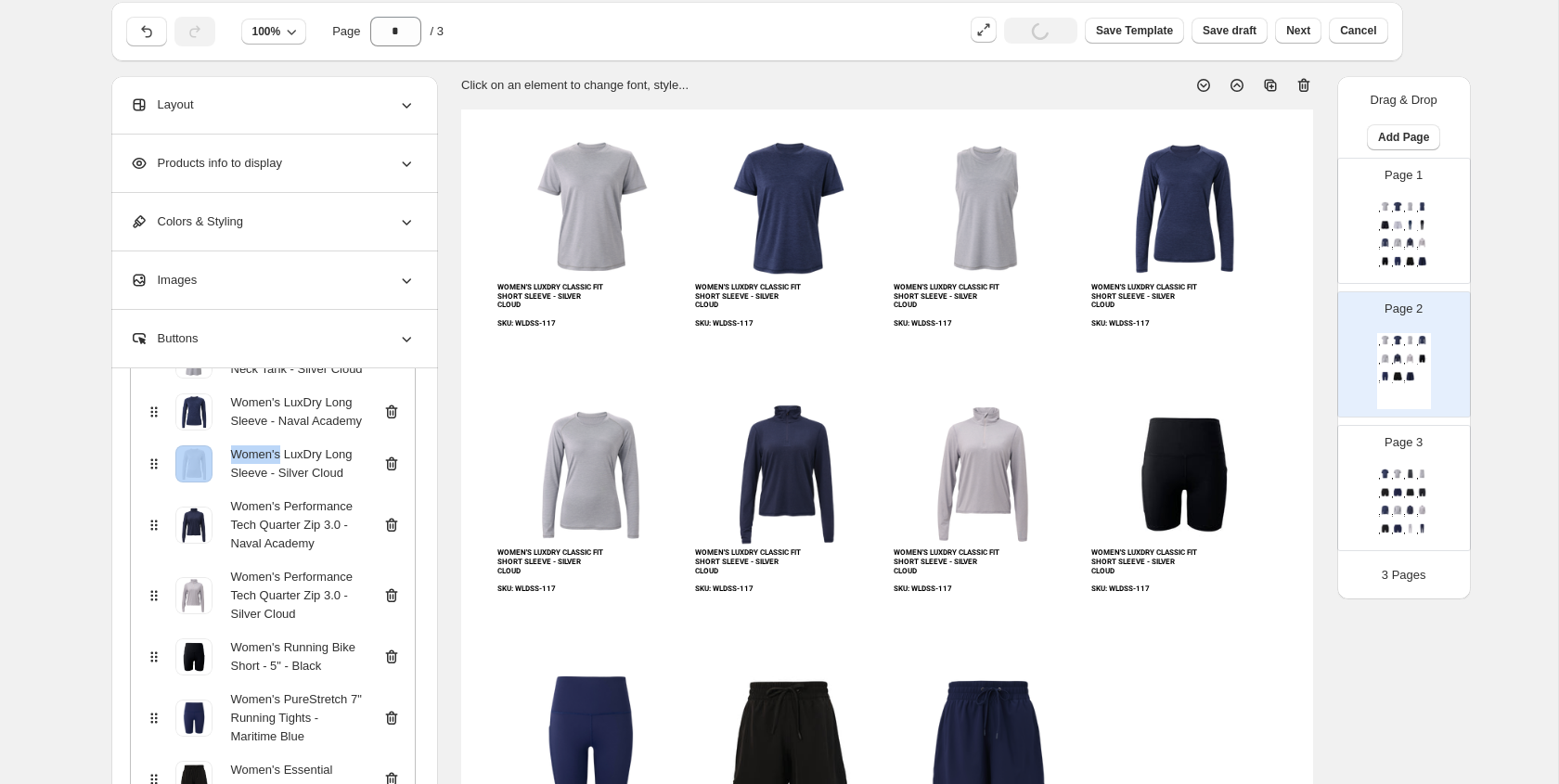 click 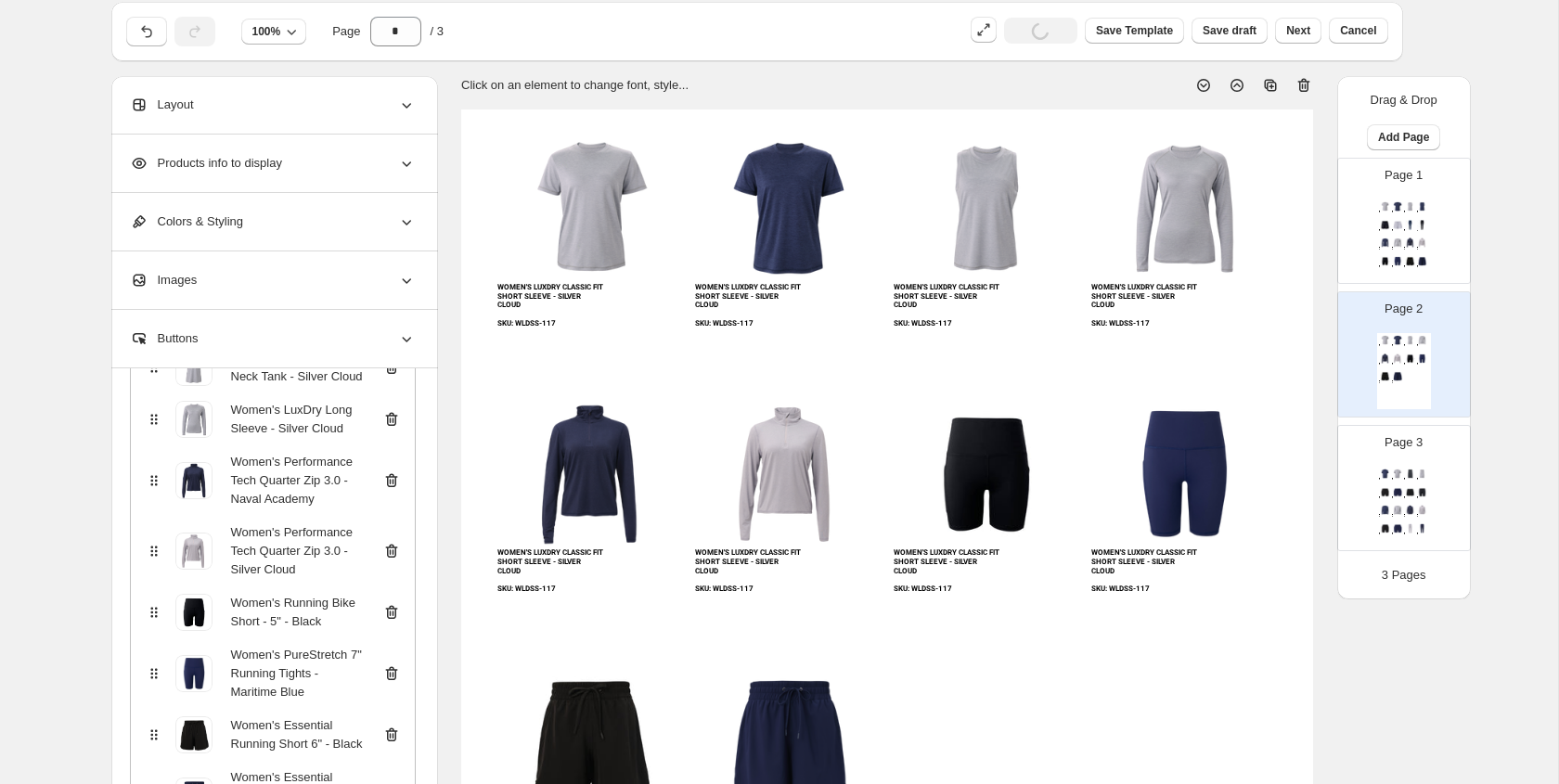 click 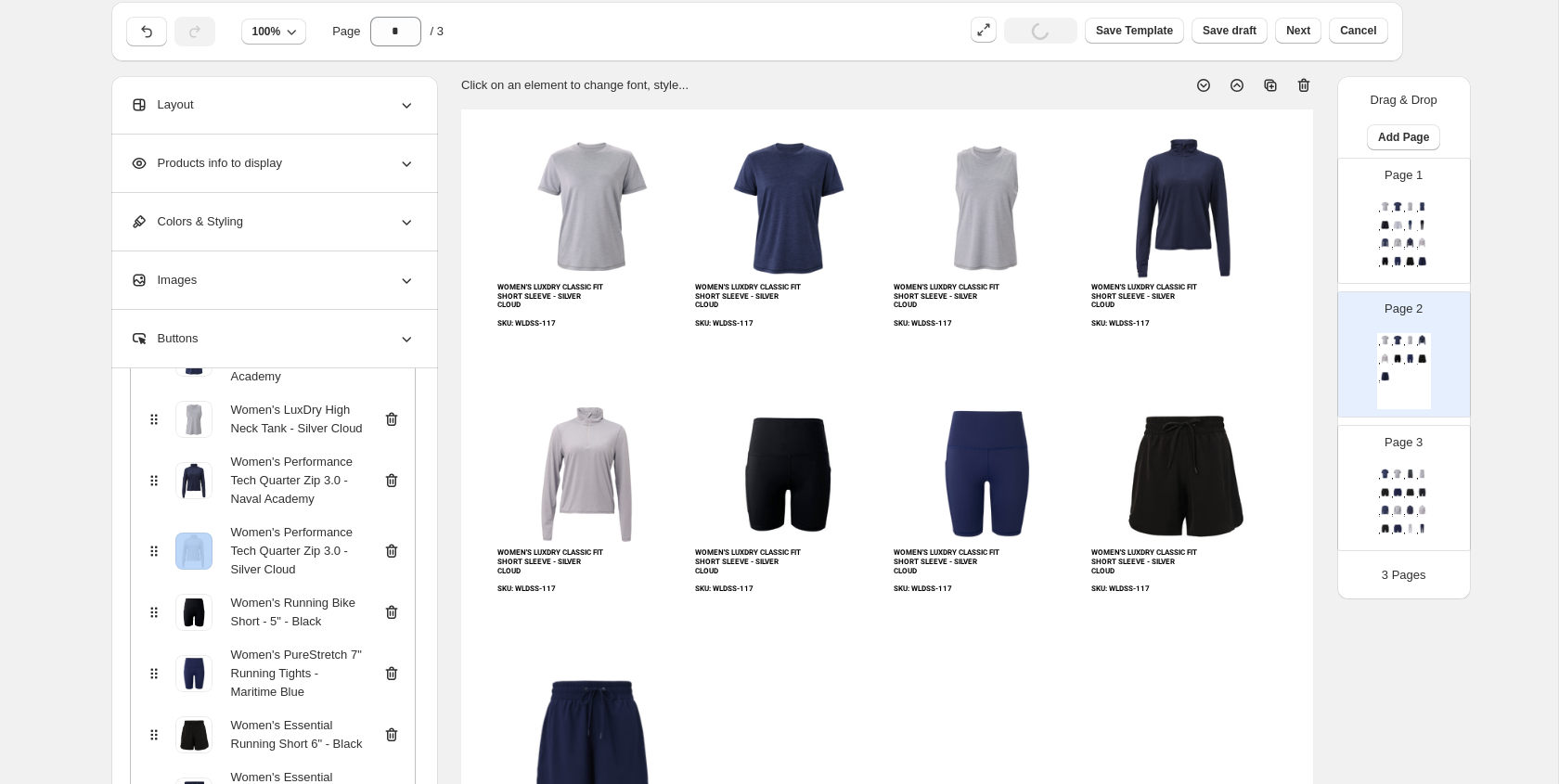 click on "Women's Performance Tech Quarter Zip 3.0 - Naval Academy" at bounding box center [273, 481] 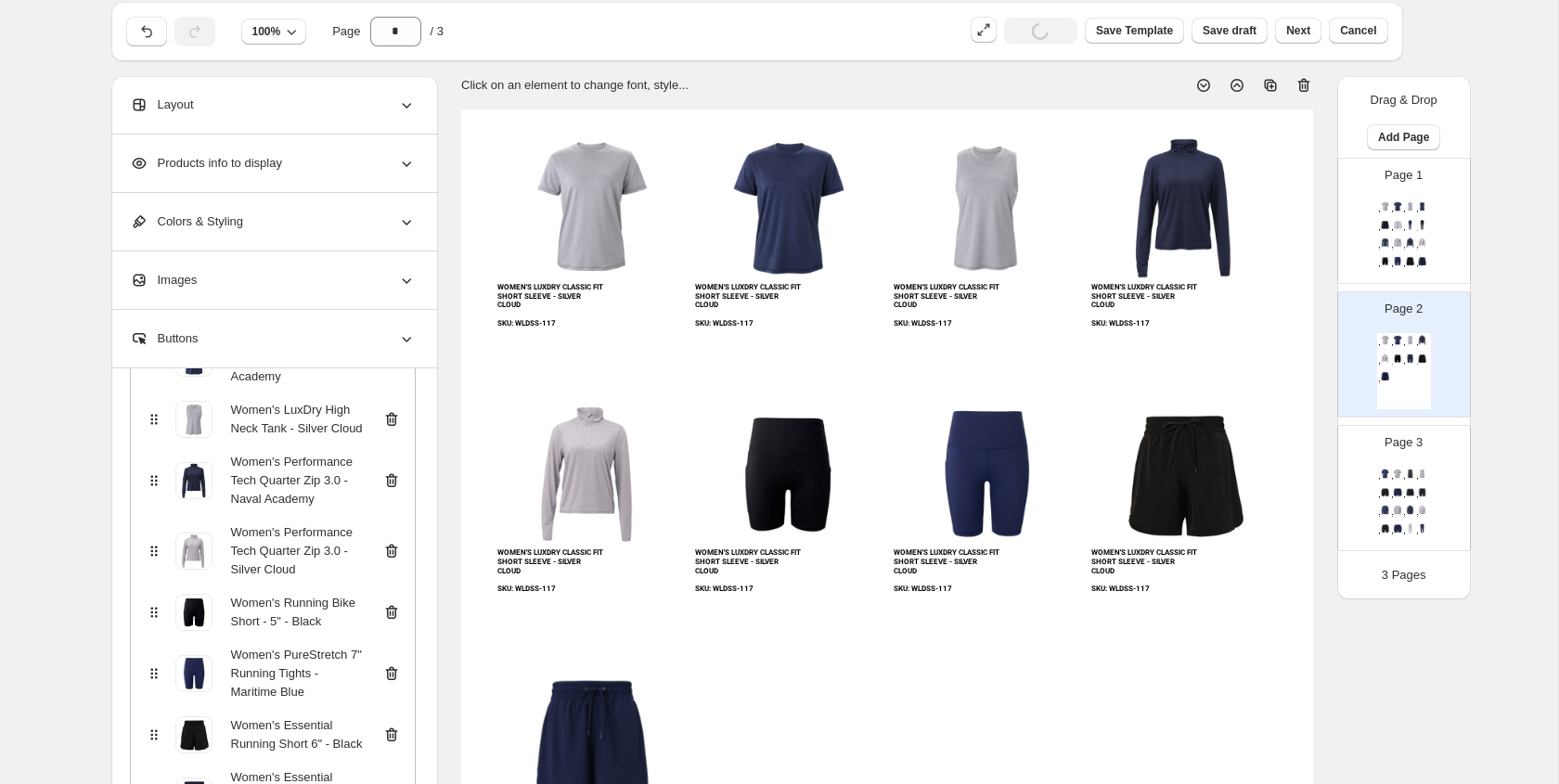 click 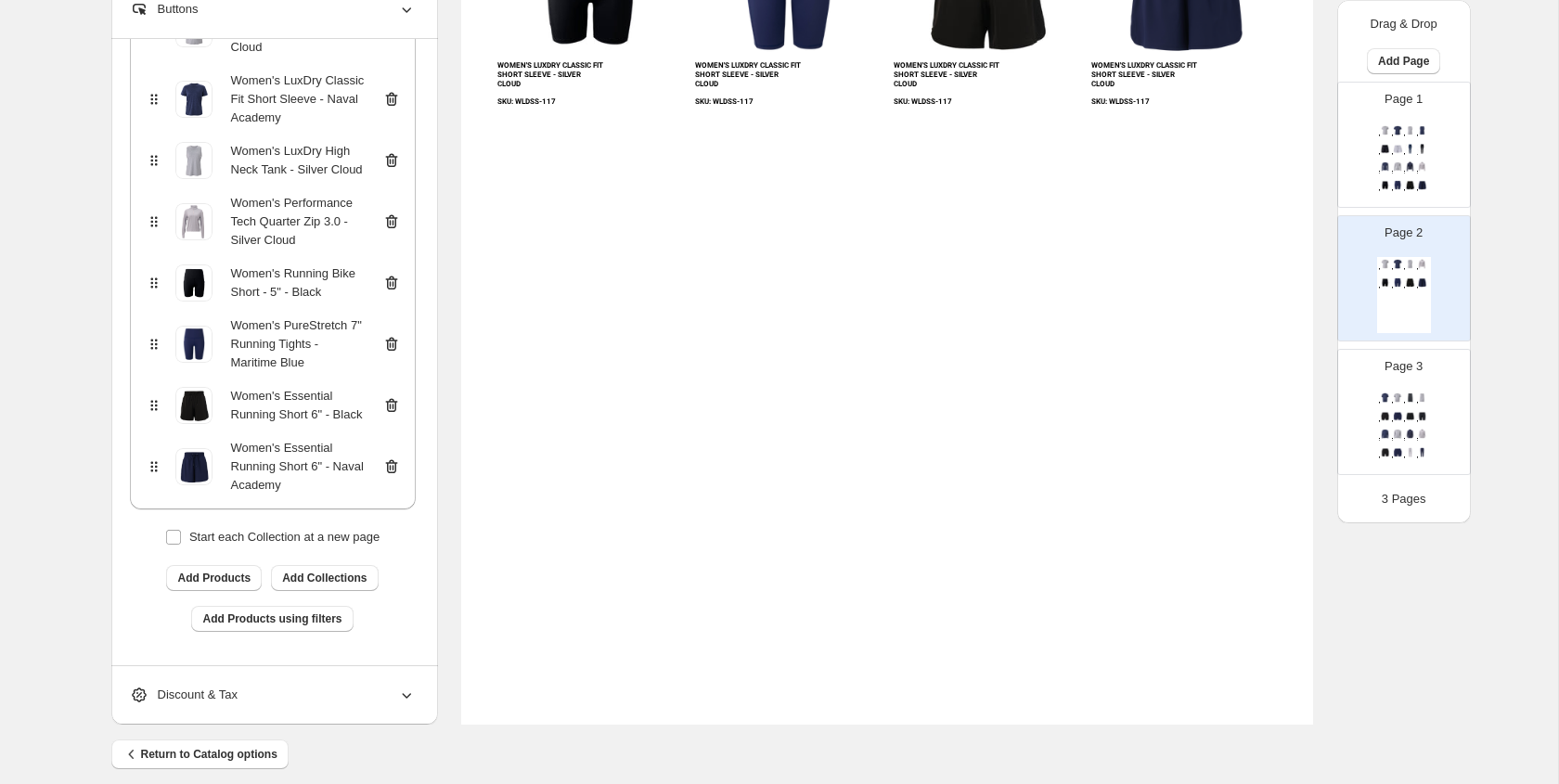 scroll, scrollTop: 539, scrollLeft: 0, axis: vertical 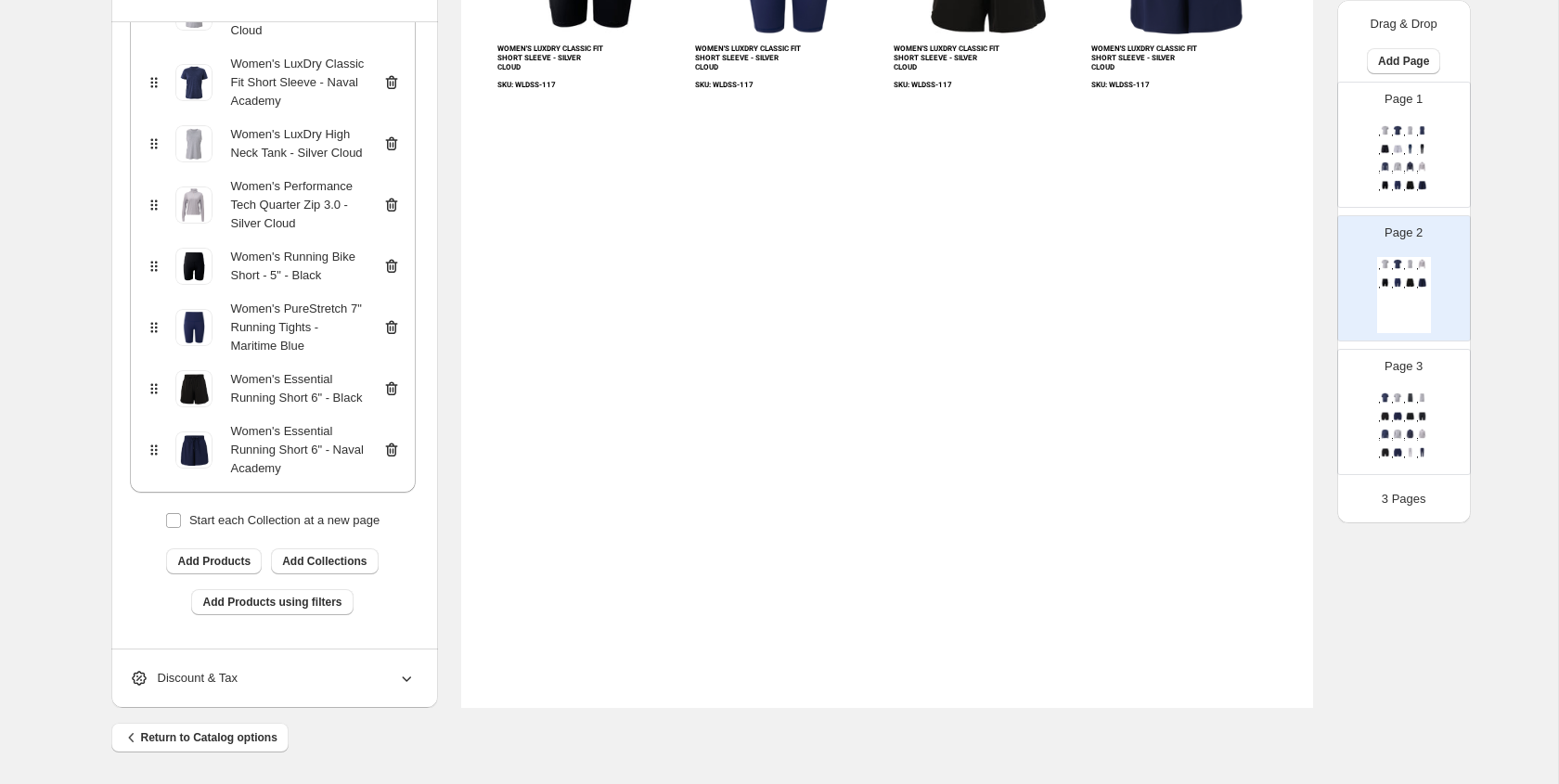 click on "**********" at bounding box center (273, 242) 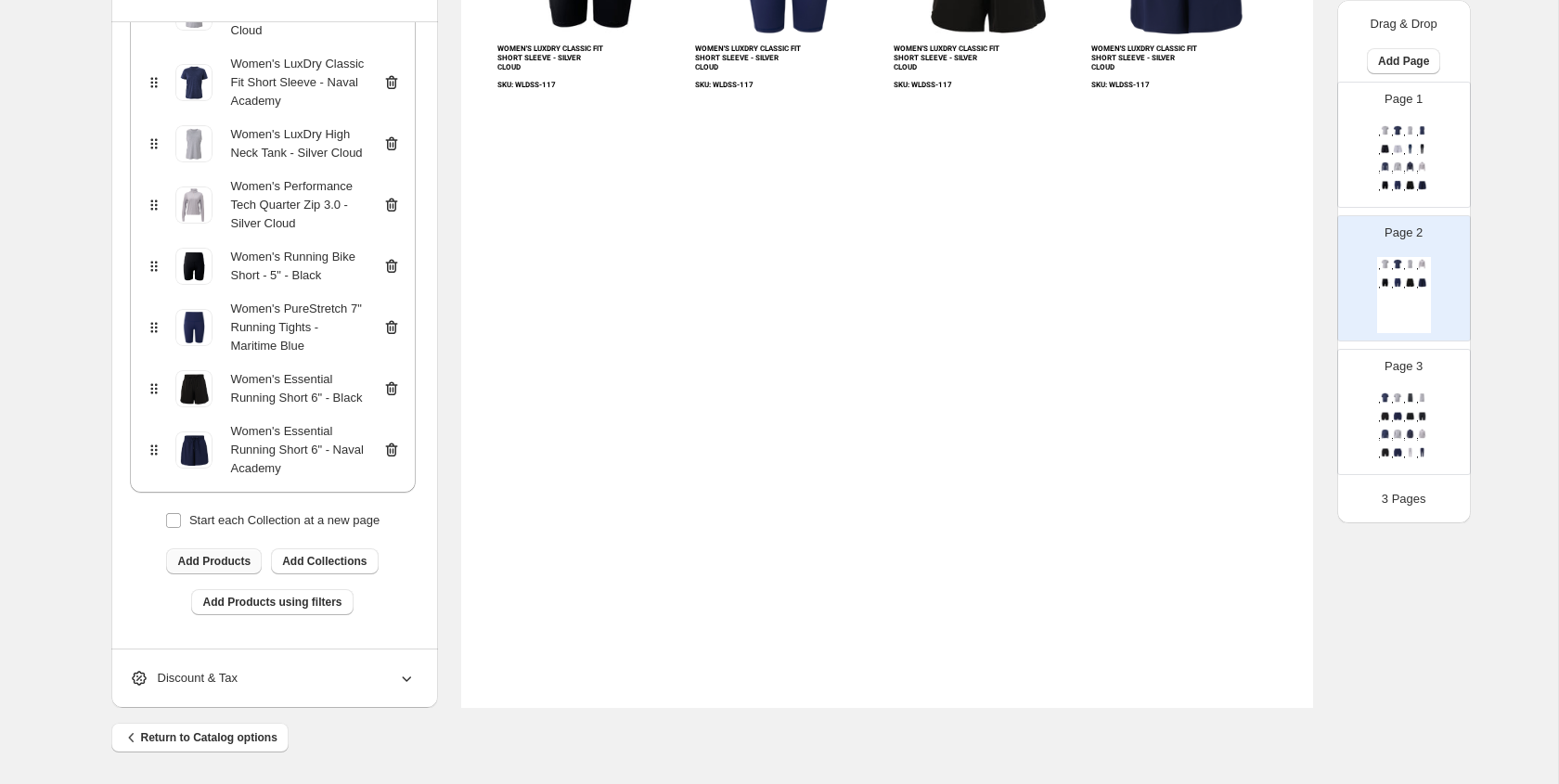 click on "Add Products" at bounding box center [213, 561] 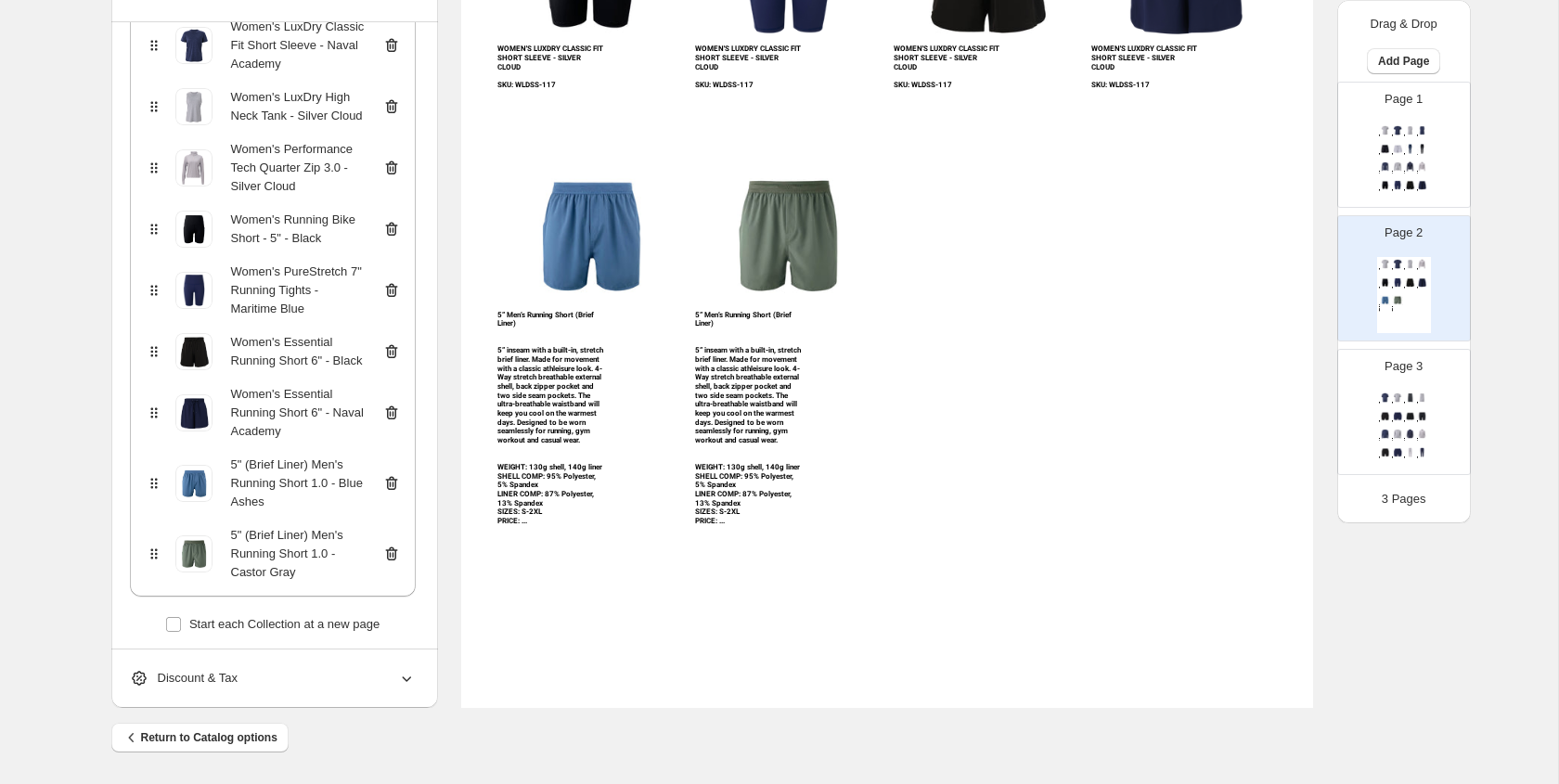 click on "5” Men’s Running Short (Brief Liner)
5” inseam with a built-in, stretch brief liner. Made for movement with a classic athleisure look. 4-Way stretch breathable external shell, back zipper pocket and two side seam pockets. The ultra-breathable waistband will keep you cool on the warmest days. Designed to be worn seamlessly for running, gym workout and casual wear.
WEIGHT: 130g shell, 140g liner
SHELL COMP: 95% Polyester, 5% Spandex
LINER COMP: 87% Polyester, 13% Spandex
SIZES: S-2XL
PRICE: ..." at bounding box center [749, 418] 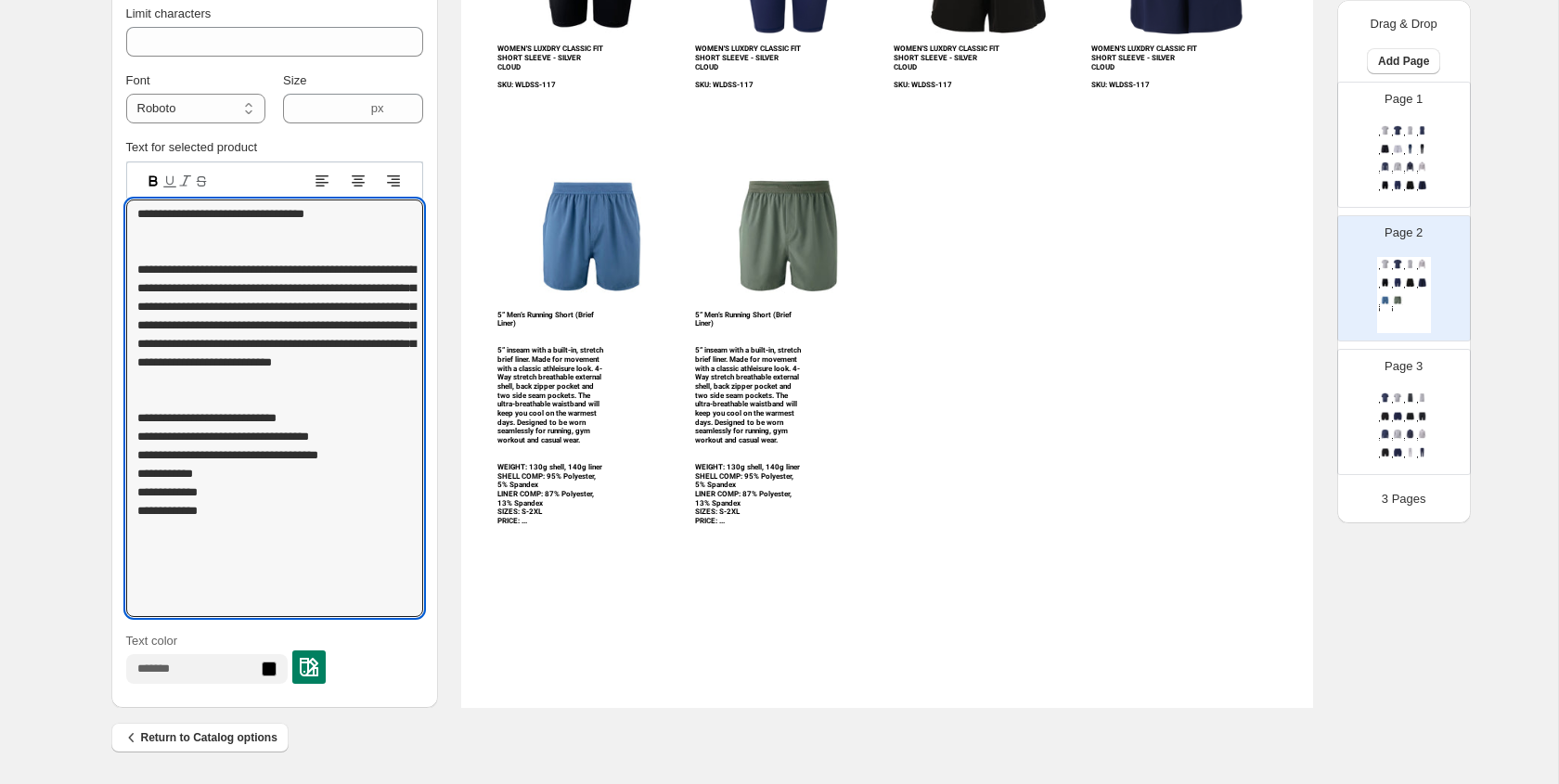 drag, startPoint x: 264, startPoint y: 563, endPoint x: 101, endPoint y: 260, distance: 344.06104 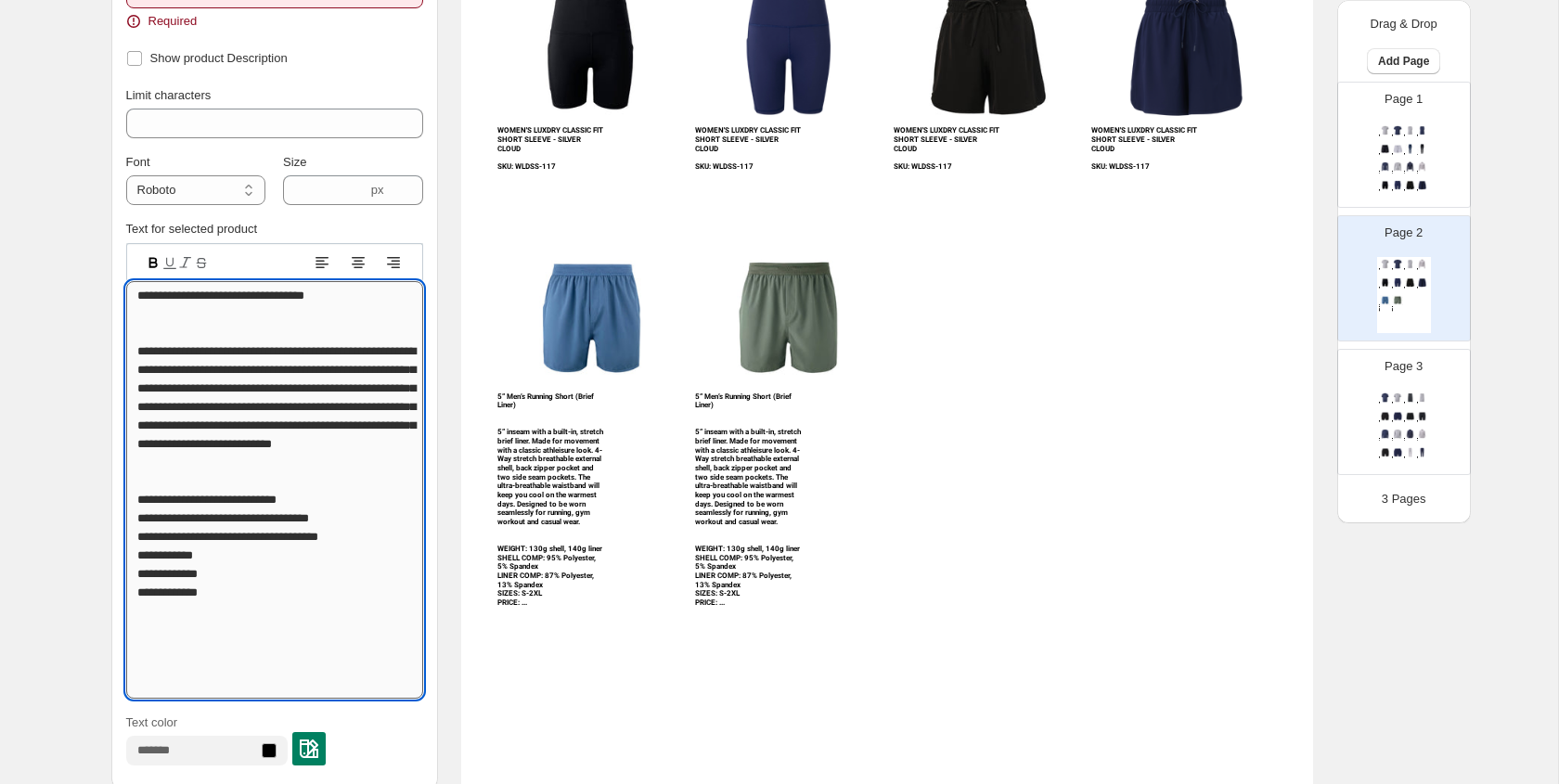 scroll, scrollTop: 290, scrollLeft: 0, axis: vertical 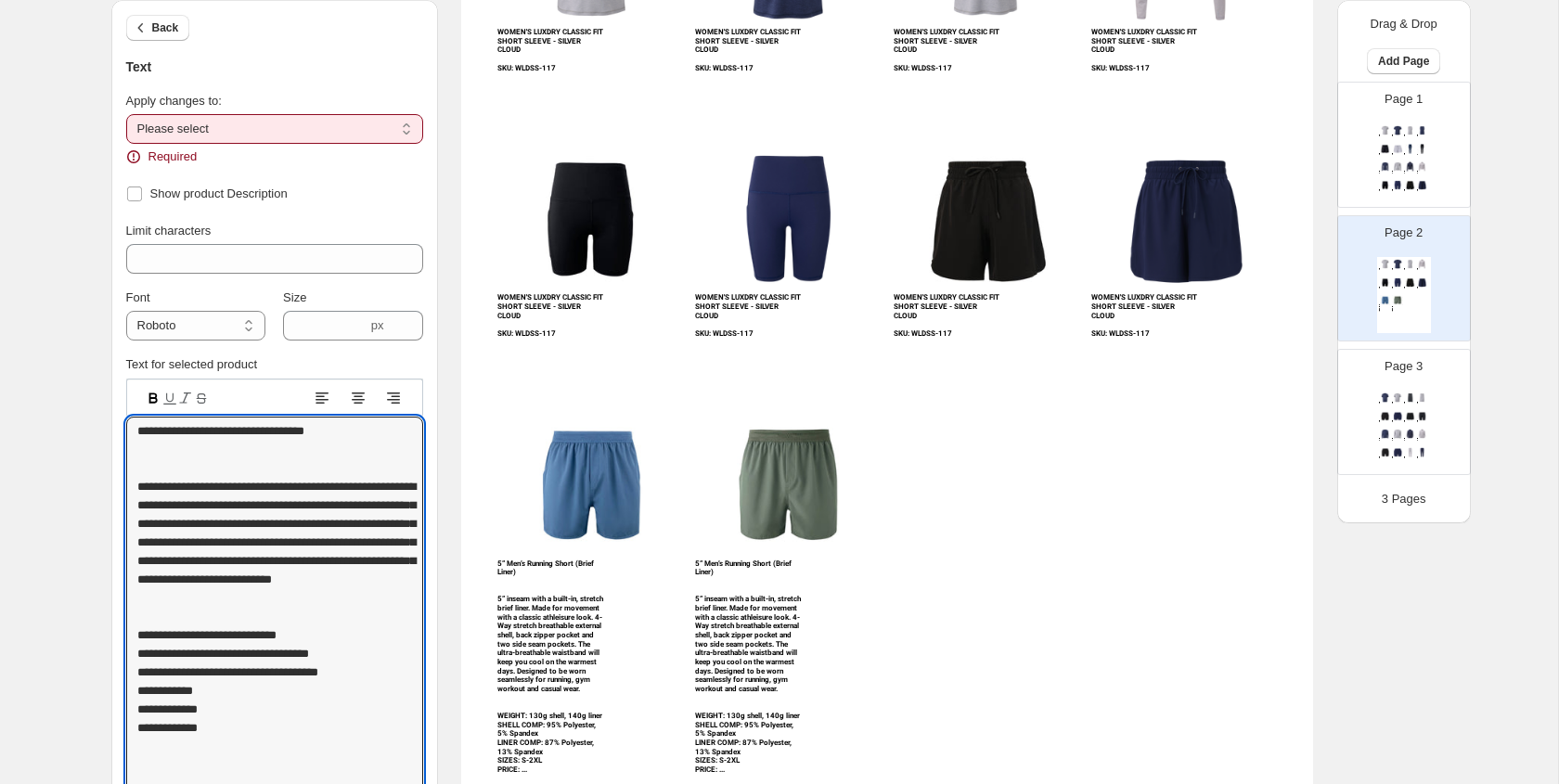 click on "**********" at bounding box center [275, 129] 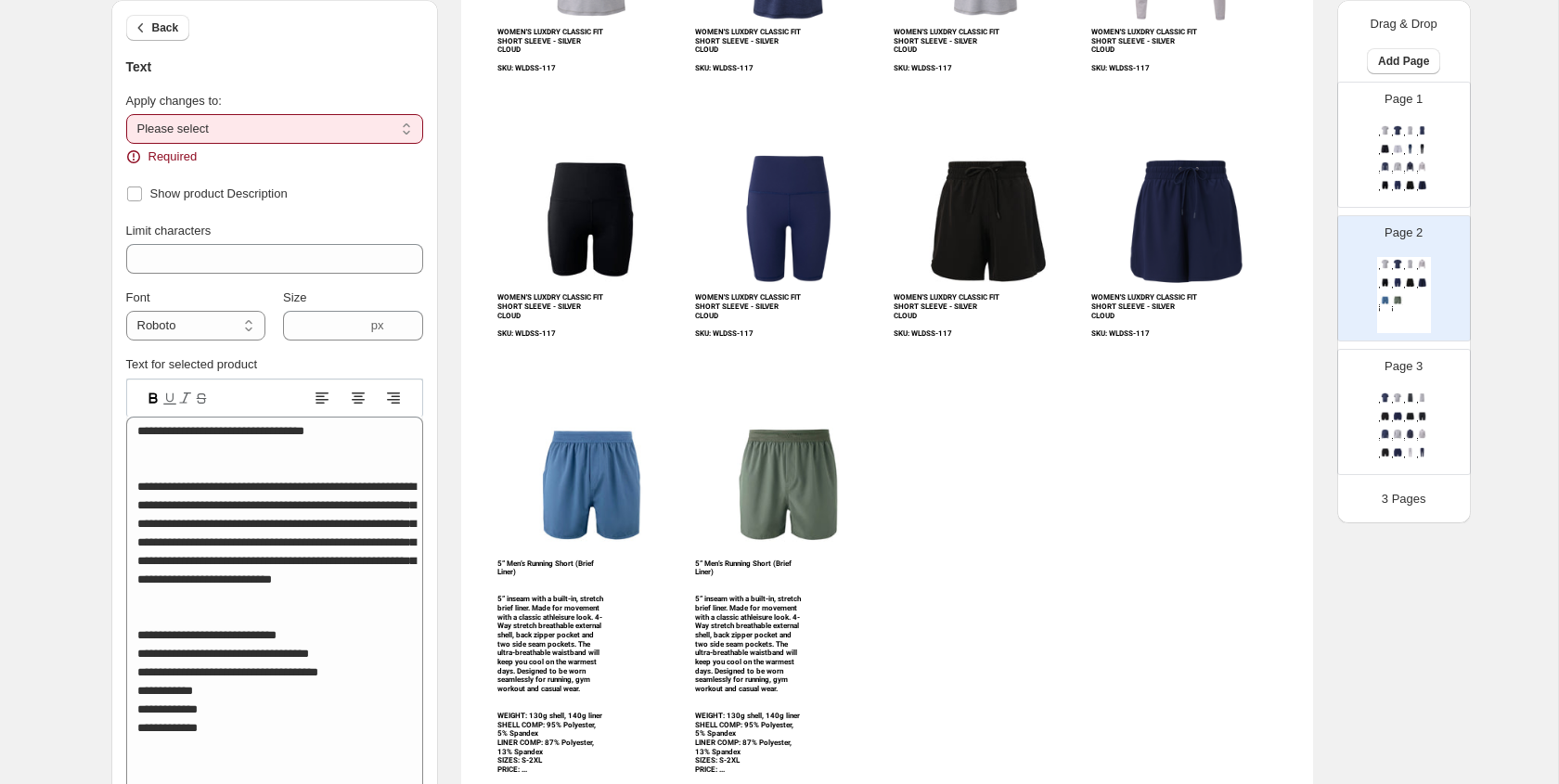 select on "**********" 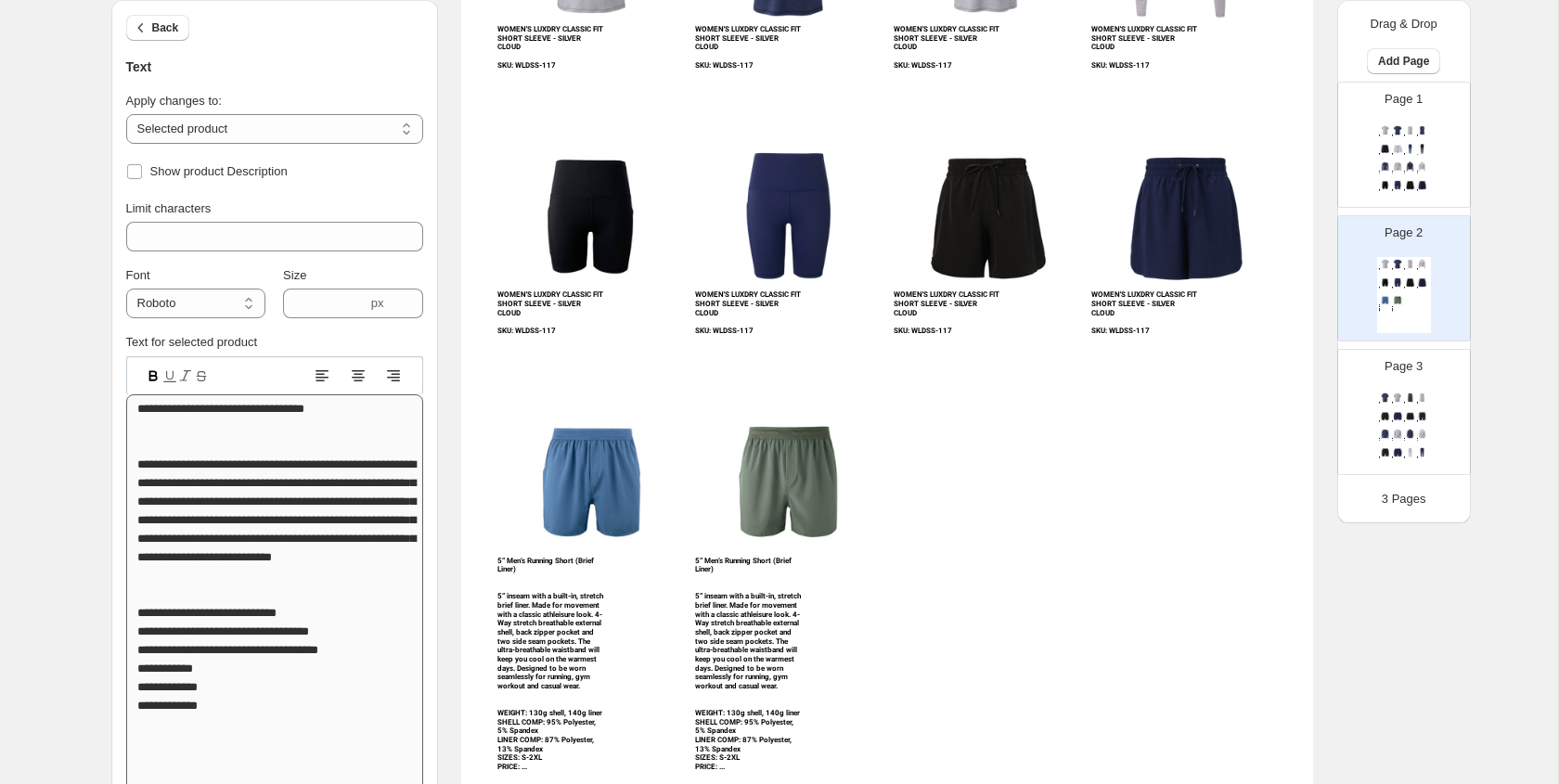 scroll, scrollTop: 347, scrollLeft: 0, axis: vertical 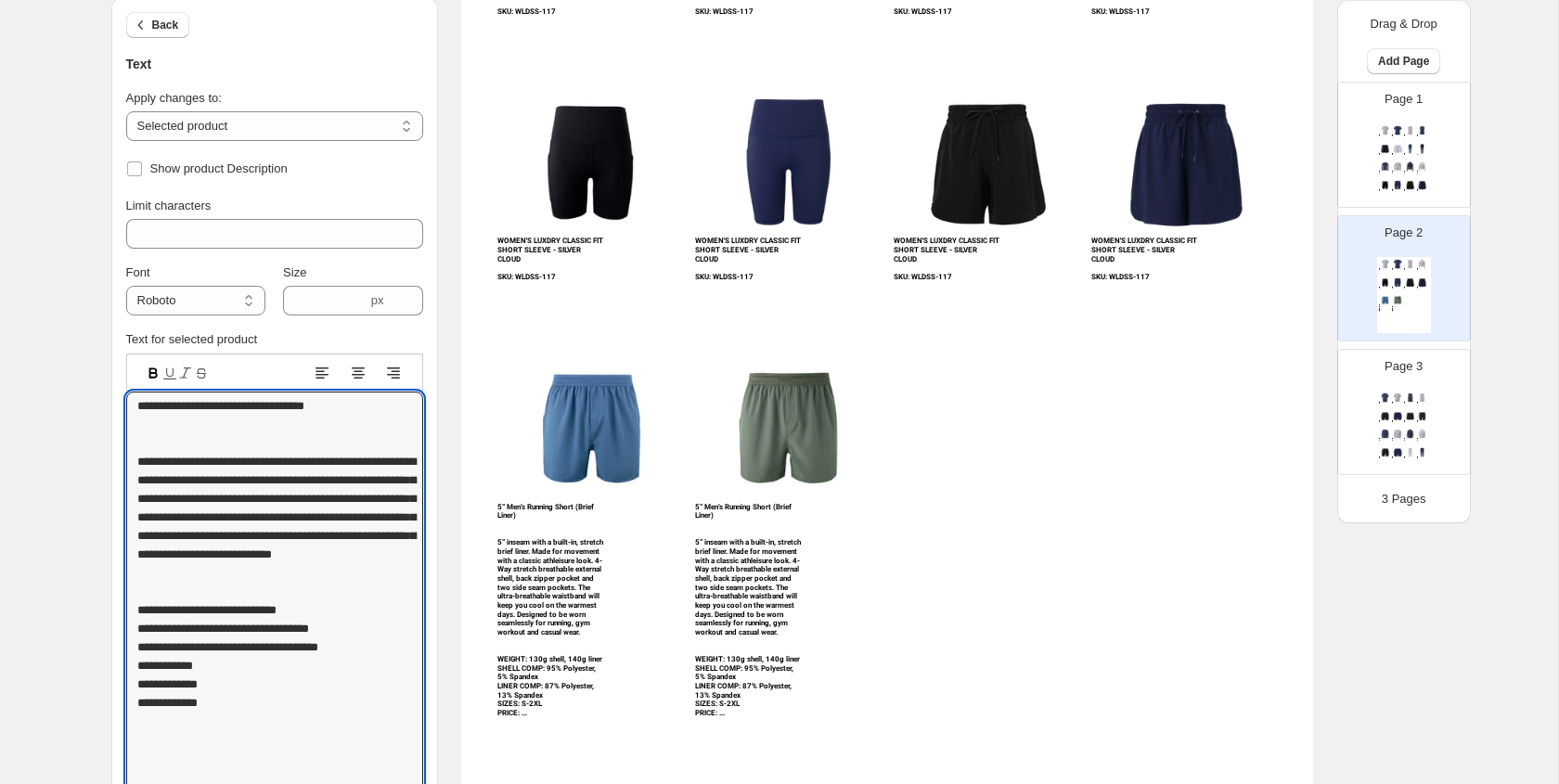 drag, startPoint x: 390, startPoint y: 684, endPoint x: 110, endPoint y: 442, distance: 370.0865 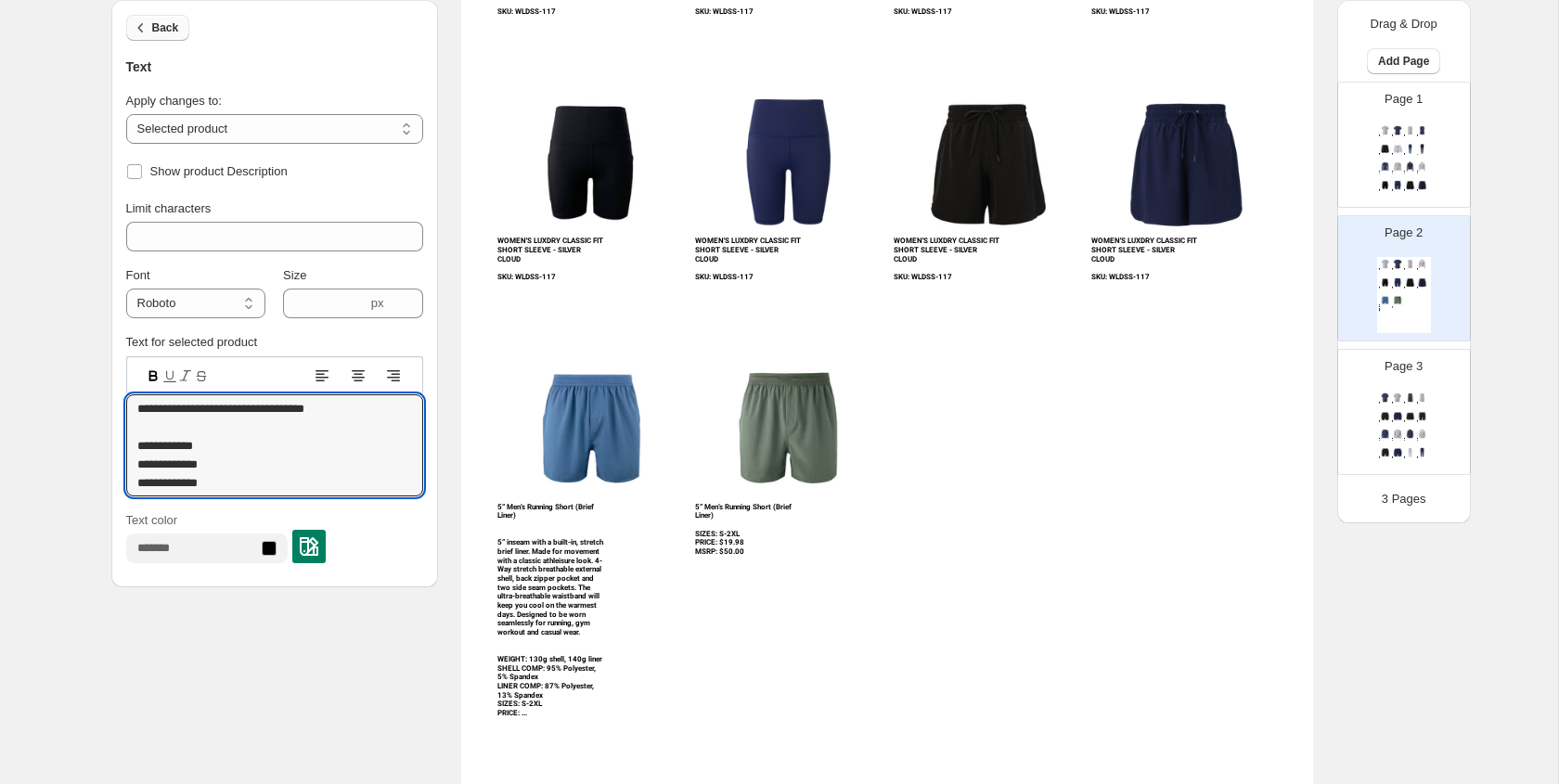 type on "**********" 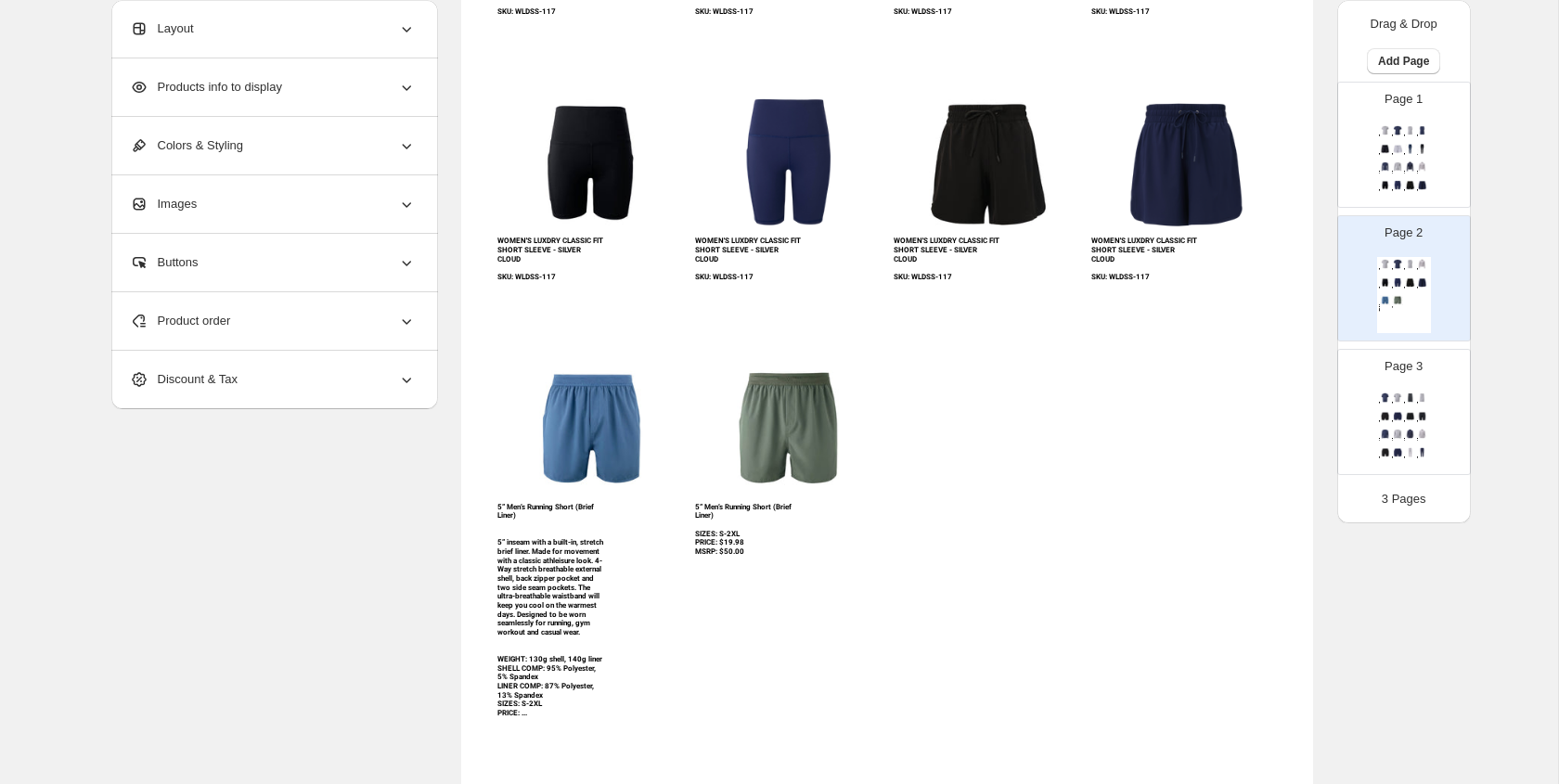 click 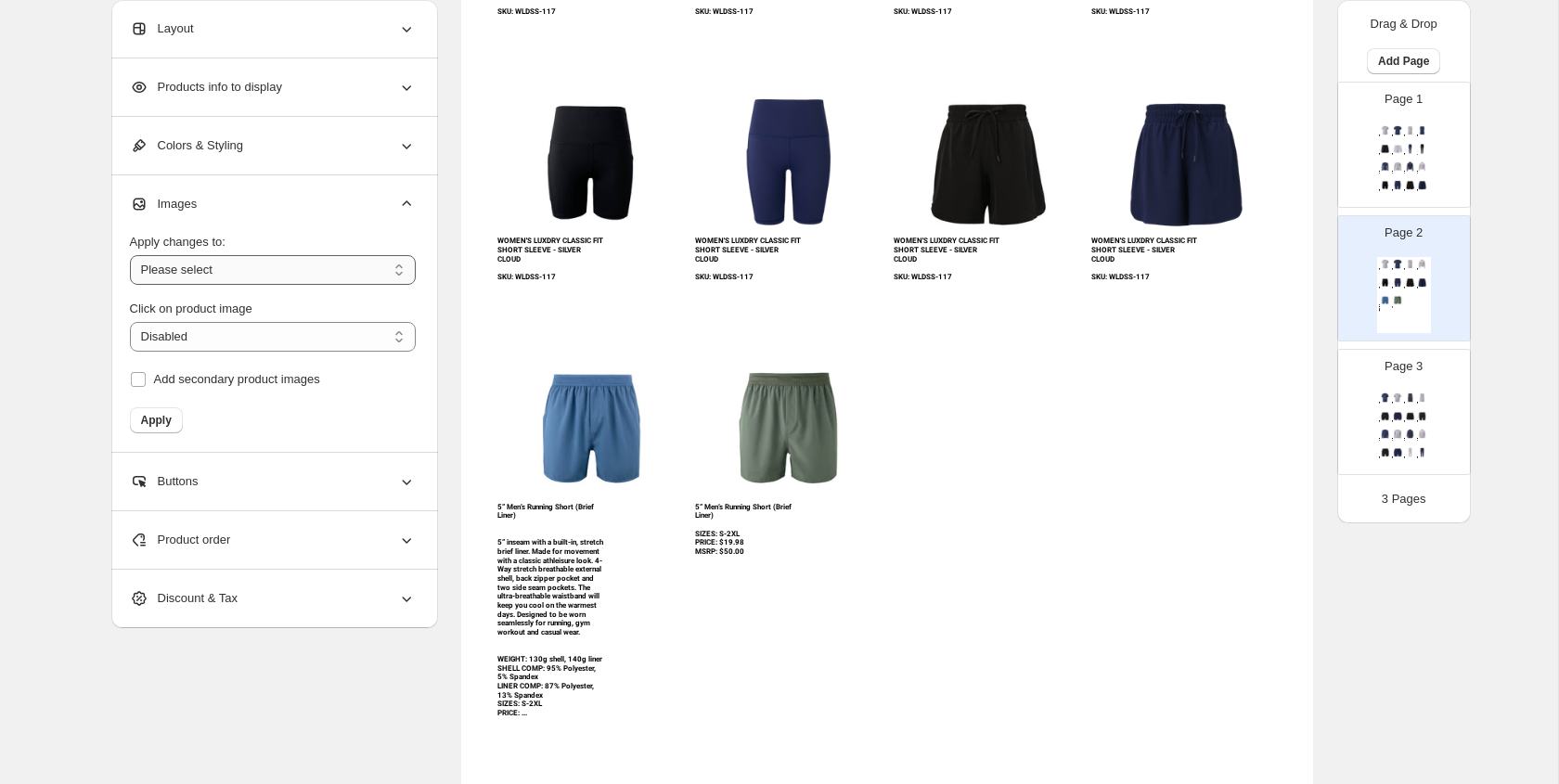 click on "**********" at bounding box center [273, 270] 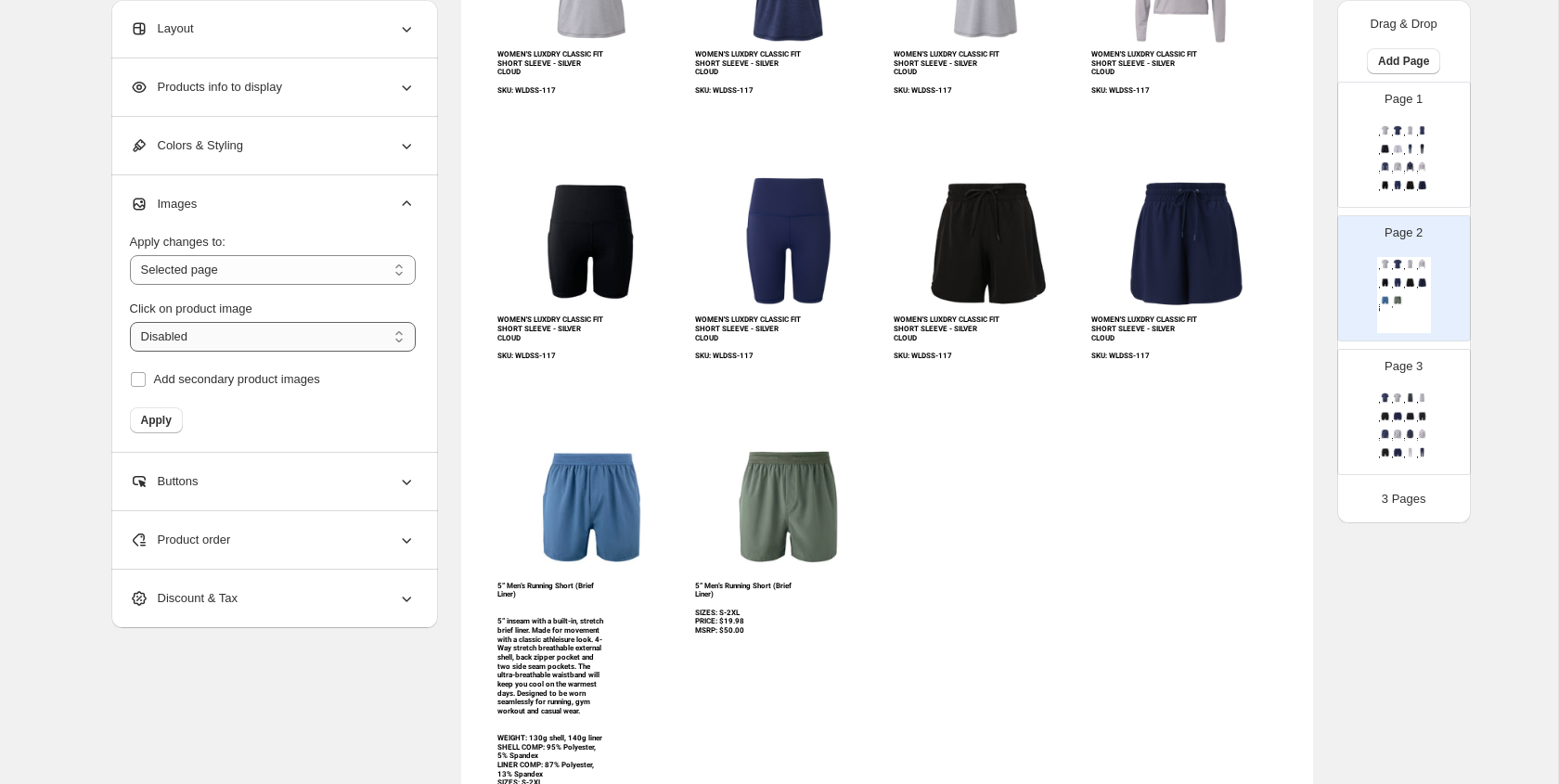 scroll, scrollTop: 267, scrollLeft: 0, axis: vertical 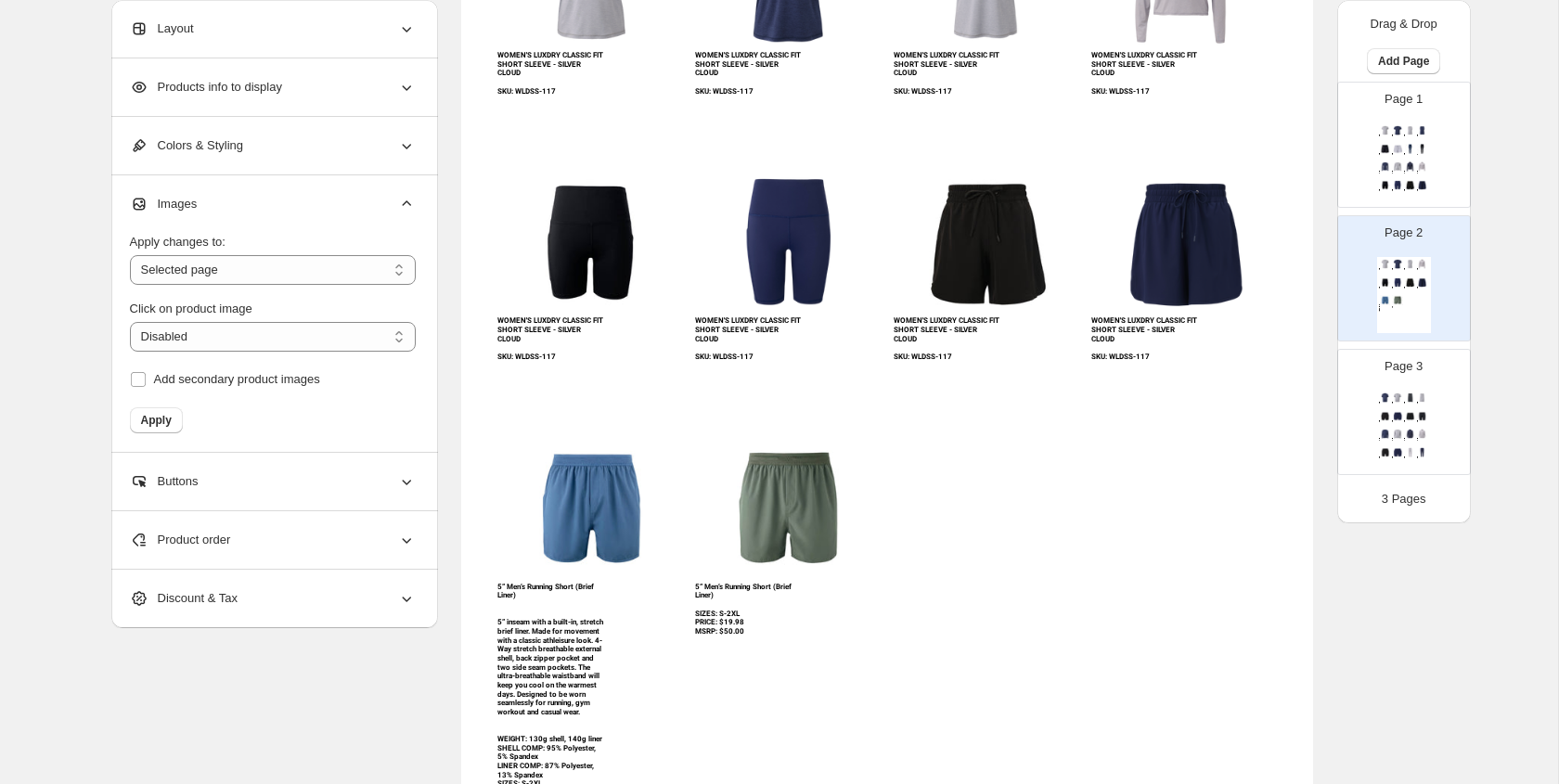 click 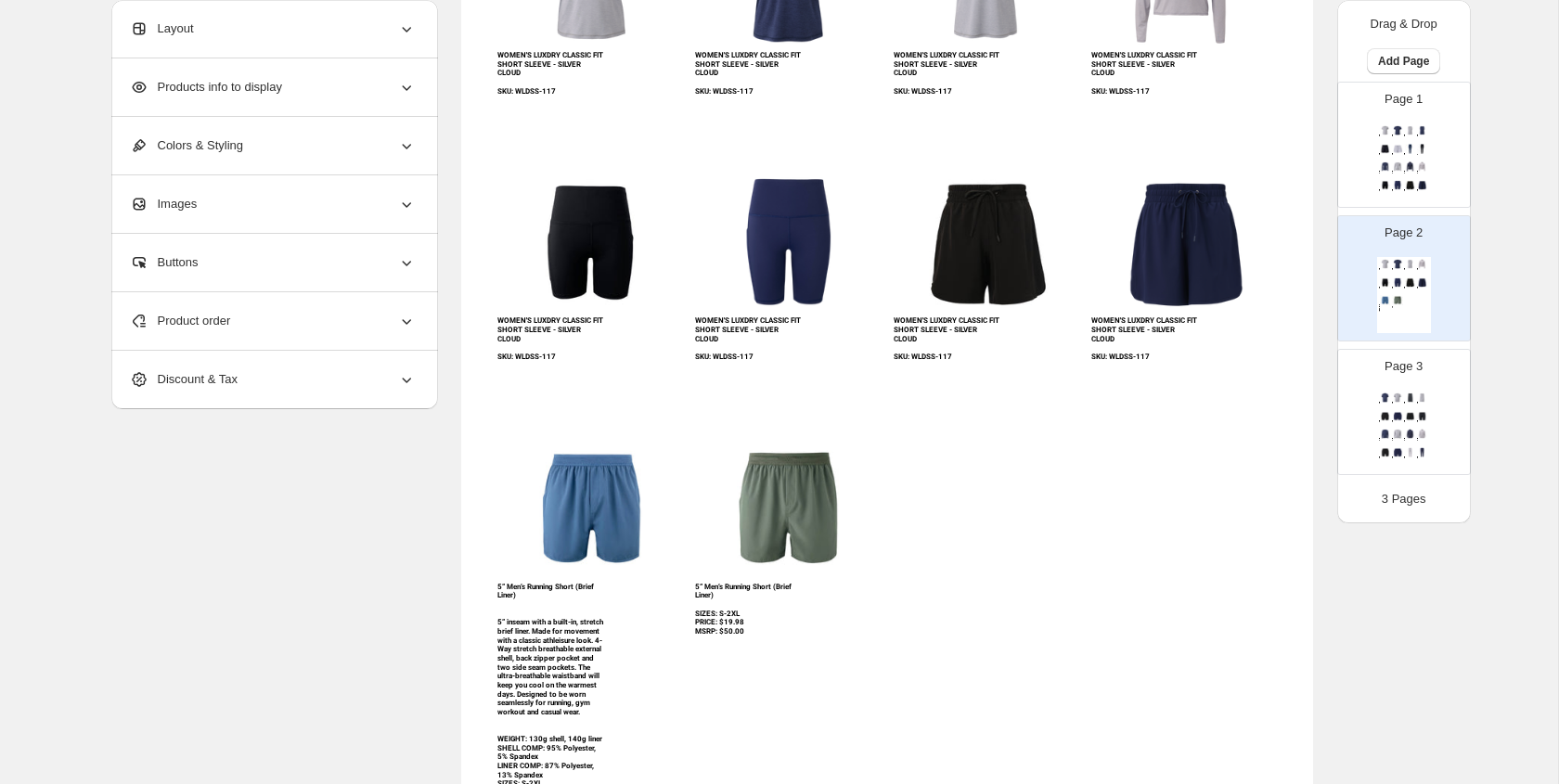 click on "**********" at bounding box center (275, 146) 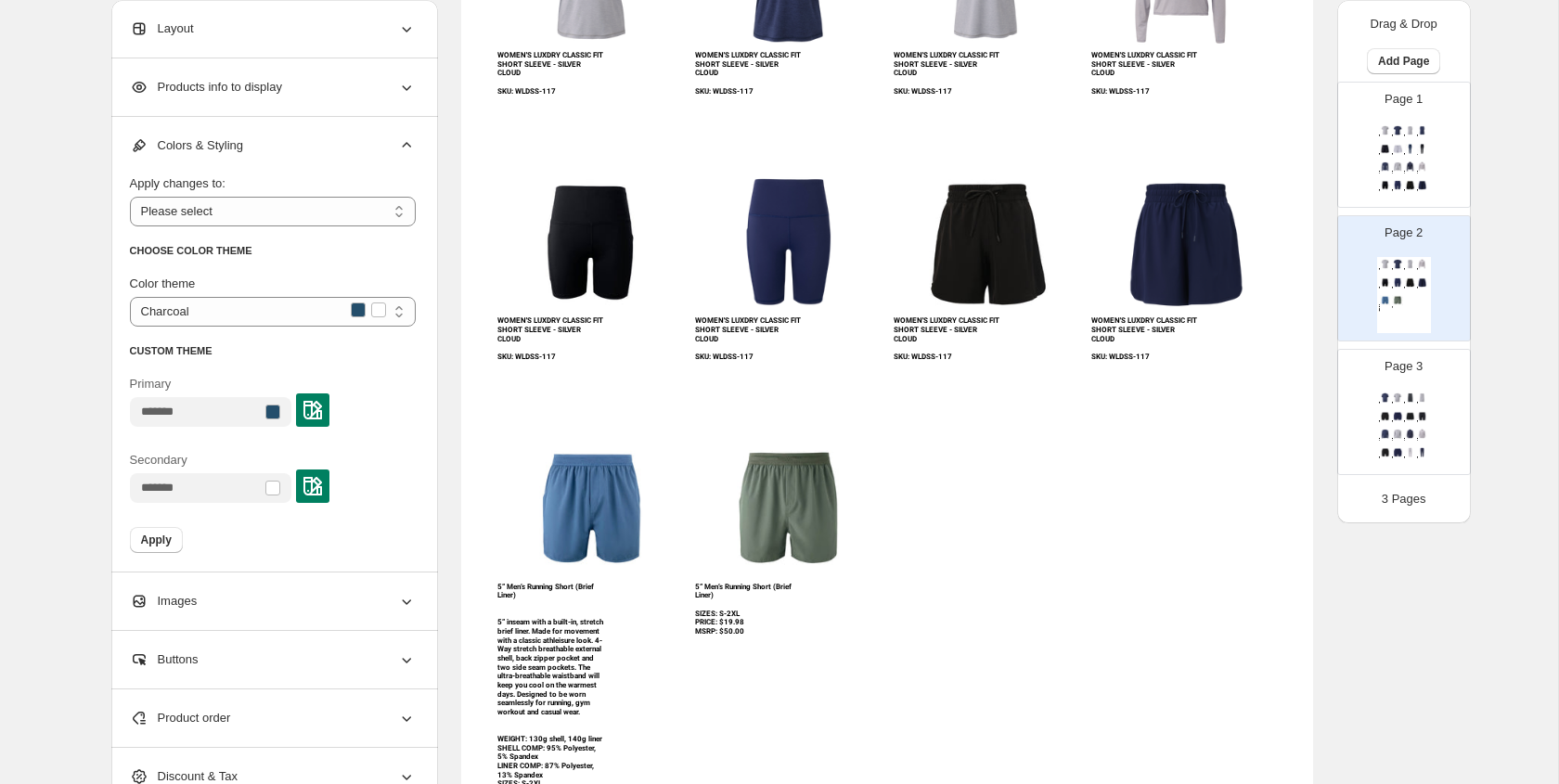 click 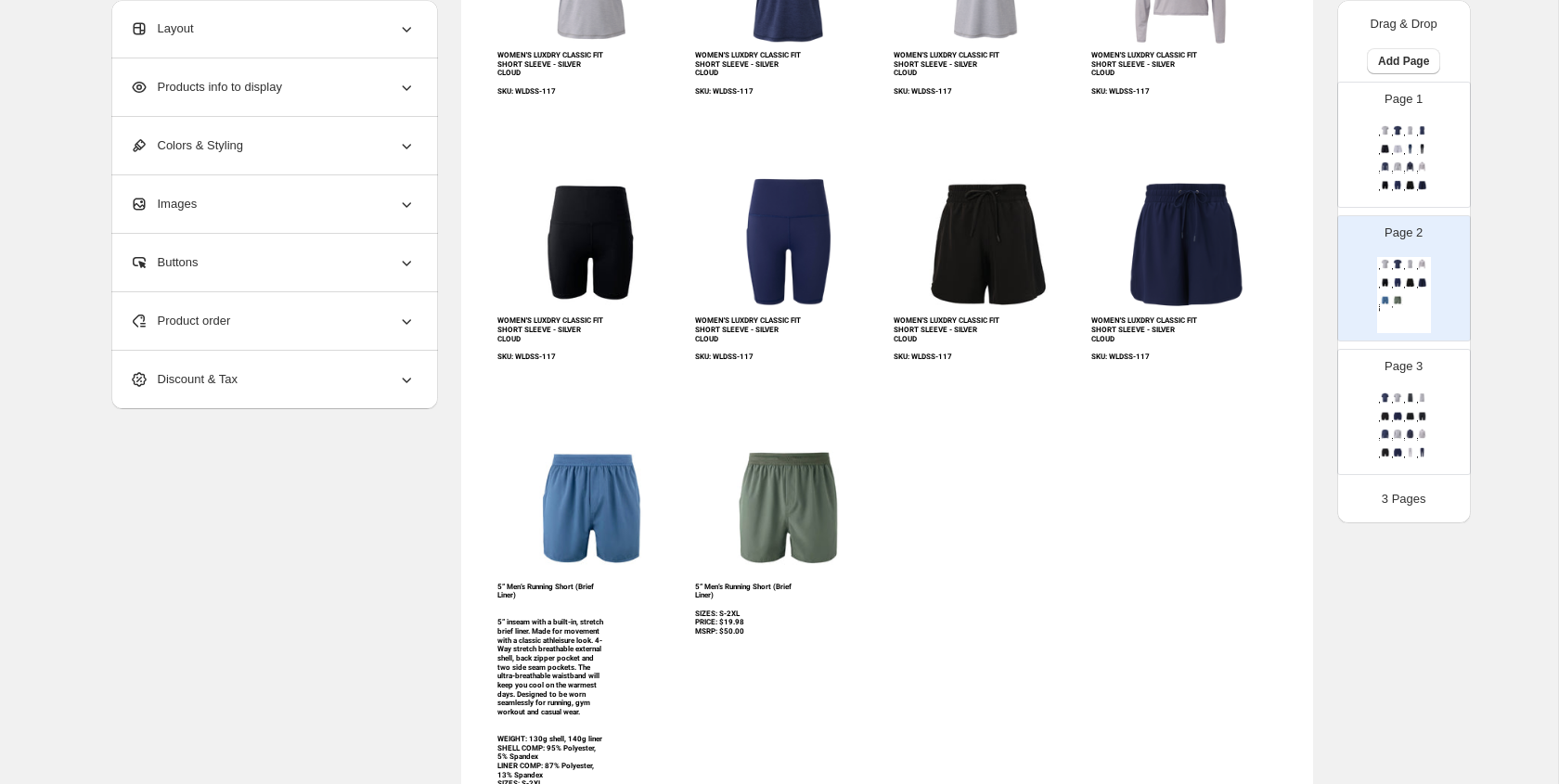 click 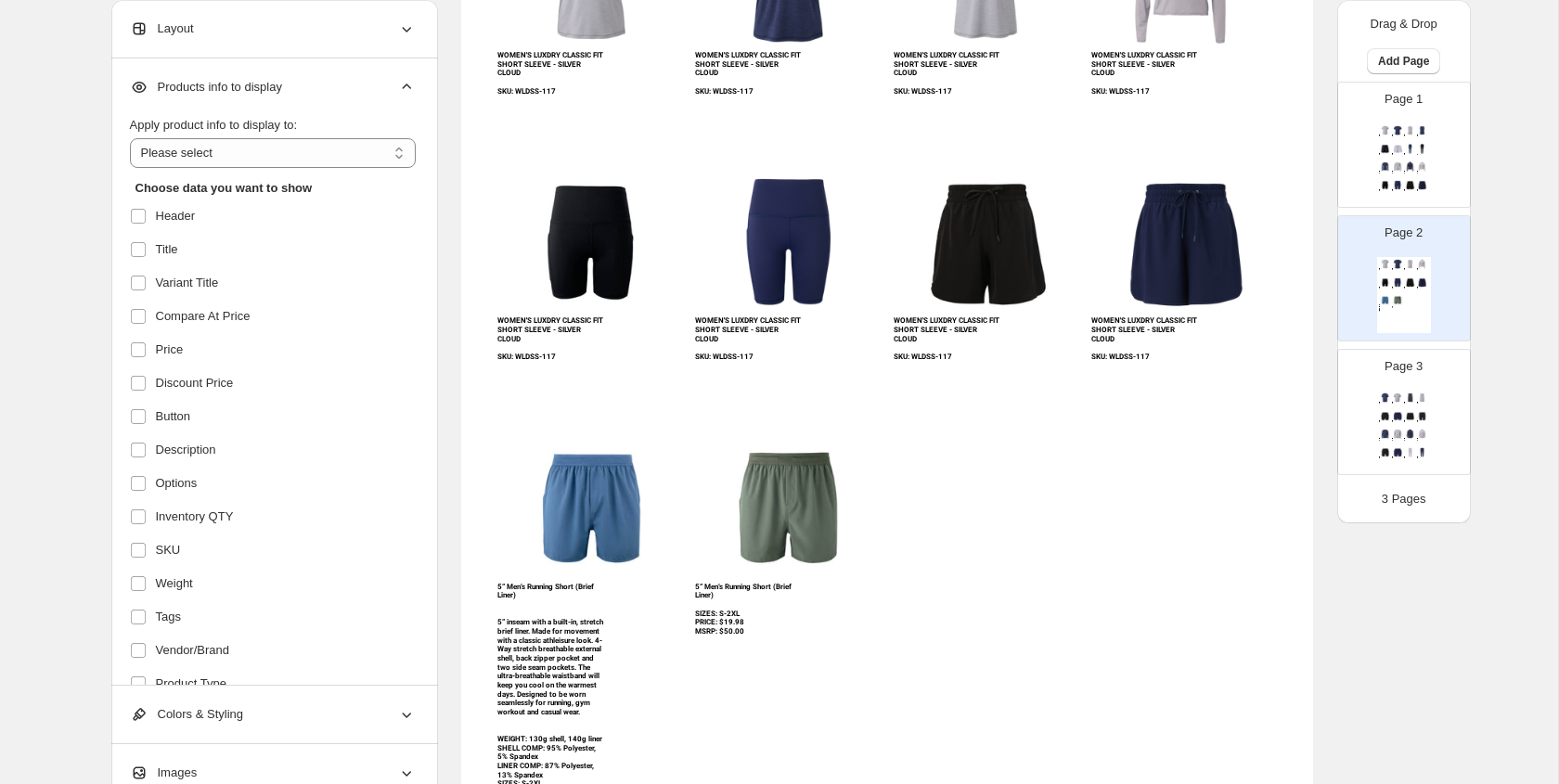 click 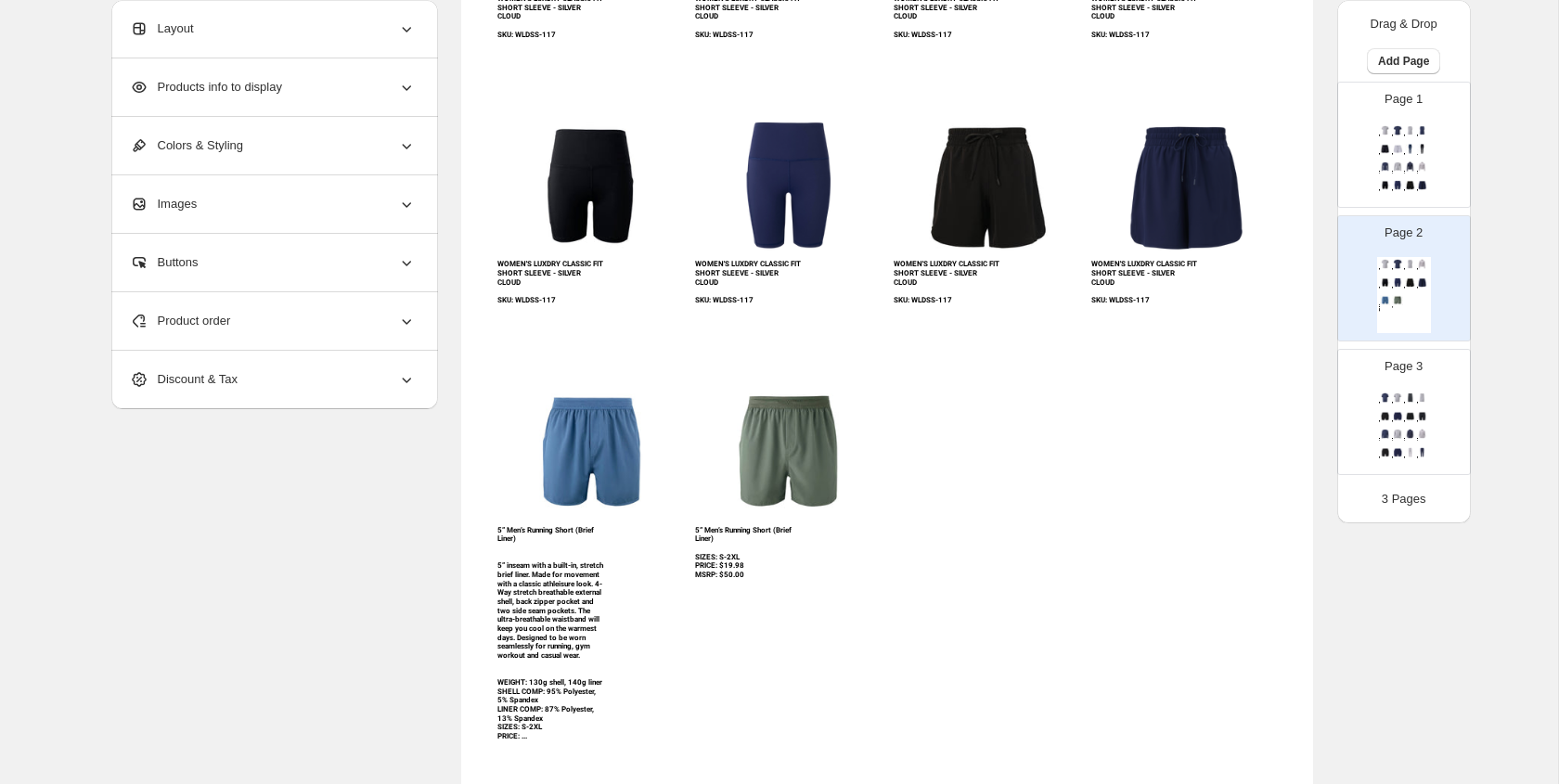 scroll, scrollTop: 320, scrollLeft: 0, axis: vertical 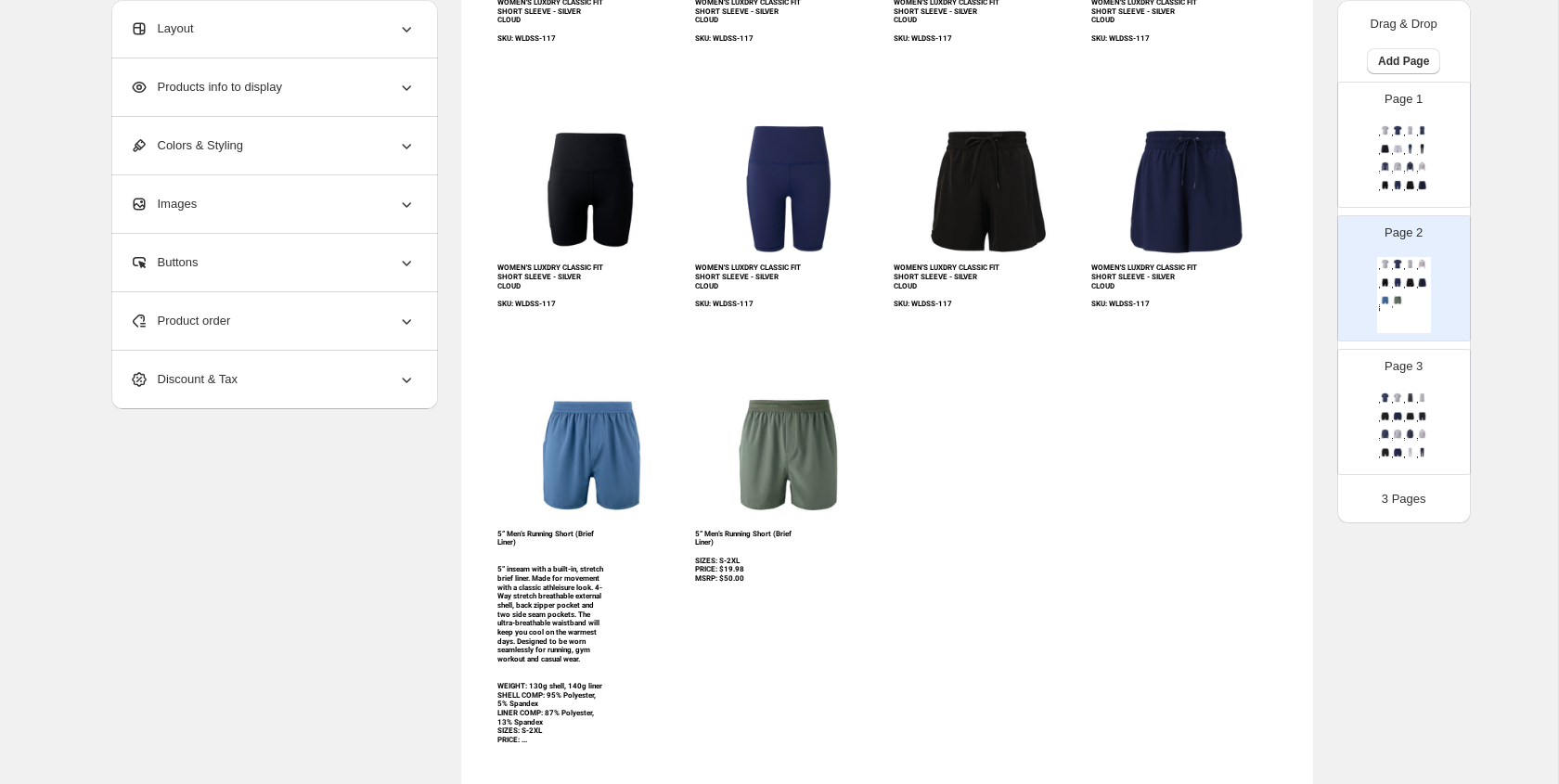 click 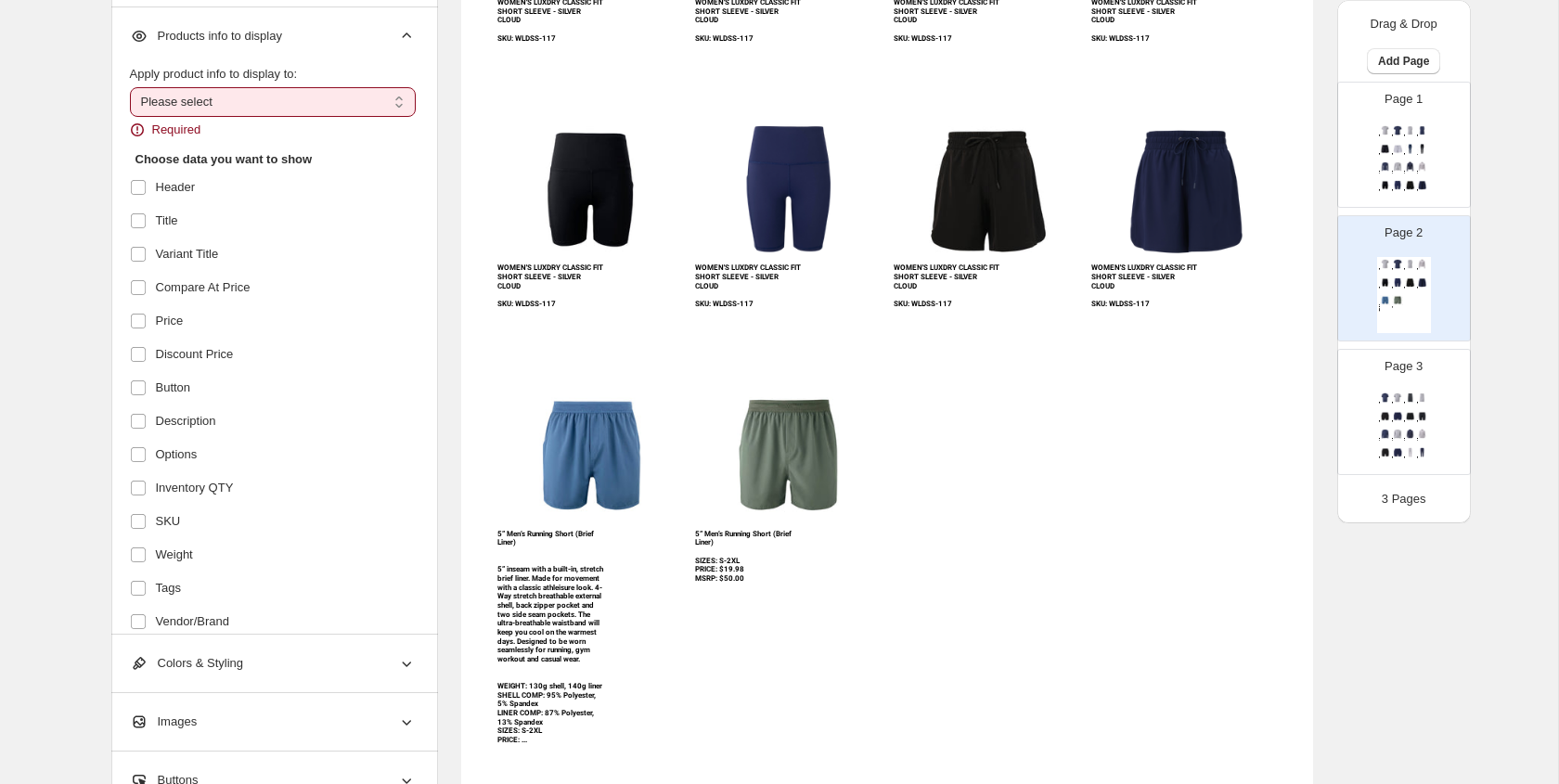 click on "**********" at bounding box center (273, 102) 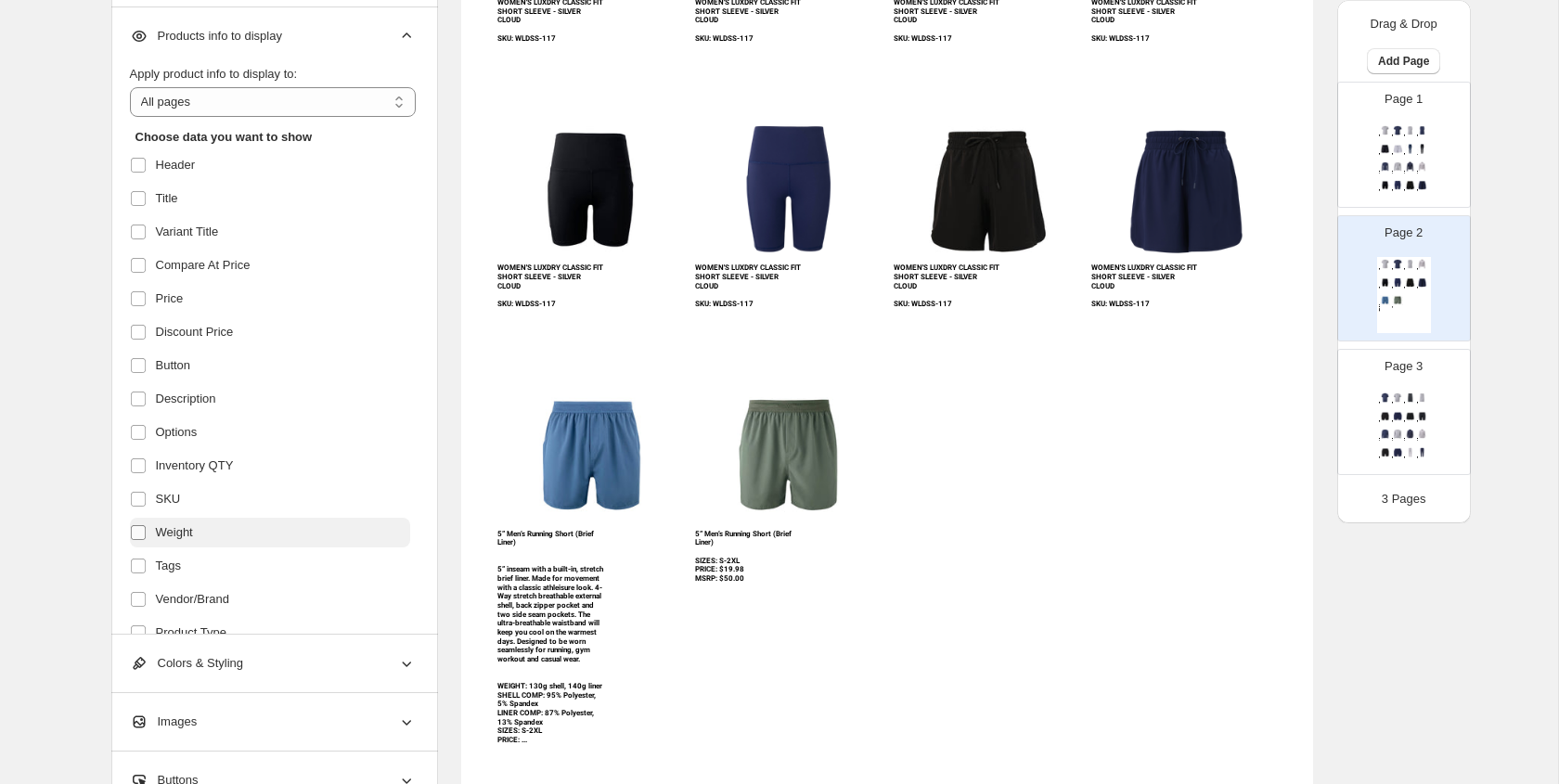 scroll, scrollTop: 86, scrollLeft: 0, axis: vertical 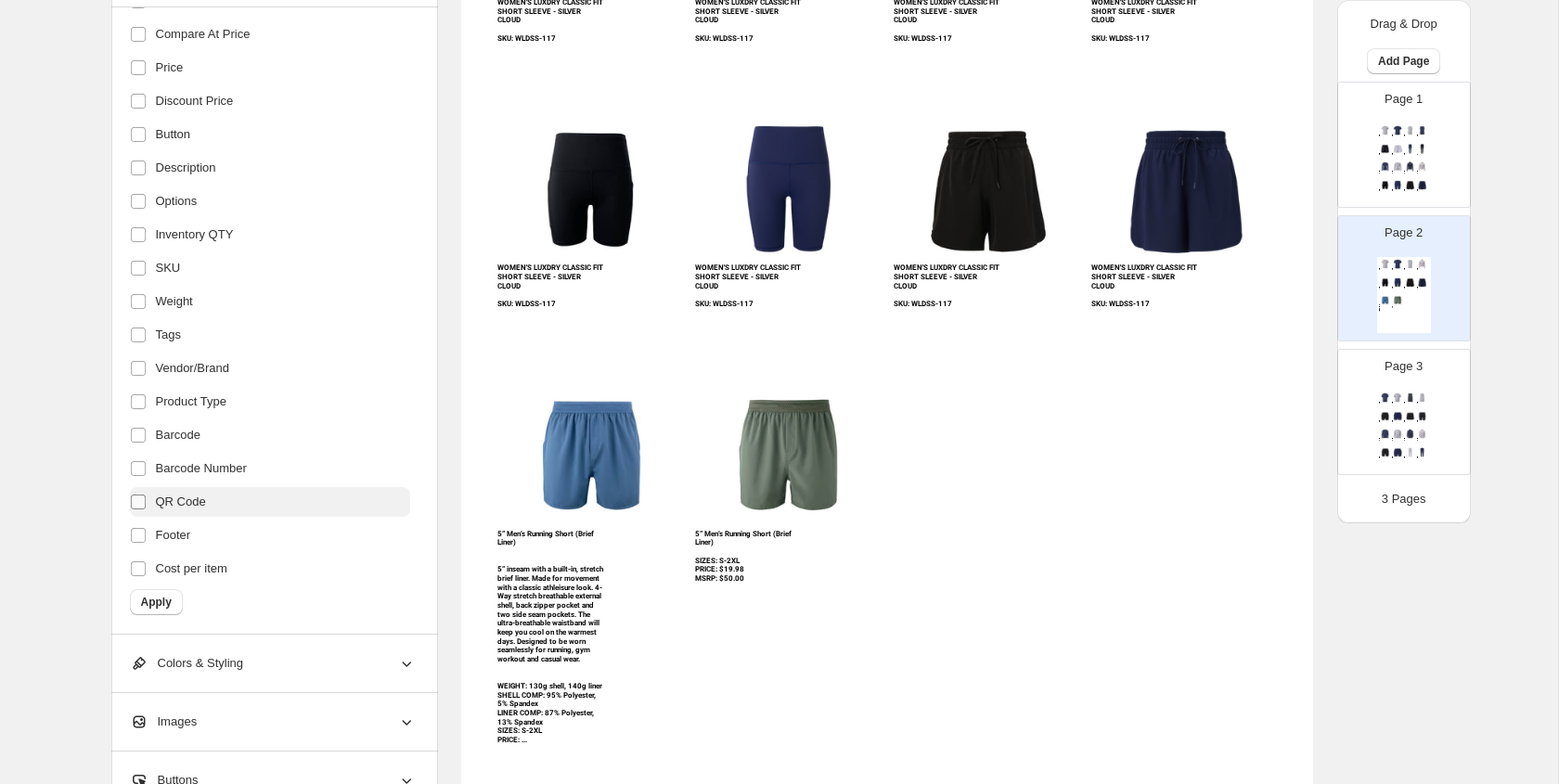 click at bounding box center (142, 502) 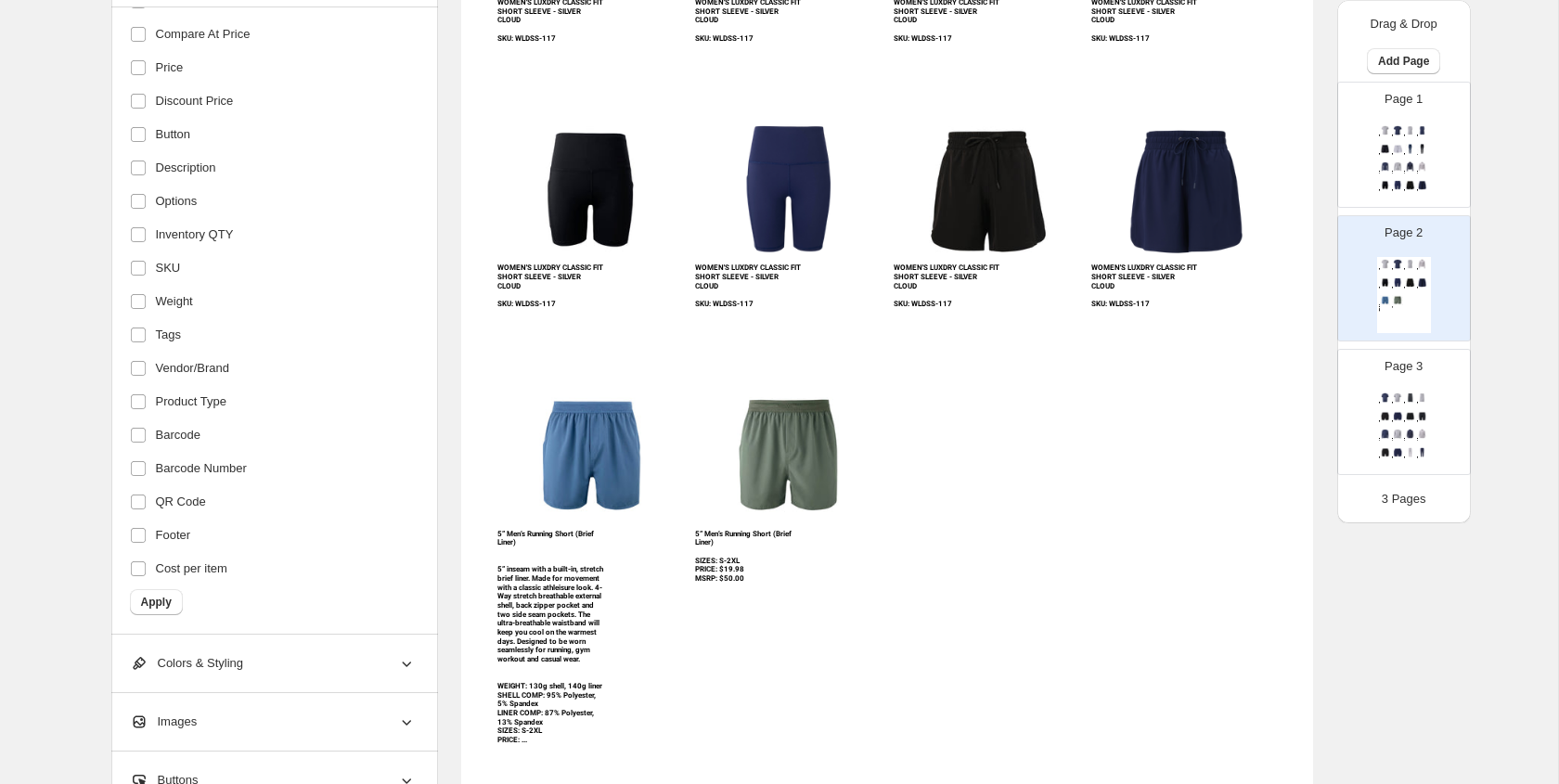 scroll, scrollTop: 0, scrollLeft: 0, axis: both 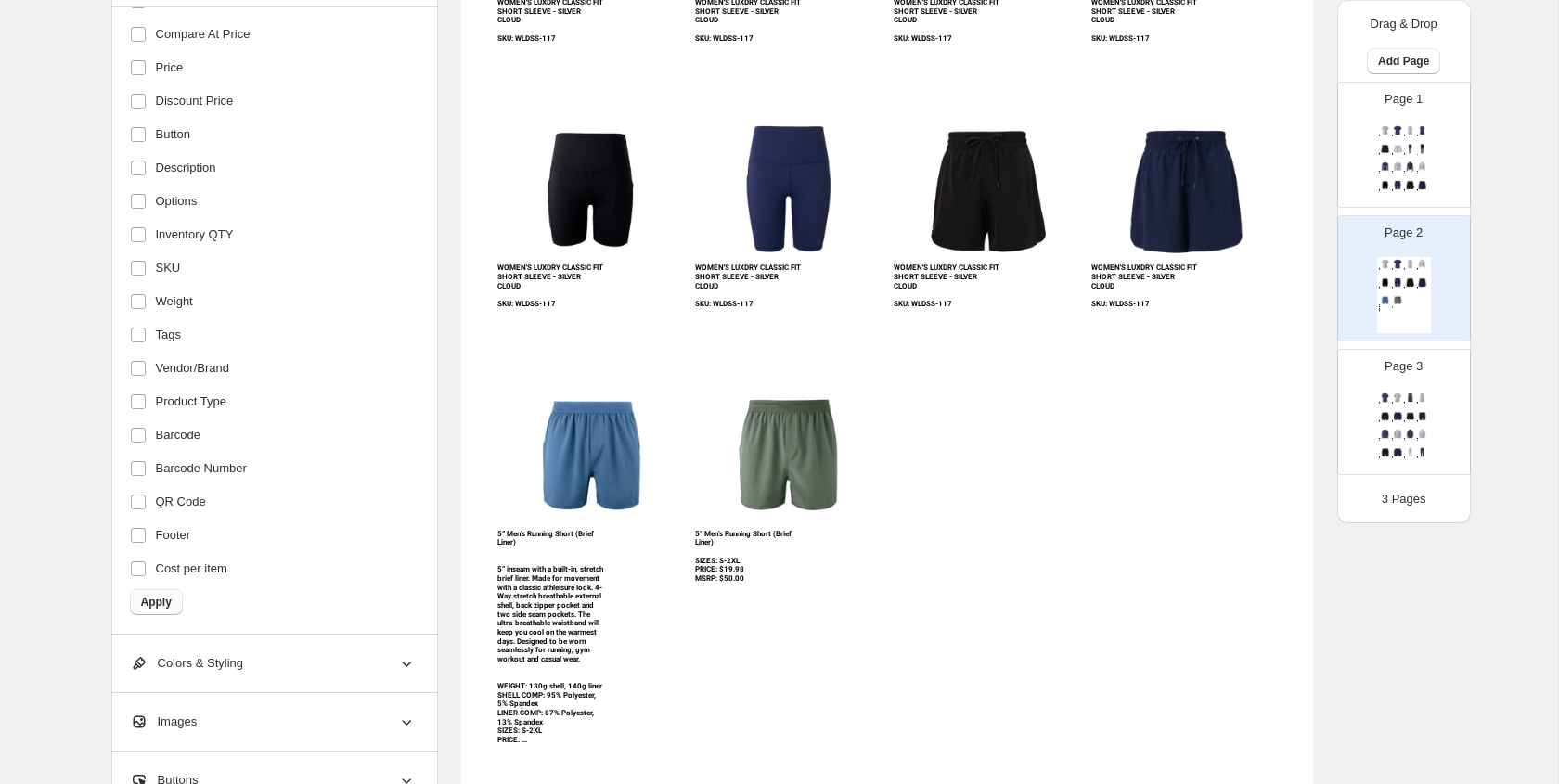 click on "Apply" at bounding box center (156, 602) 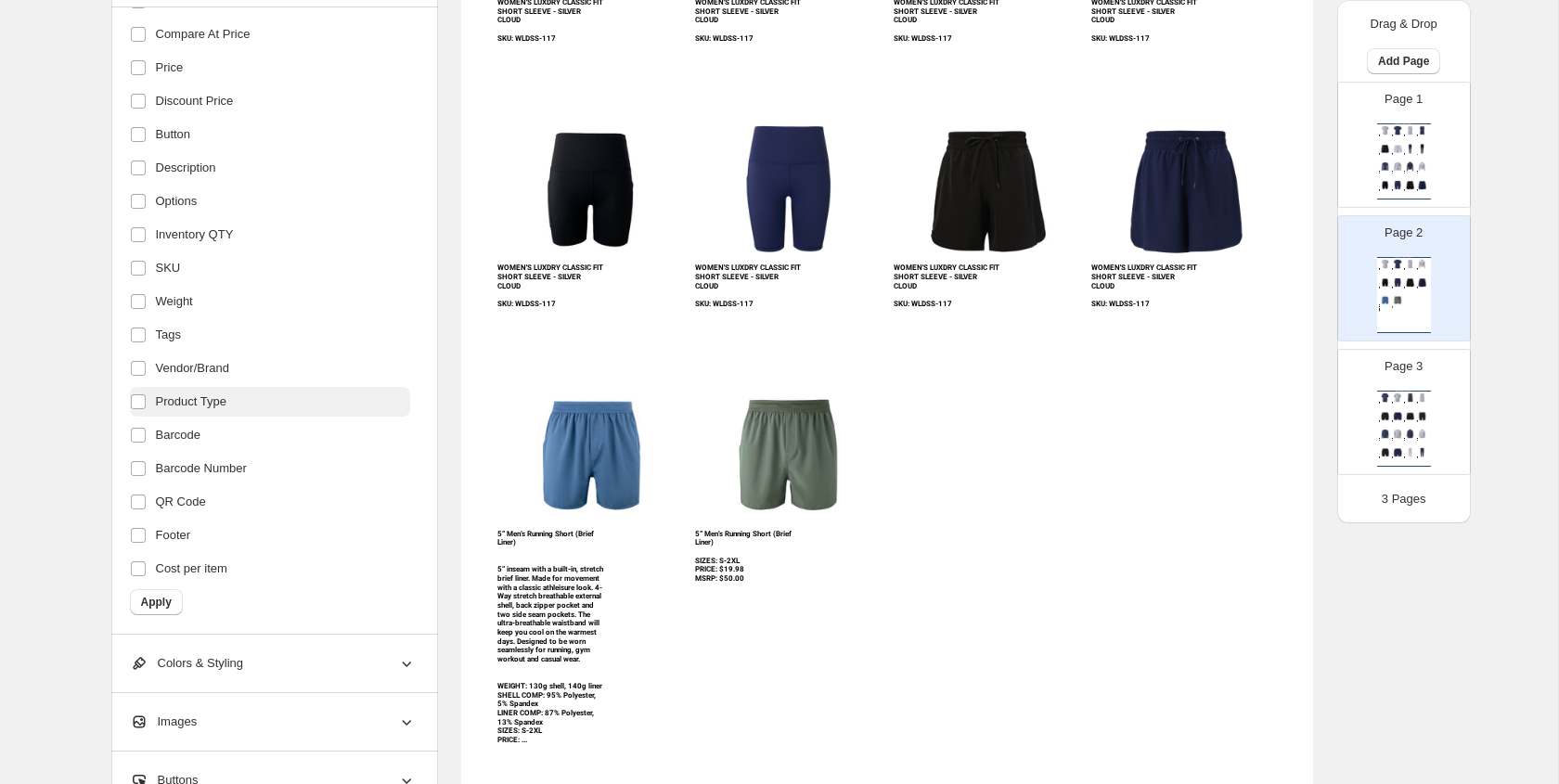 scroll, scrollTop: 0, scrollLeft: 0, axis: both 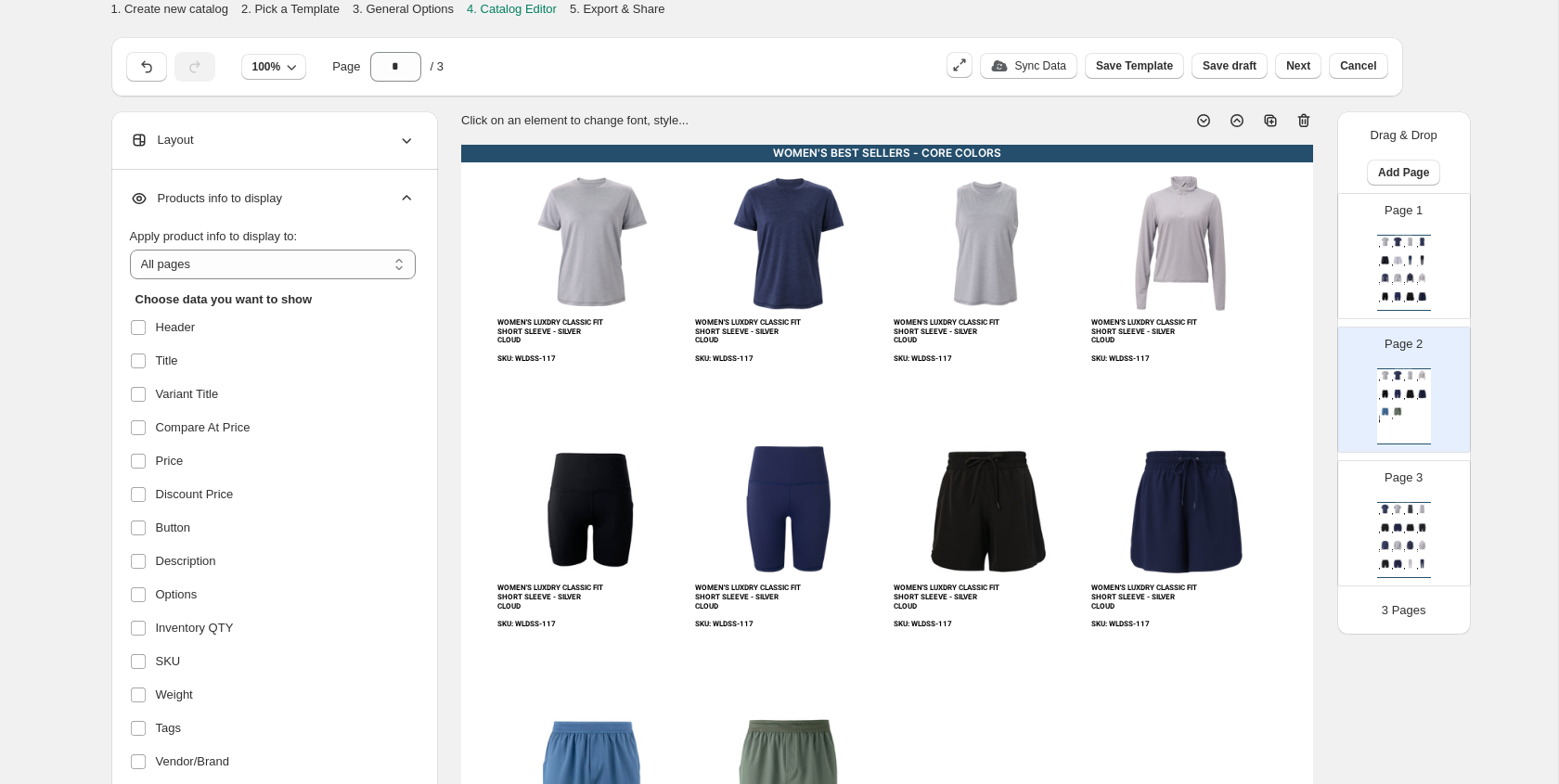 click on "WOMEN'S BEST SELLERS - CORE COLORS" at bounding box center (887, 153) 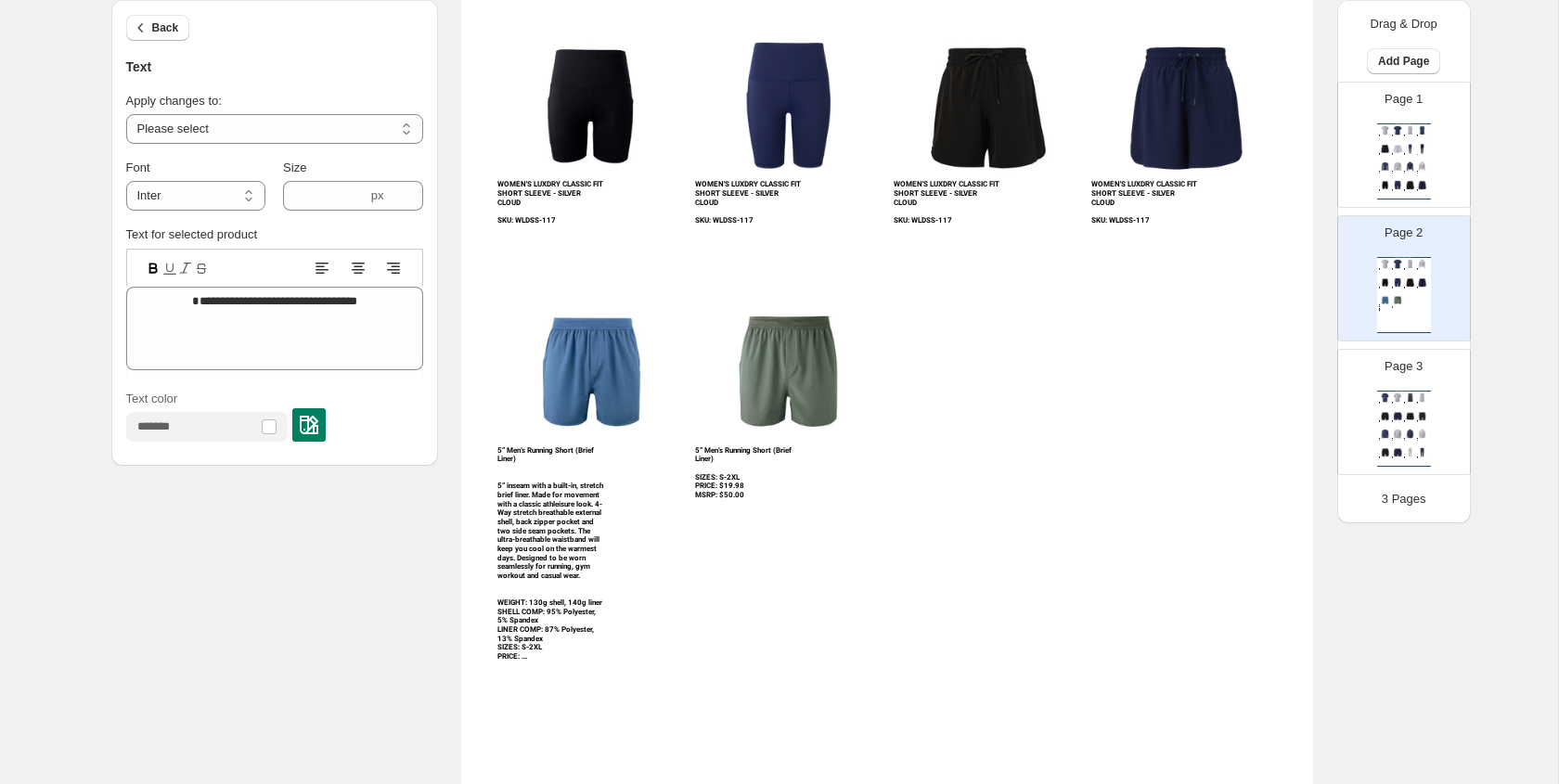 scroll, scrollTop: 539, scrollLeft: 0, axis: vertical 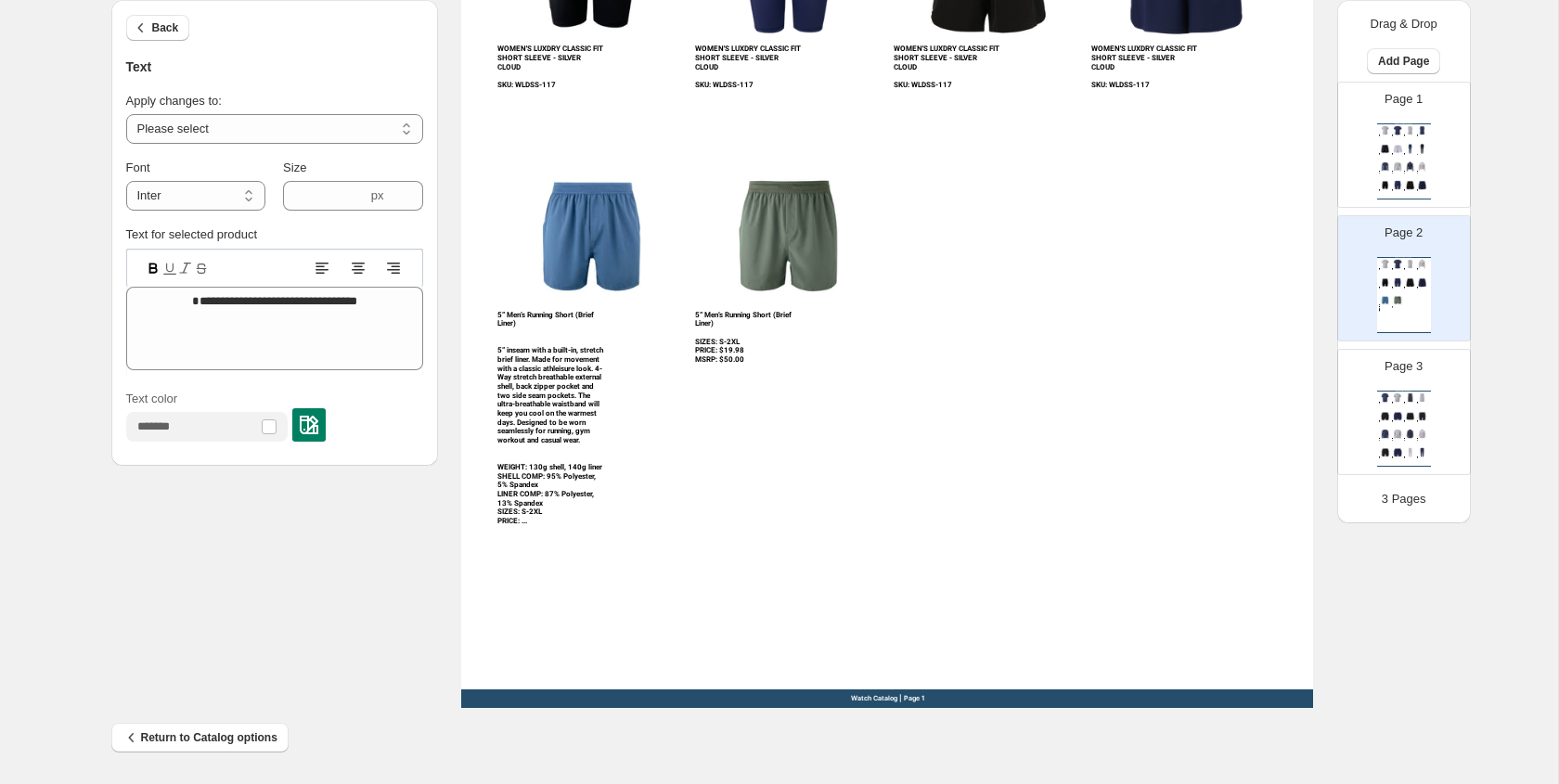 click on "Watch Catalog | Page 1" at bounding box center [887, 699] 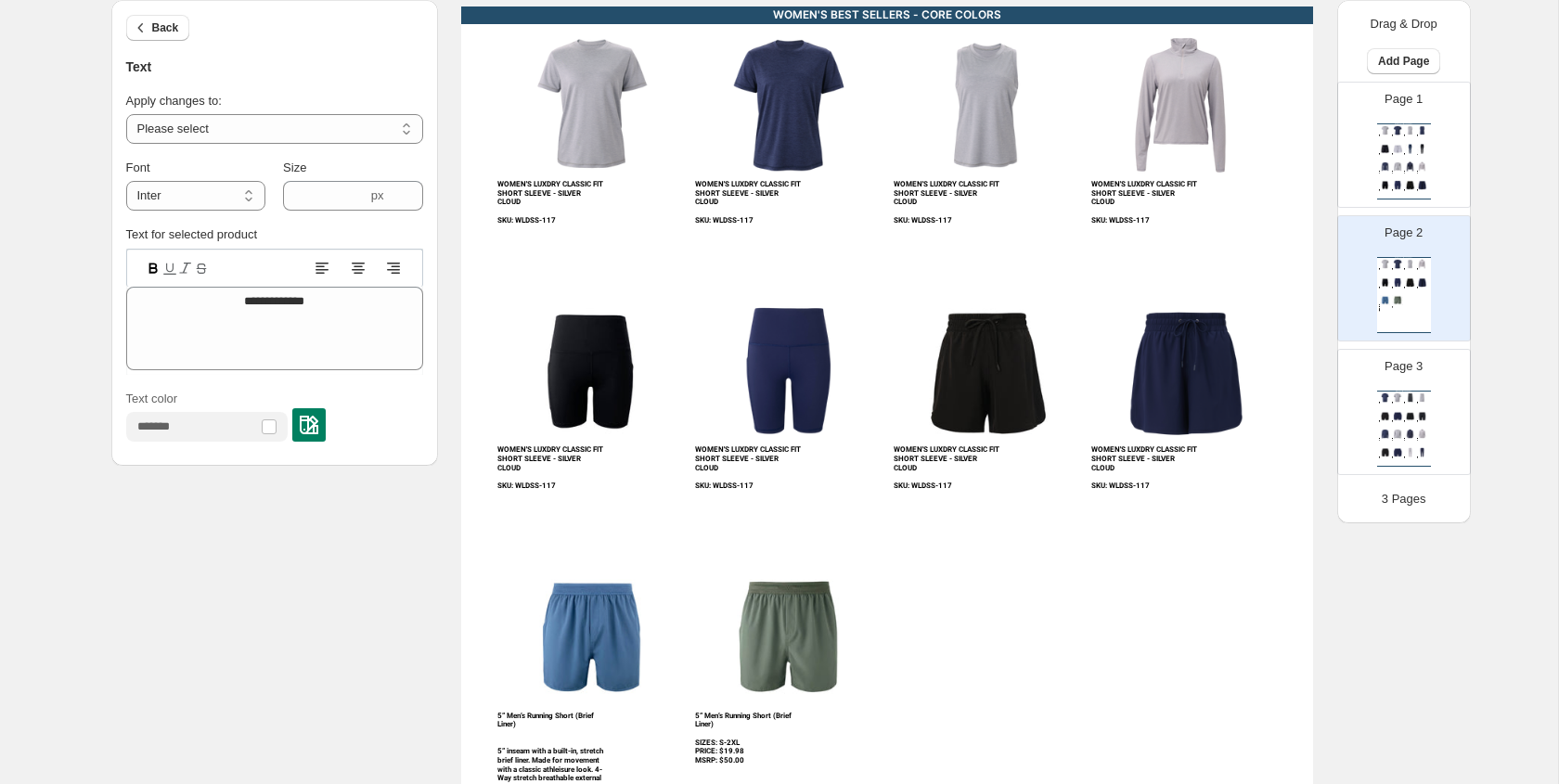 scroll, scrollTop: 0, scrollLeft: 0, axis: both 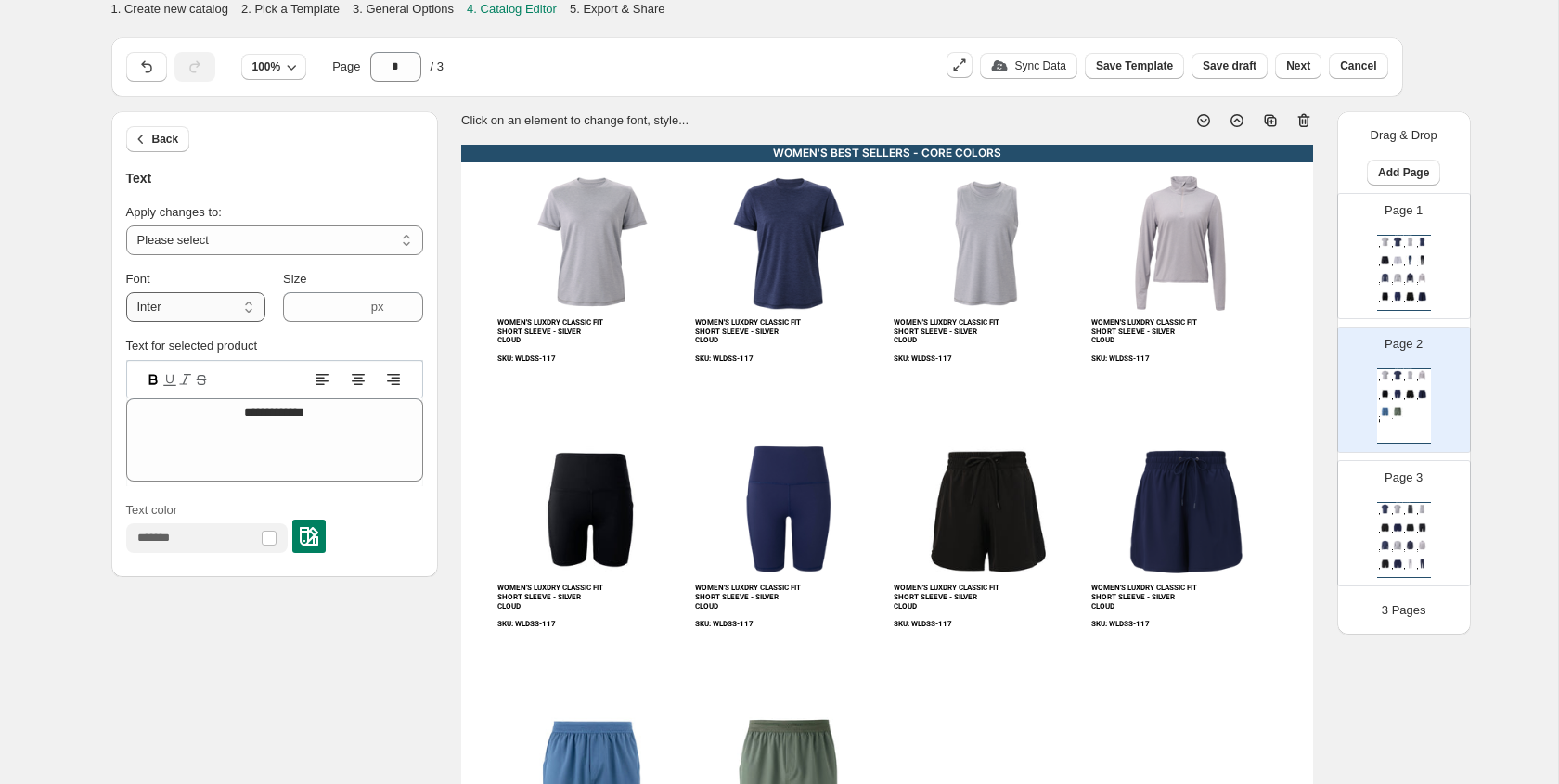 click on "**********" at bounding box center [196, 307] 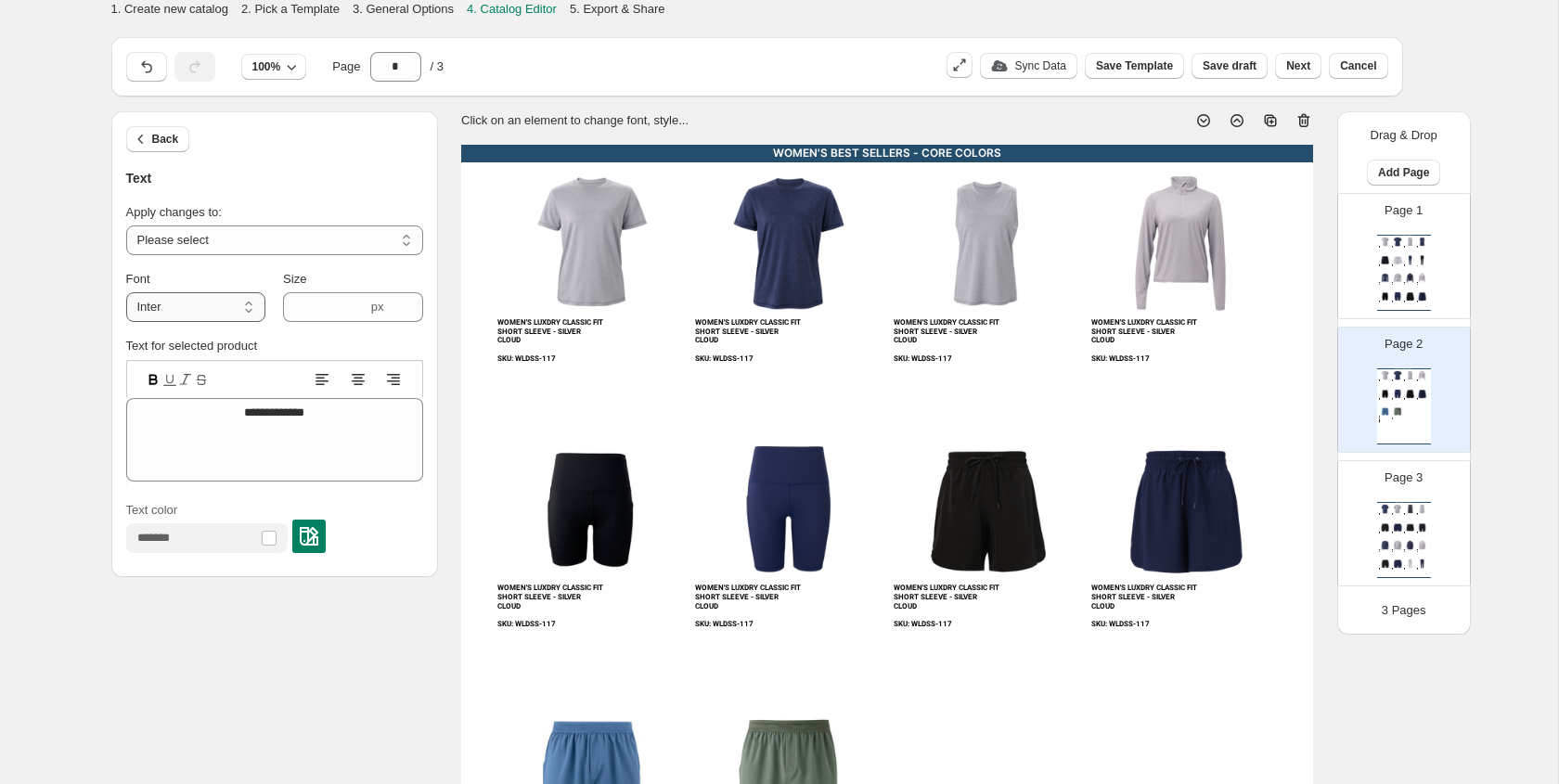 select on "*****" 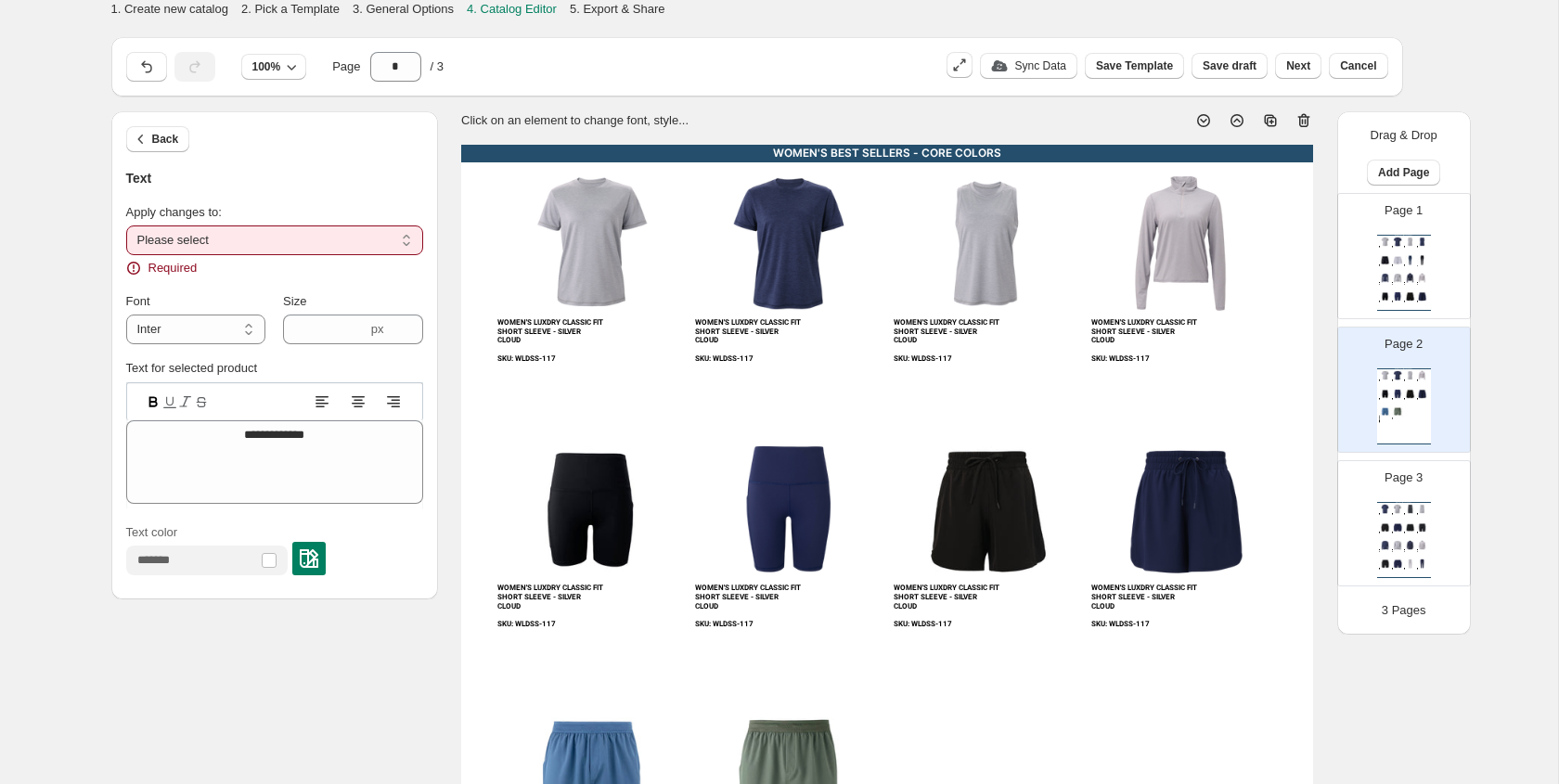 click on "**********" at bounding box center (275, 240) 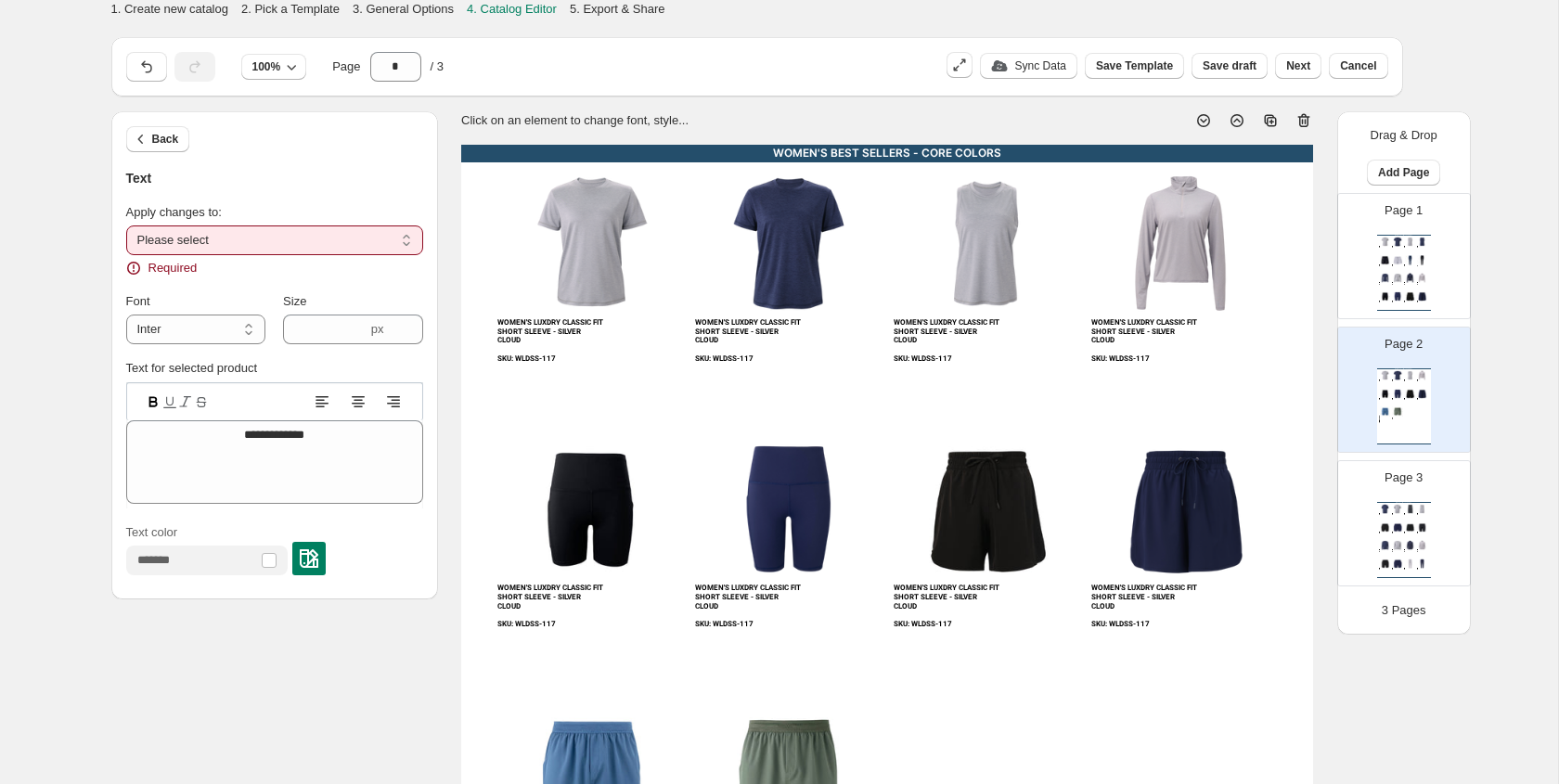select on "**********" 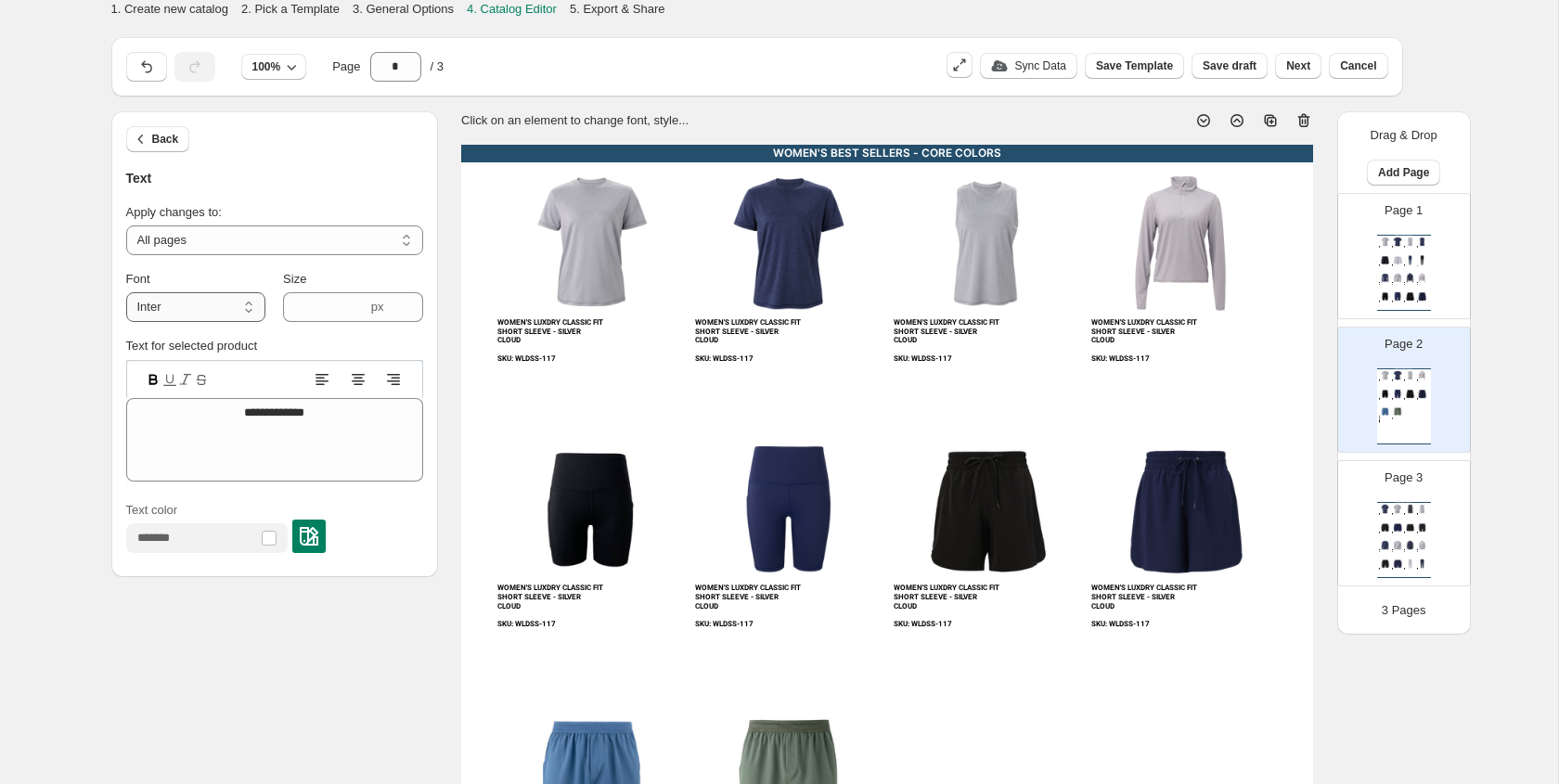 click on "**********" at bounding box center (196, 307) 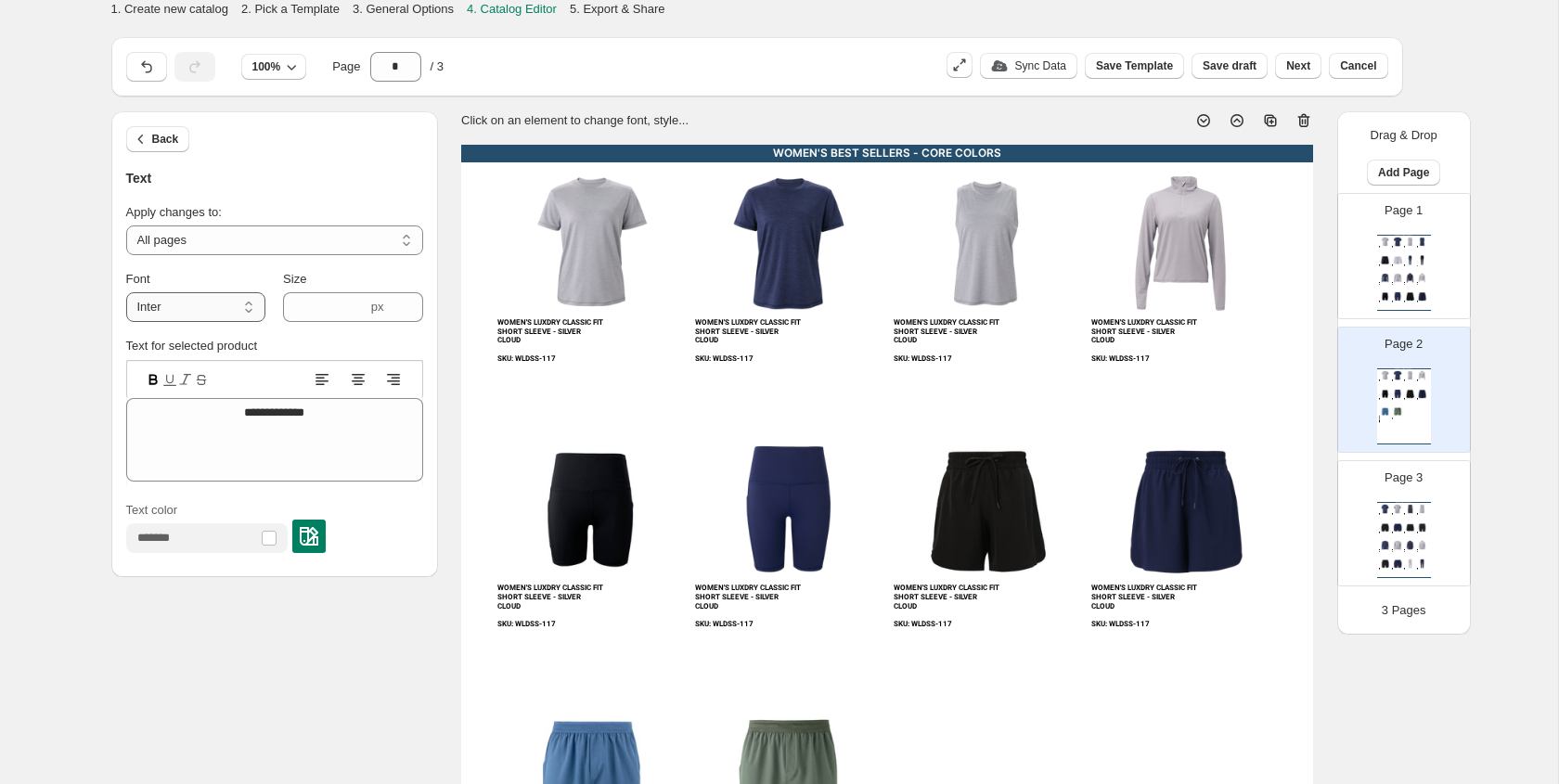 select on "******" 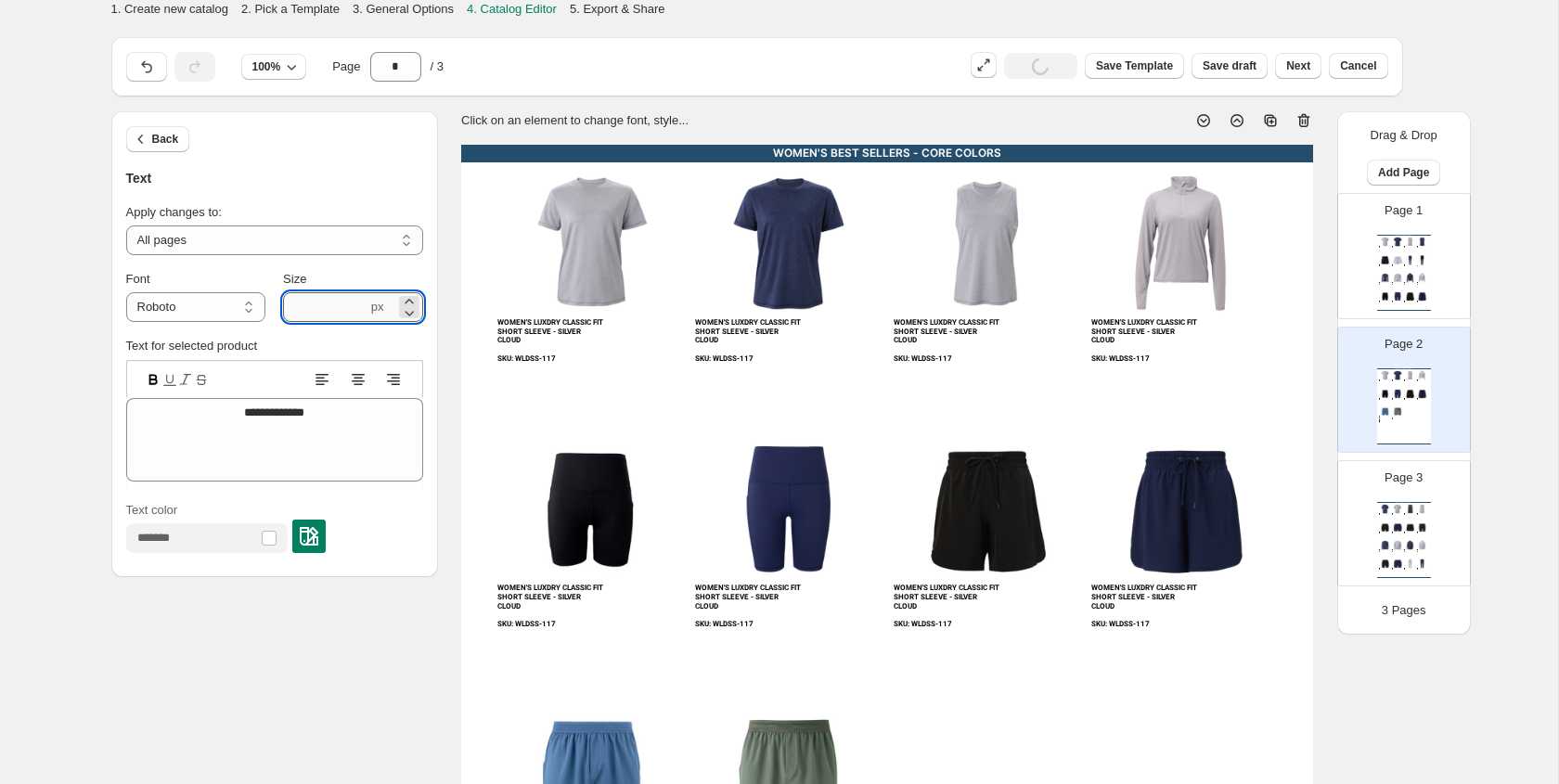 click on "***" at bounding box center (325, 307) 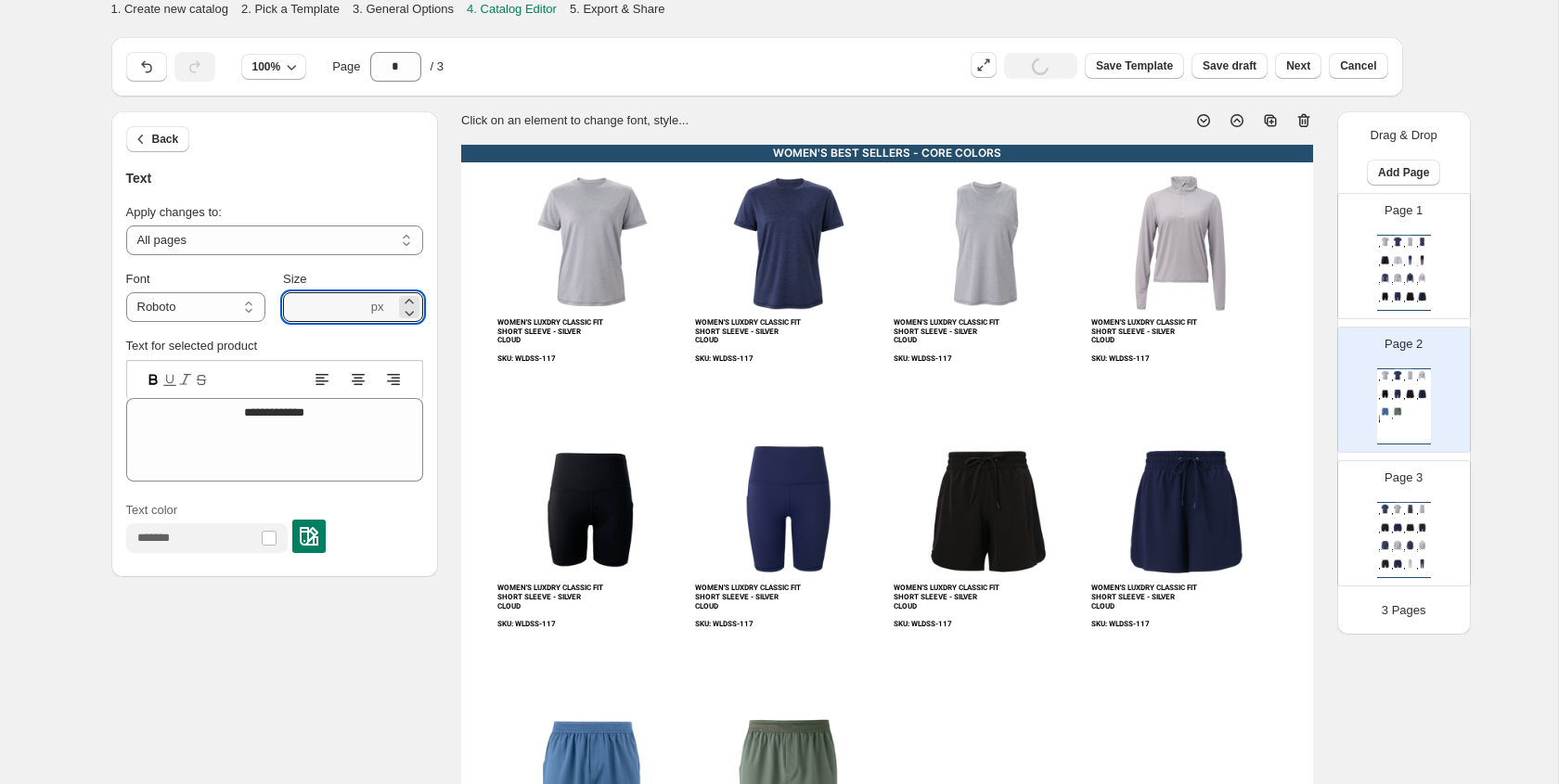 type on "***" 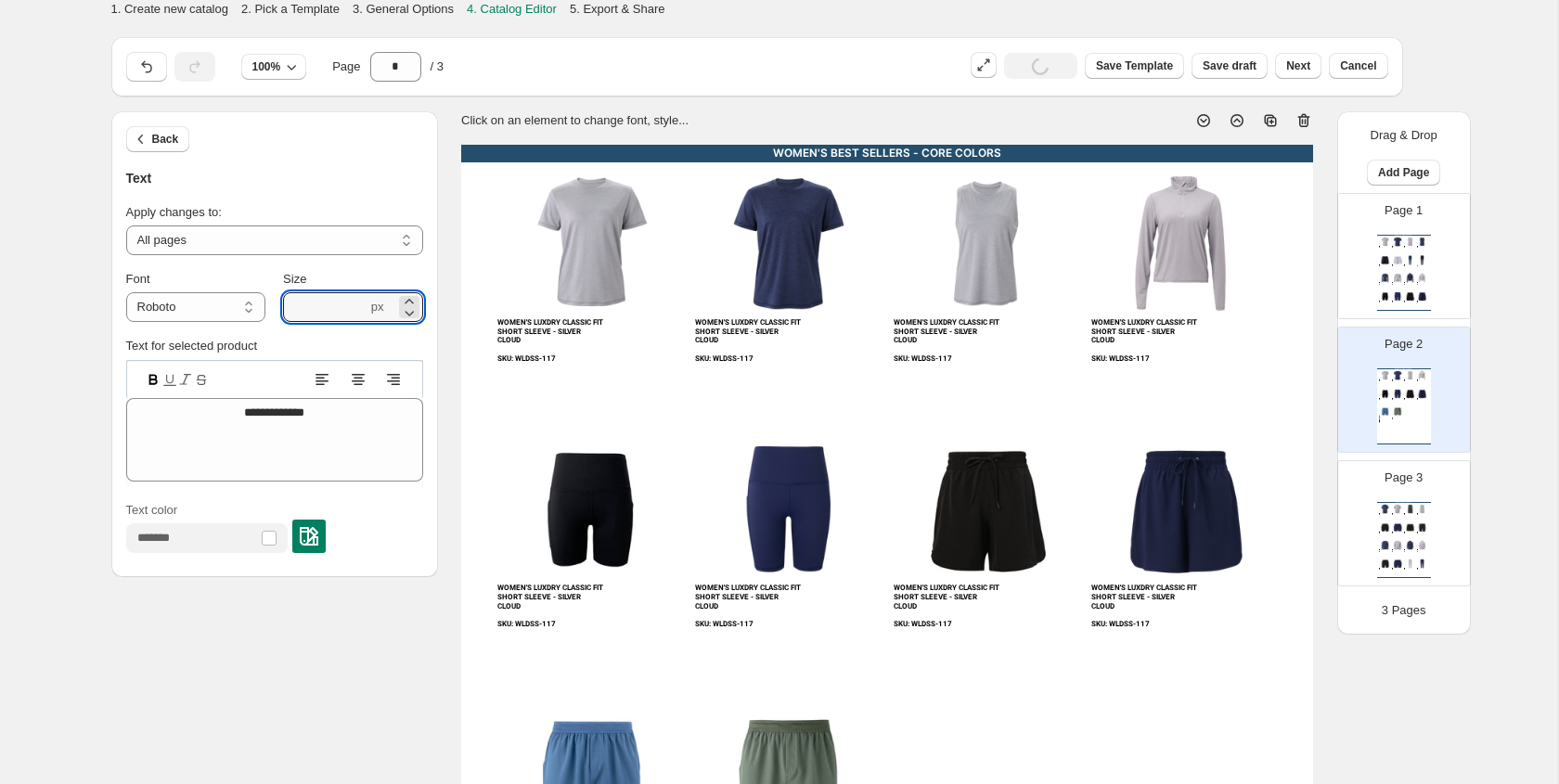click on "Back" at bounding box center [275, 140] 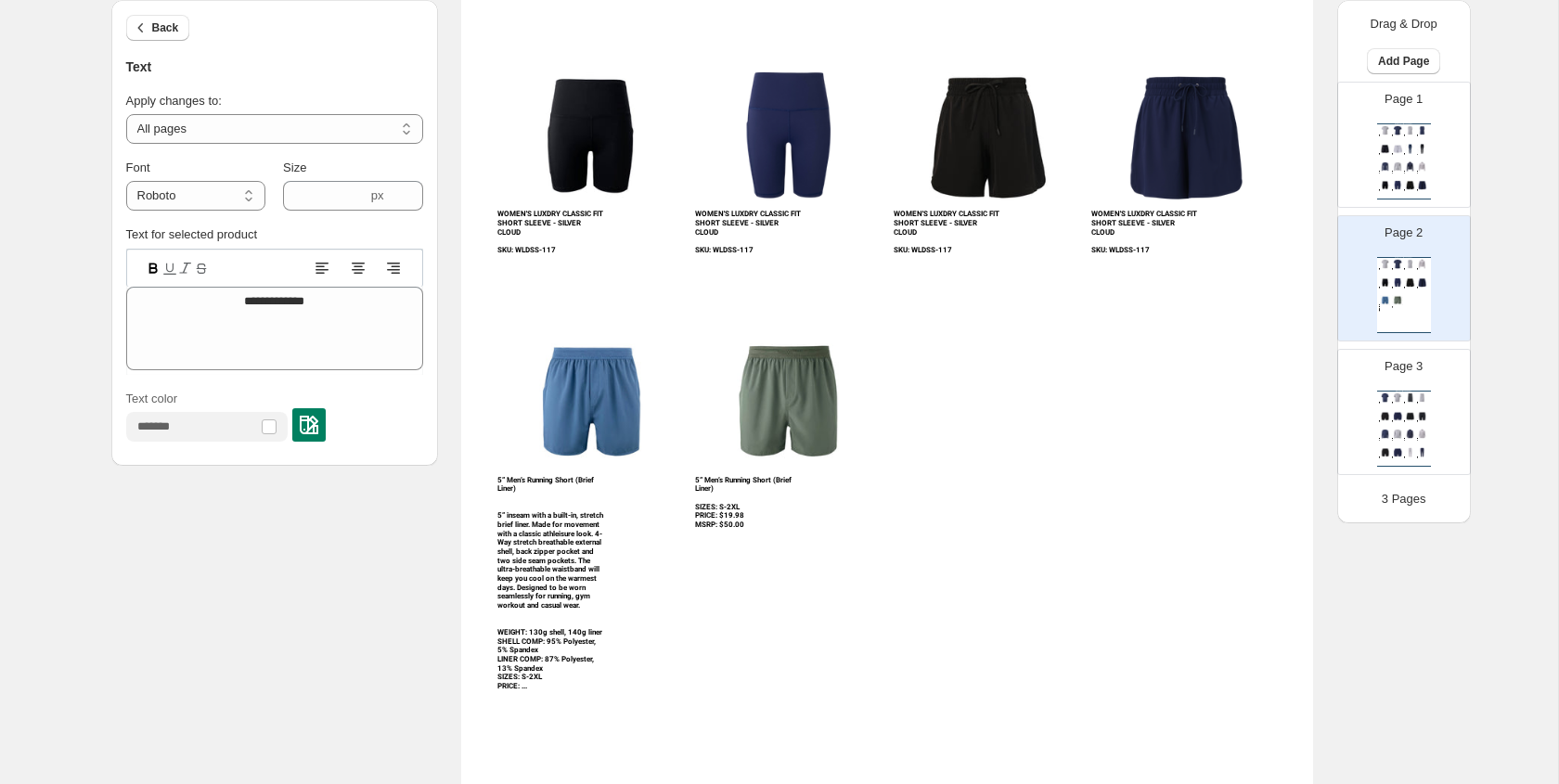scroll, scrollTop: 539, scrollLeft: 0, axis: vertical 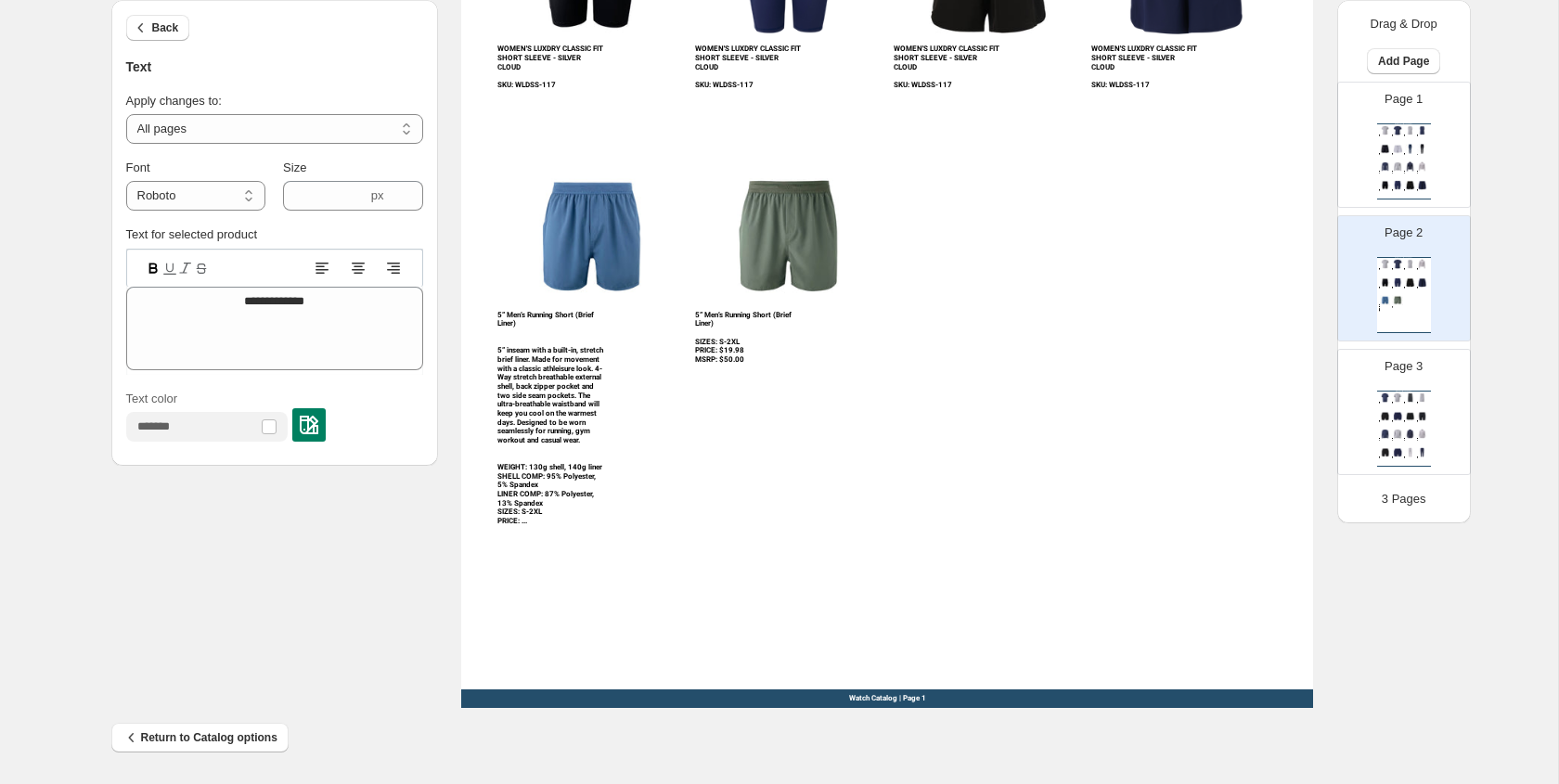 click on "Watch Catalog | Page 1" at bounding box center [887, 699] 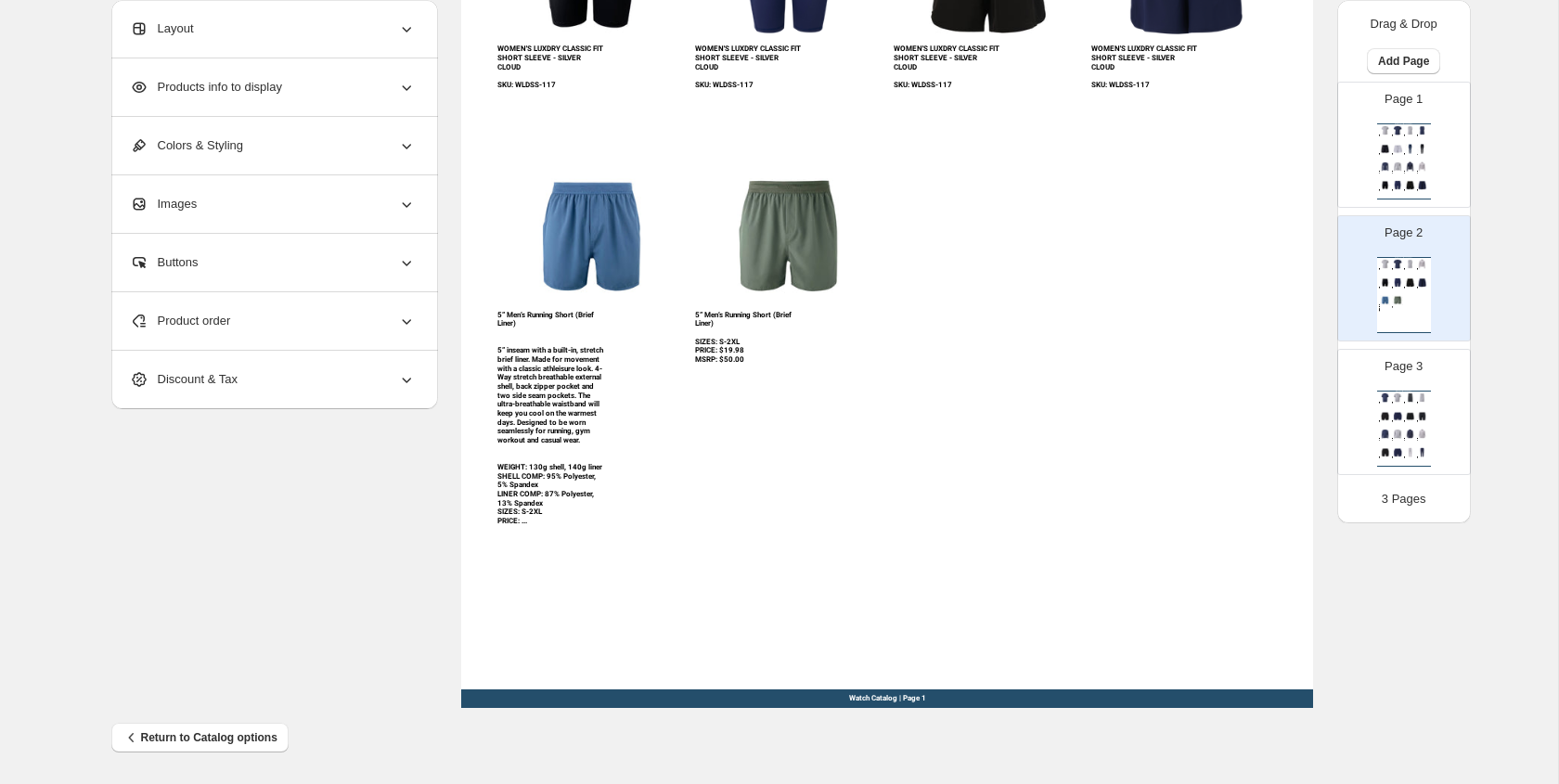 click on "Watch Catalog | Page 1" at bounding box center [887, 699] 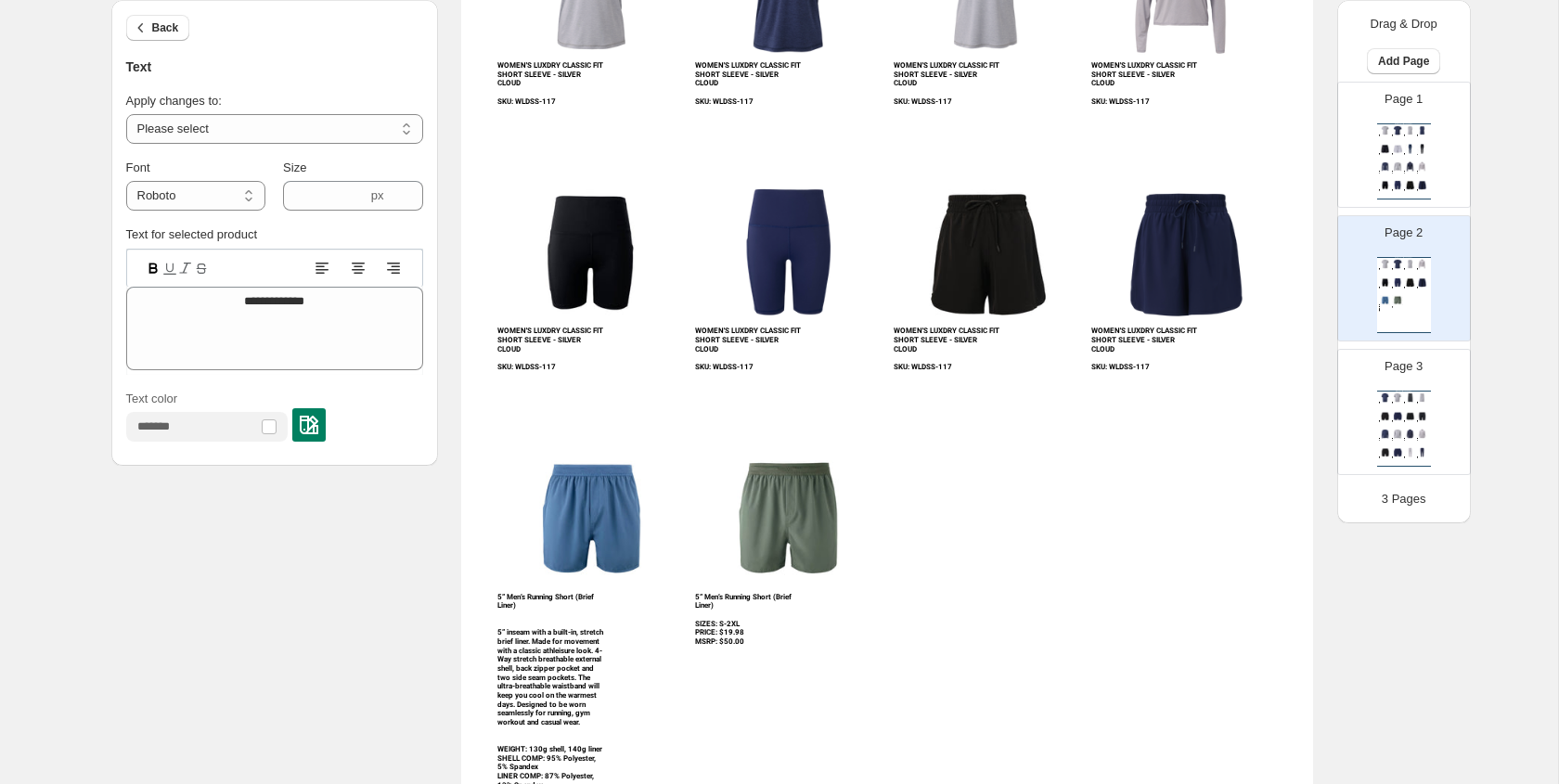 scroll, scrollTop: 0, scrollLeft: 0, axis: both 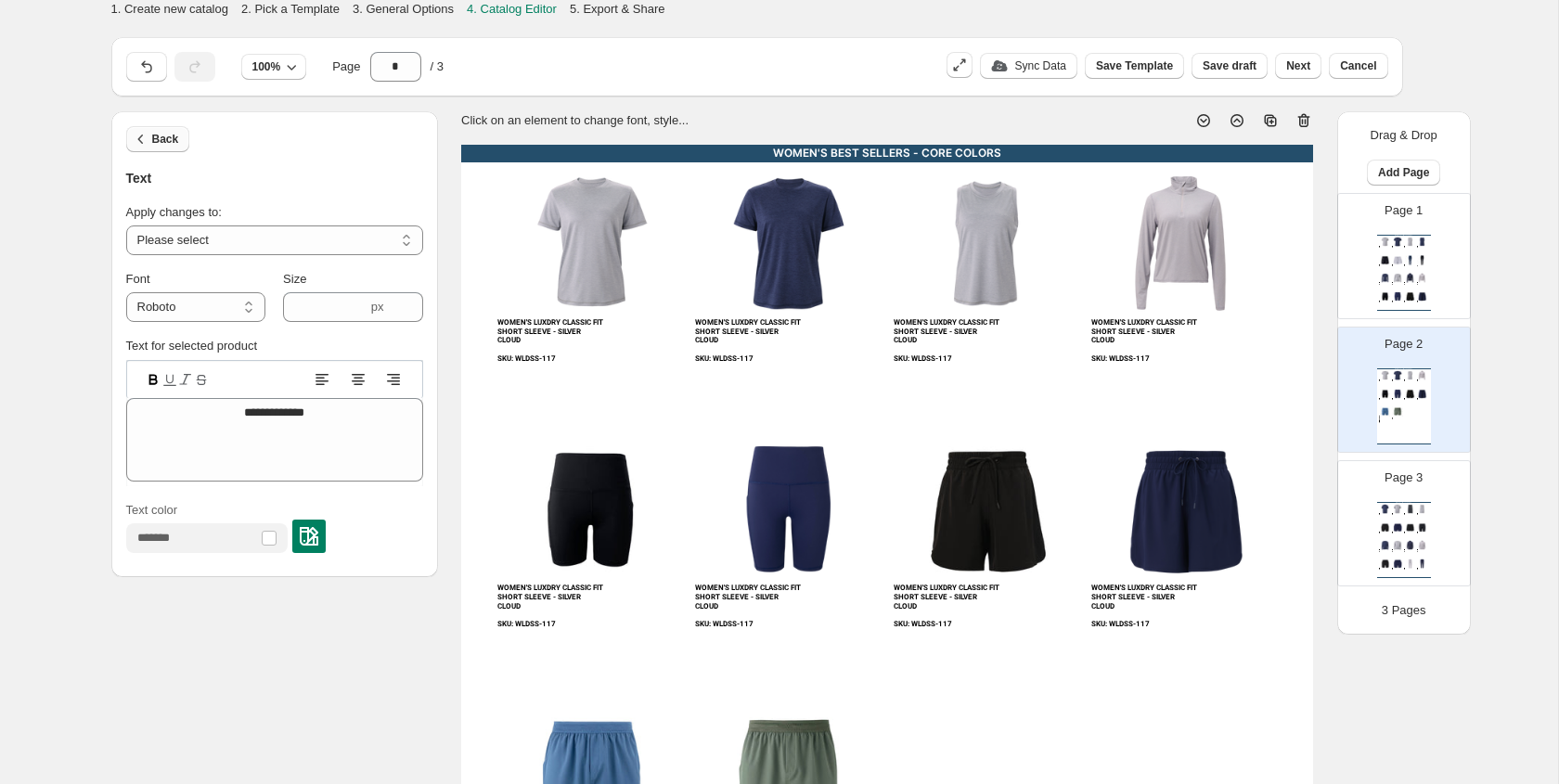 click 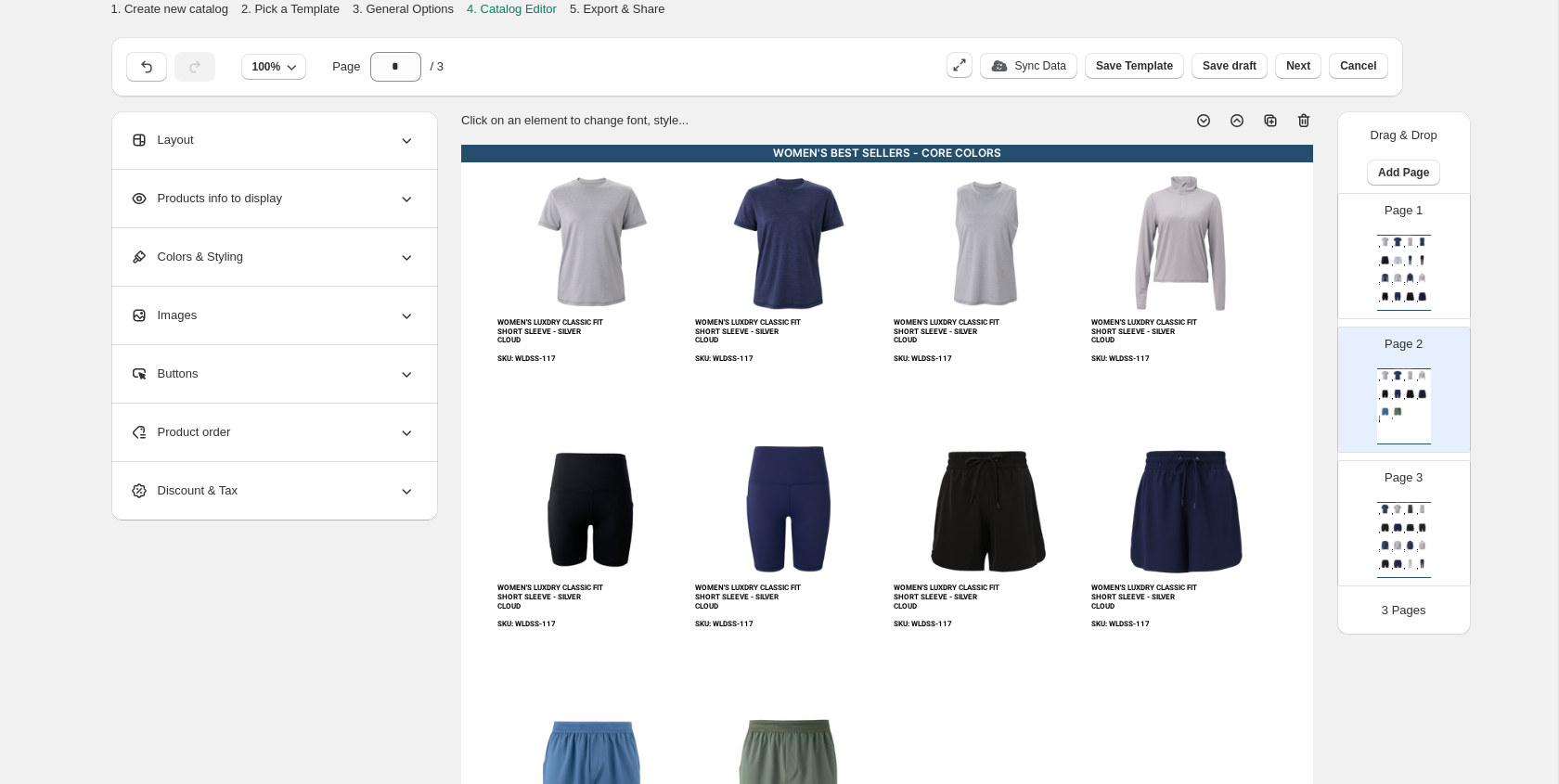 click 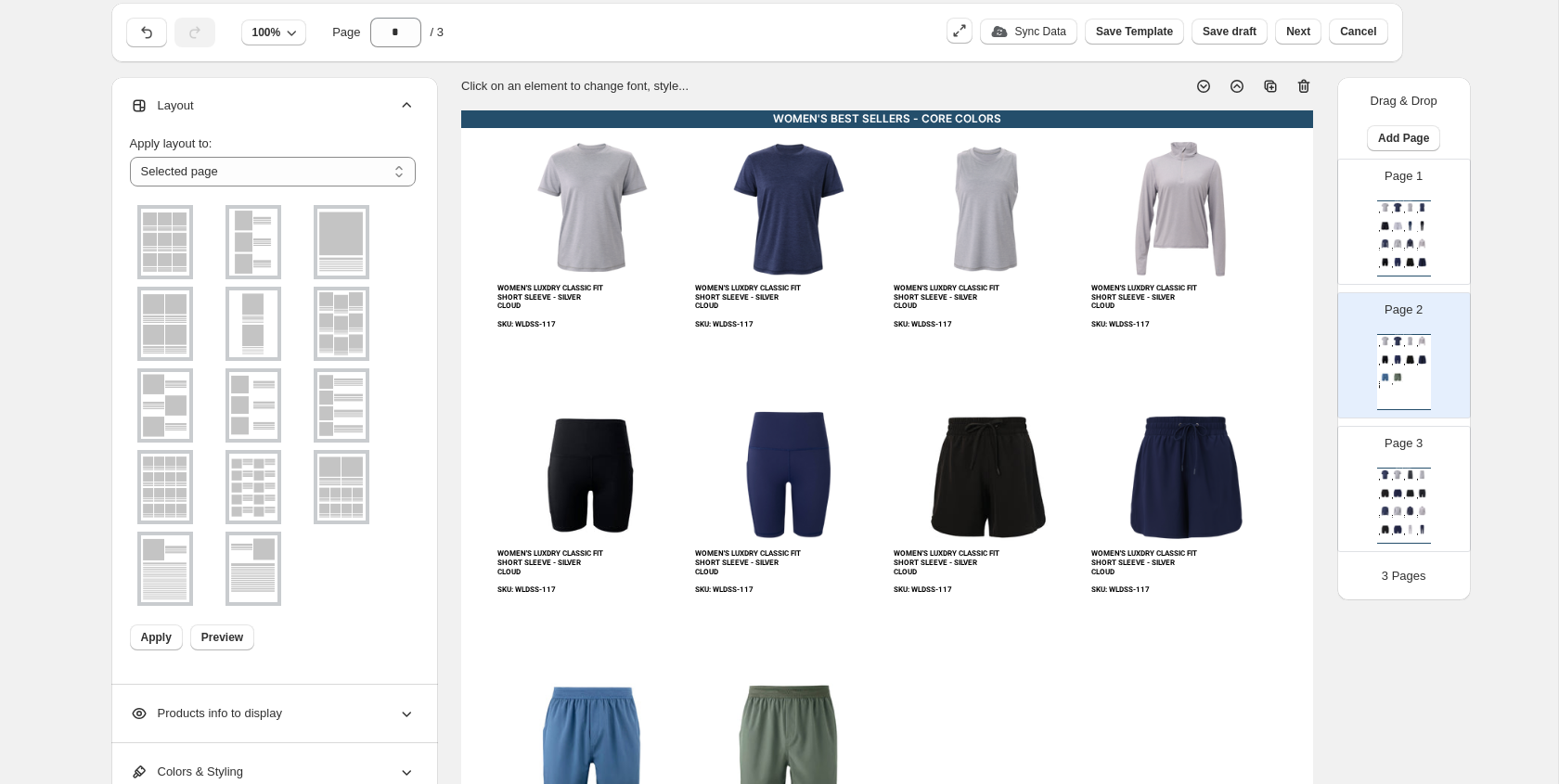 scroll, scrollTop: 36, scrollLeft: 0, axis: vertical 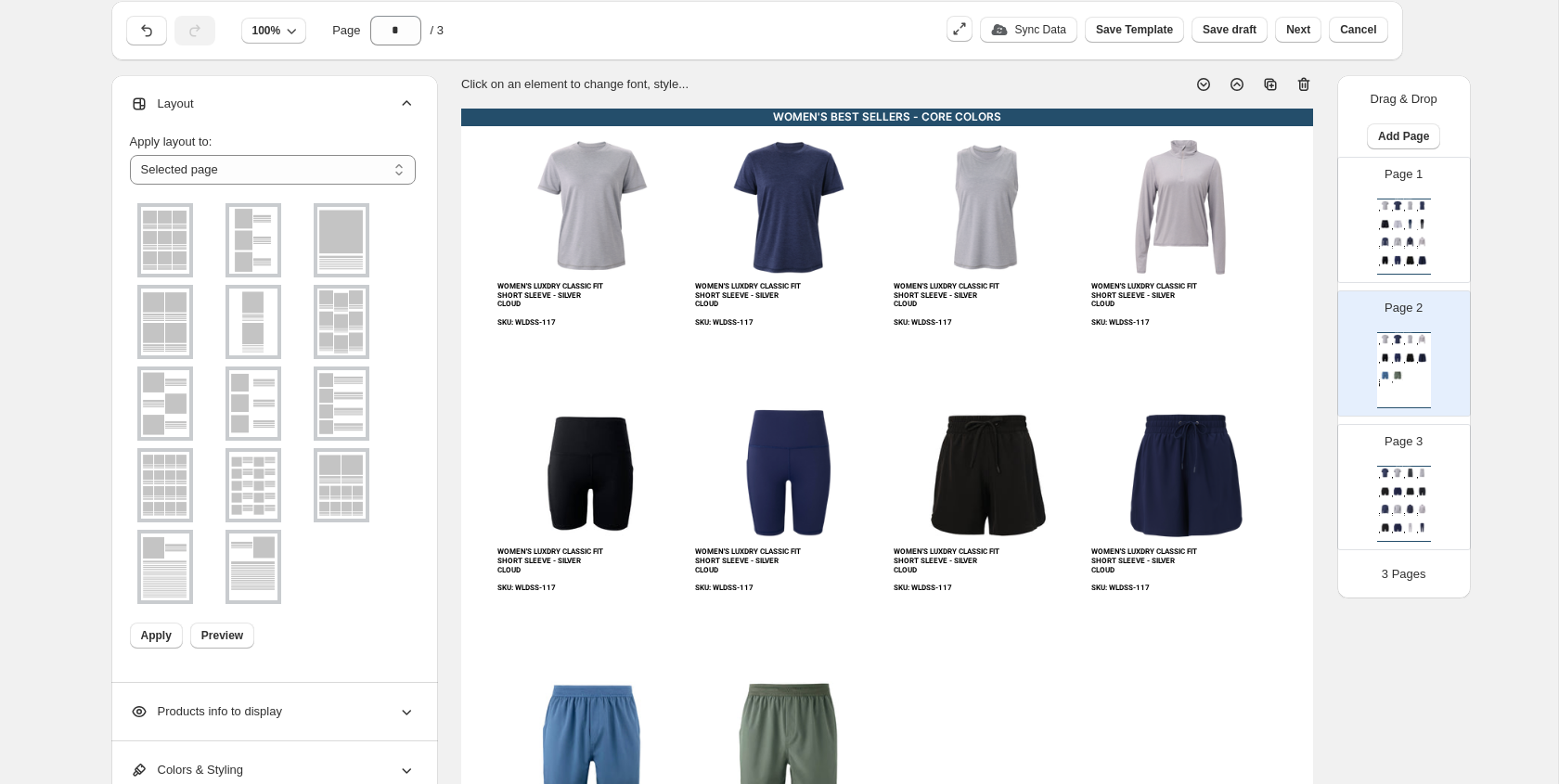 click 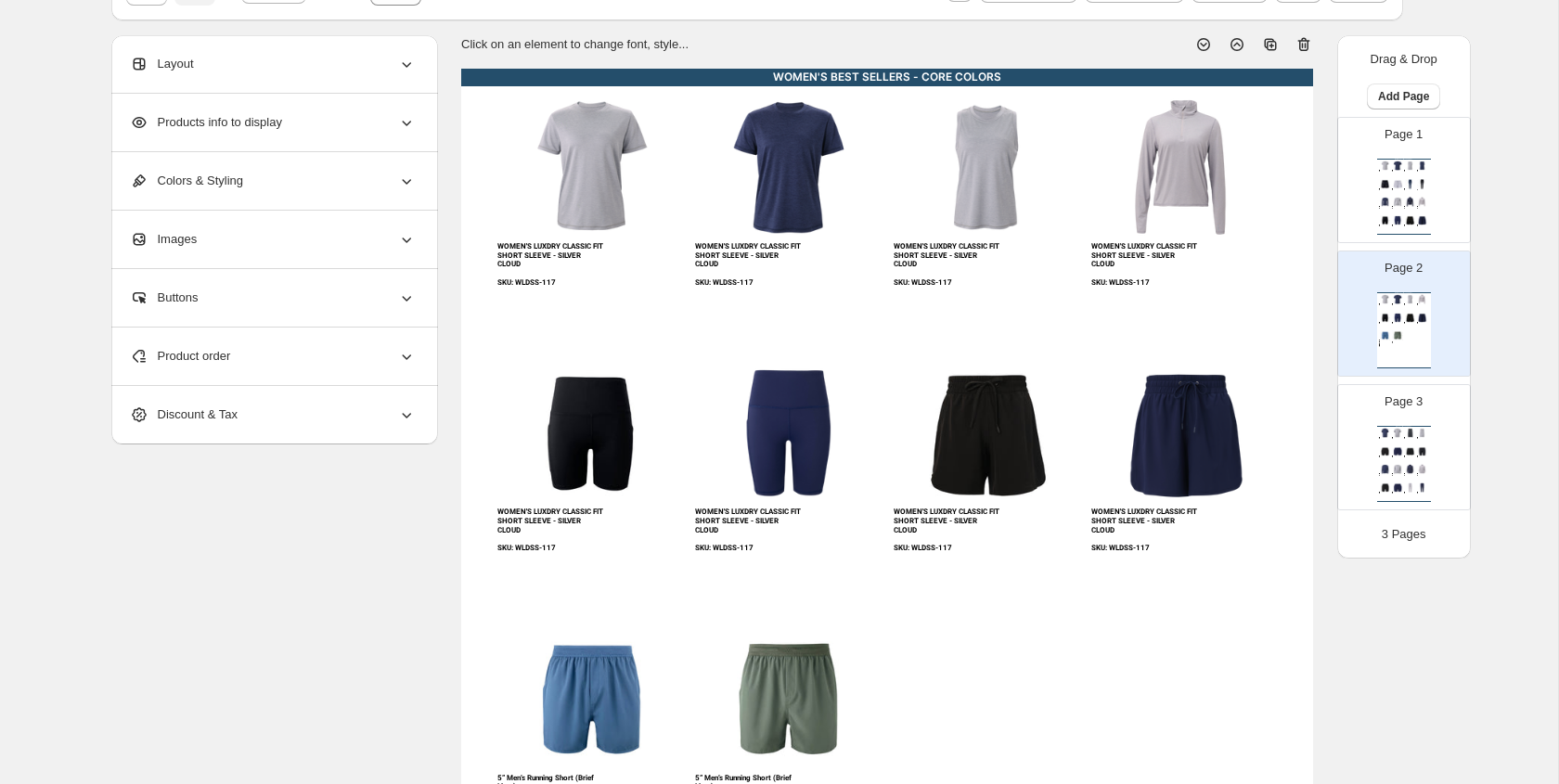 scroll, scrollTop: 71, scrollLeft: 0, axis: vertical 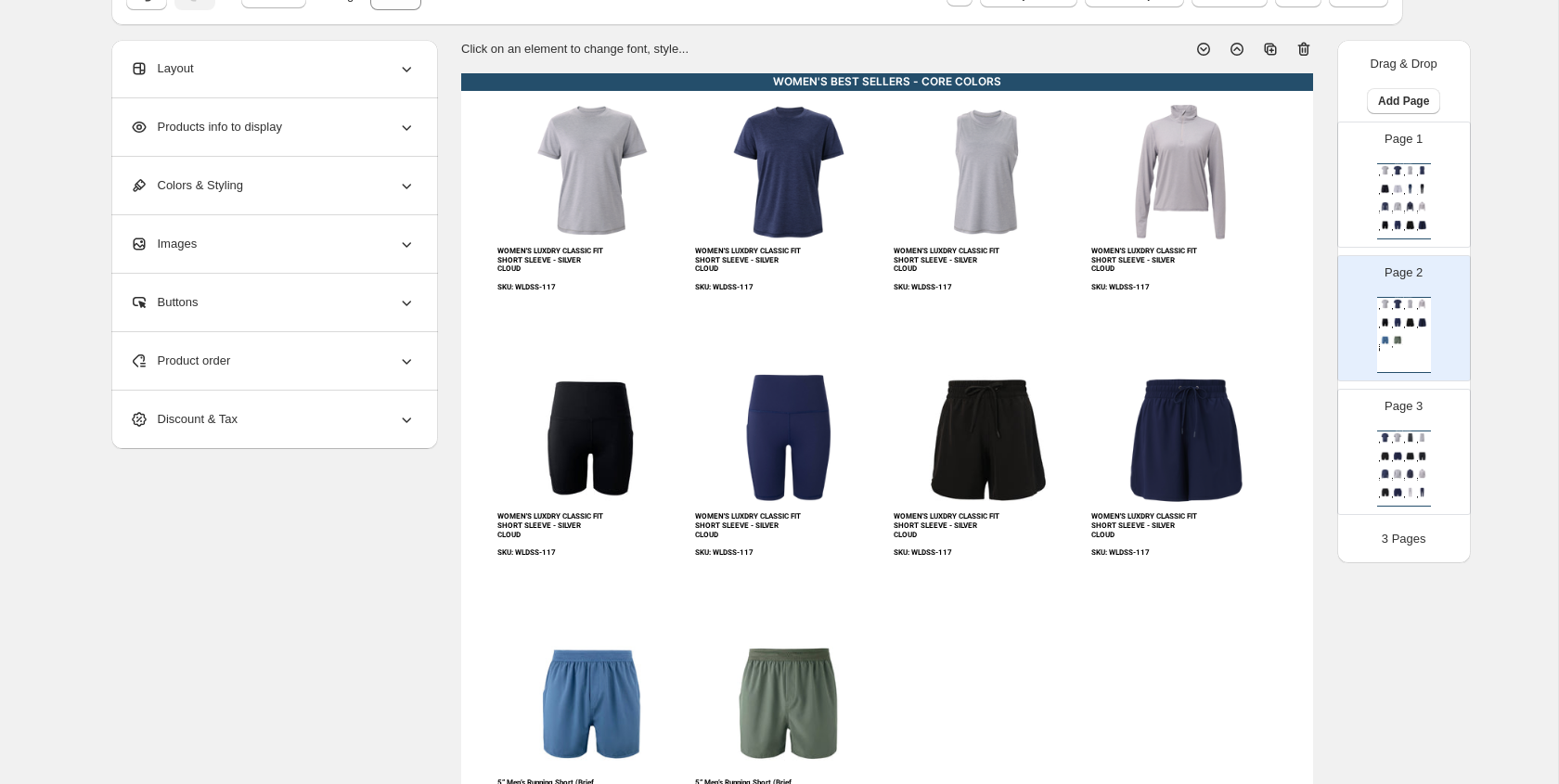 click 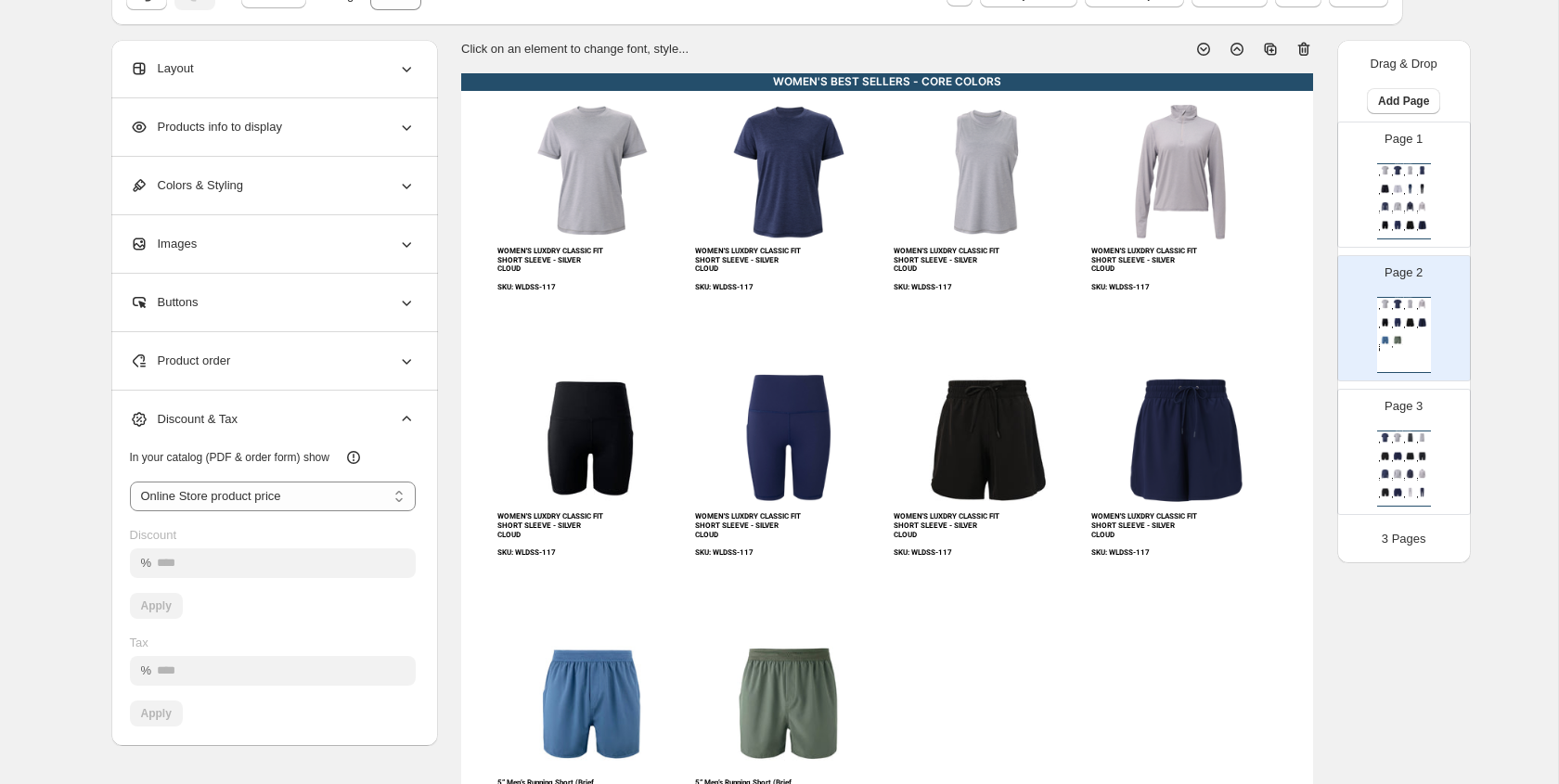click 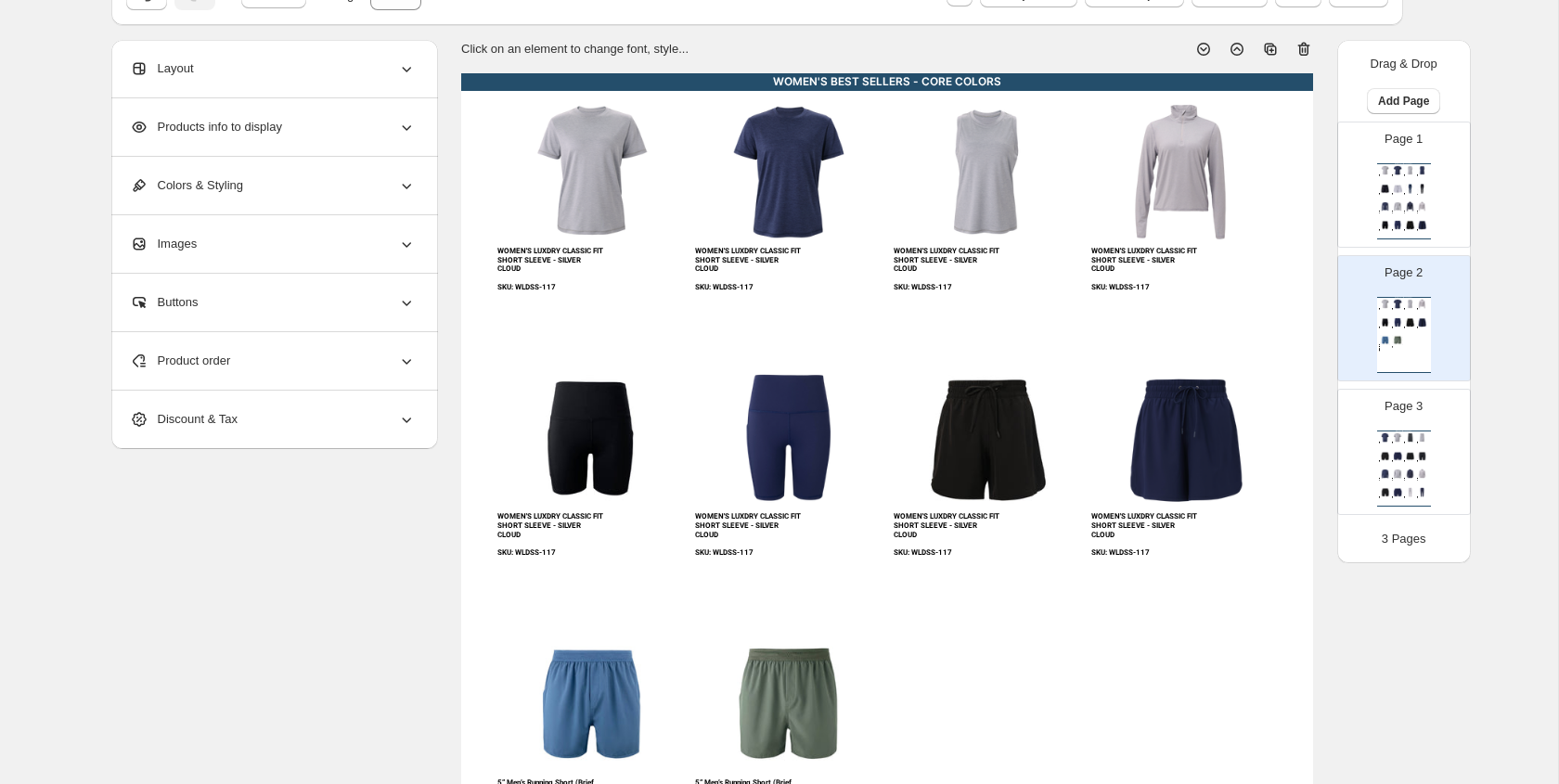click 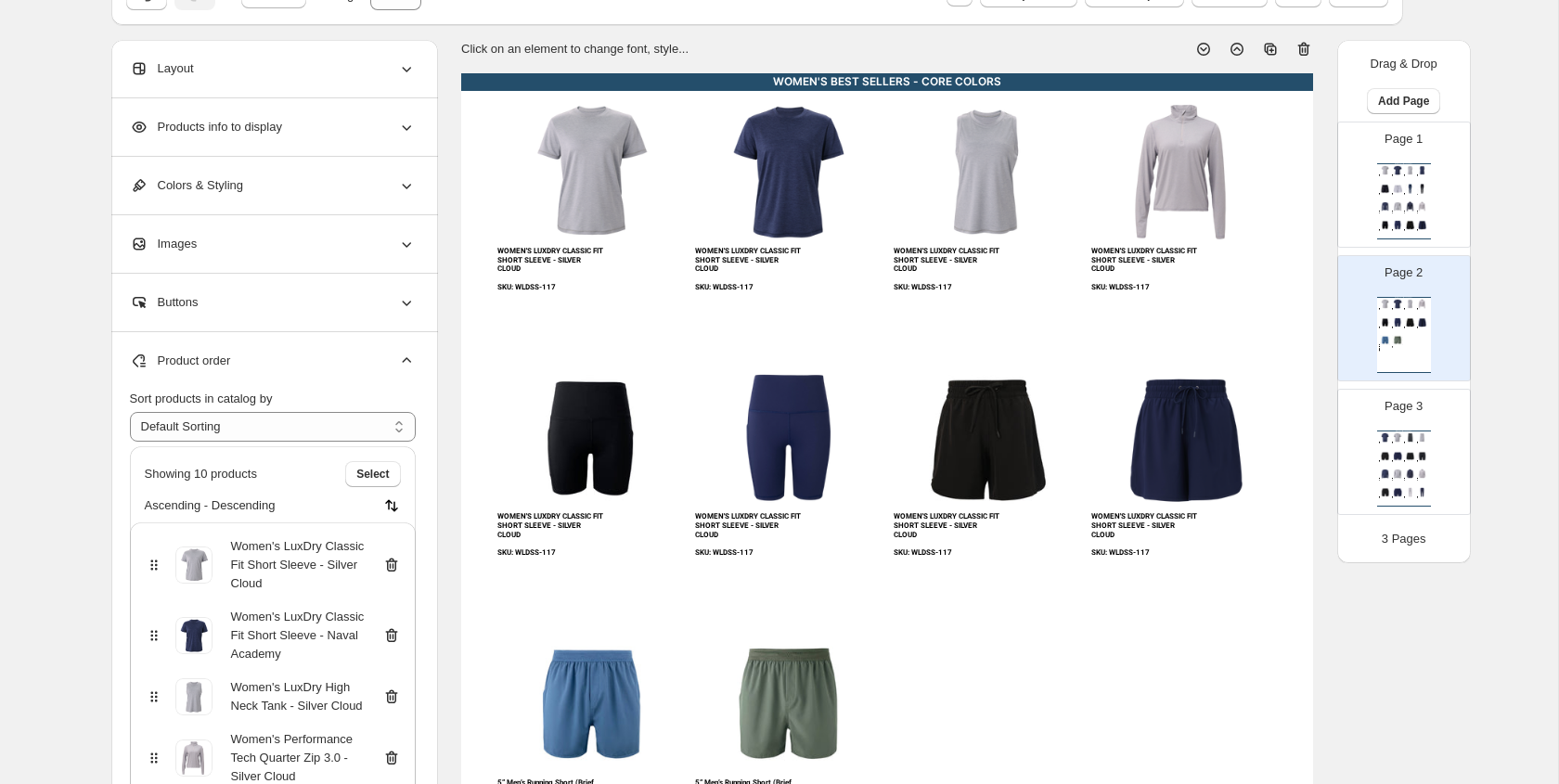 click 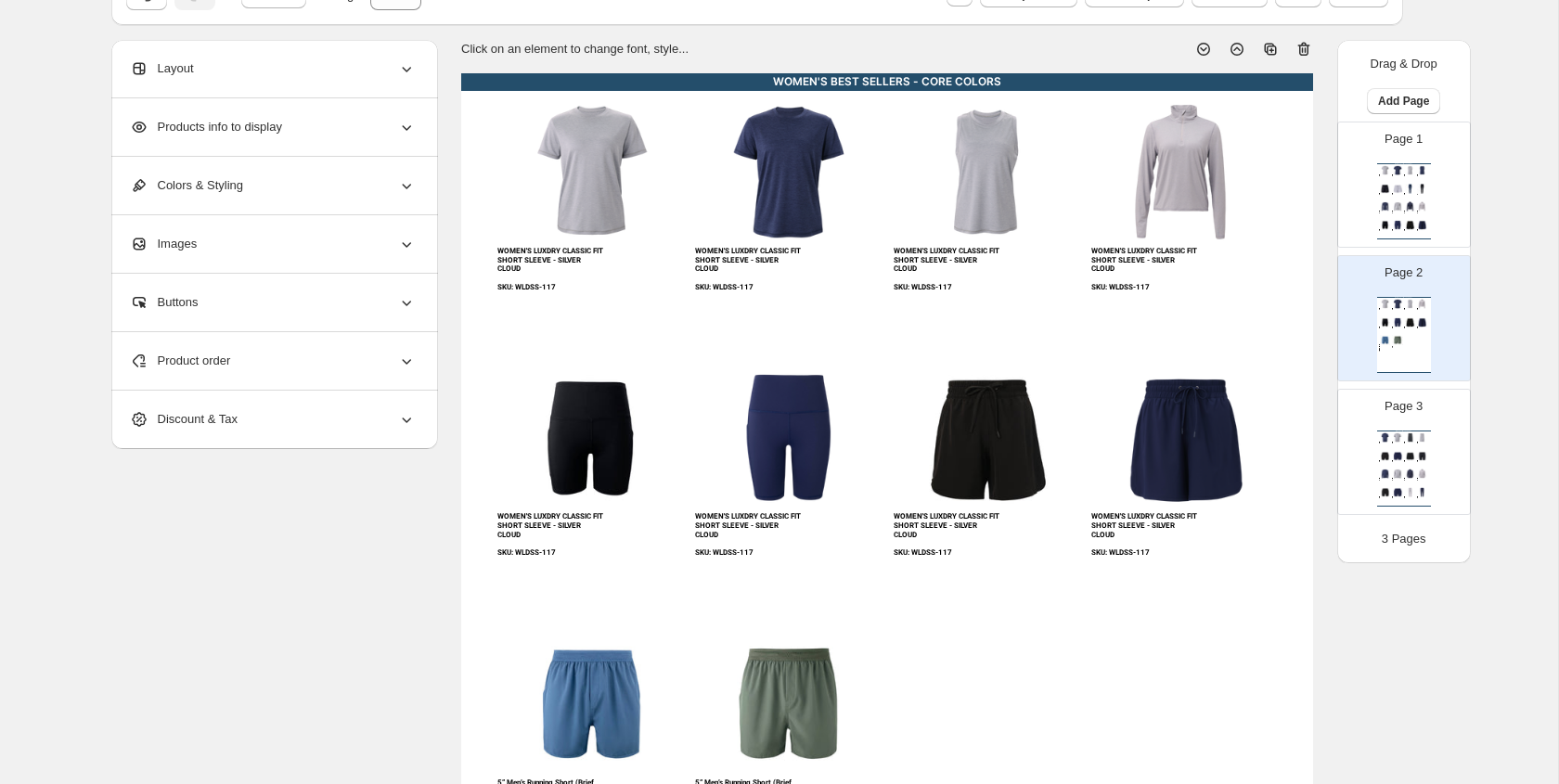 click on "Images" at bounding box center (273, 244) 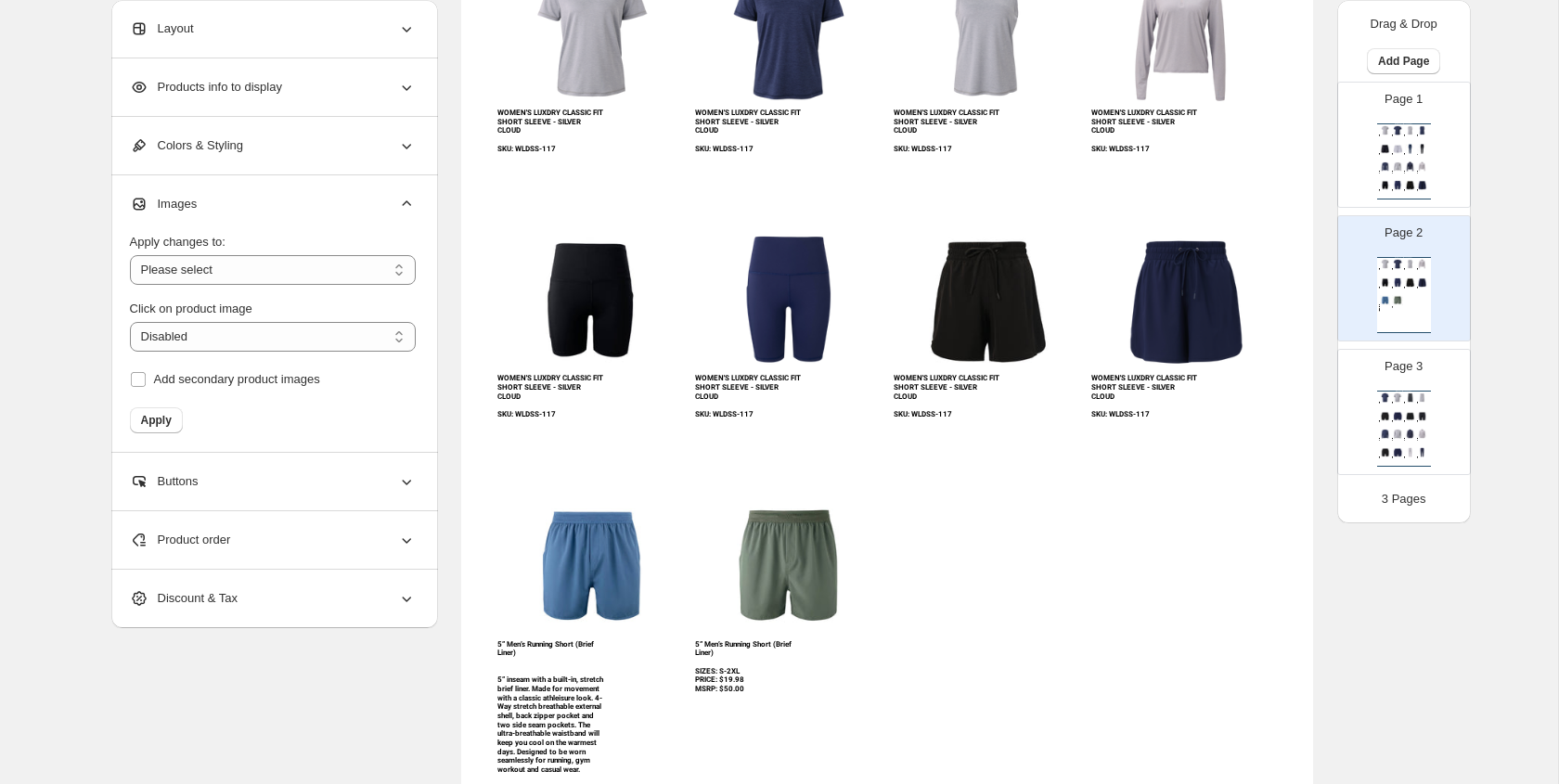 scroll, scrollTop: 208, scrollLeft: 0, axis: vertical 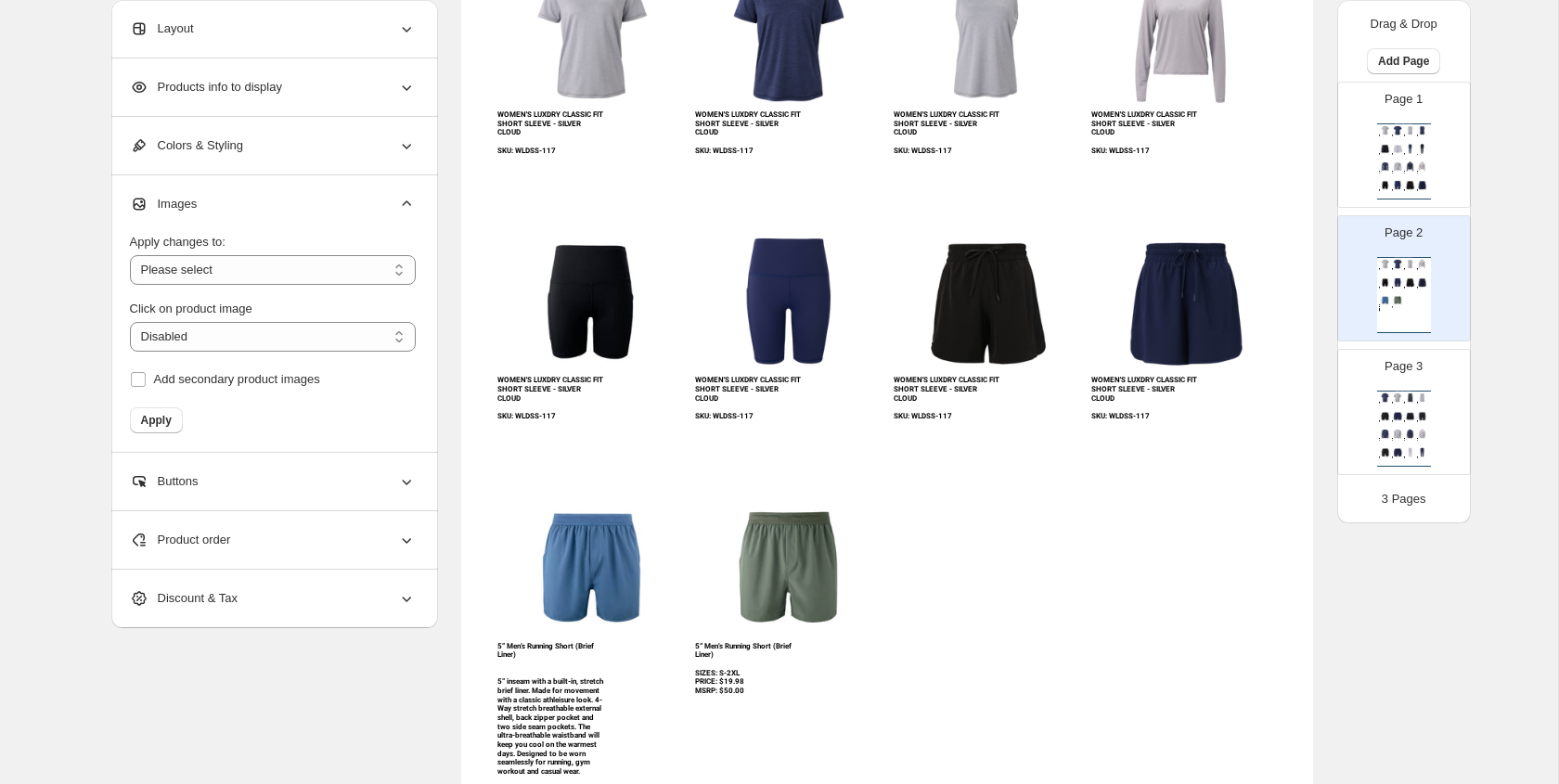 click 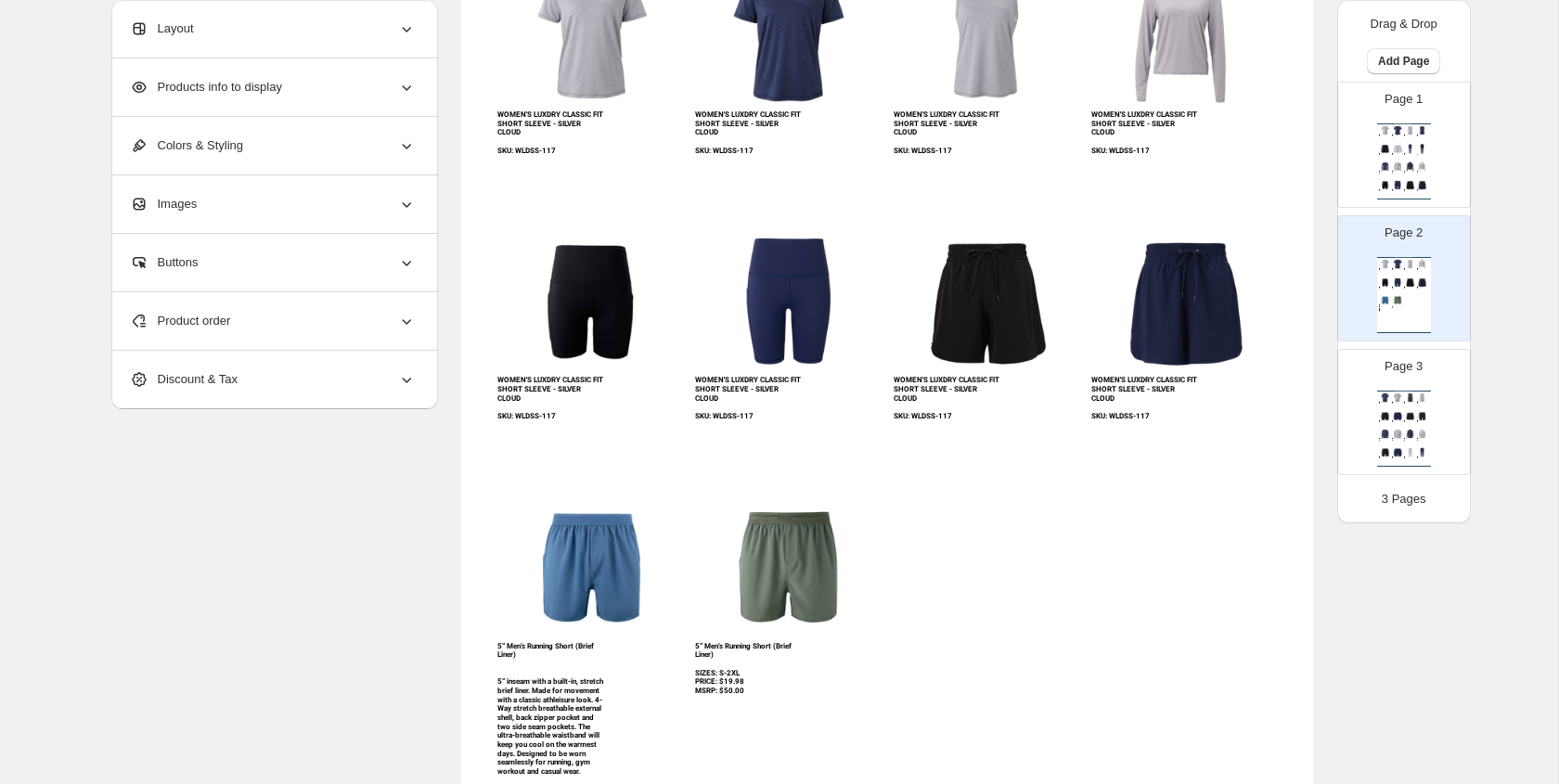 click 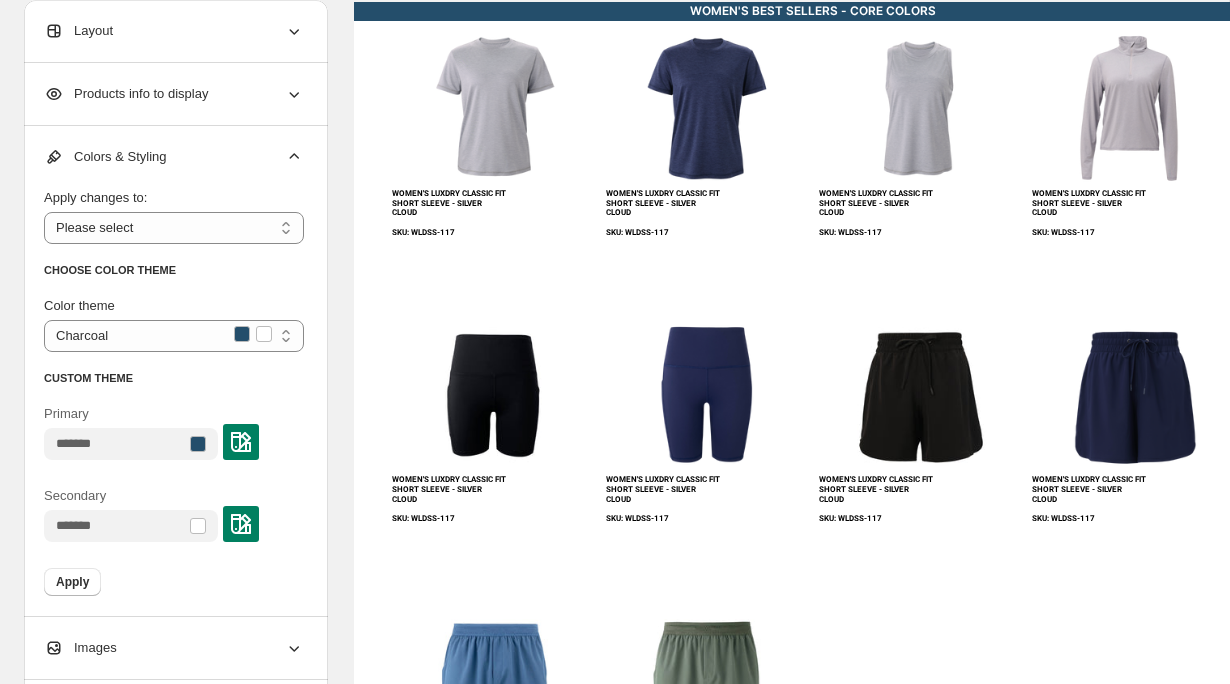 scroll, scrollTop: 0, scrollLeft: 0, axis: both 